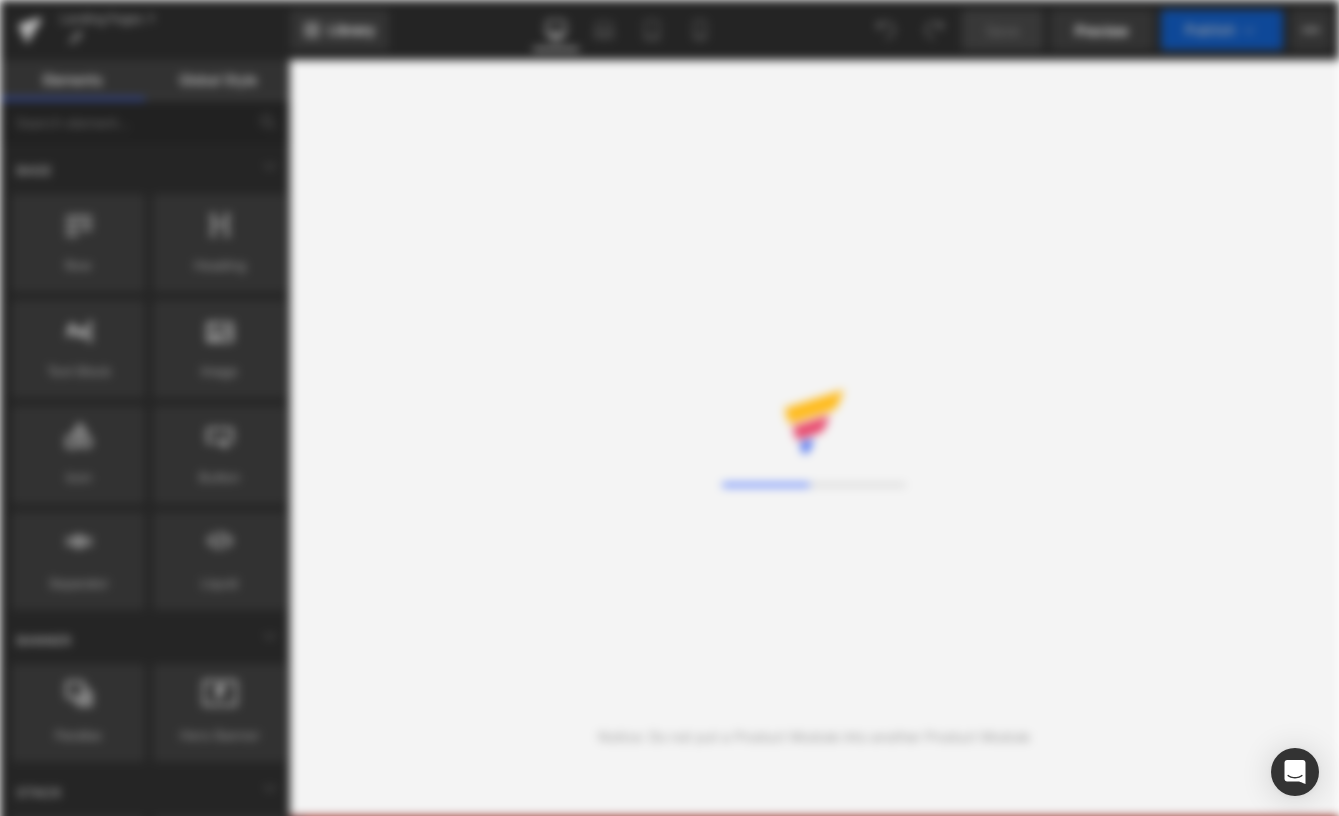 scroll, scrollTop: 0, scrollLeft: 0, axis: both 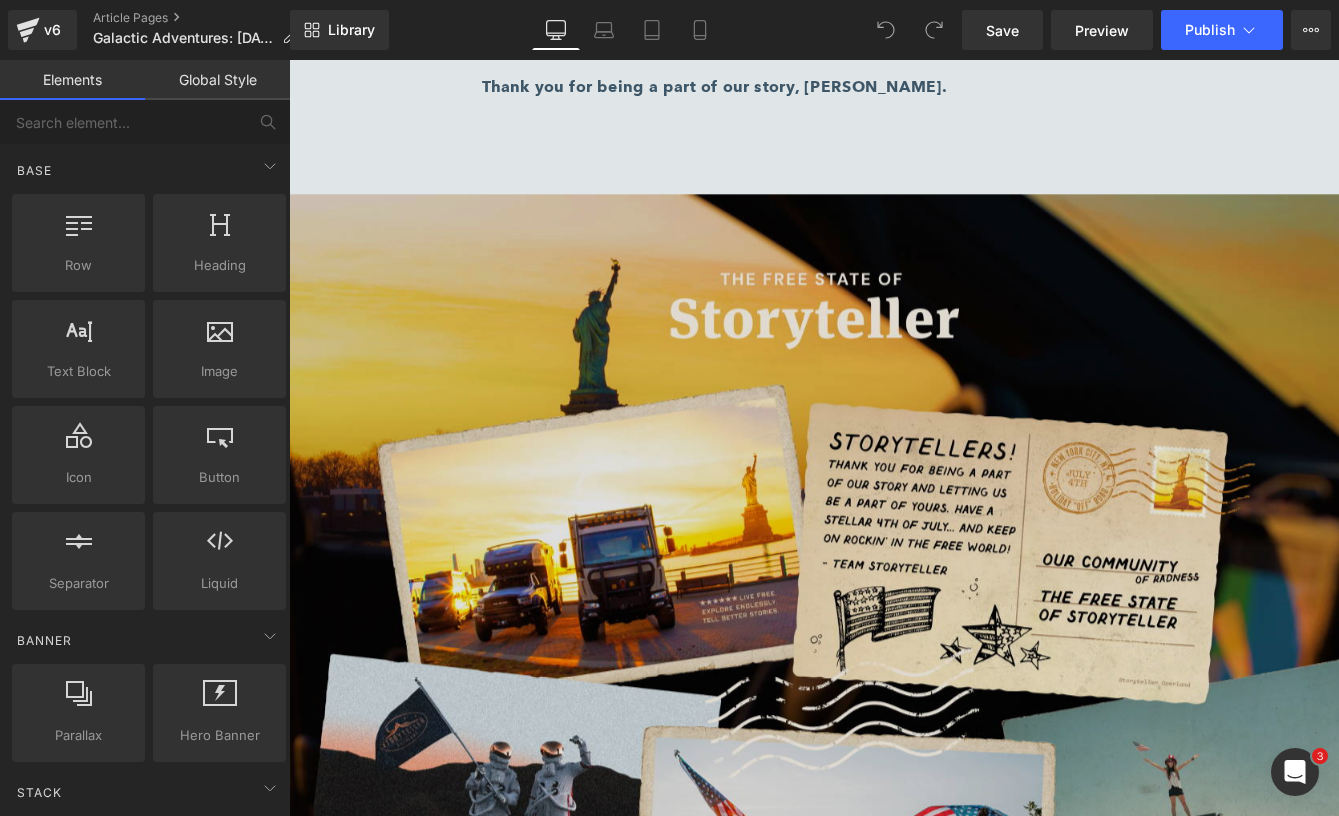 click at bounding box center [894, 711] 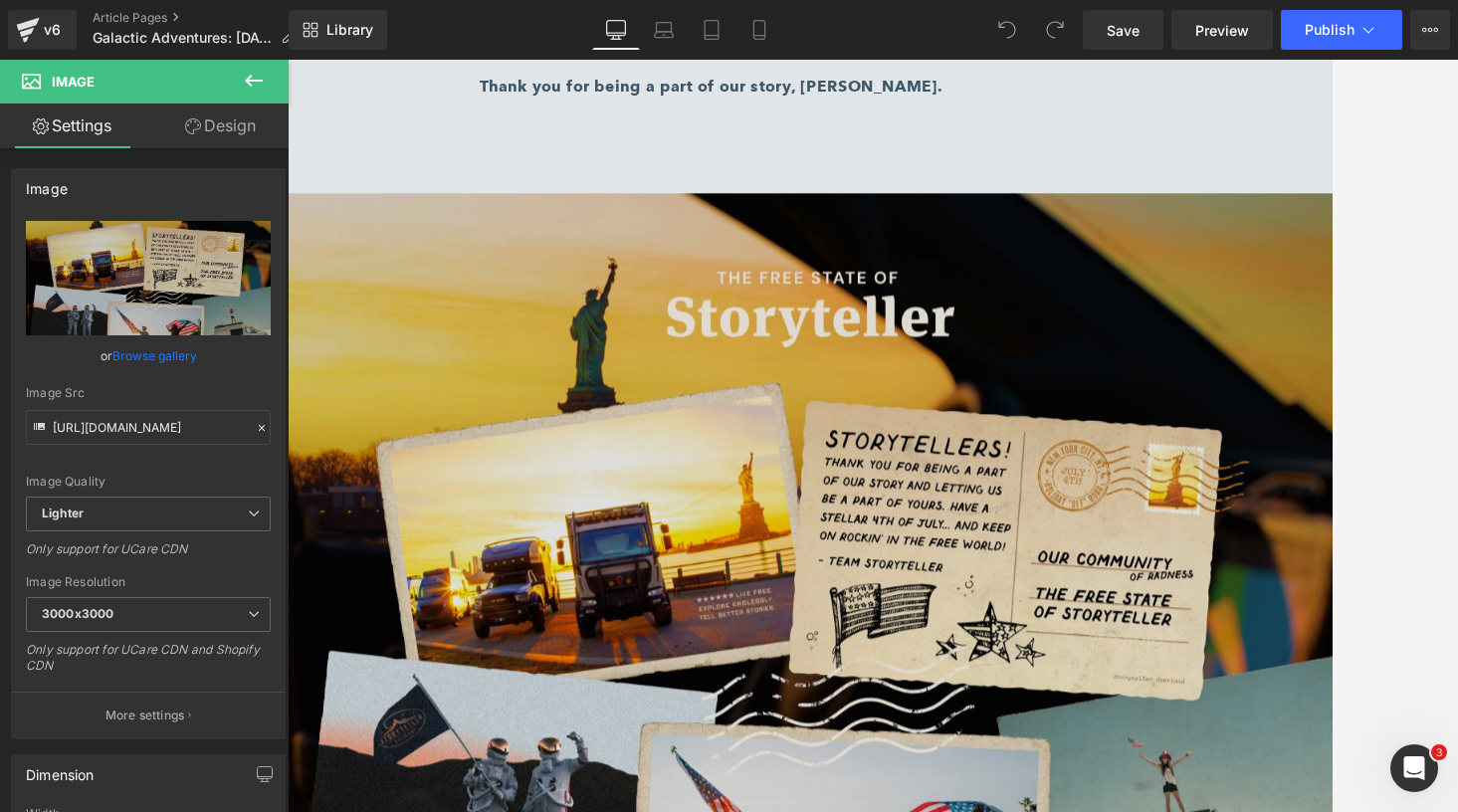 scroll, scrollTop: 8846, scrollLeft: 0, axis: vertical 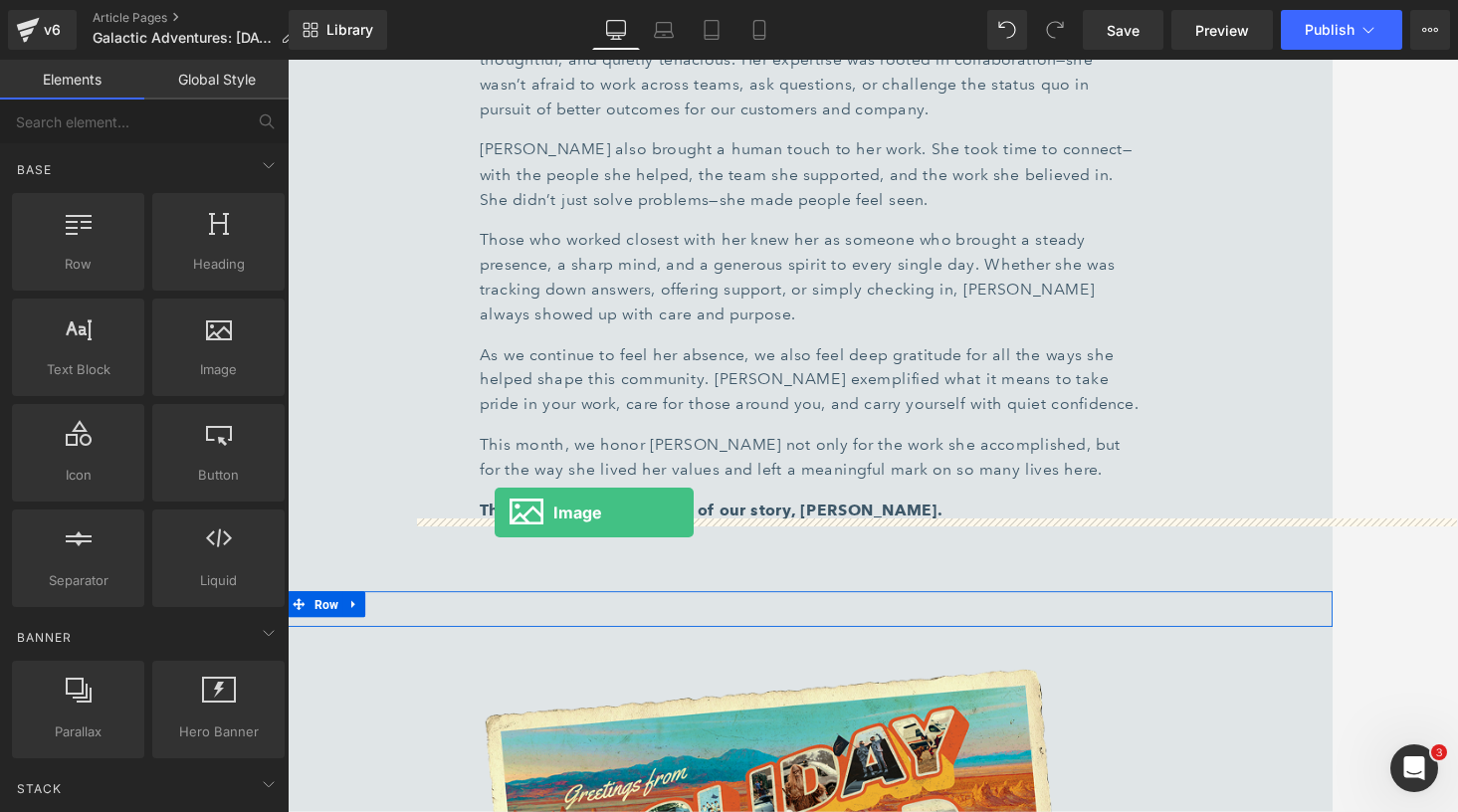 drag, startPoint x: 502, startPoint y: 424, endPoint x: 526, endPoint y: 581, distance: 158.8238 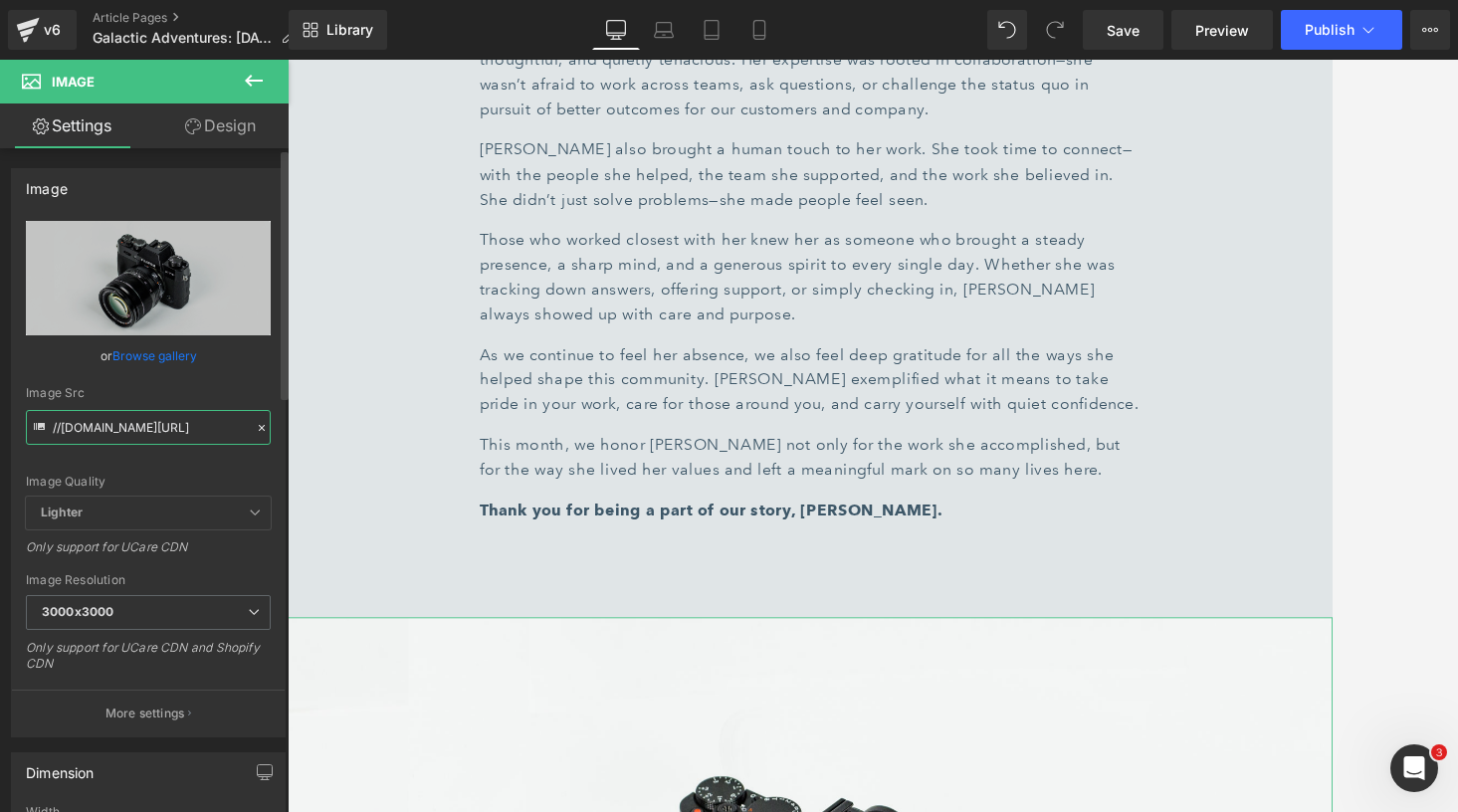 click on "//[DOMAIN_NAME][URL]" at bounding box center (148, 427) 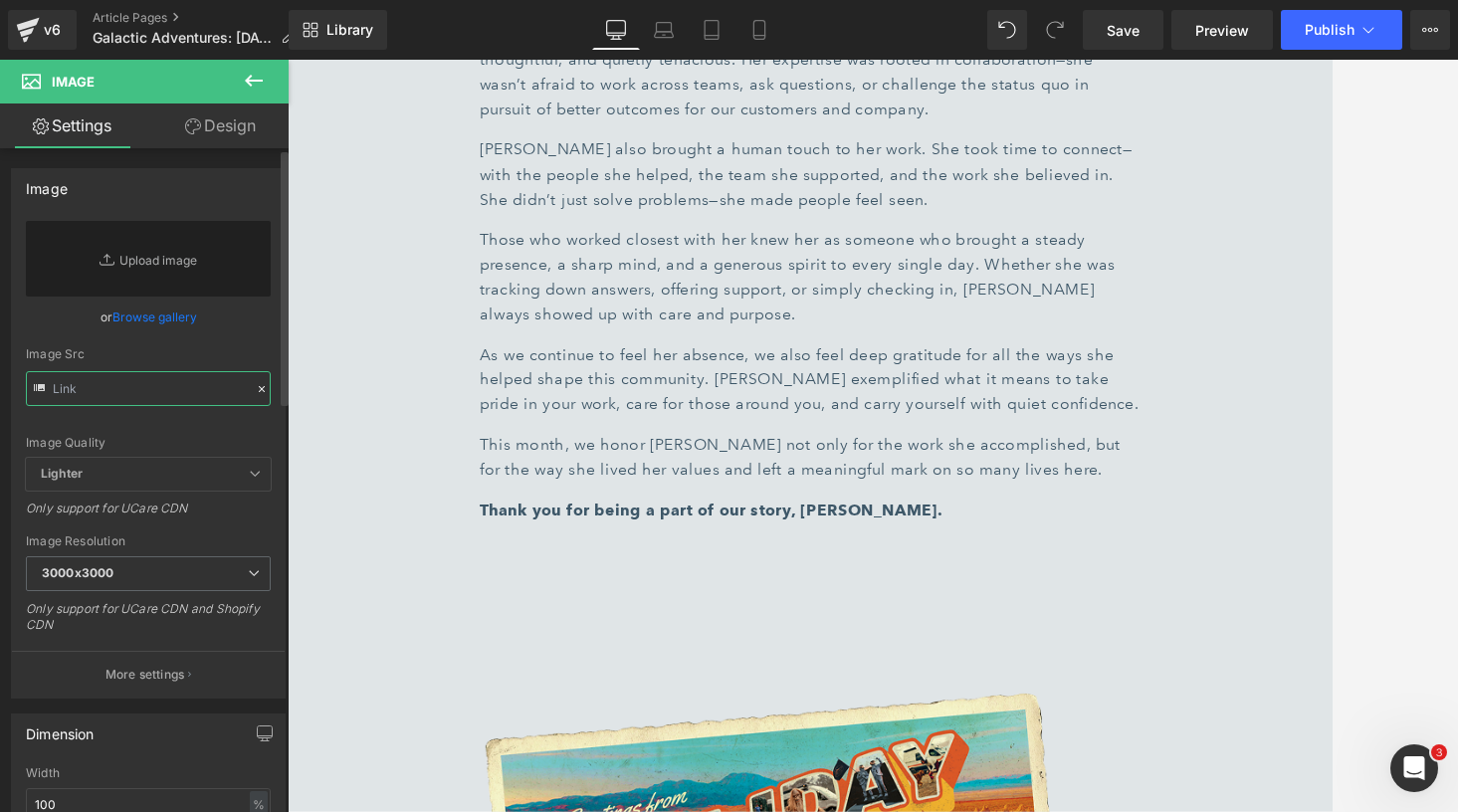 paste on "[URL][DOMAIN_NAME]" 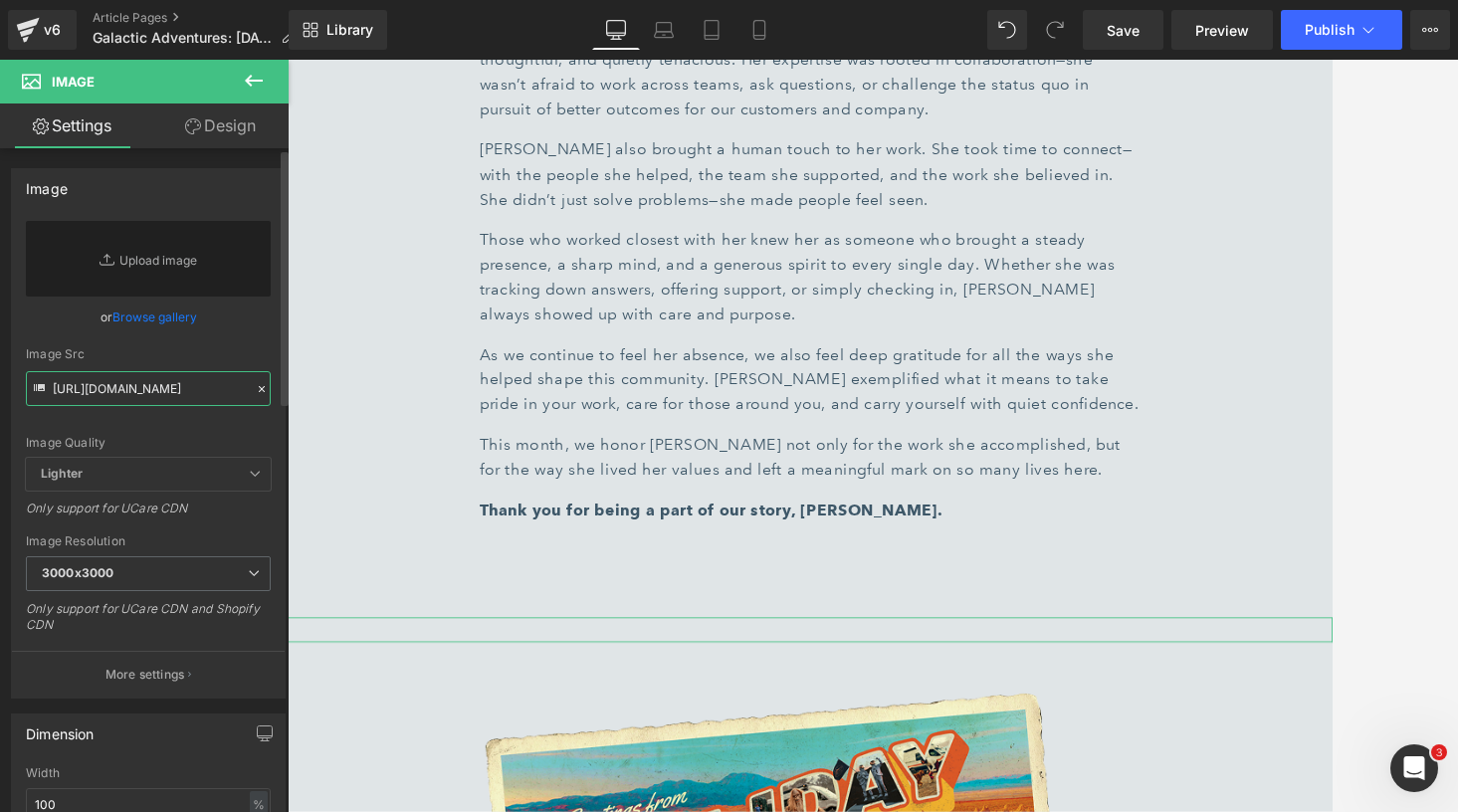 scroll, scrollTop: 0, scrollLeft: 747, axis: horizontal 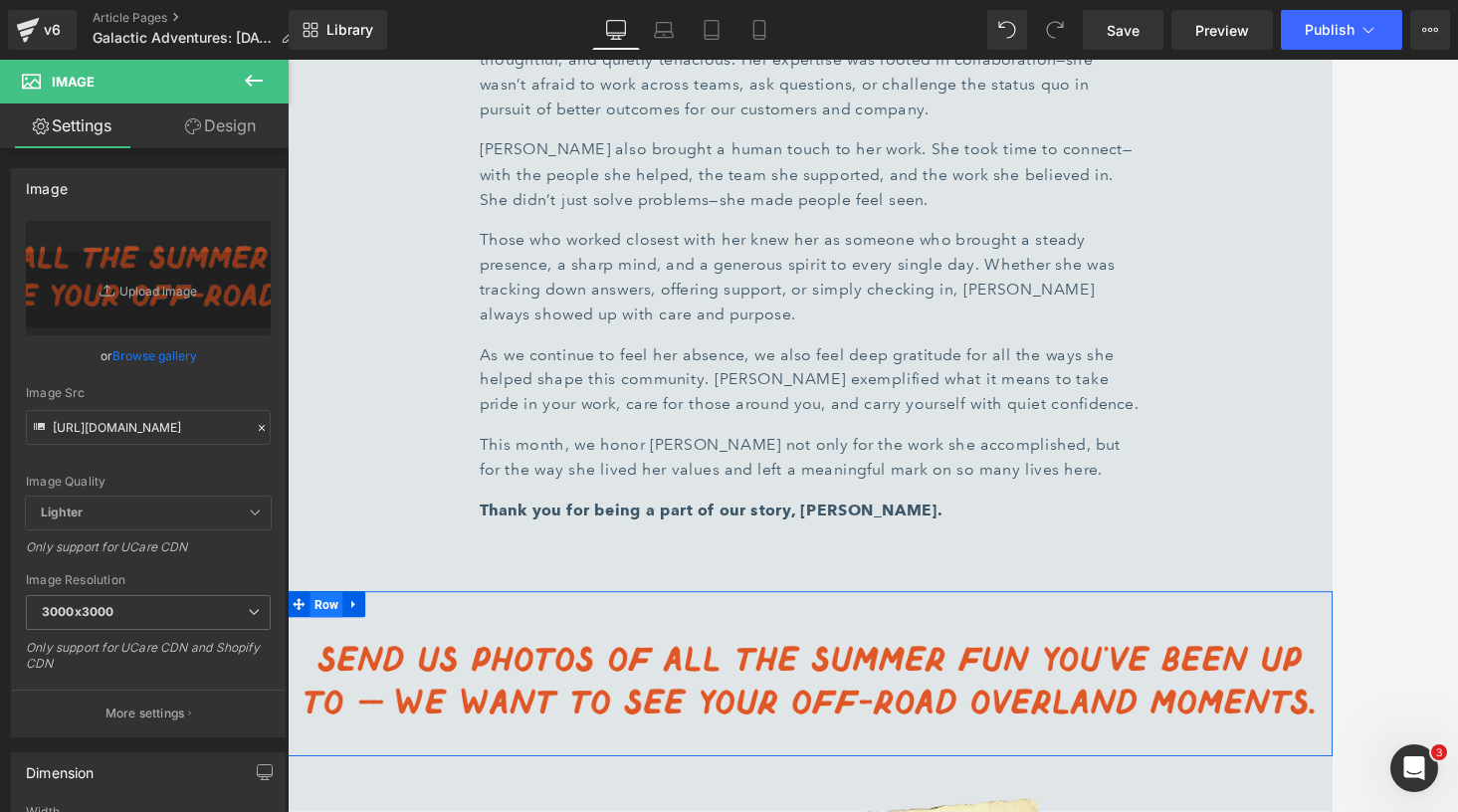 click on "Row" at bounding box center [332, 689] 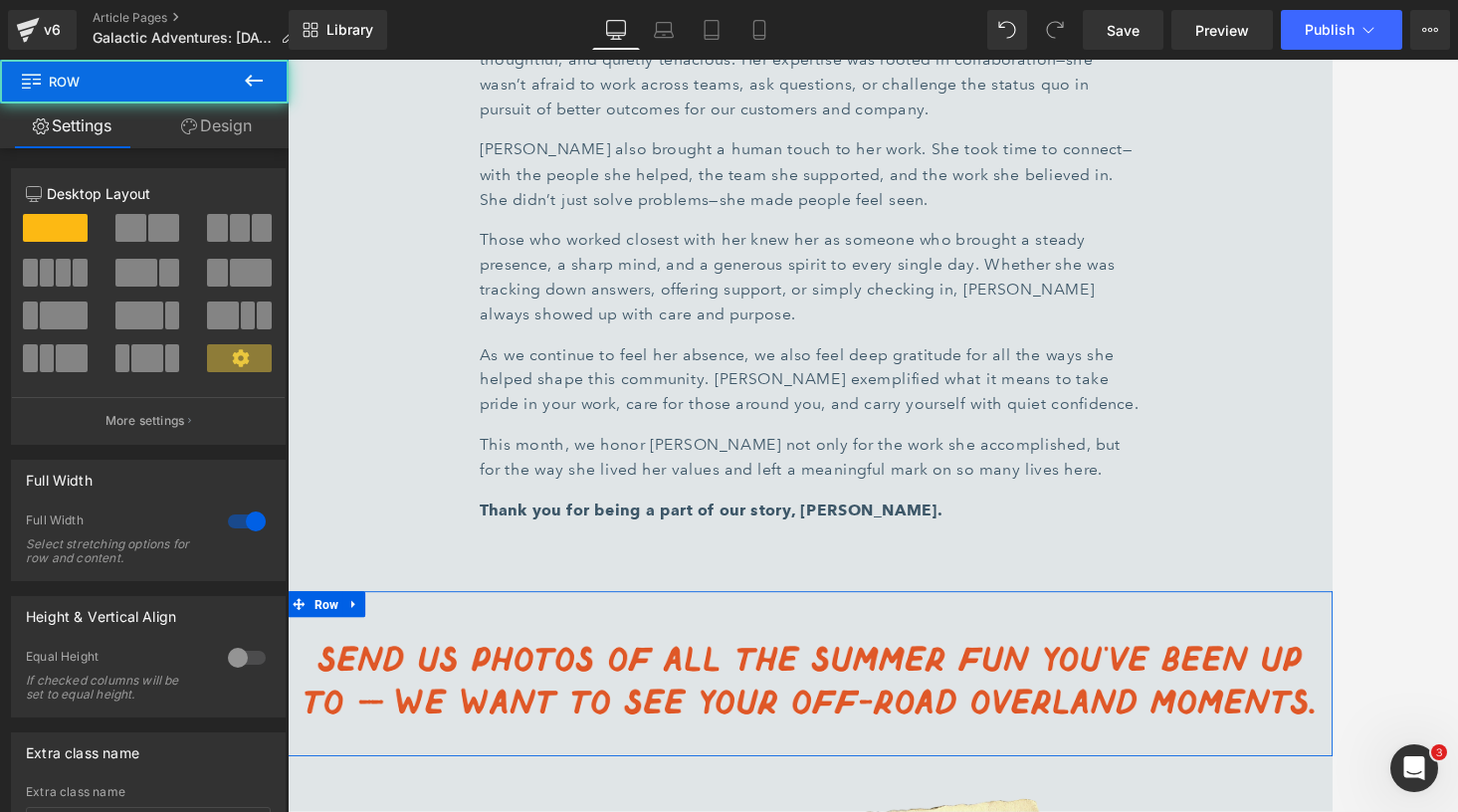 click on "Design" at bounding box center (216, 125) 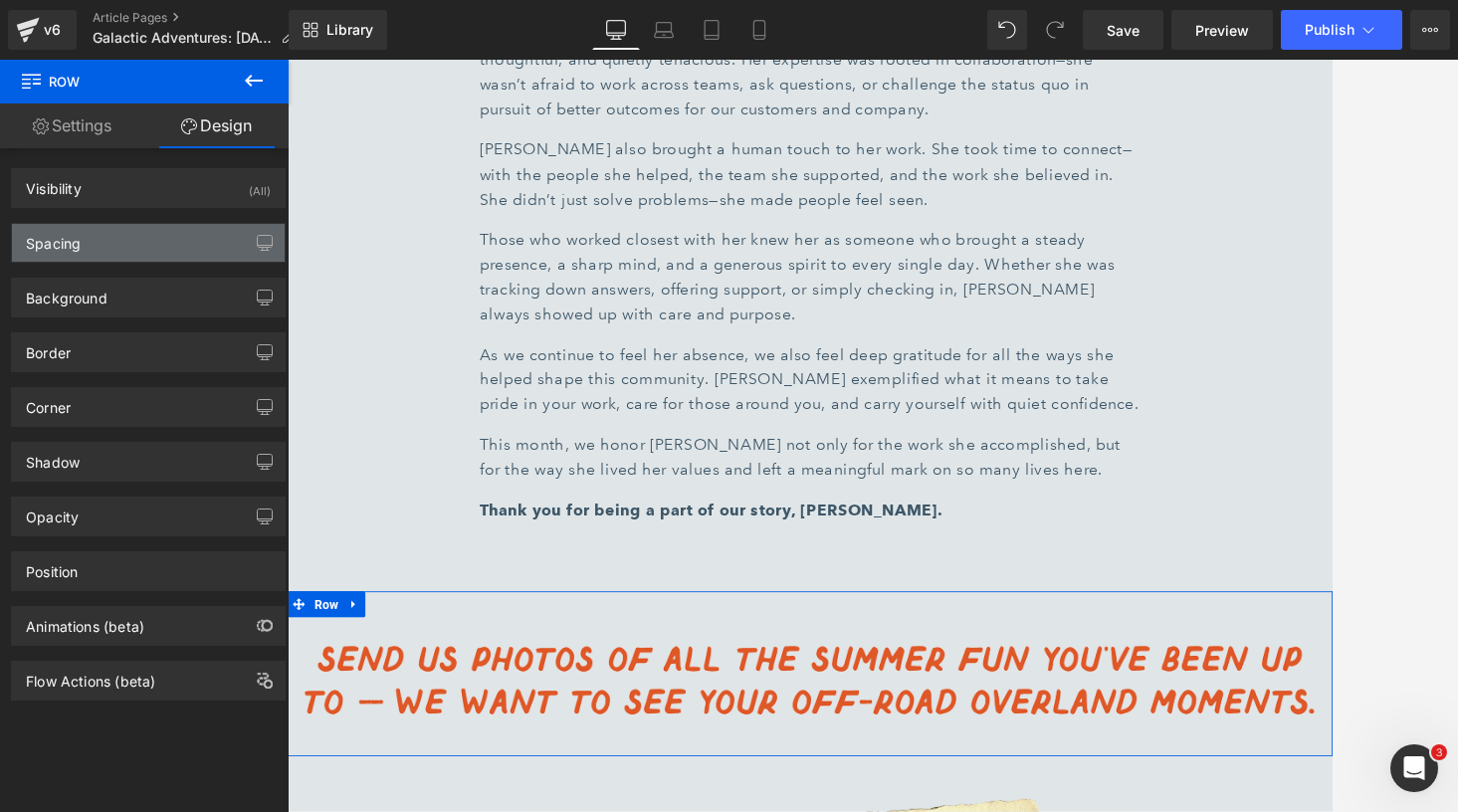 click on "Spacing" at bounding box center [148, 243] 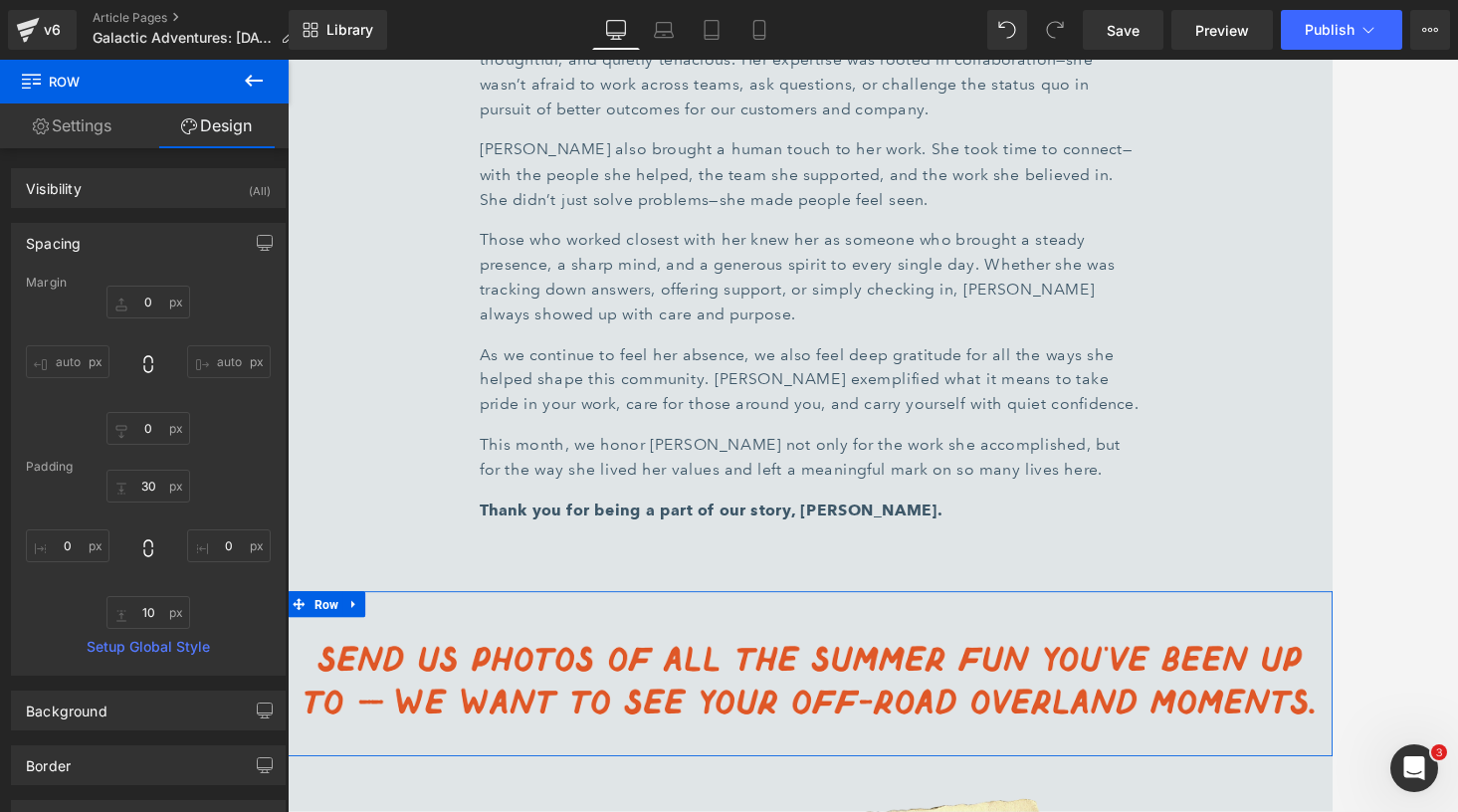 click on "Settings" at bounding box center (72, 125) 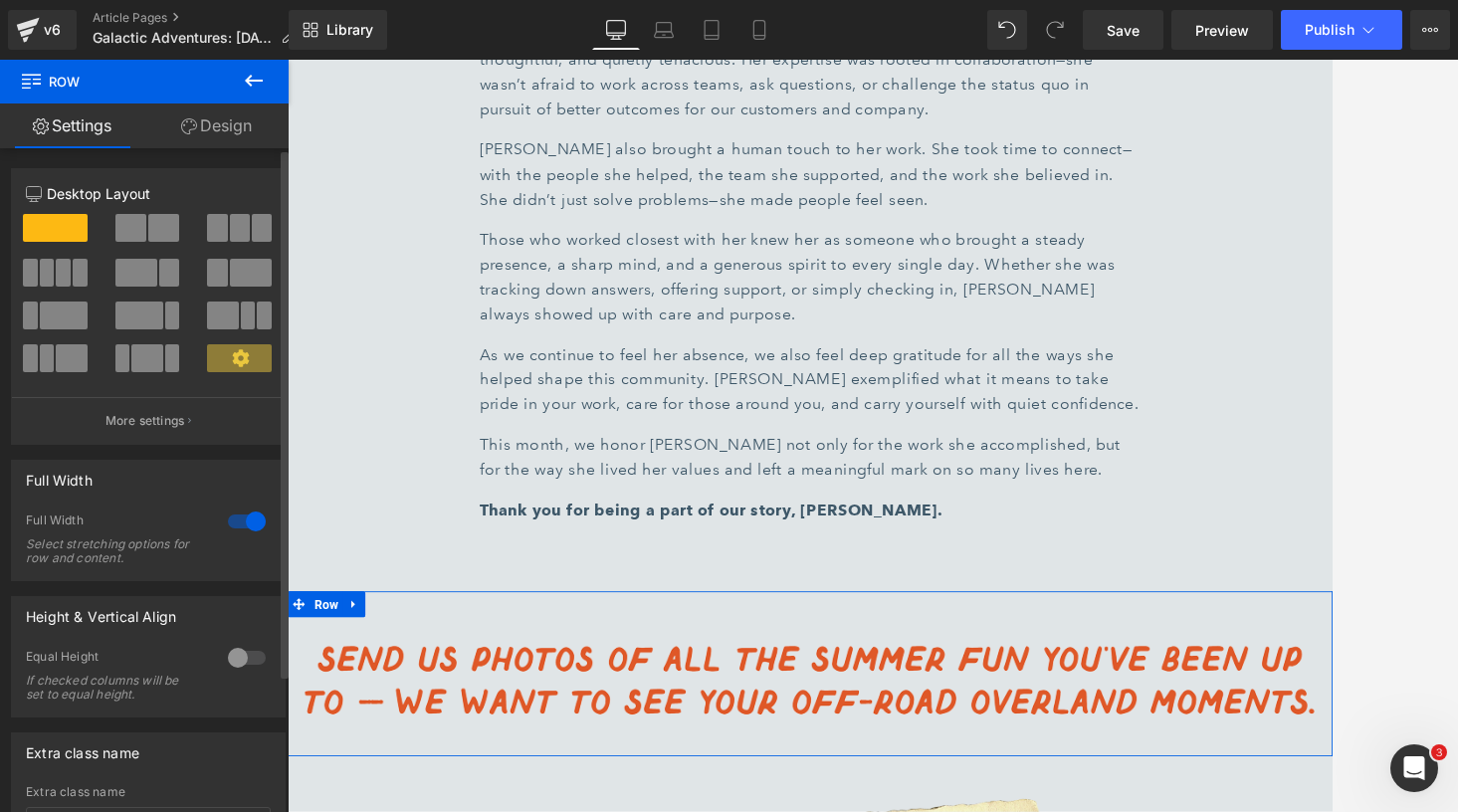 click at bounding box center (247, 521) 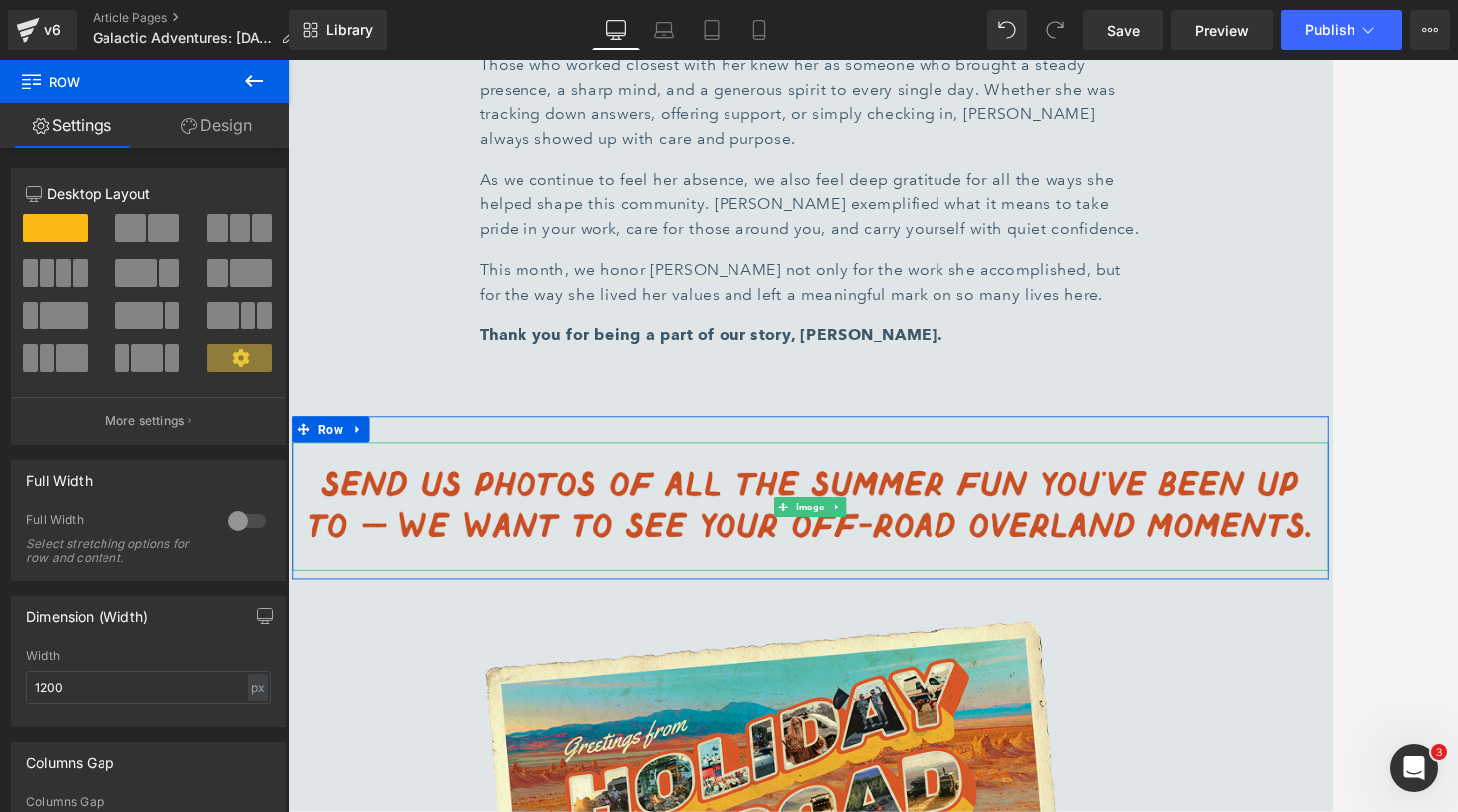 scroll, scrollTop: 8552, scrollLeft: 0, axis: vertical 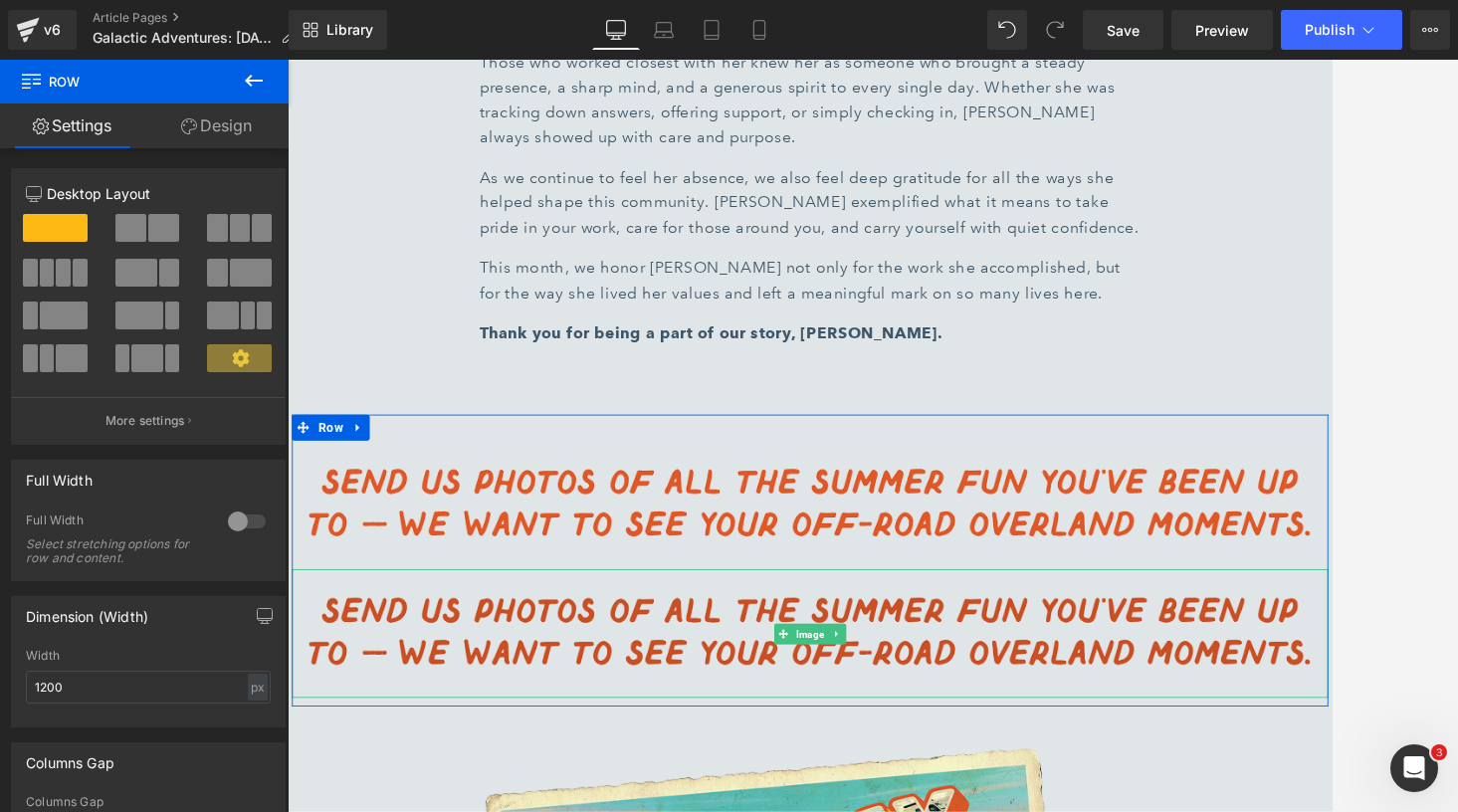 click at bounding box center (890, 720) 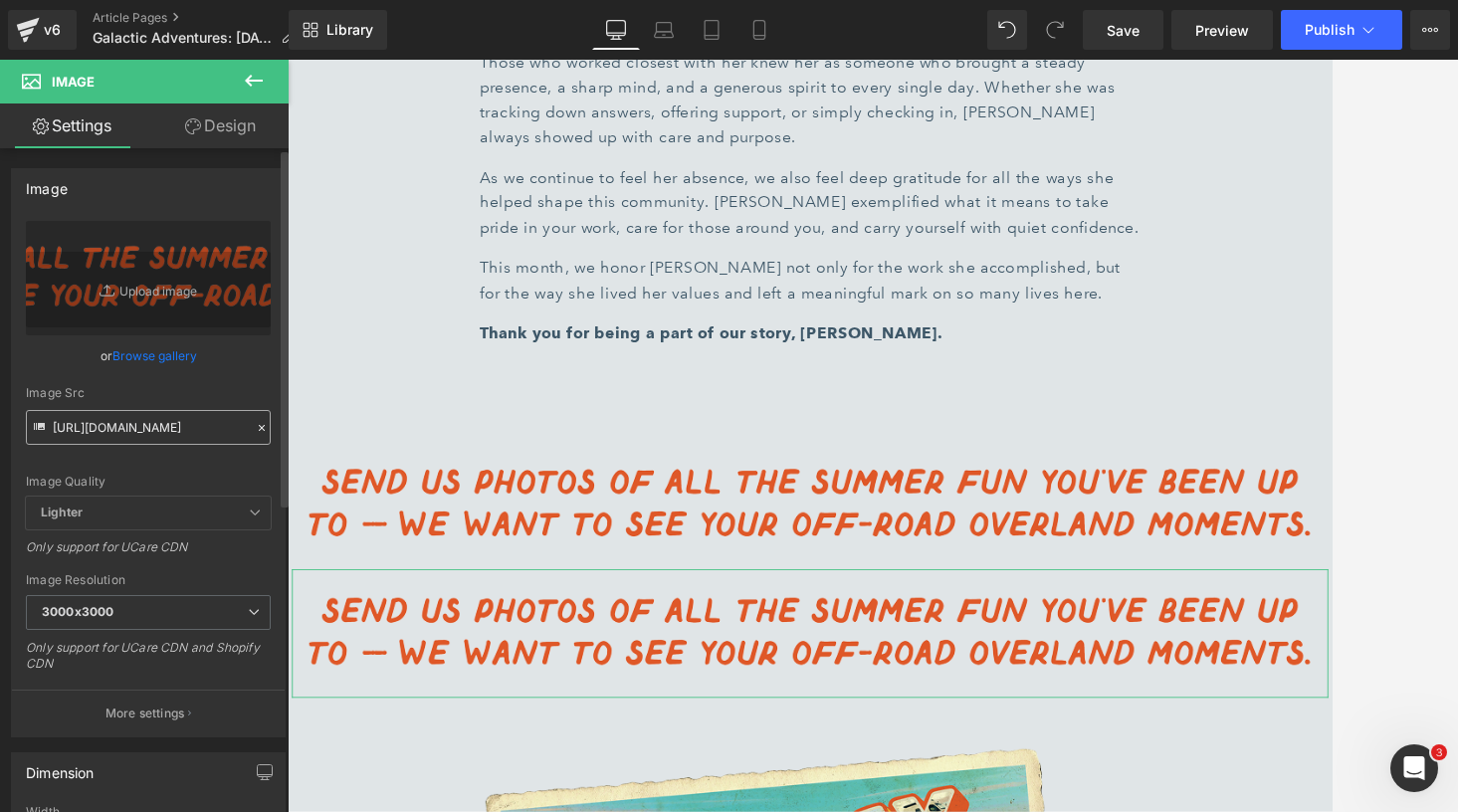 click on "[URL][DOMAIN_NAME]" at bounding box center (148, 427) 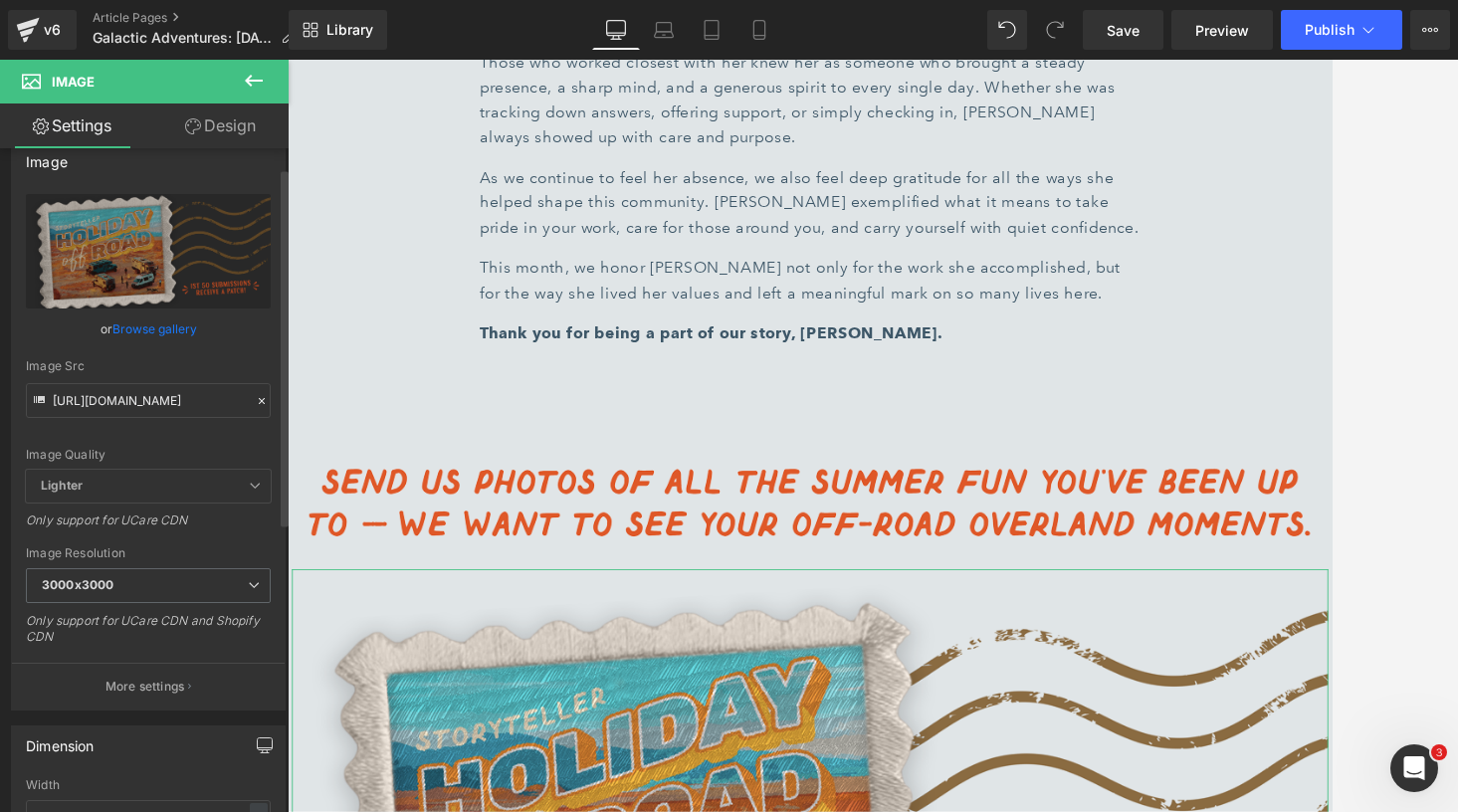scroll, scrollTop: 40, scrollLeft: 0, axis: vertical 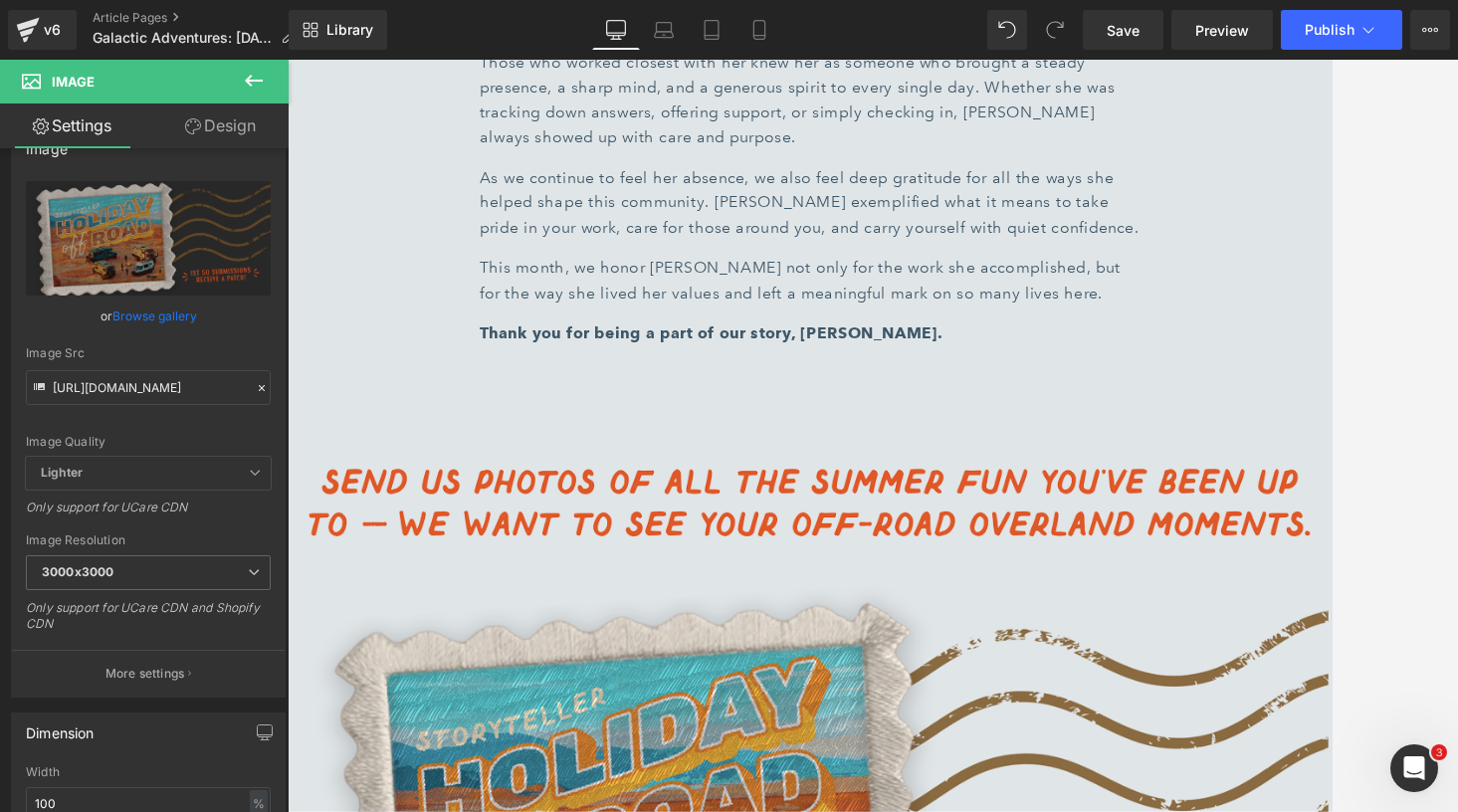 type on "[URL][DOMAIN_NAME]" 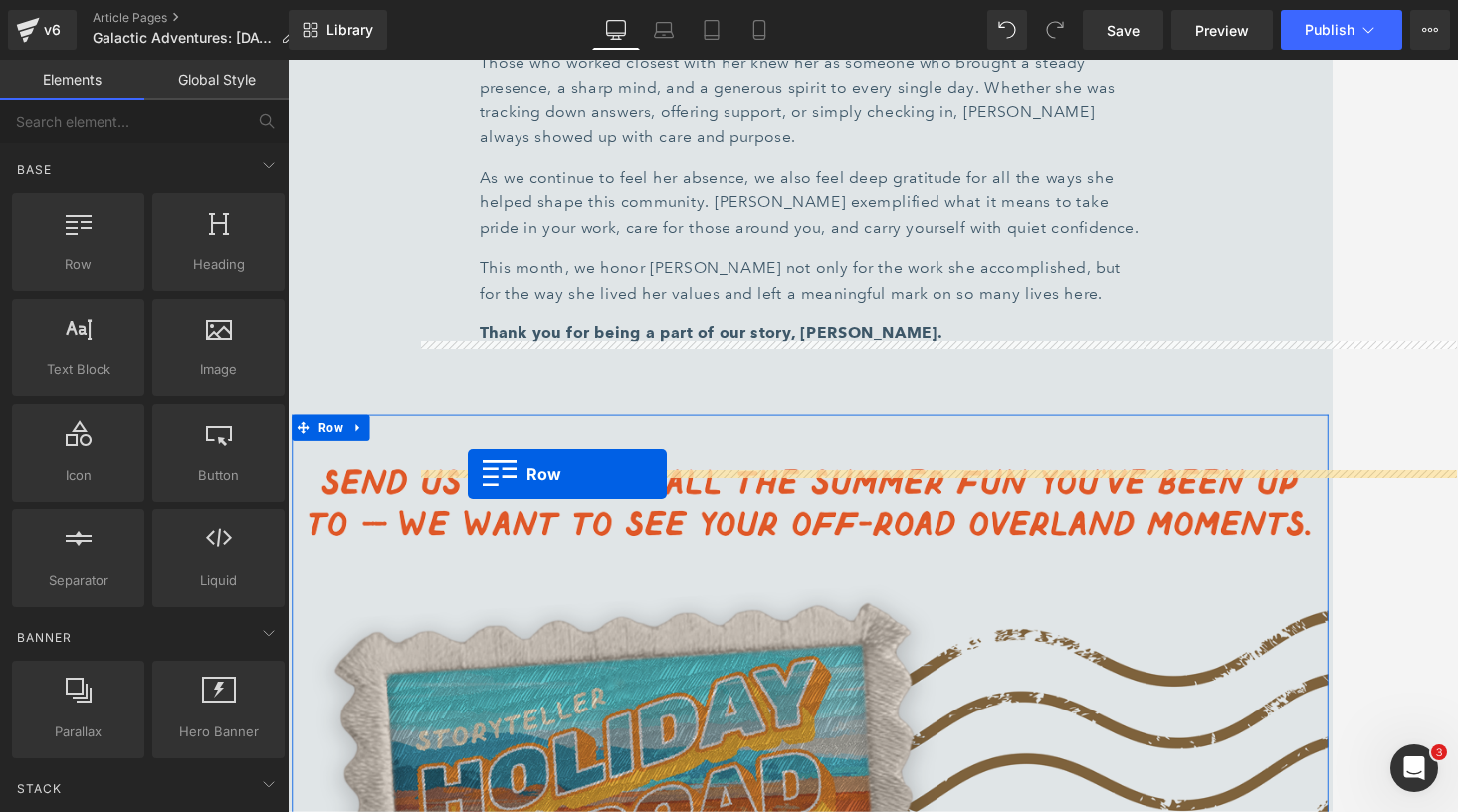 drag, startPoint x: 363, startPoint y: 300, endPoint x: 496, endPoint y: 536, distance: 270.89666 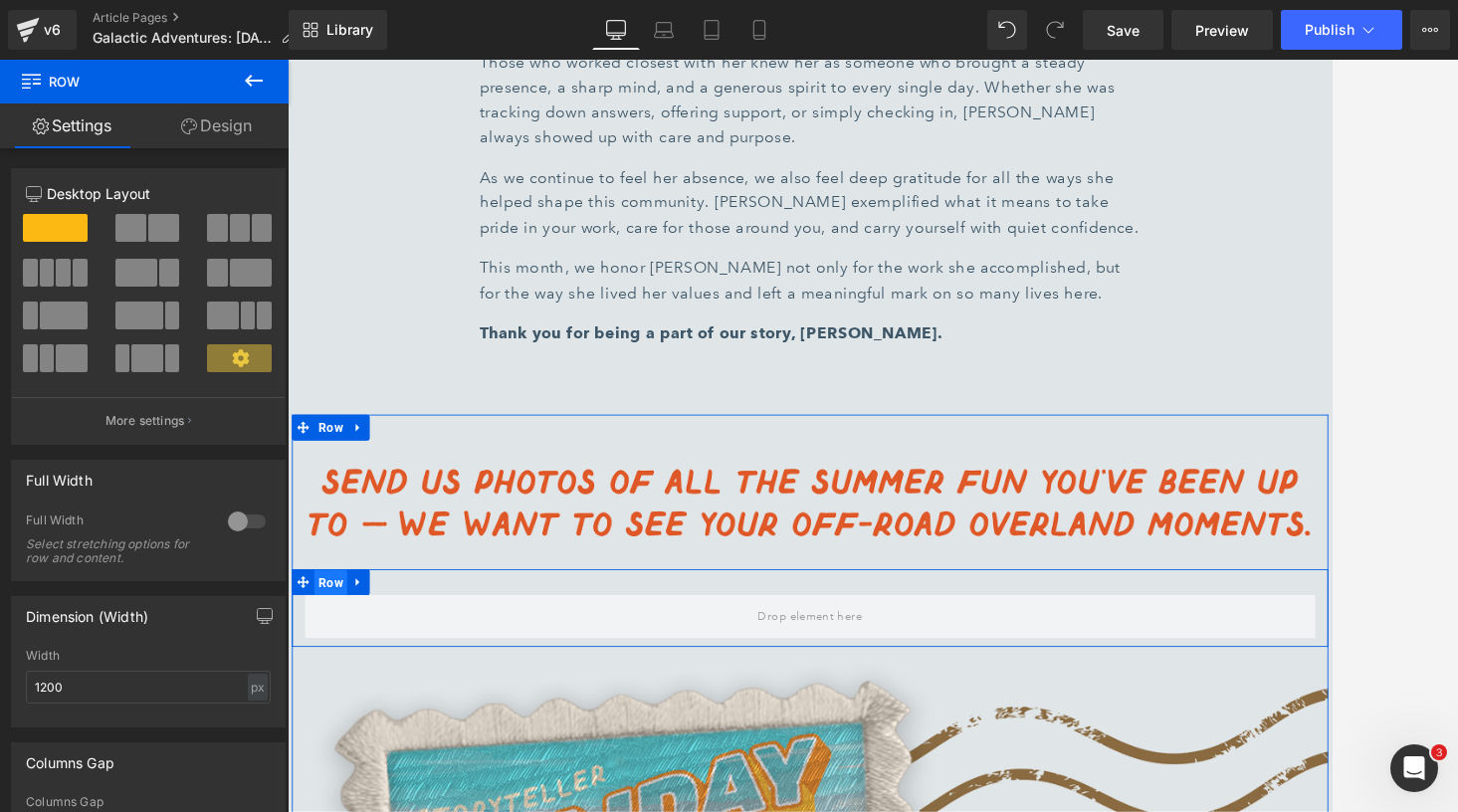 click on "Row" at bounding box center (337, 663) 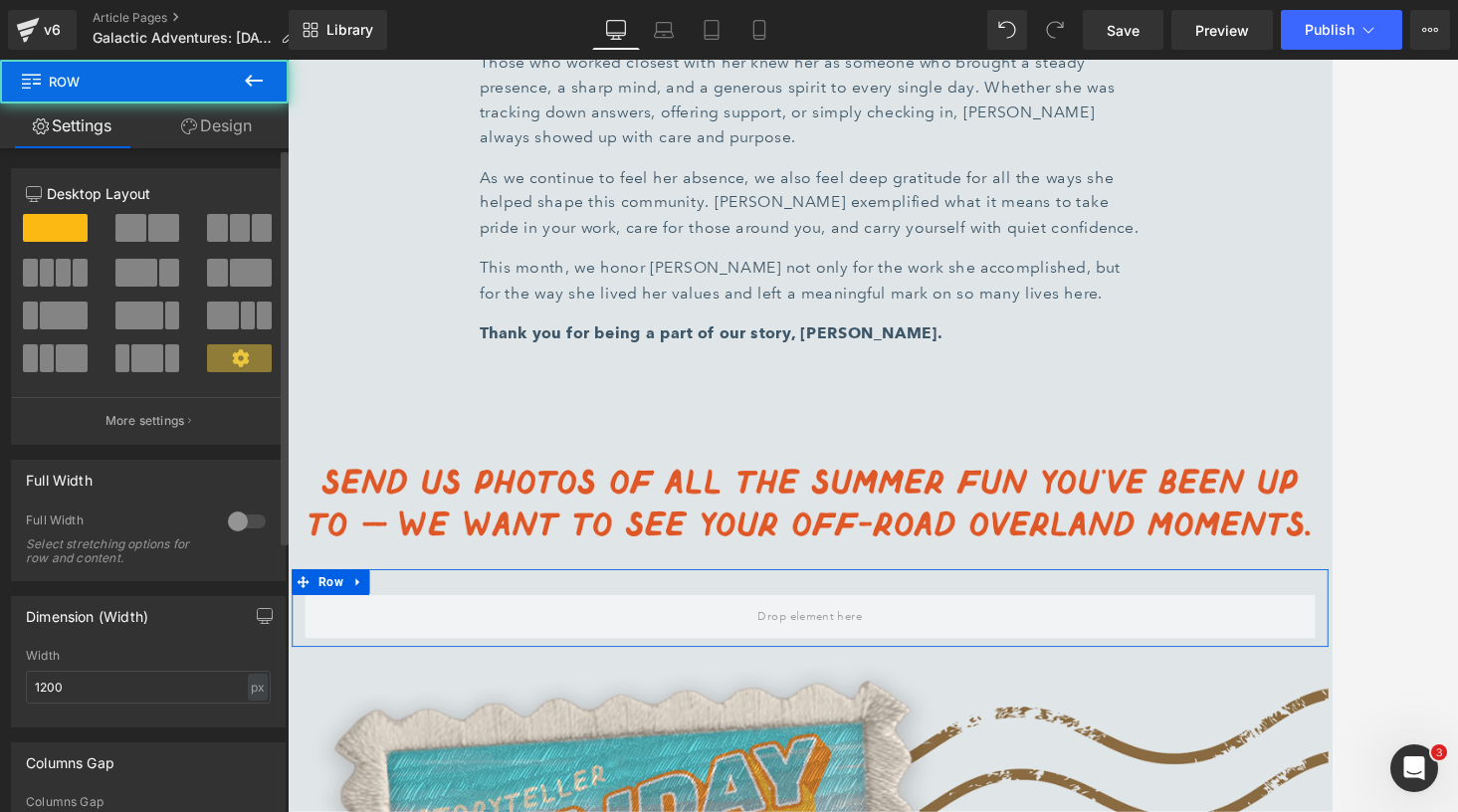 click at bounding box center [148, 235] 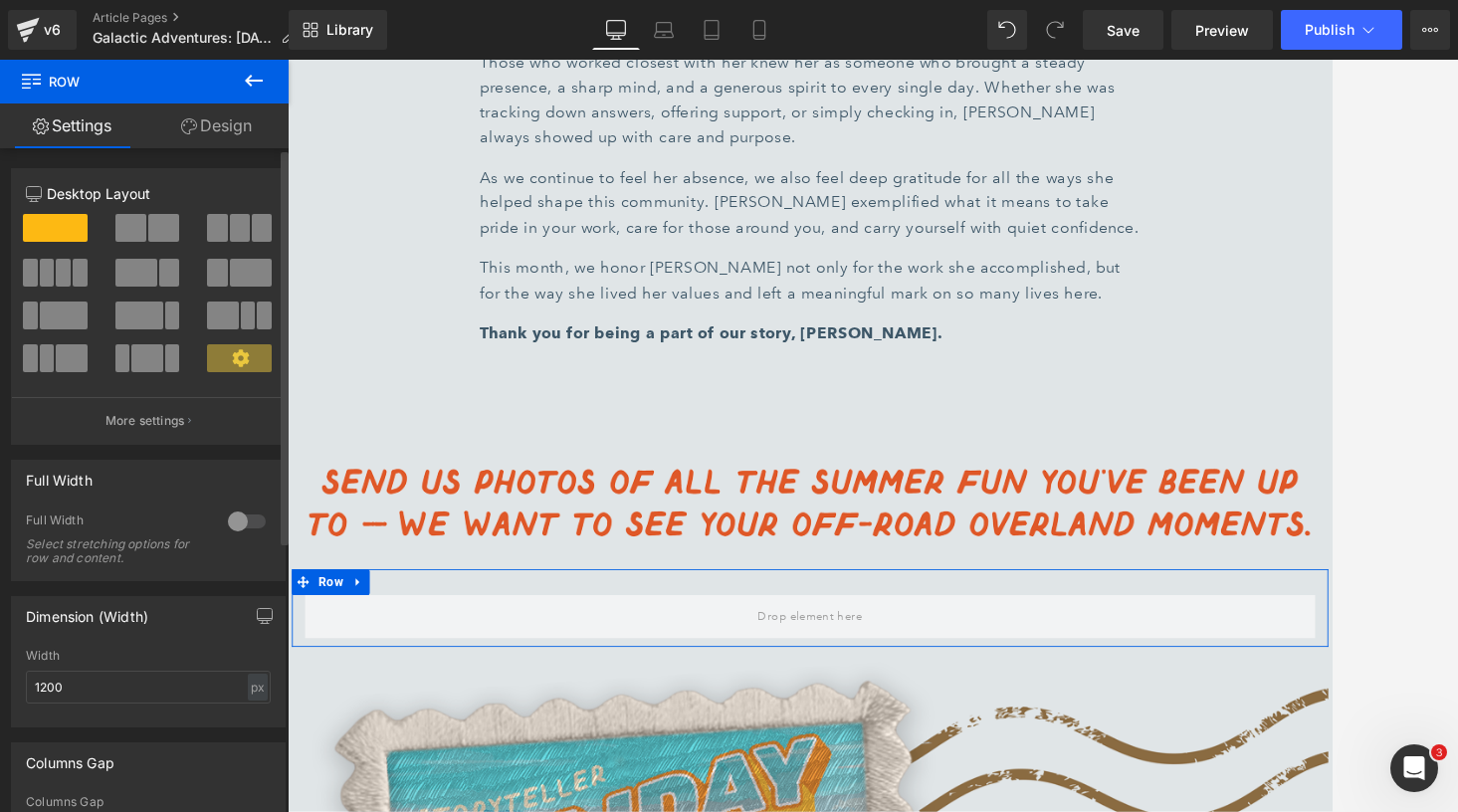 click at bounding box center [163, 228] 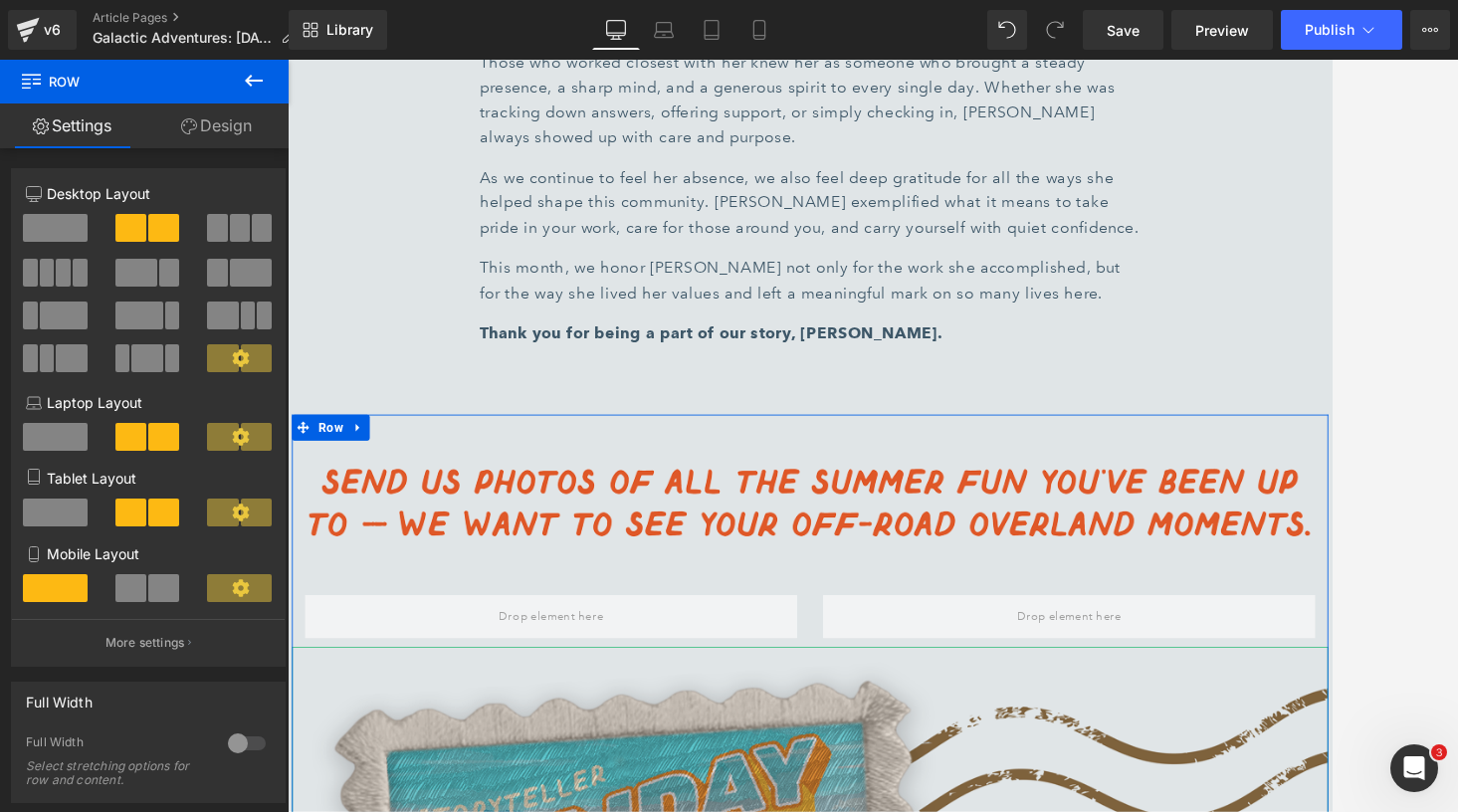 scroll, scrollTop: 8628, scrollLeft: 0, axis: vertical 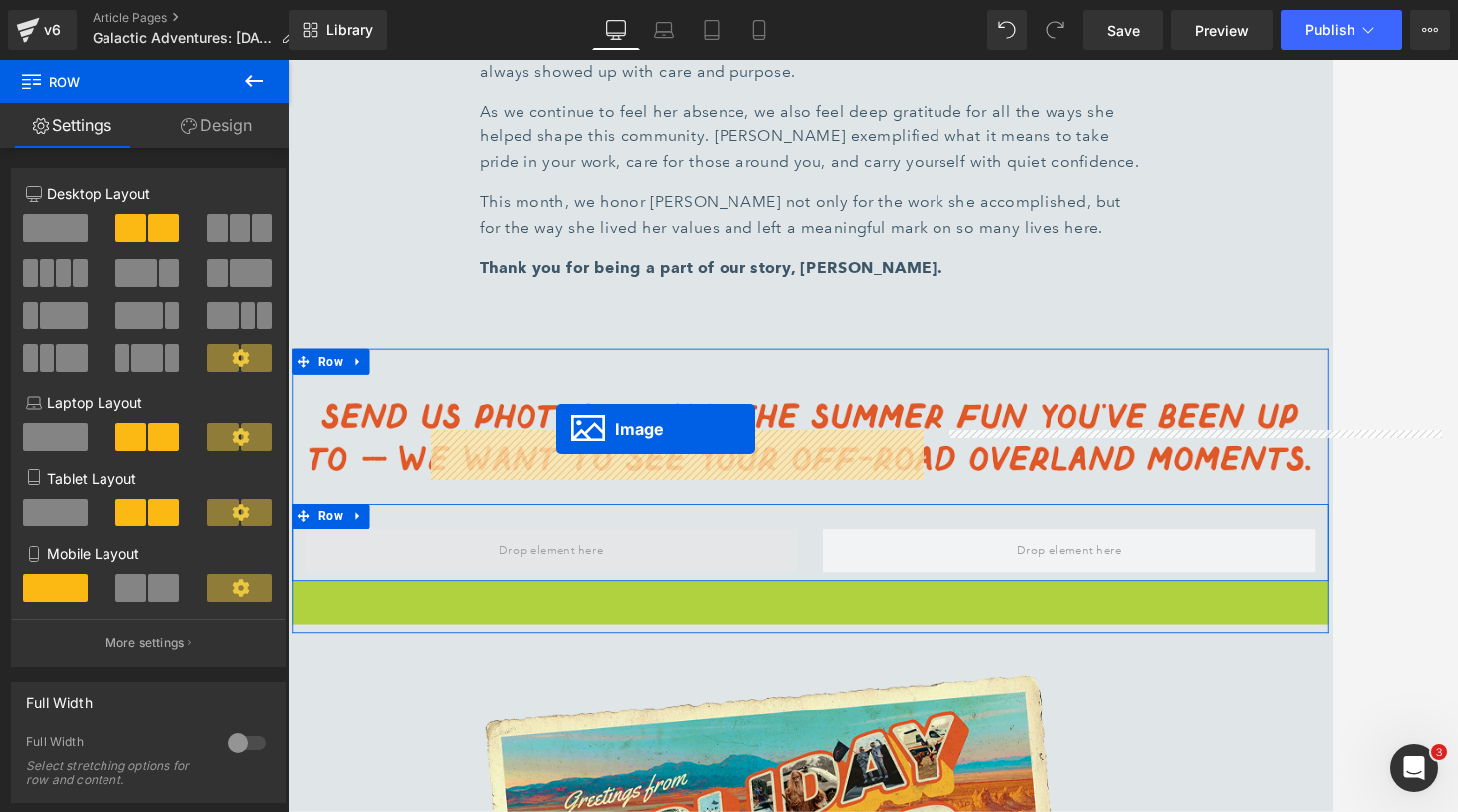 drag, startPoint x: 881, startPoint y: 855, endPoint x: 597, endPoint y: 495, distance: 458.5368 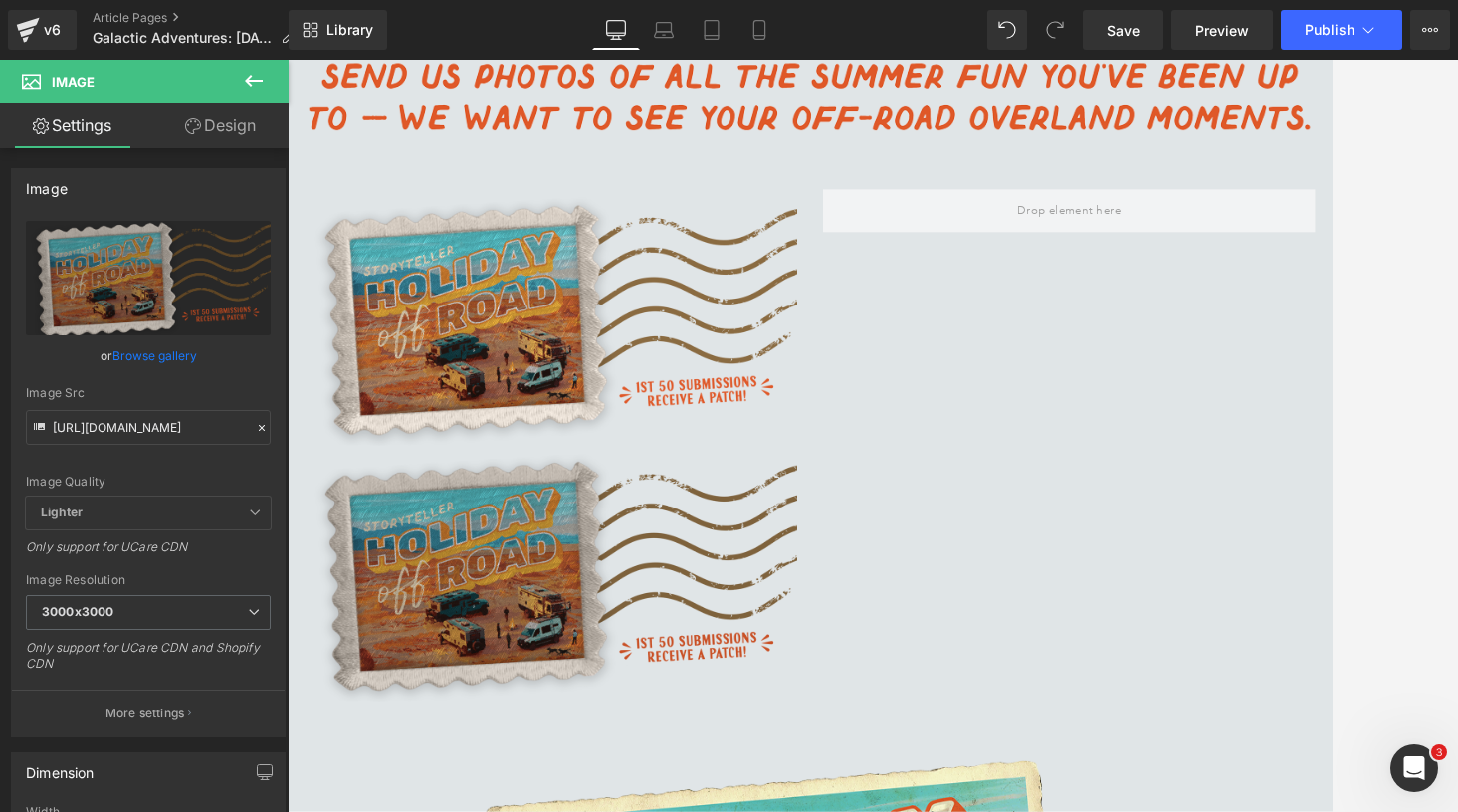 scroll, scrollTop: 9017, scrollLeft: 0, axis: vertical 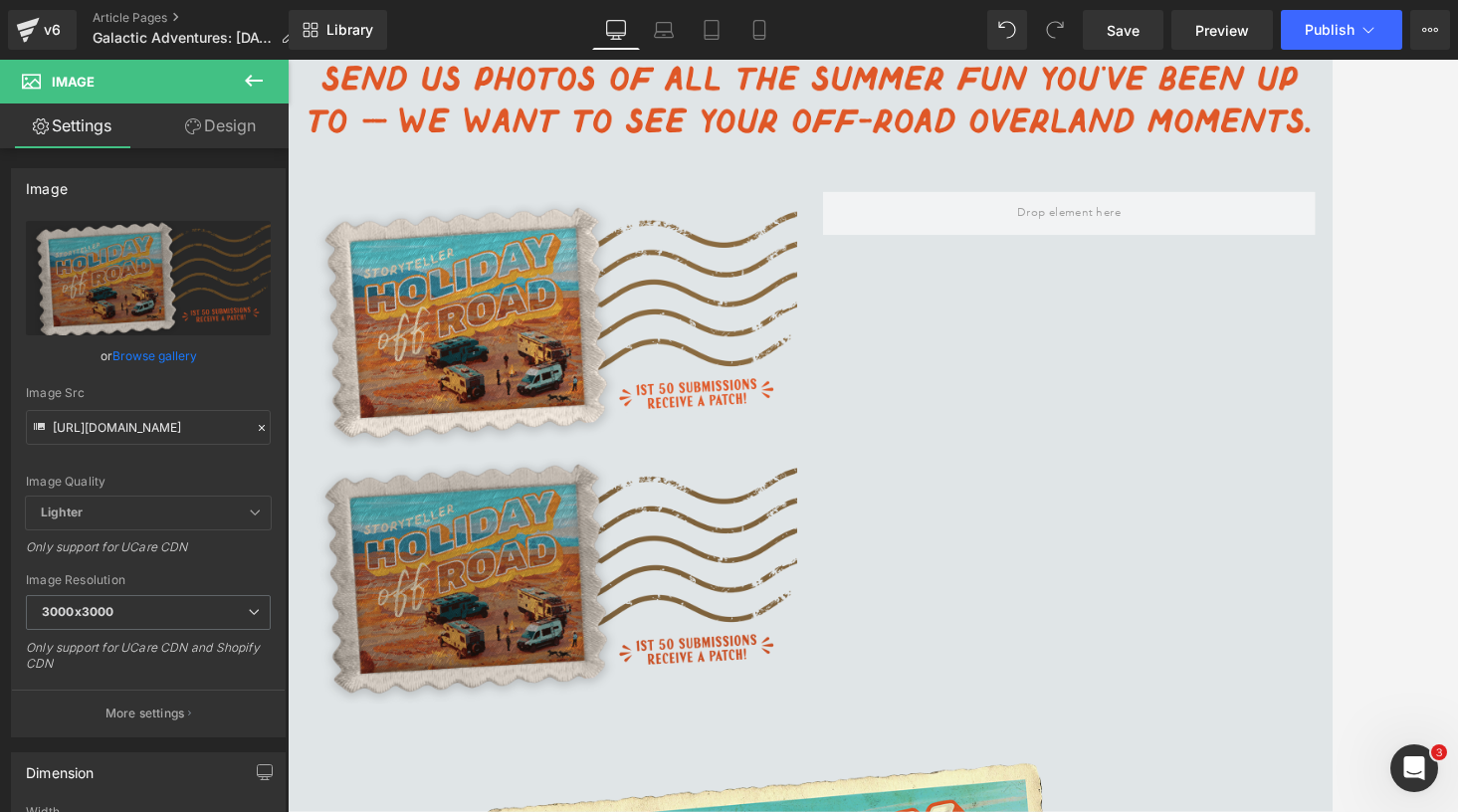 click at bounding box center [591, 655] 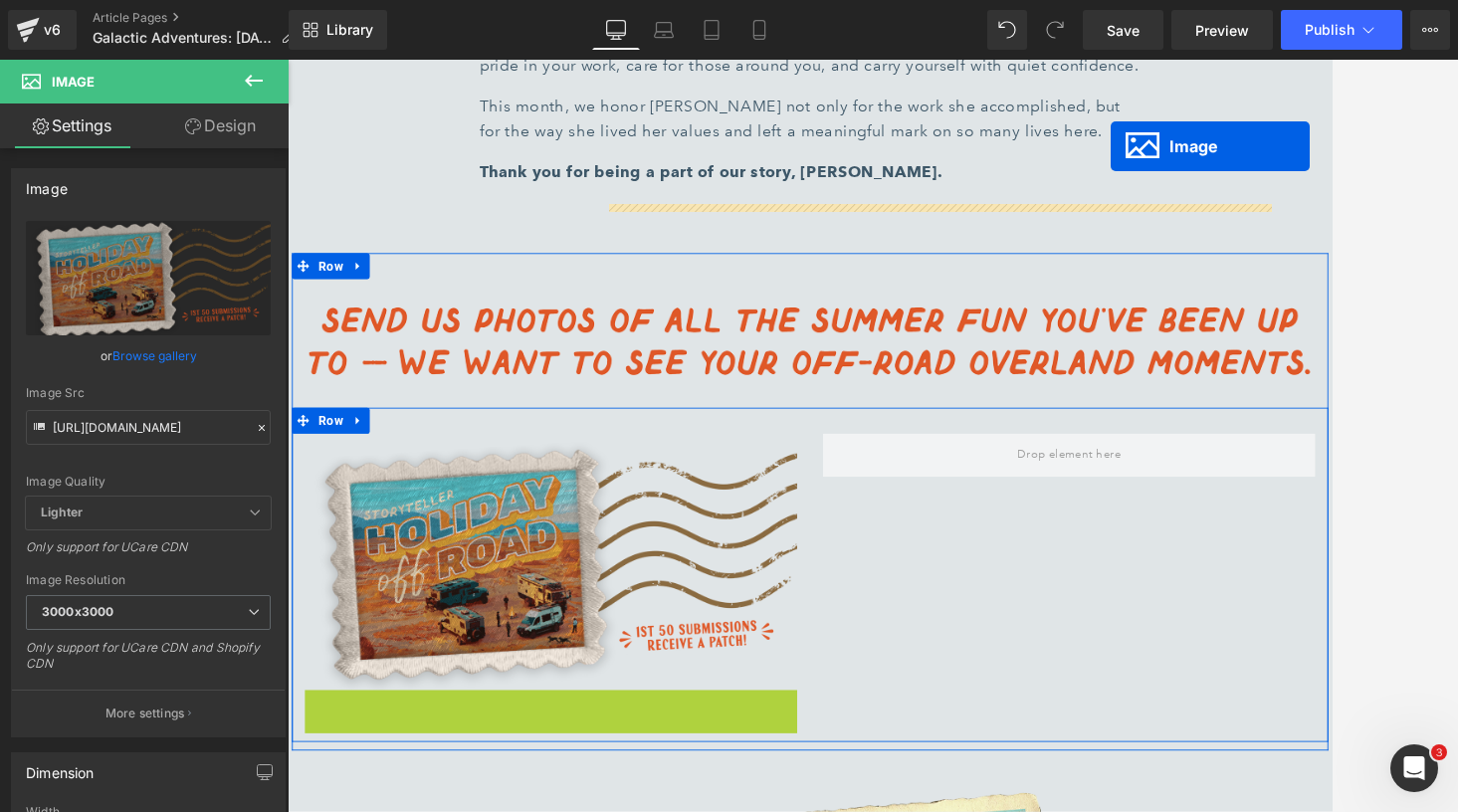 scroll, scrollTop: 8599, scrollLeft: 0, axis: vertical 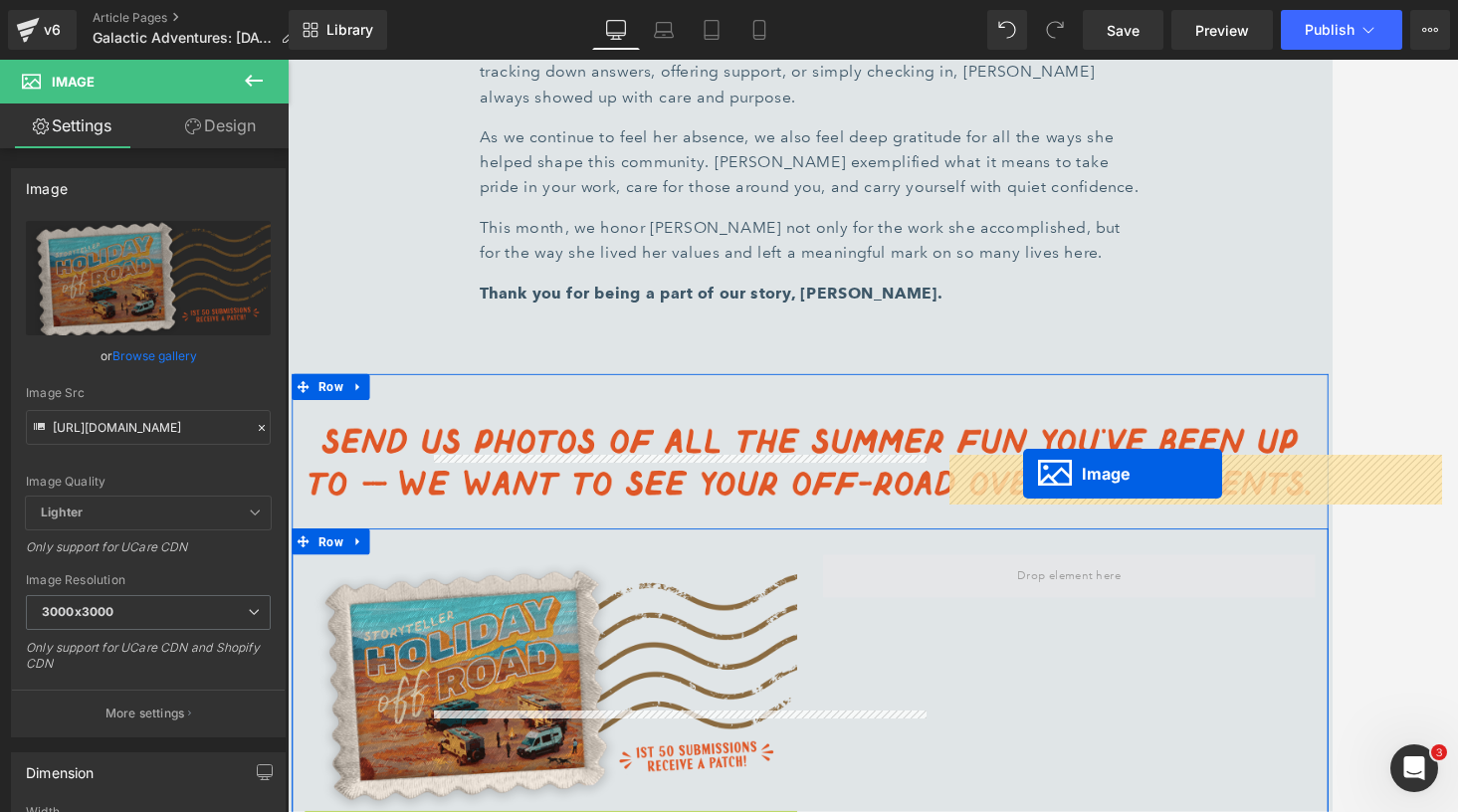 drag, startPoint x: 583, startPoint y: 538, endPoint x: 1136, endPoint y: 536, distance: 553.0036 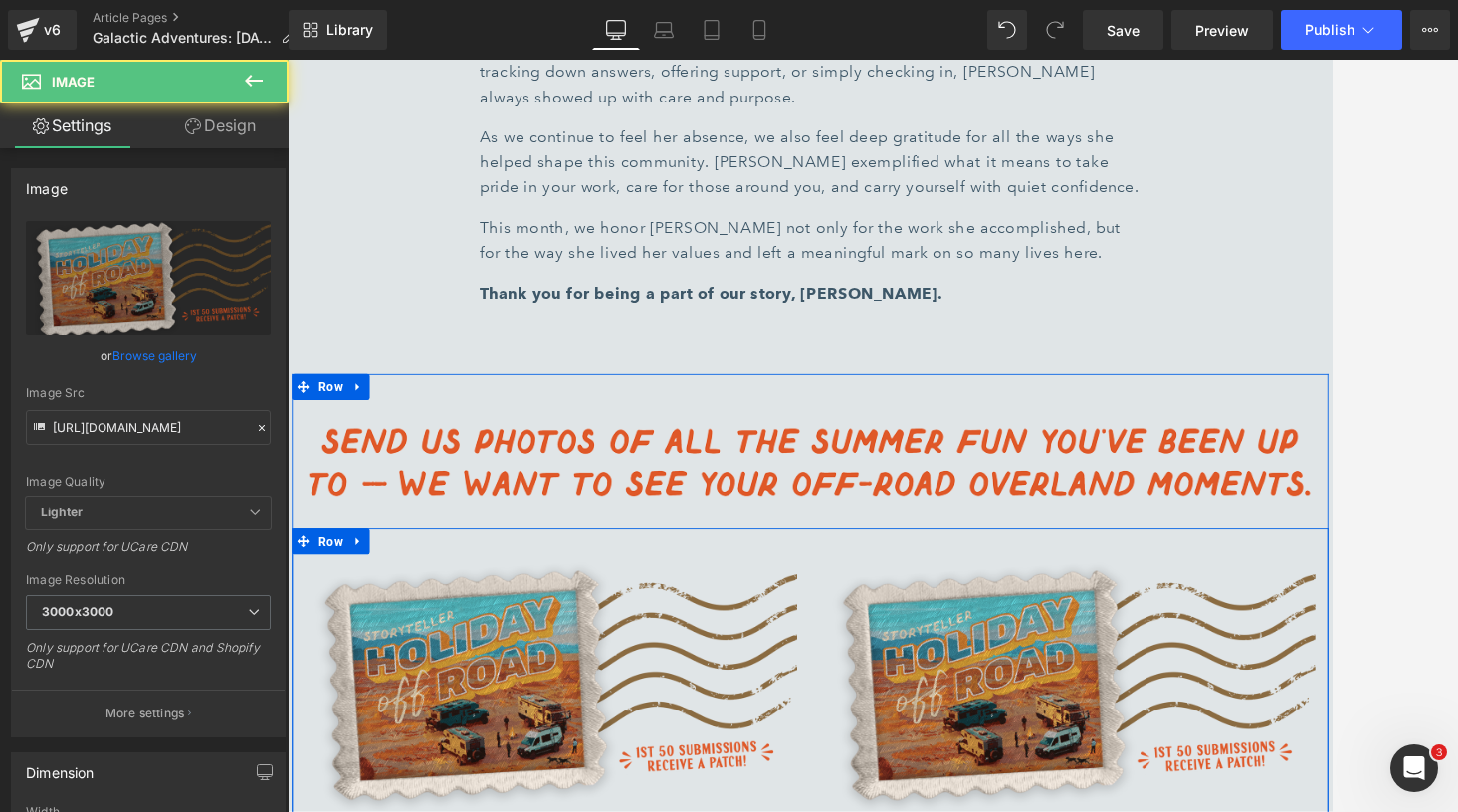 scroll, scrollTop: 8616, scrollLeft: 0, axis: vertical 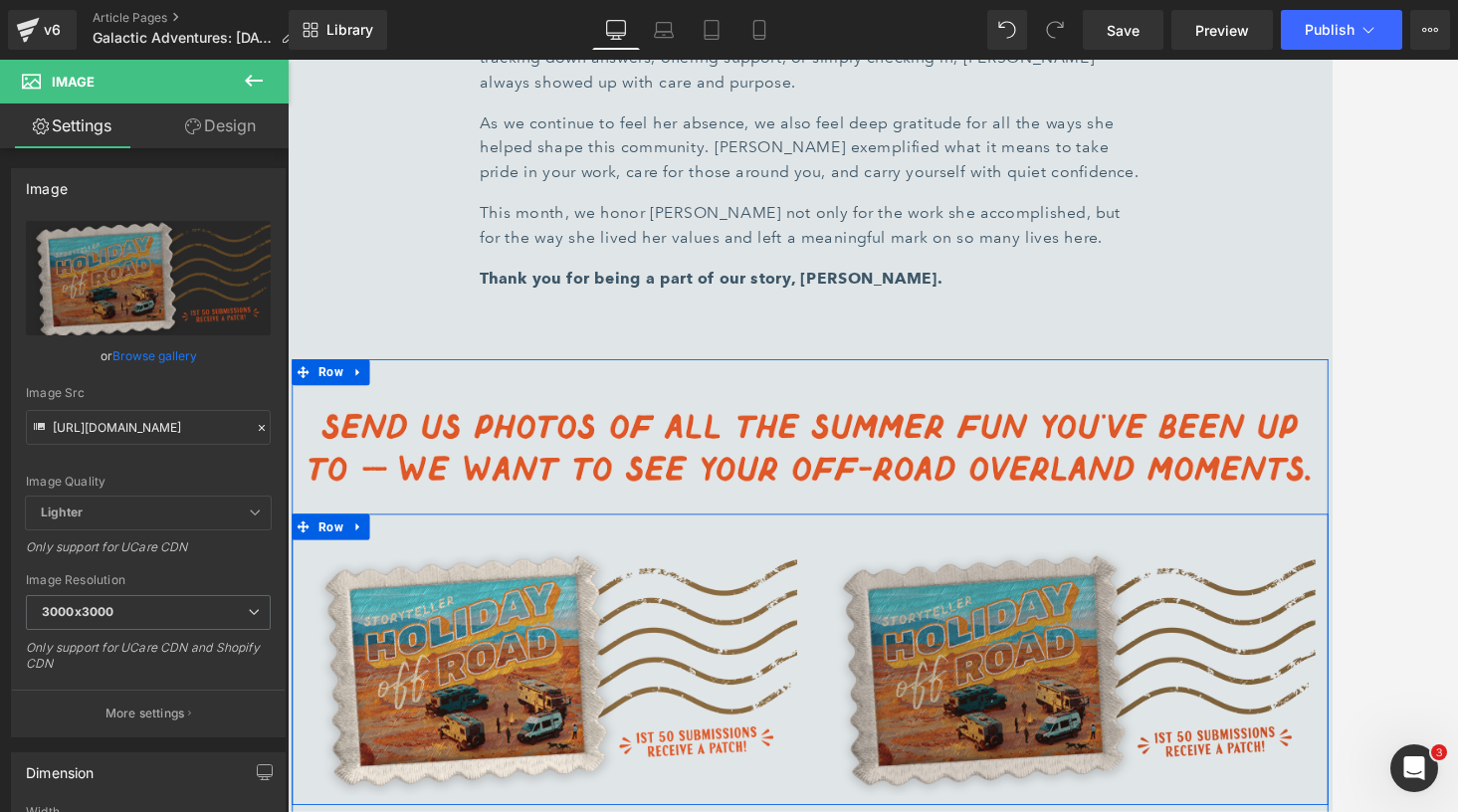 click at bounding box center [1188, 760] 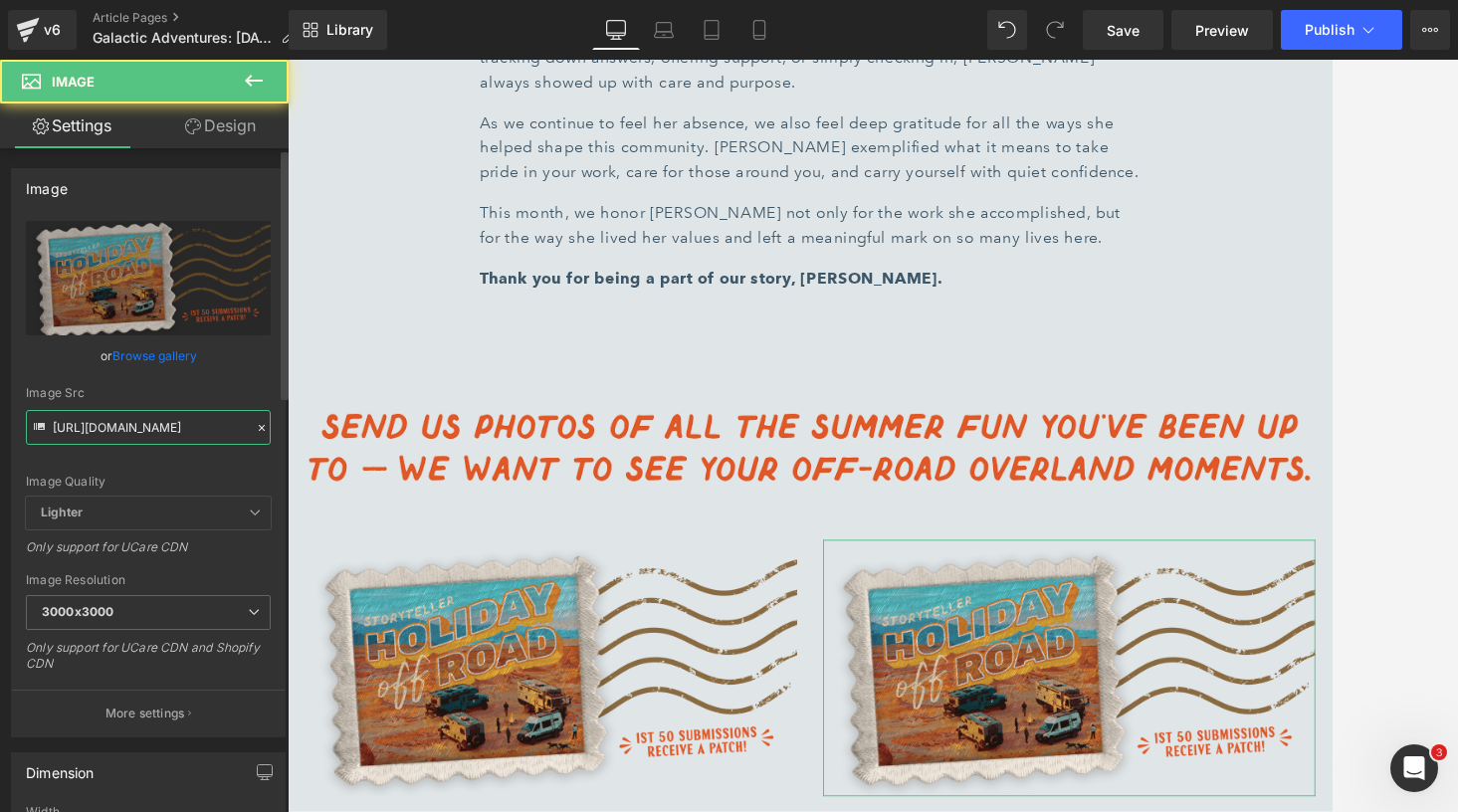 click on "[URL][DOMAIN_NAME]" at bounding box center [148, 427] 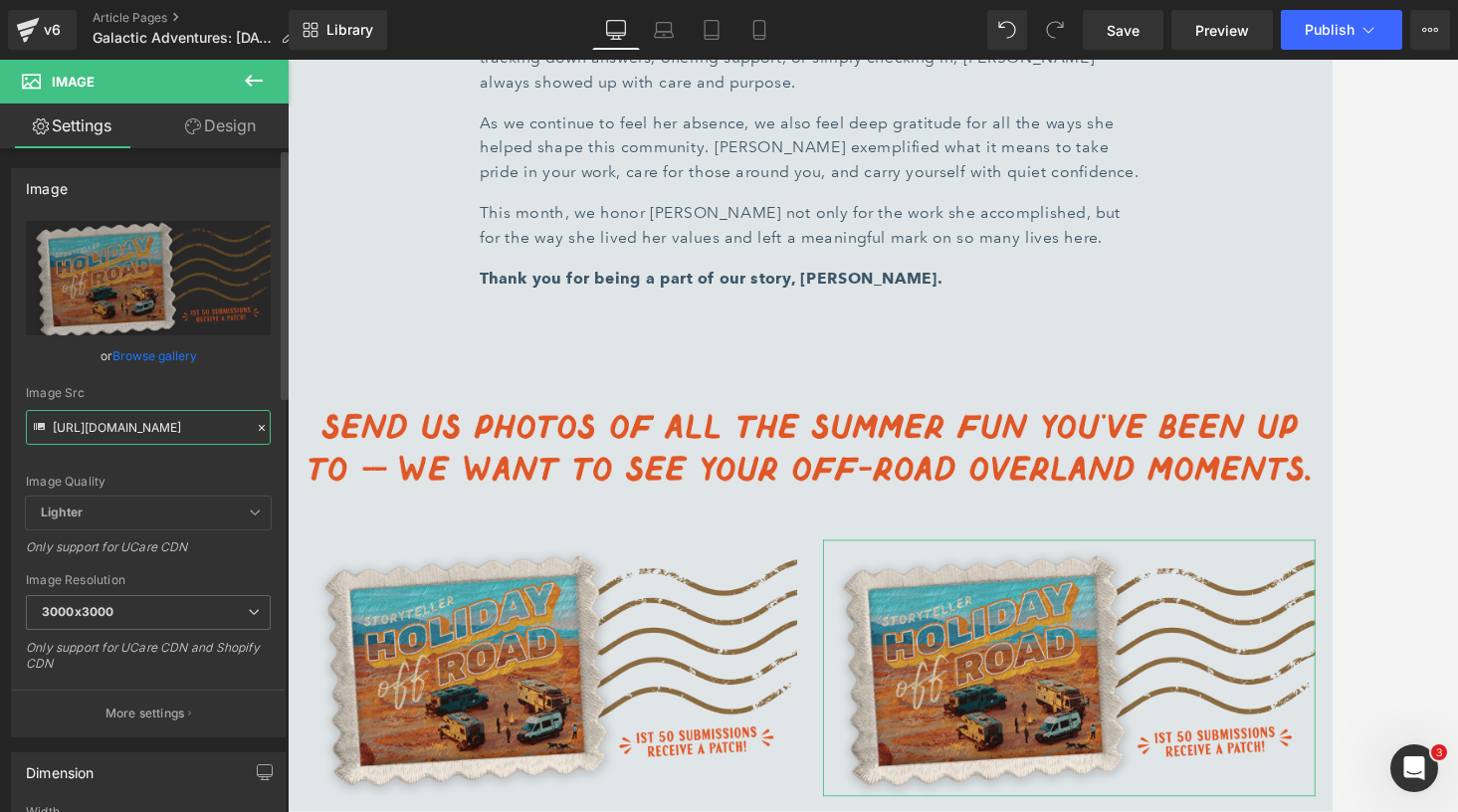 type on "[URL][DOMAIN_NAME]" 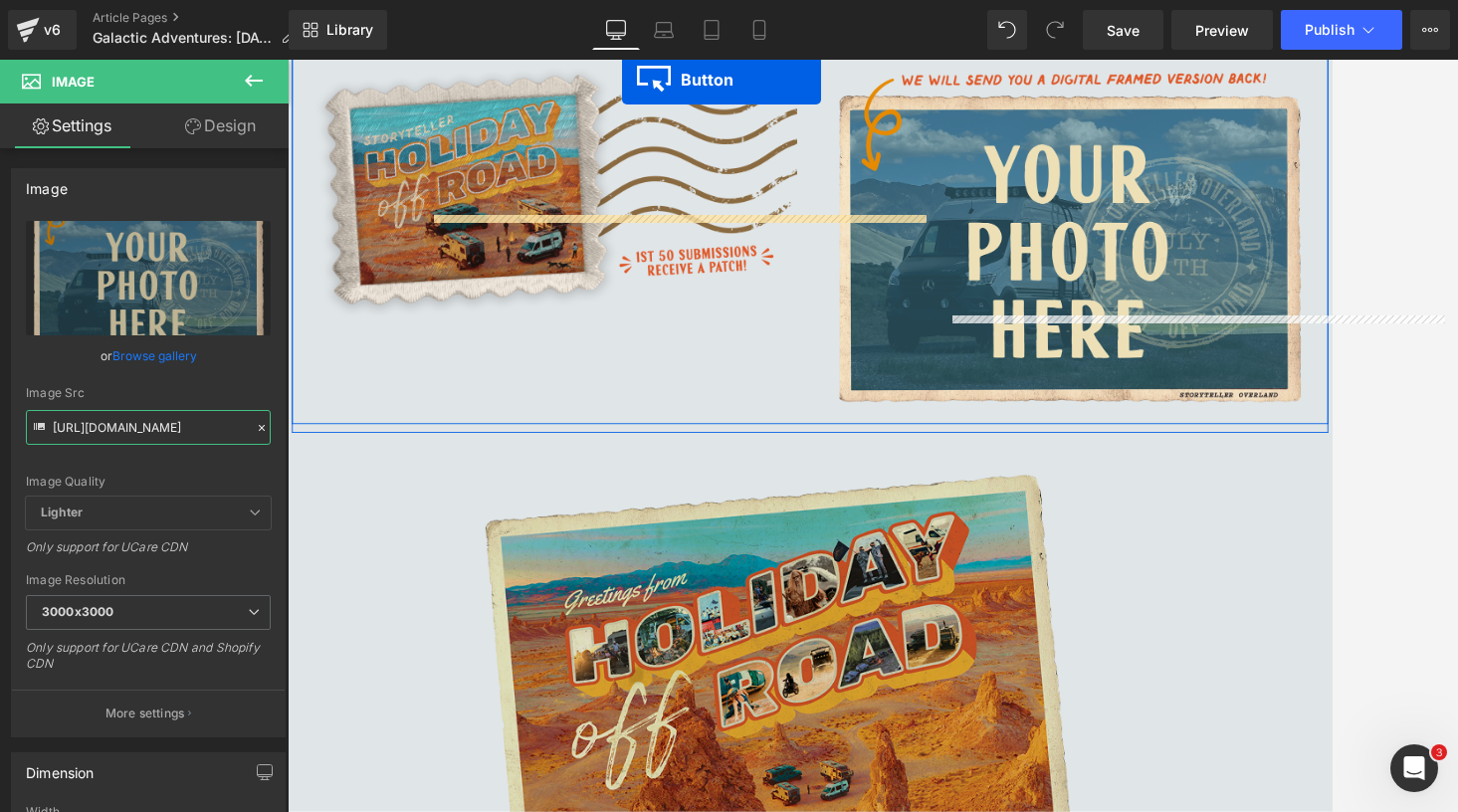 scroll, scrollTop: 9150, scrollLeft: 0, axis: vertical 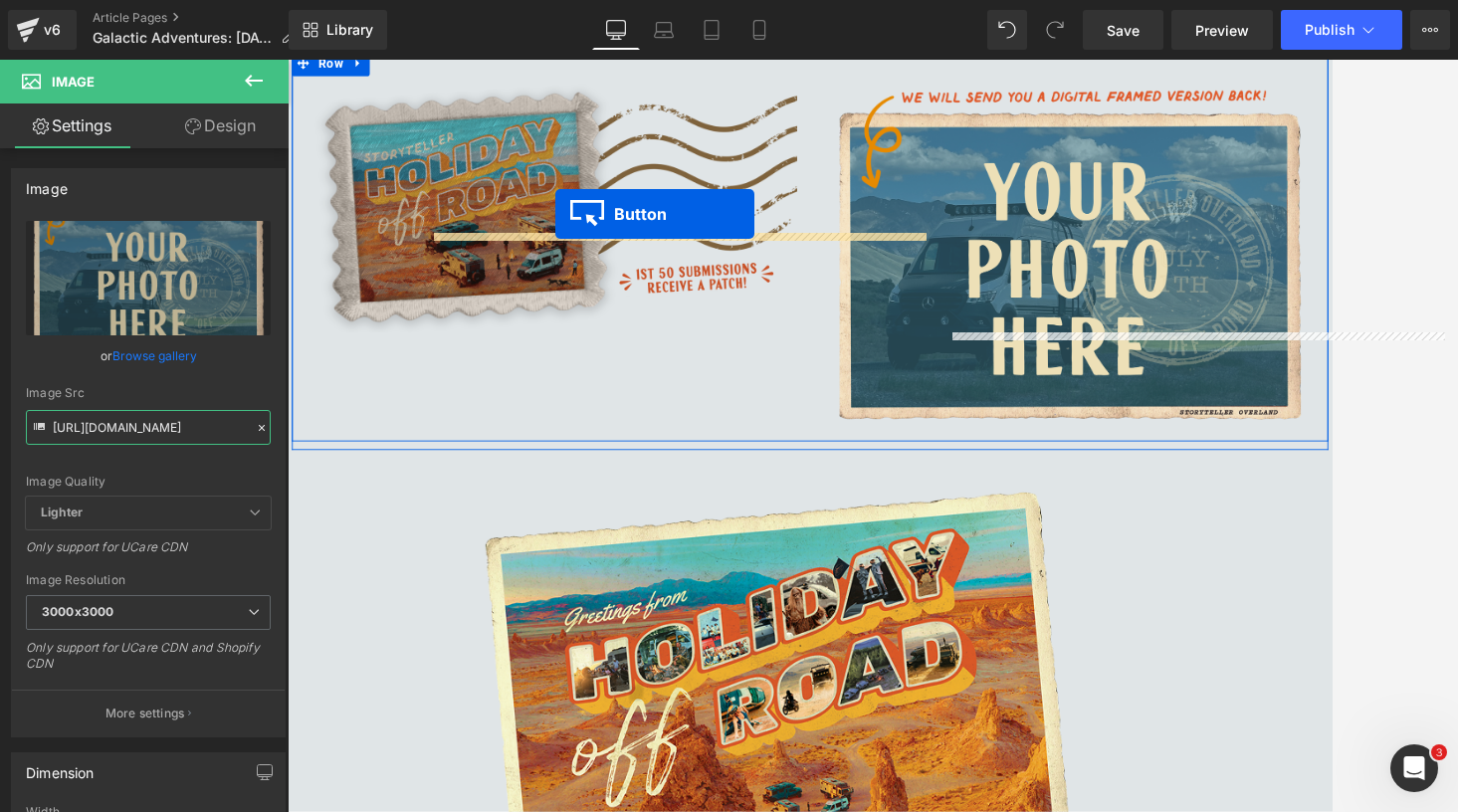 drag, startPoint x: 900, startPoint y: 608, endPoint x: 596, endPoint y: 243, distance: 475.01684 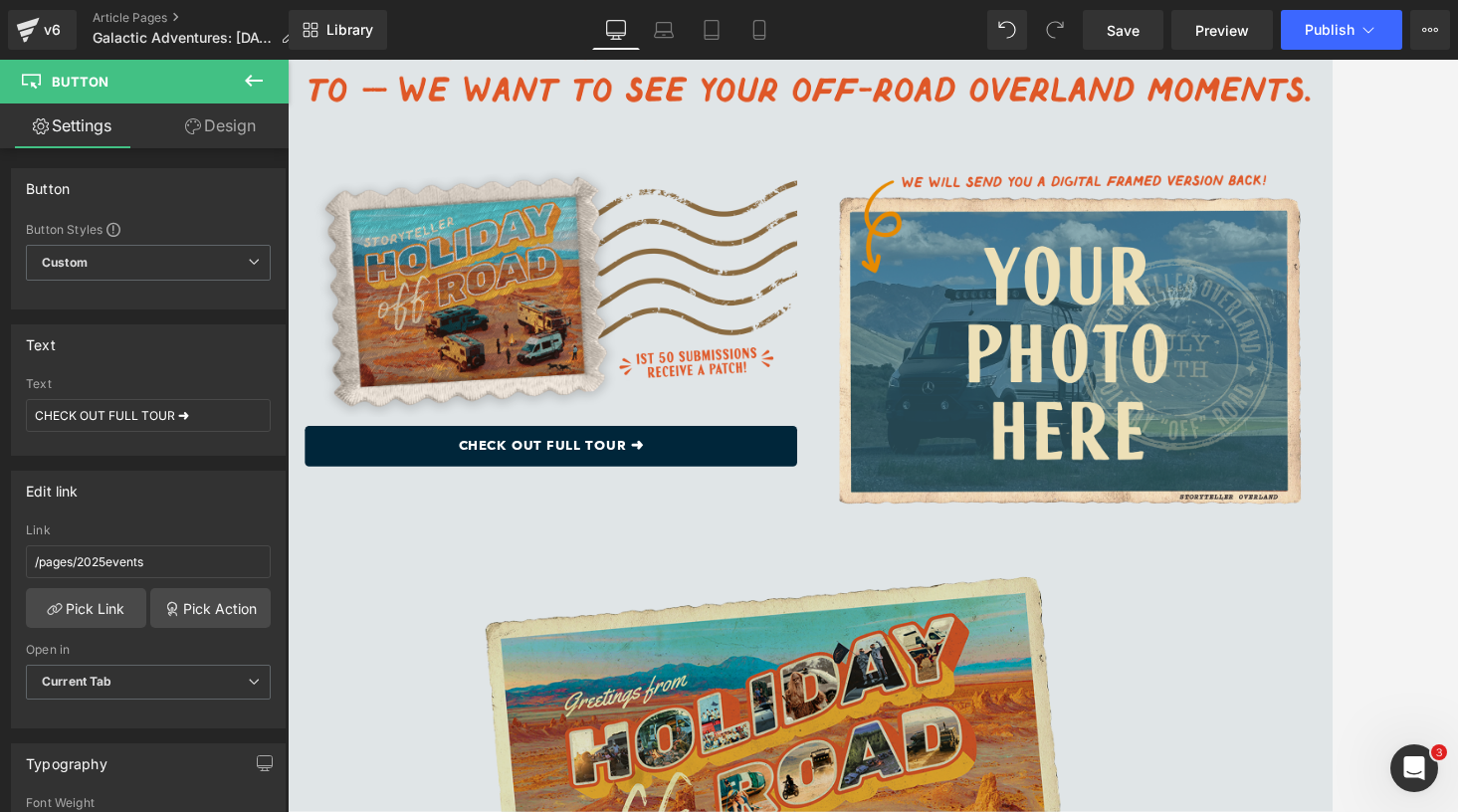 scroll, scrollTop: 9008, scrollLeft: 0, axis: vertical 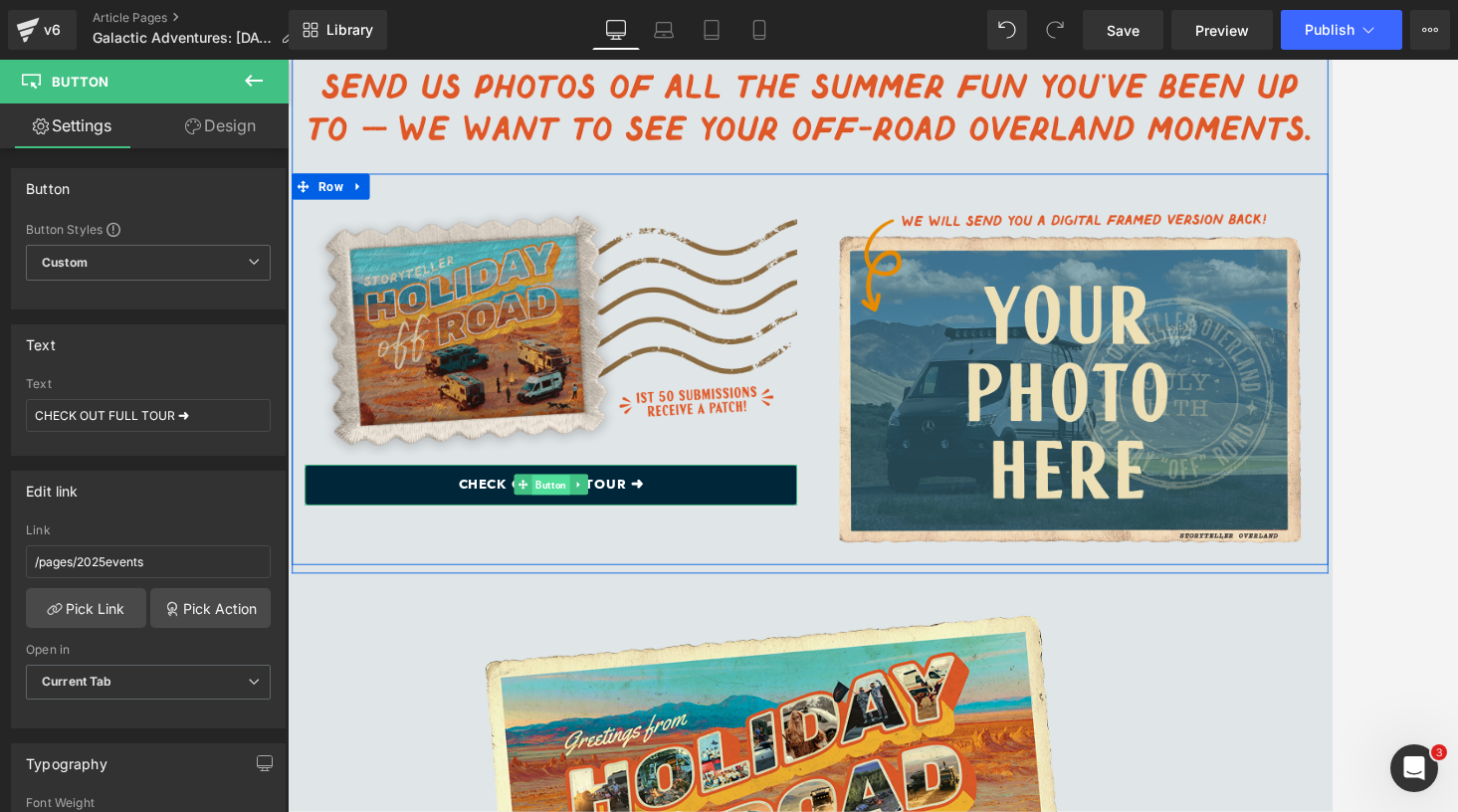 click on "Button" at bounding box center (591, 550) 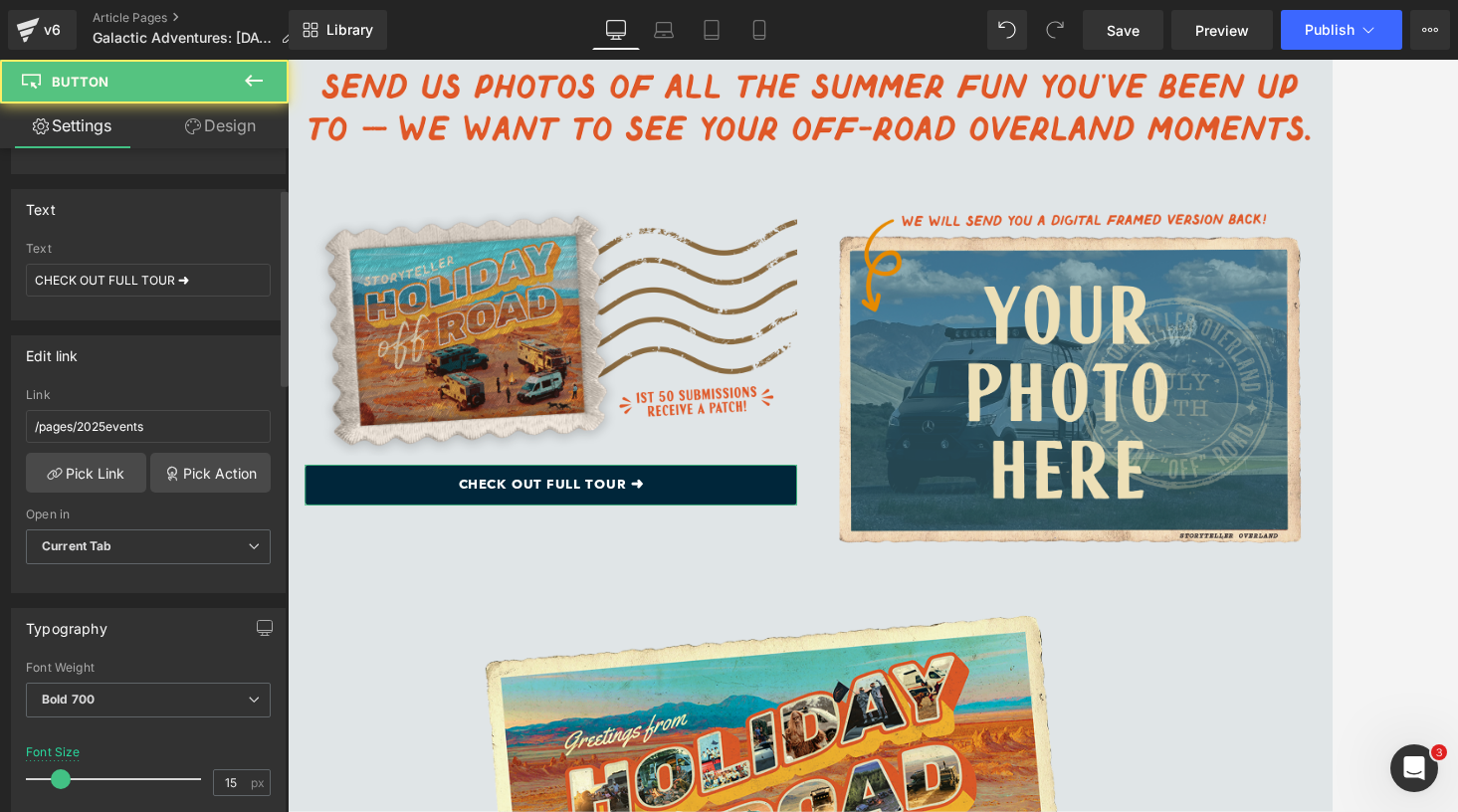 scroll, scrollTop: 136, scrollLeft: 0, axis: vertical 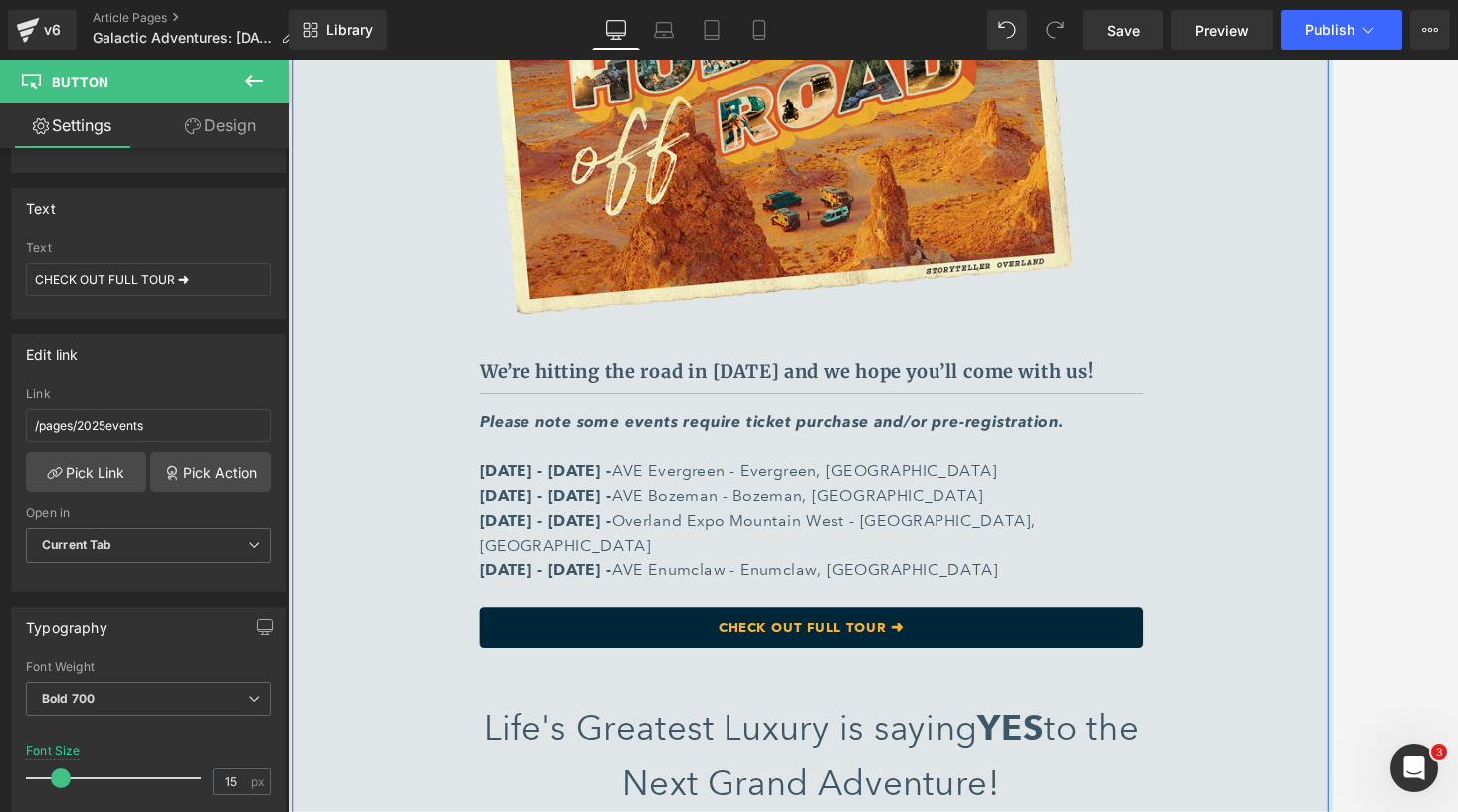 click on "CHECK OUT FULL TOUR ➜ Button" at bounding box center [891, 713] 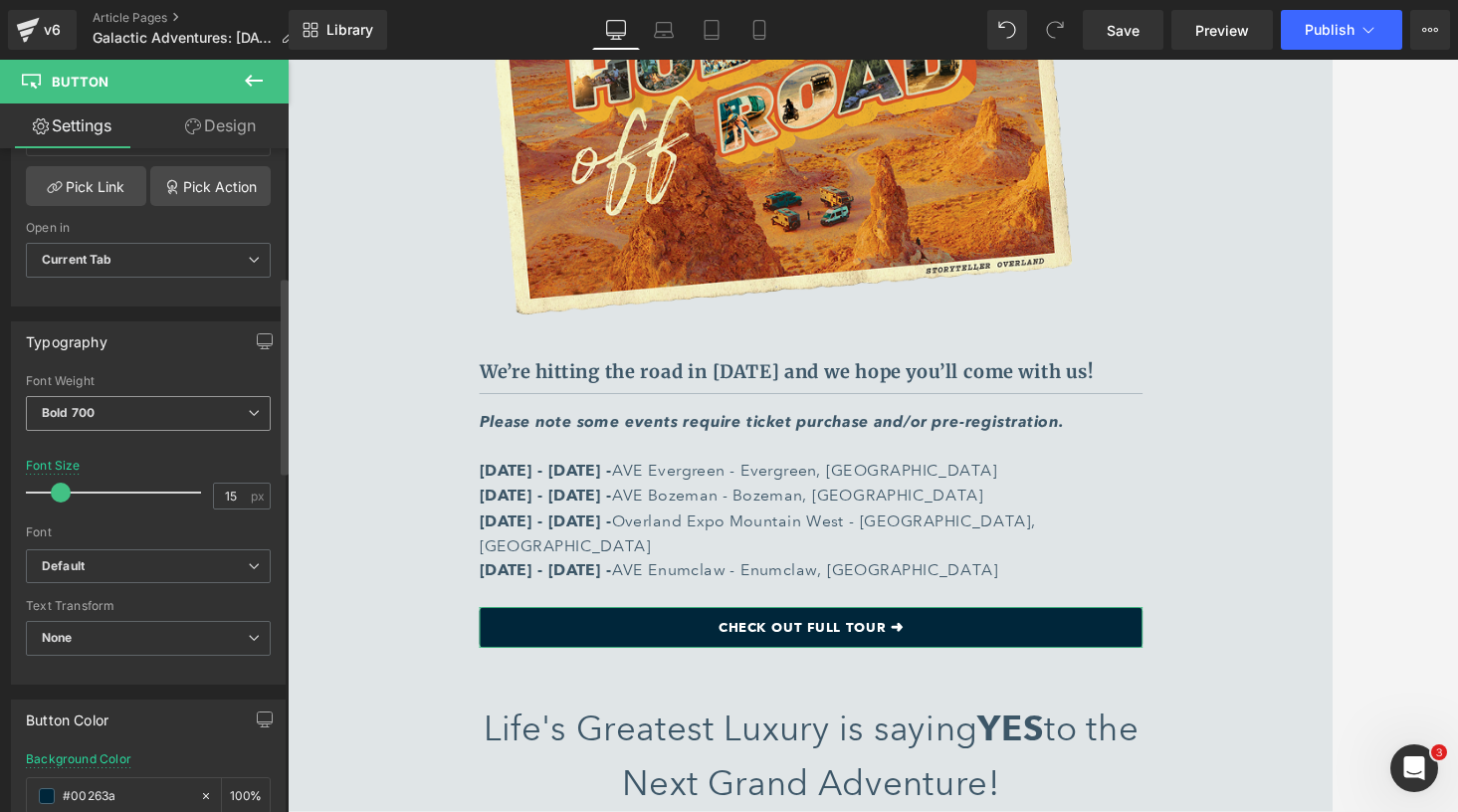 scroll, scrollTop: 432, scrollLeft: 0, axis: vertical 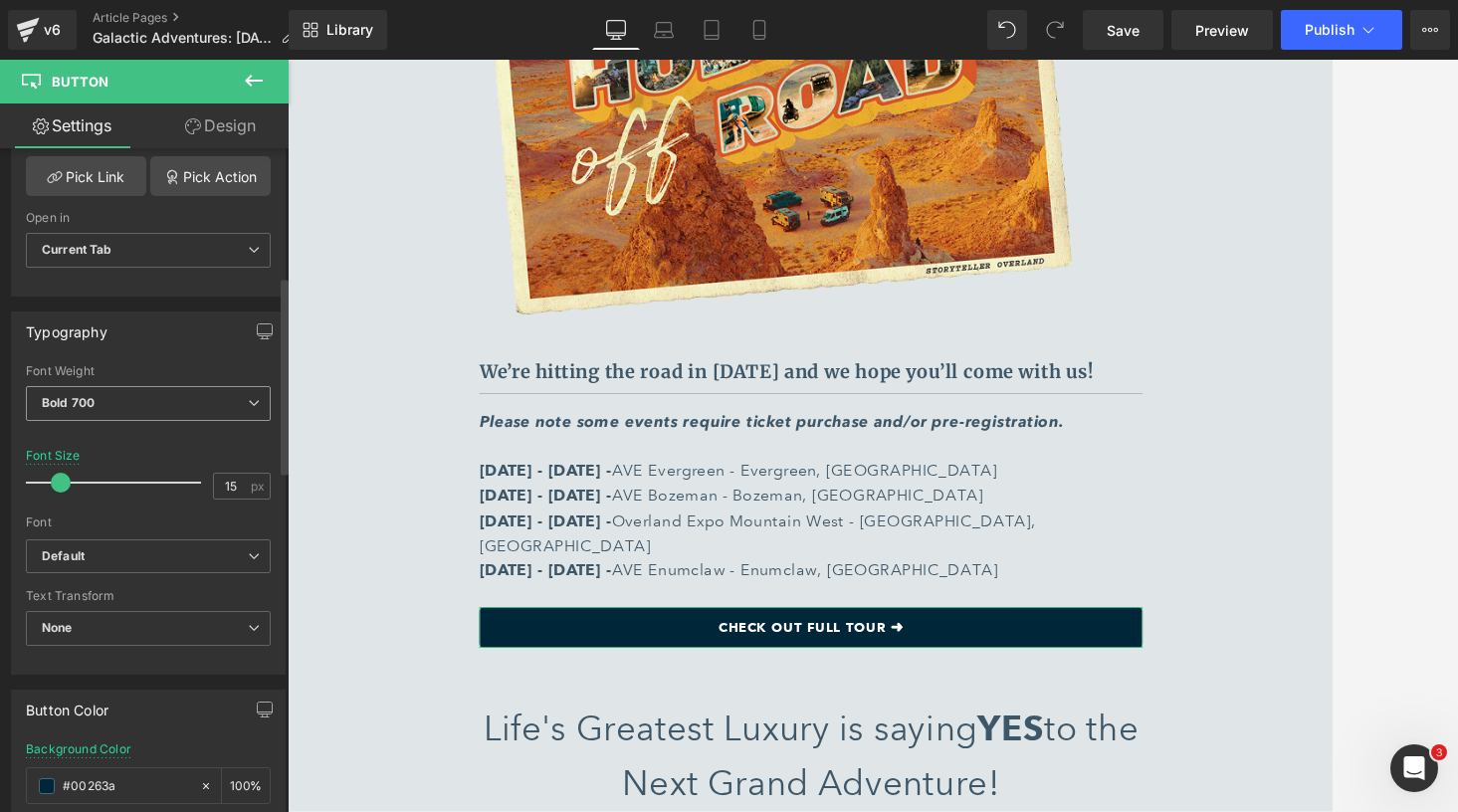 click on "Bold 700" at bounding box center (148, 403) 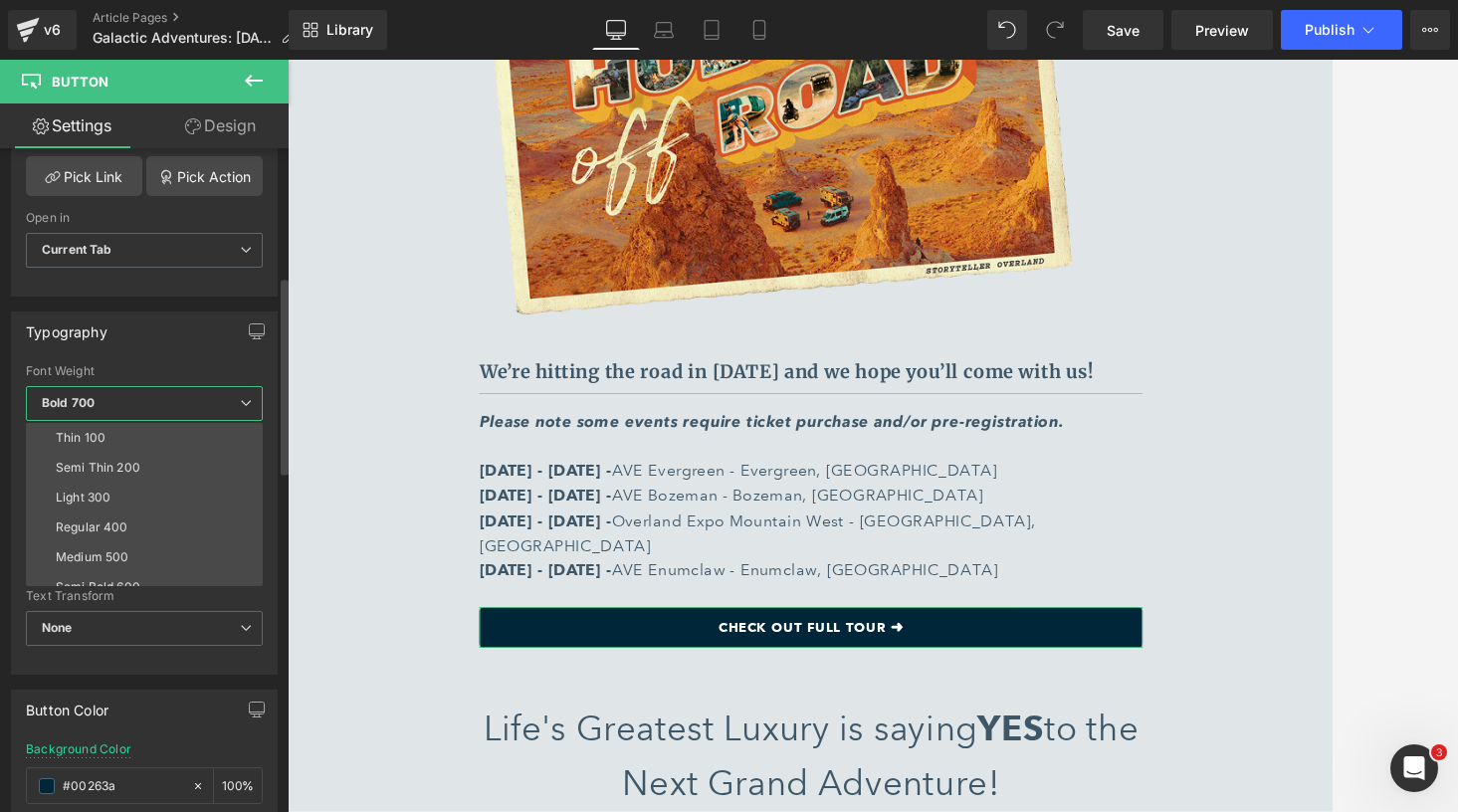 click on "Button Color" at bounding box center (67, 705) 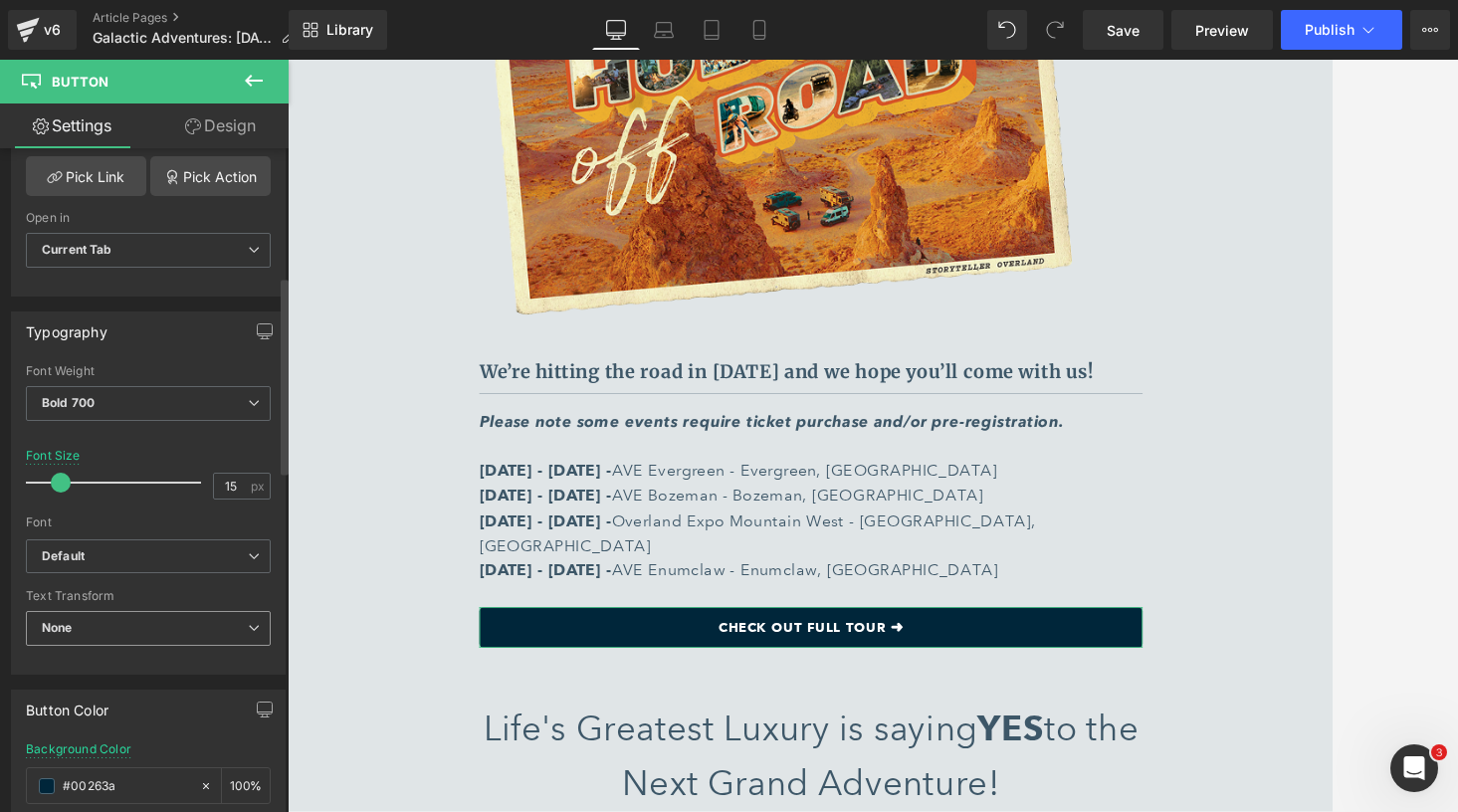 click on "None" at bounding box center (148, 628) 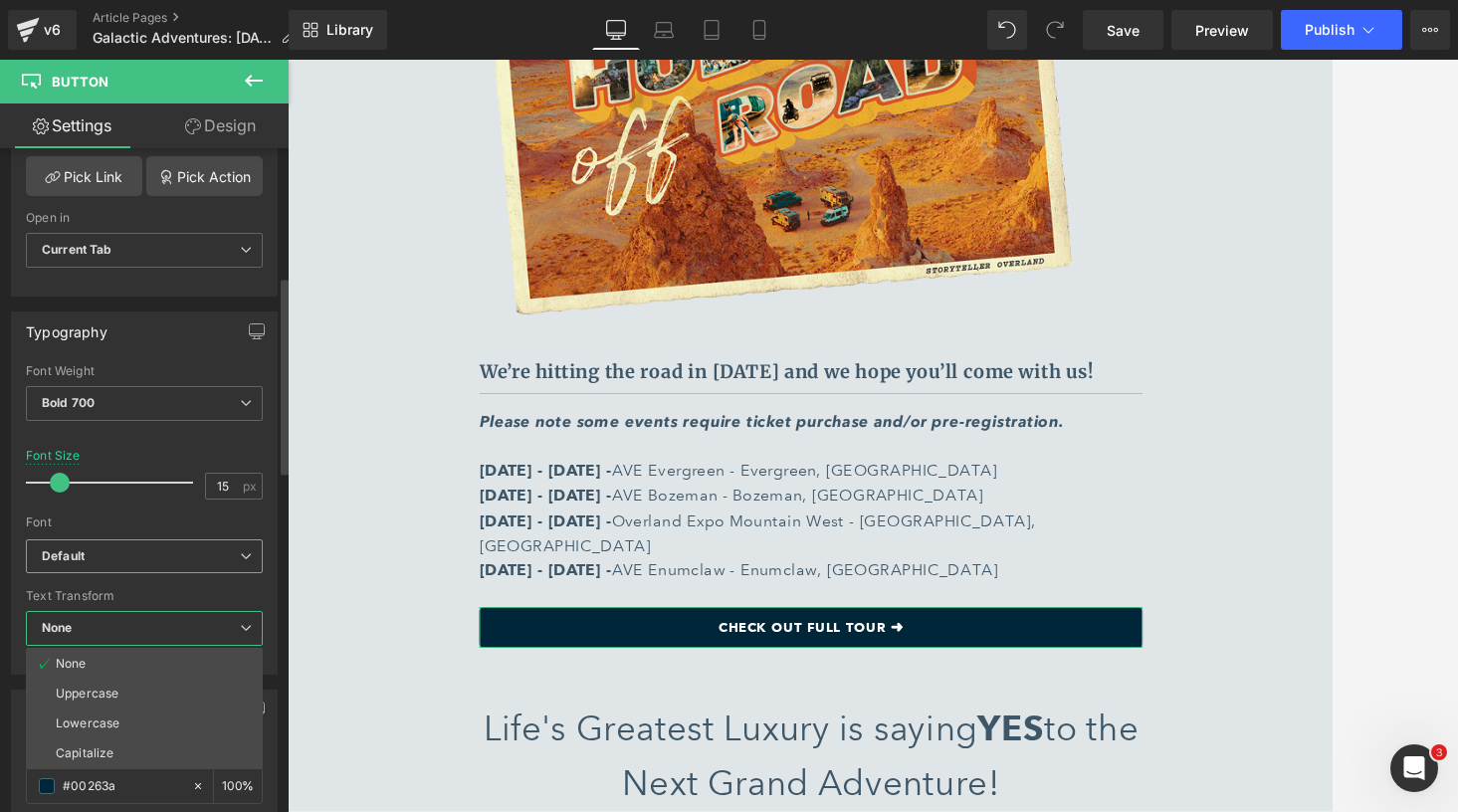 click on "Default" at bounding box center [140, 556] 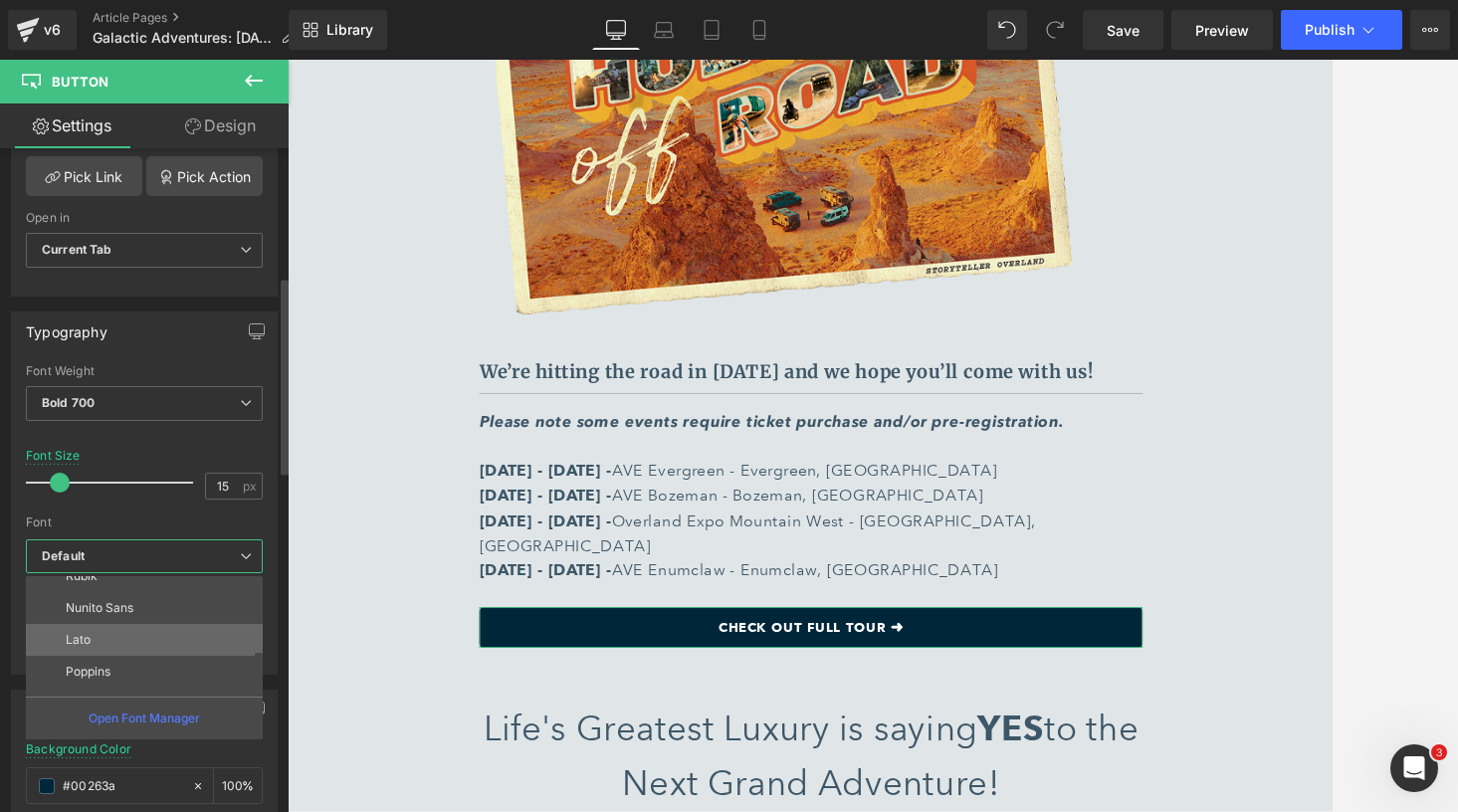 scroll, scrollTop: 231, scrollLeft: 0, axis: vertical 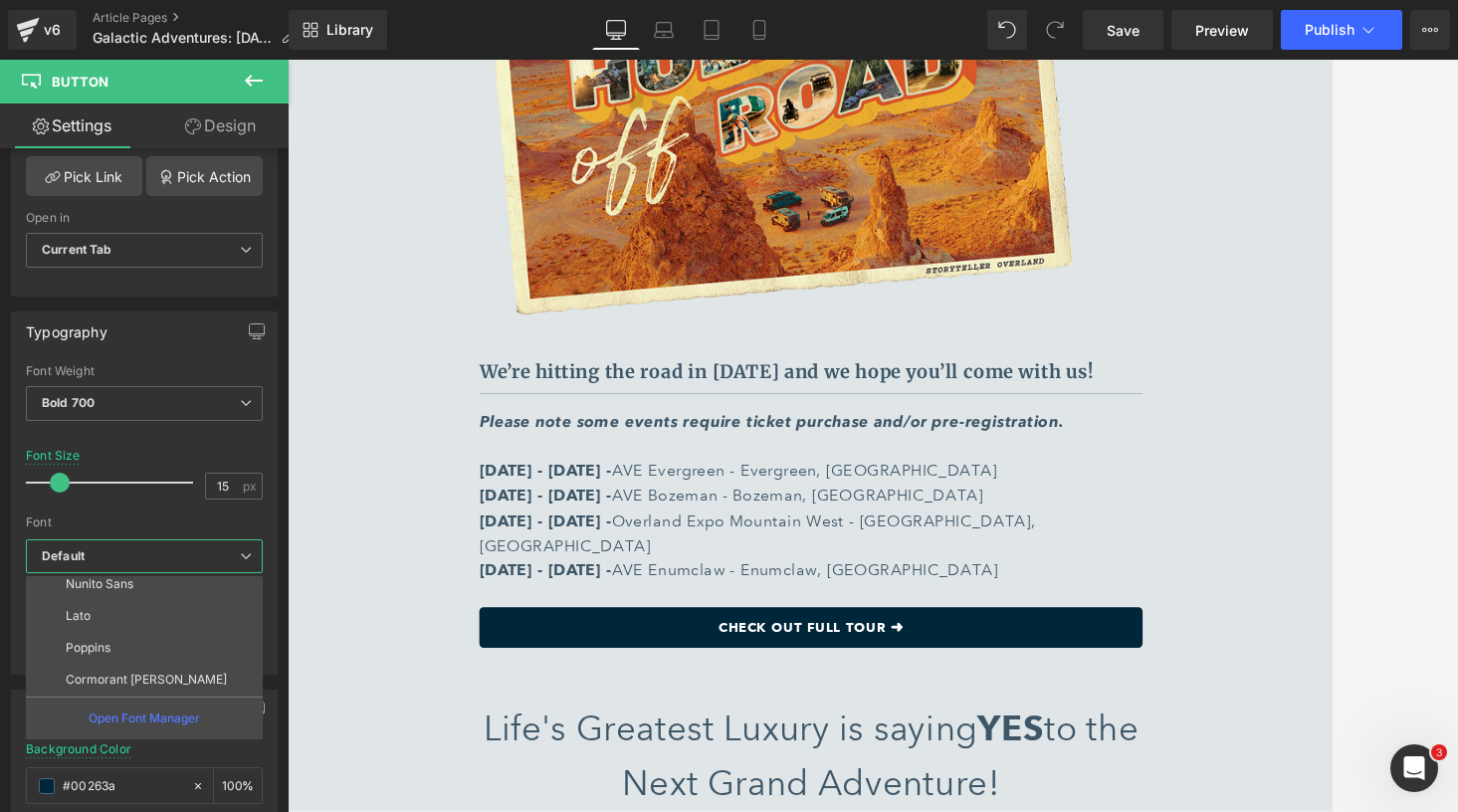 click on "Skip to content
Maximum Savings for Your Maximum [PERSON_NAME]. Explore rebates on 2024 & 2025 144" MODE Vans
FLARESPACE ACCESSORIES
MODE Vans
MODE Vans
2025 CREW MODE 170" at bounding box center (890, -3243) 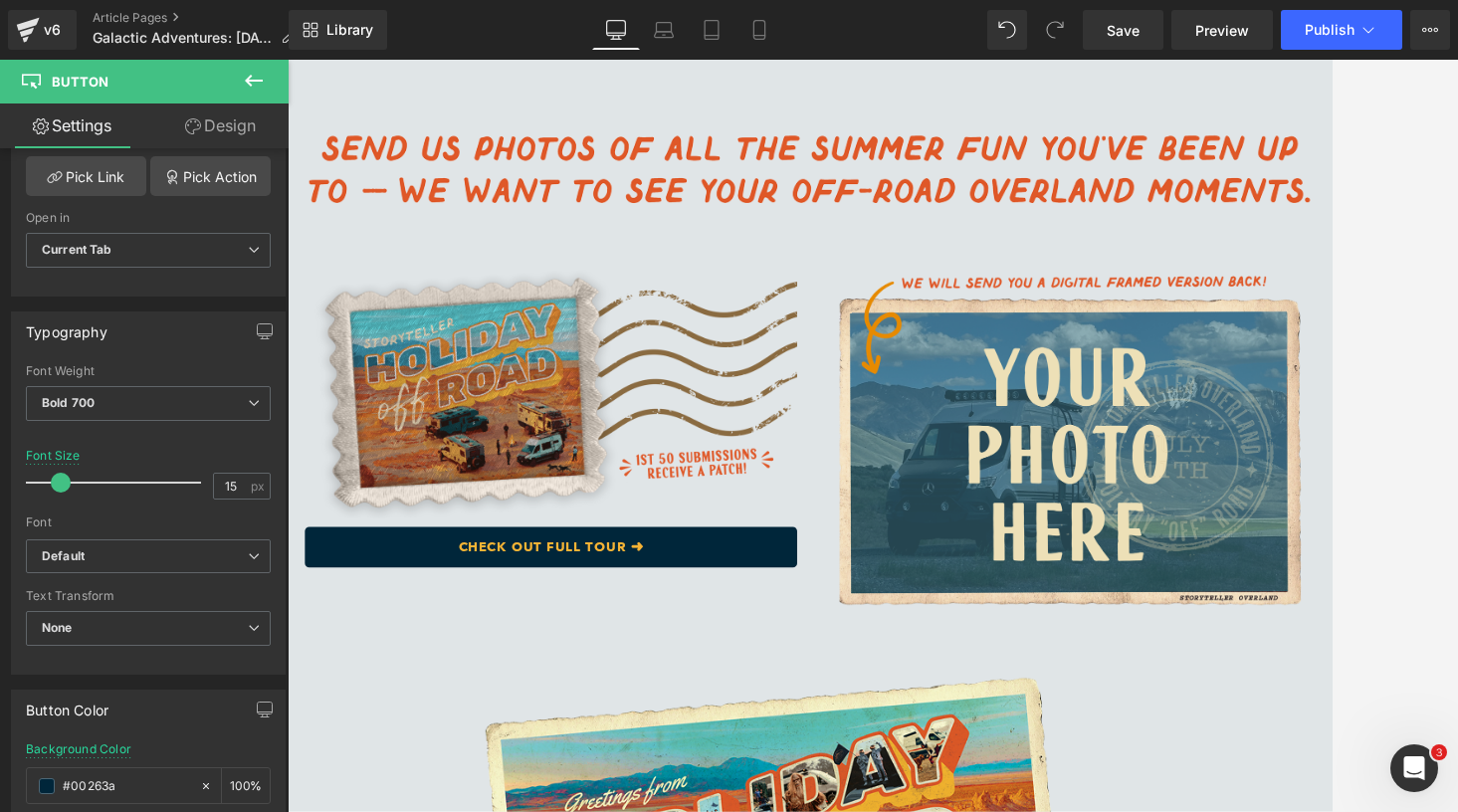 scroll, scrollTop: 8935, scrollLeft: 0, axis: vertical 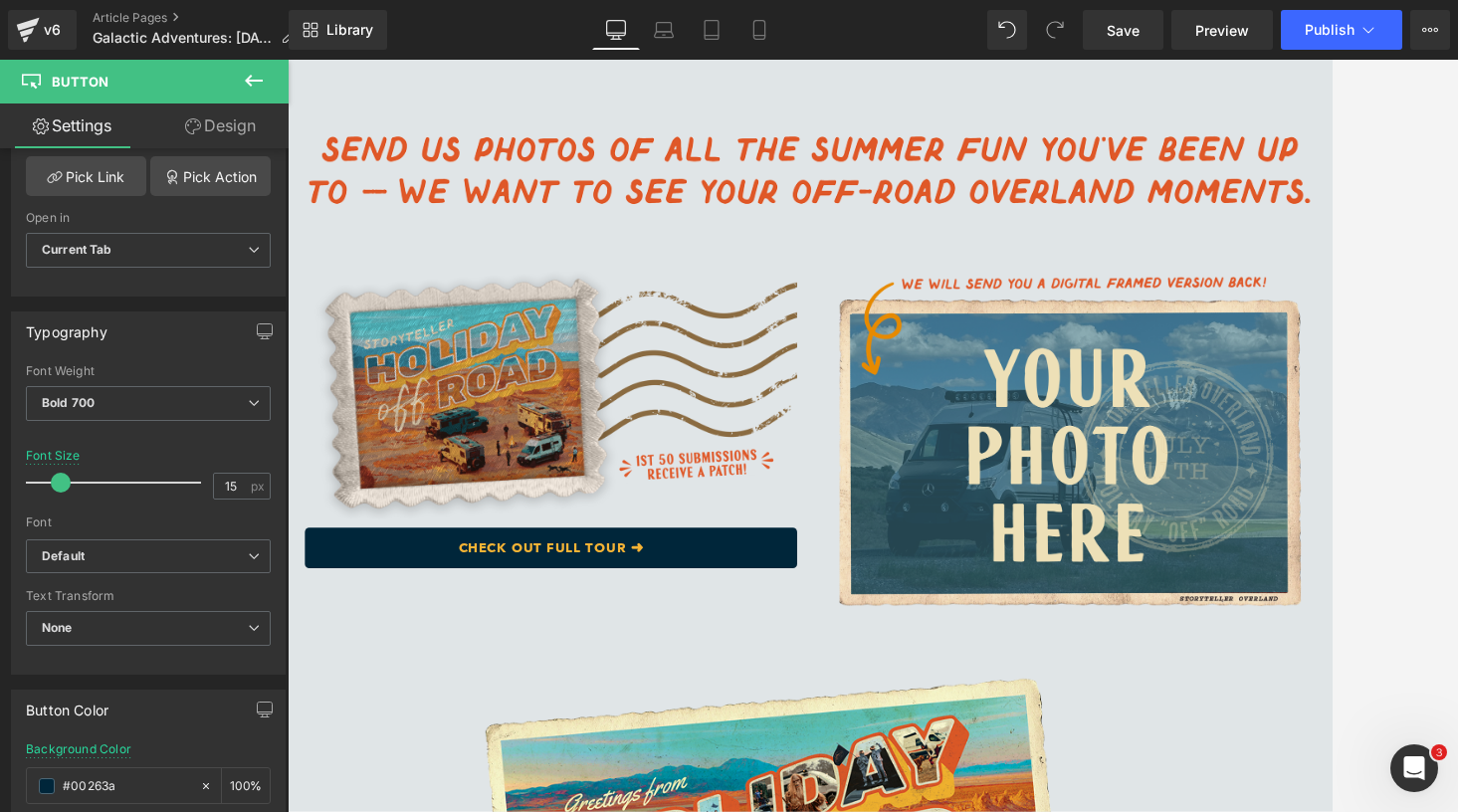 click on "CHECK OUT FULL TOUR ➜ Button" at bounding box center (591, 622) 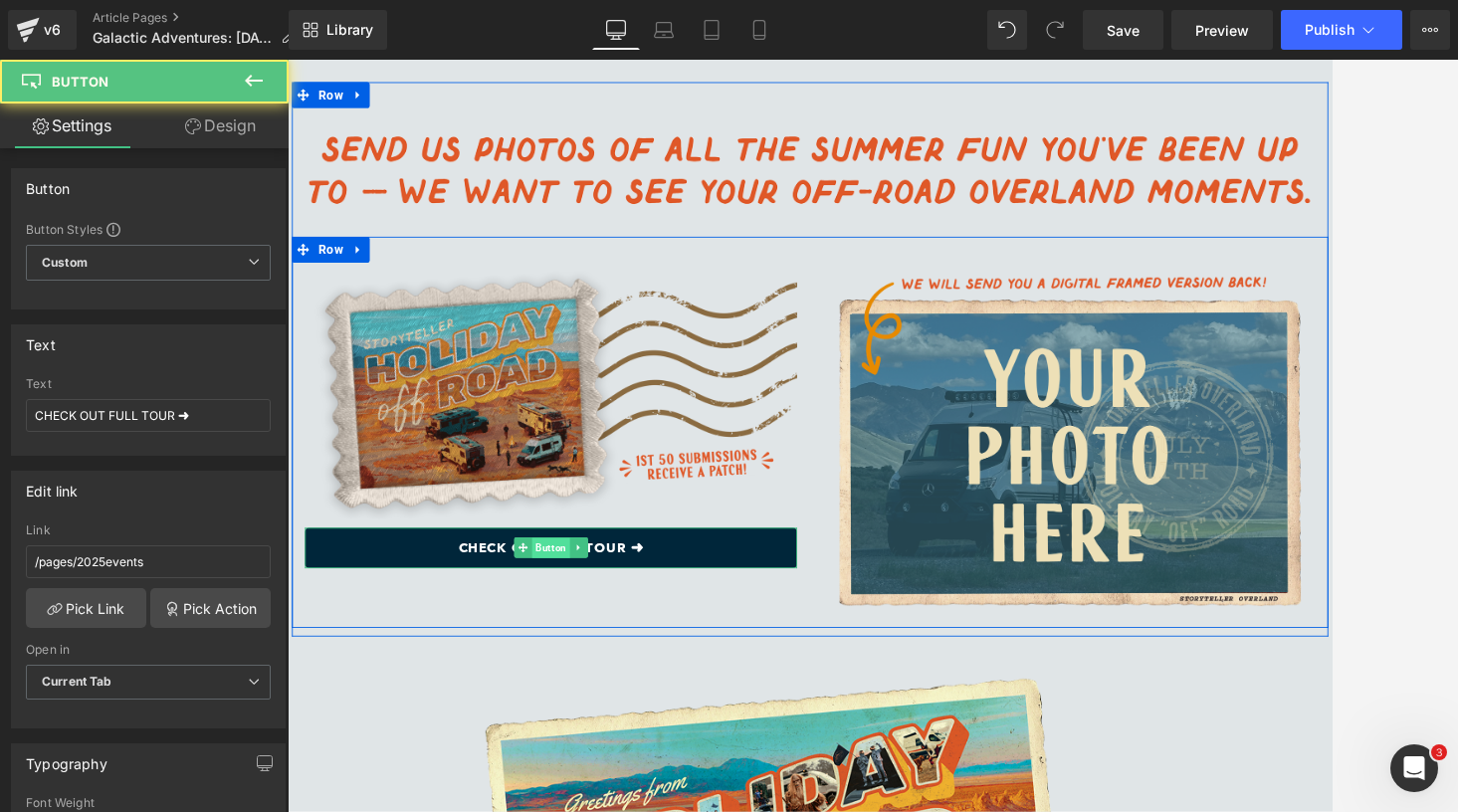 click on "Button" at bounding box center [591, 623] 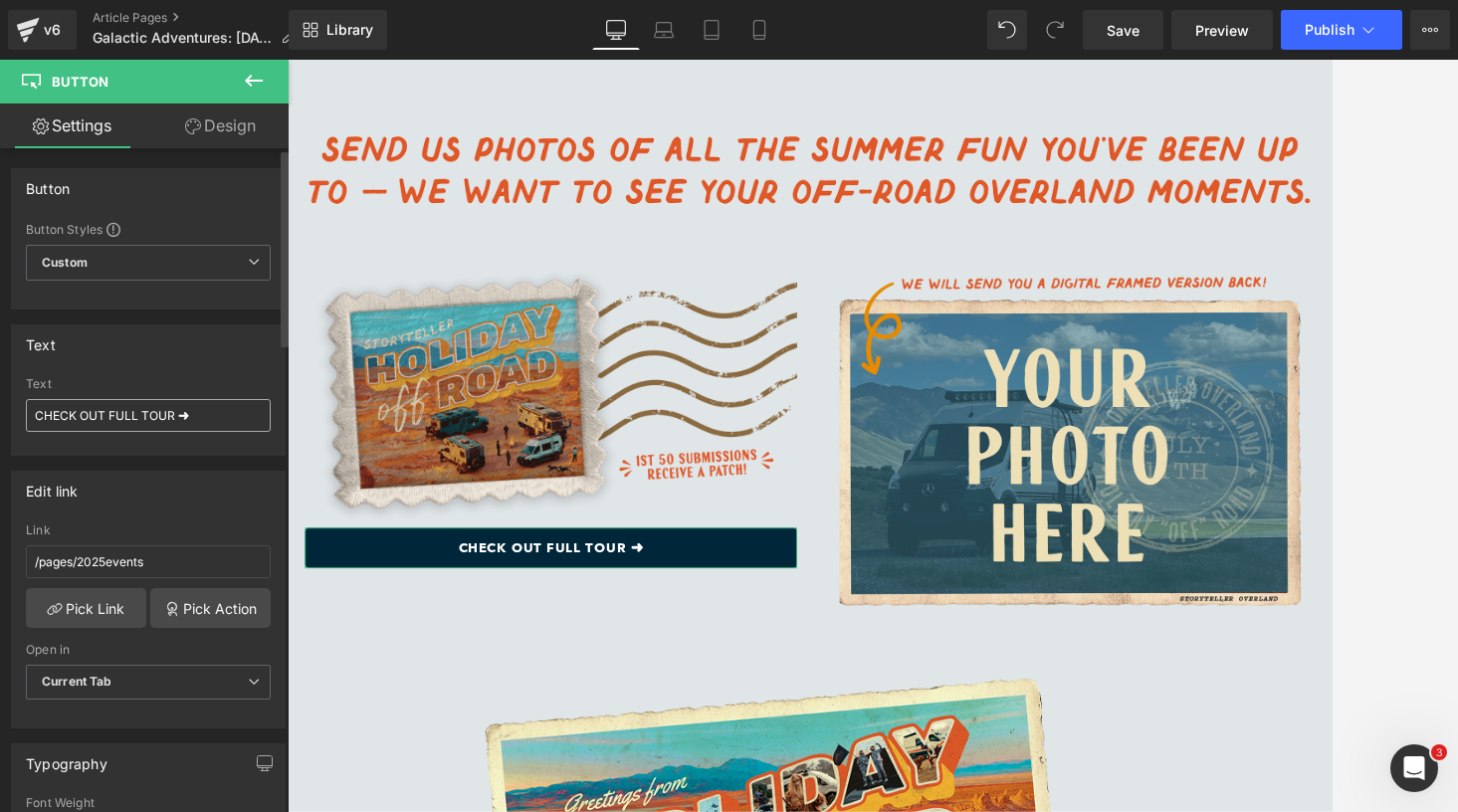 click on "CHECK OUT FULL TOUR ➜" at bounding box center (148, 415) 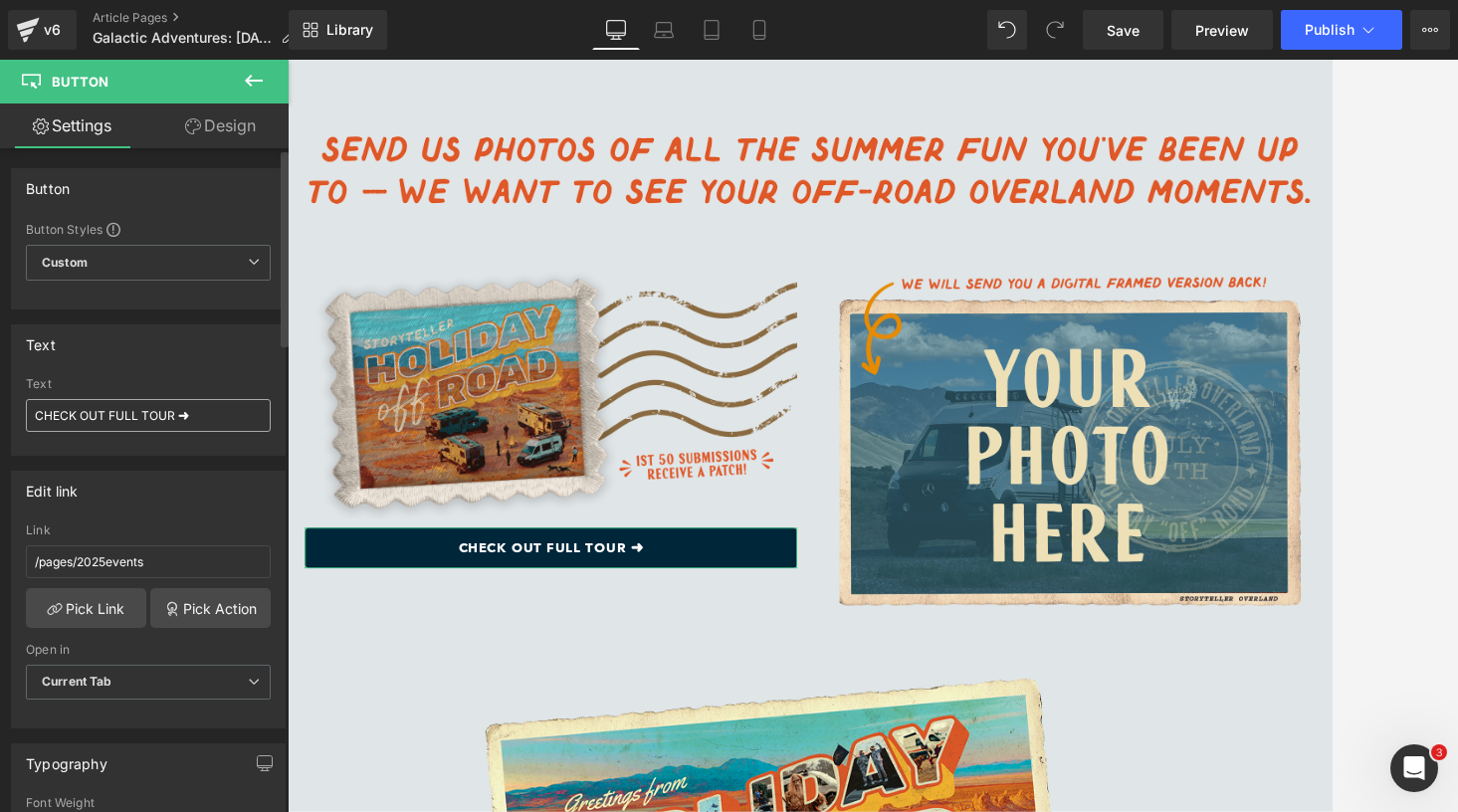 type on "K" 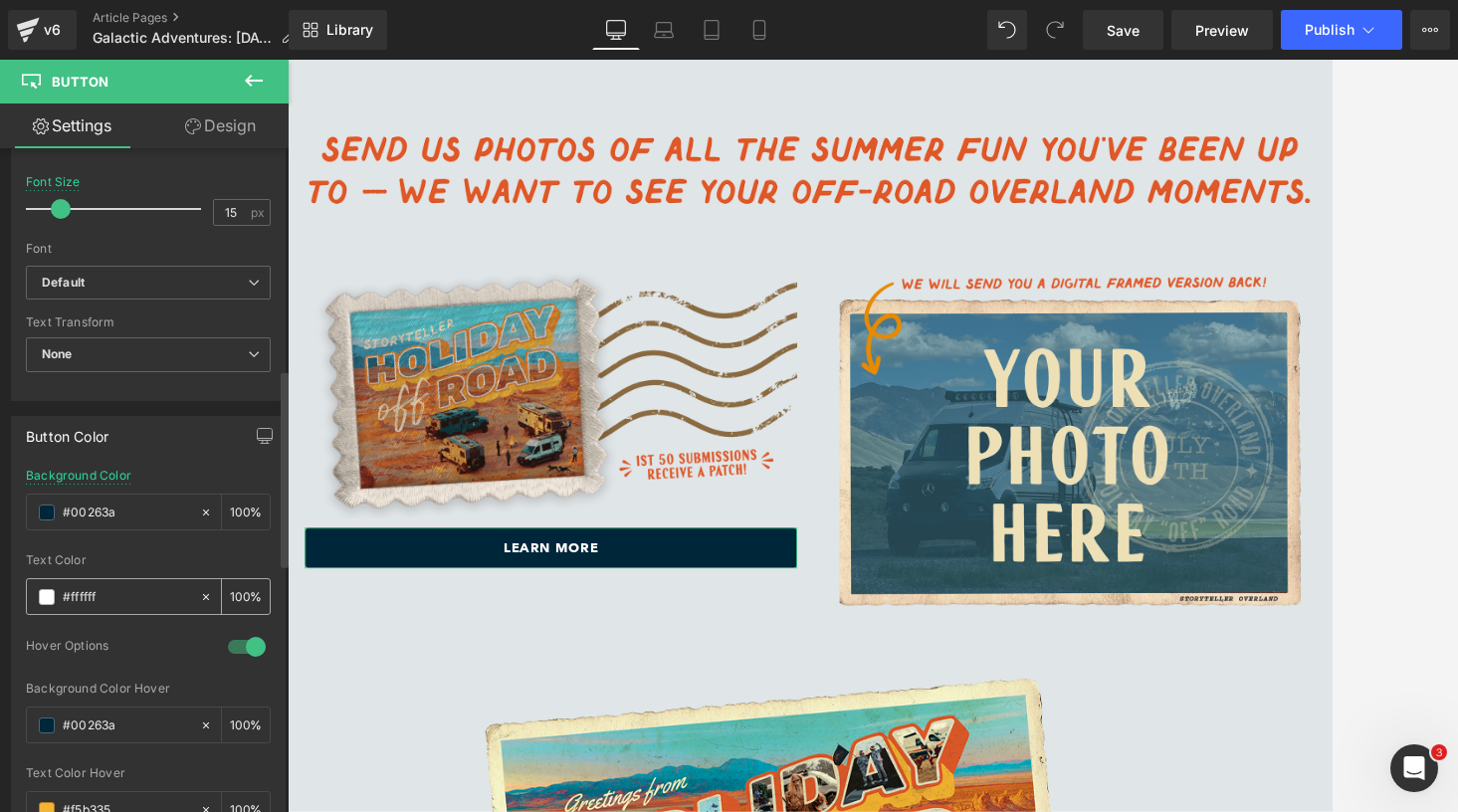 scroll, scrollTop: 900, scrollLeft: 0, axis: vertical 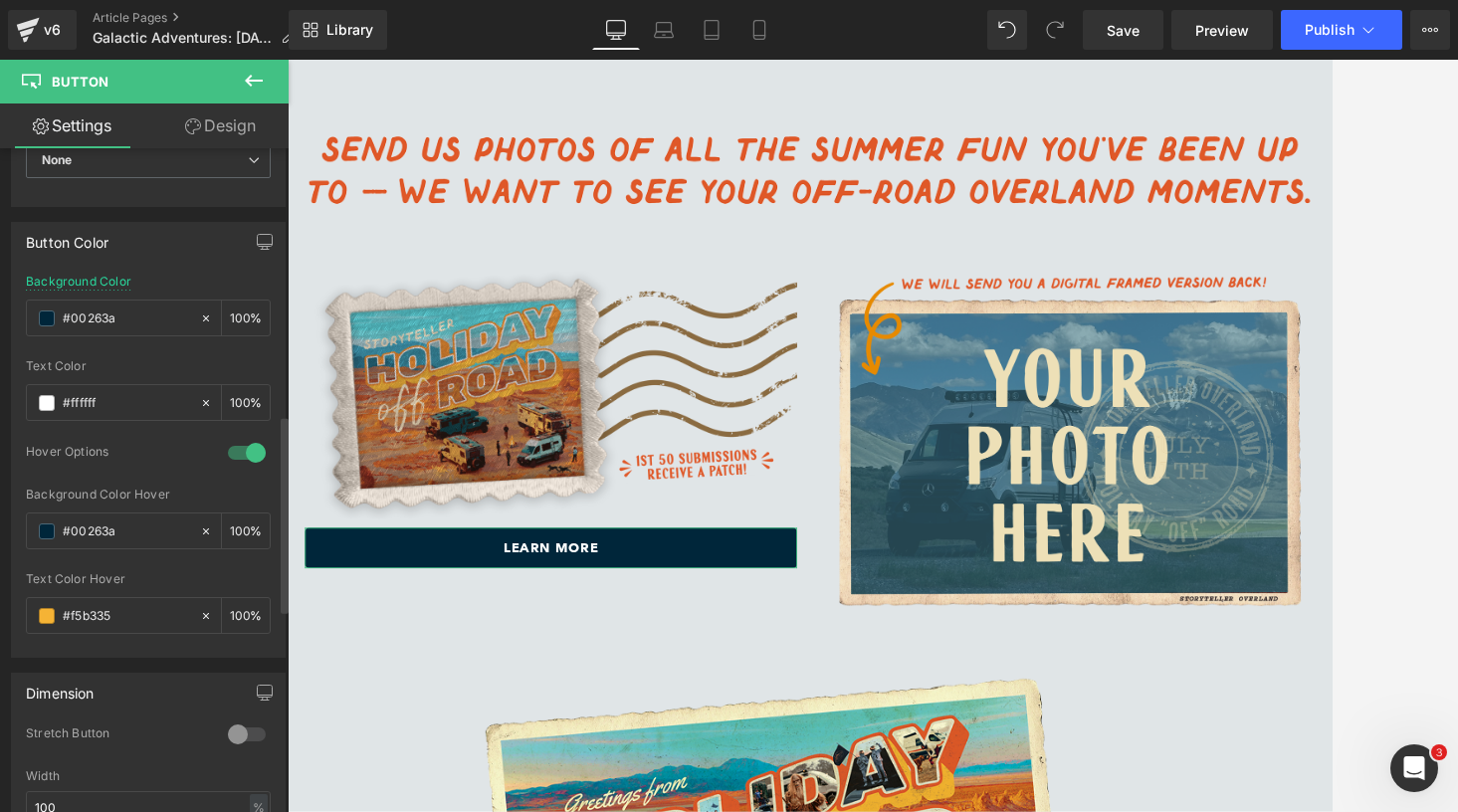 type on "LEARN MORE" 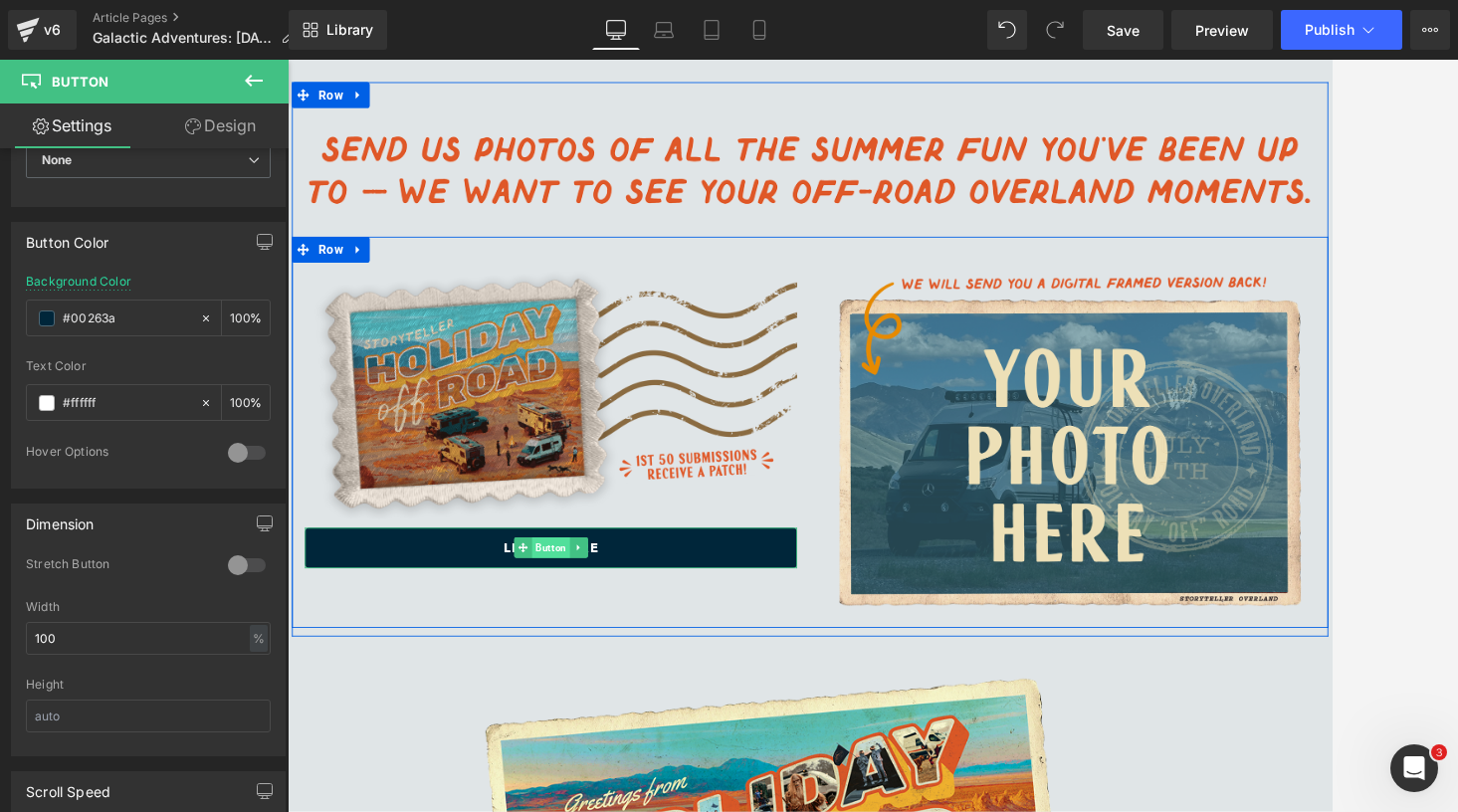 click on "Button" at bounding box center [591, 622] 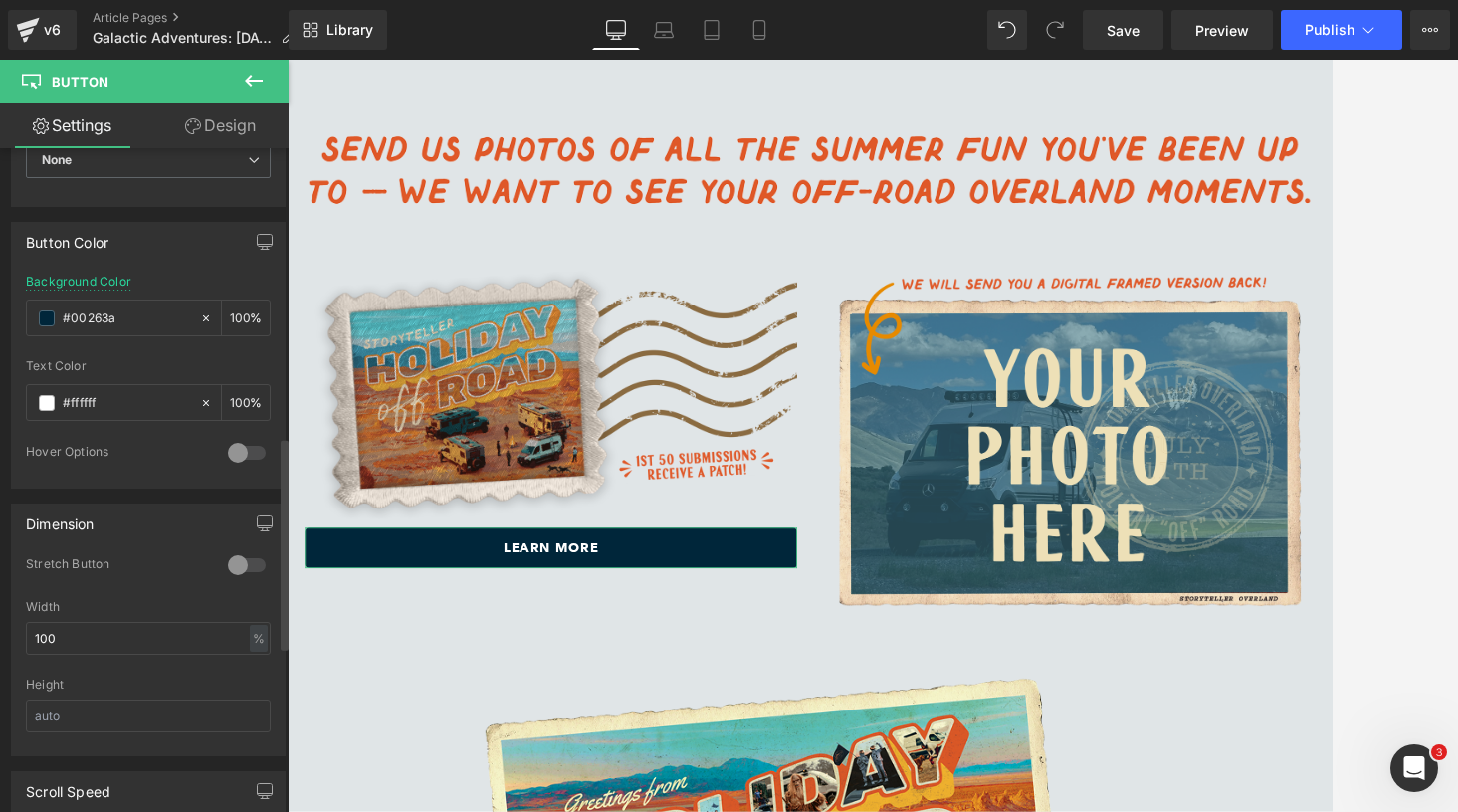 click at bounding box center [247, 453] 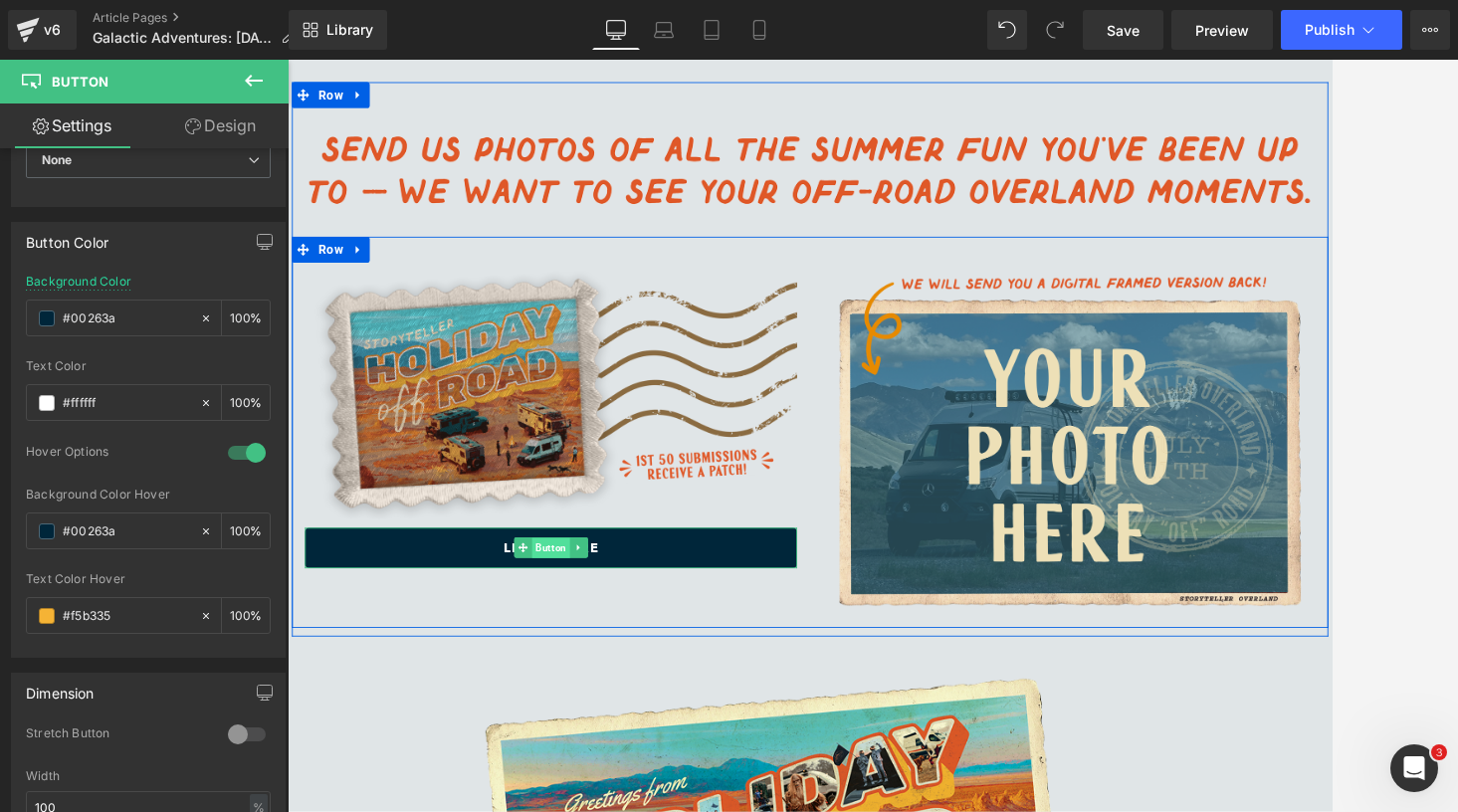drag, startPoint x: 591, startPoint y: 507, endPoint x: 482, endPoint y: 571, distance: 126.400158 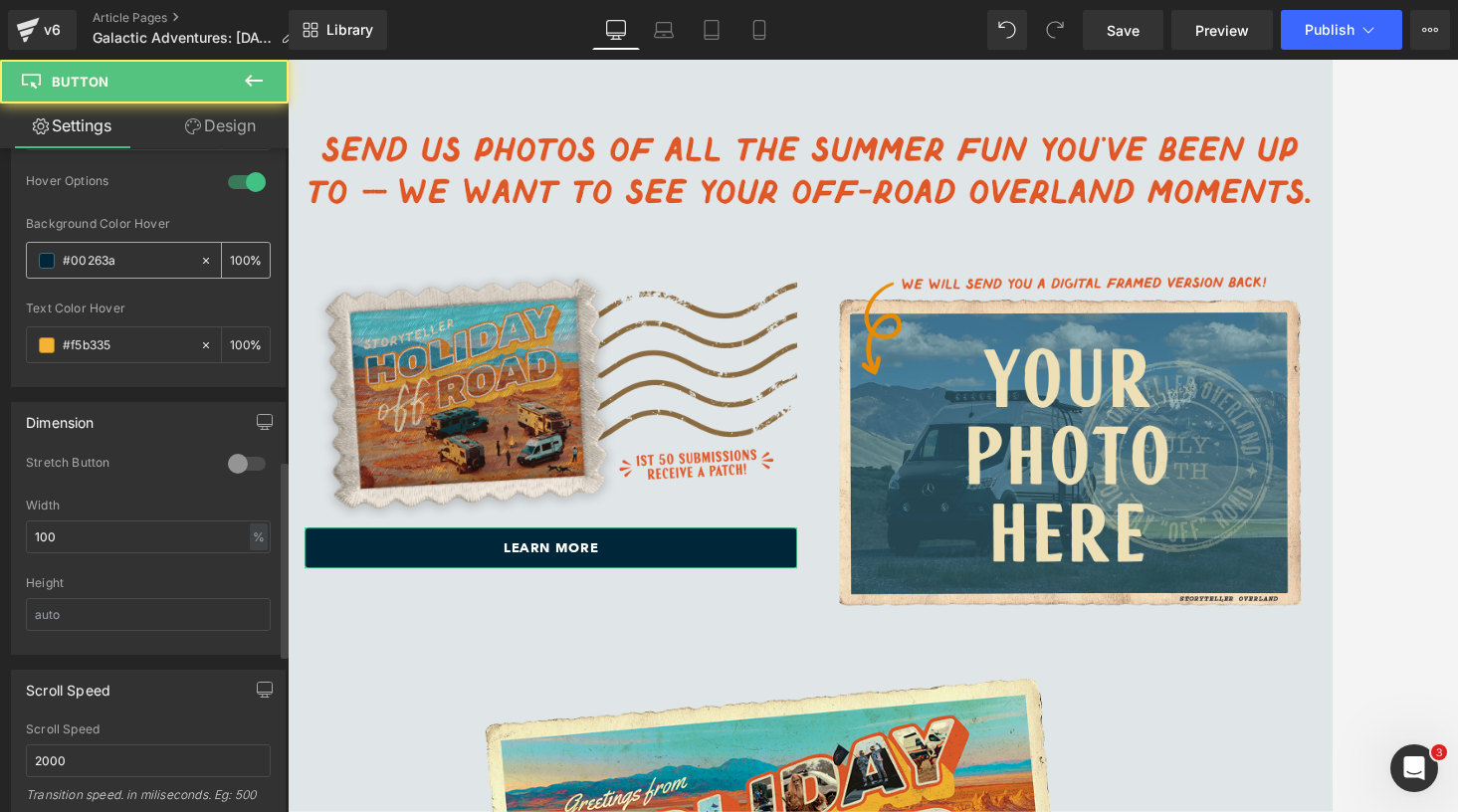 scroll, scrollTop: 1221, scrollLeft: 0, axis: vertical 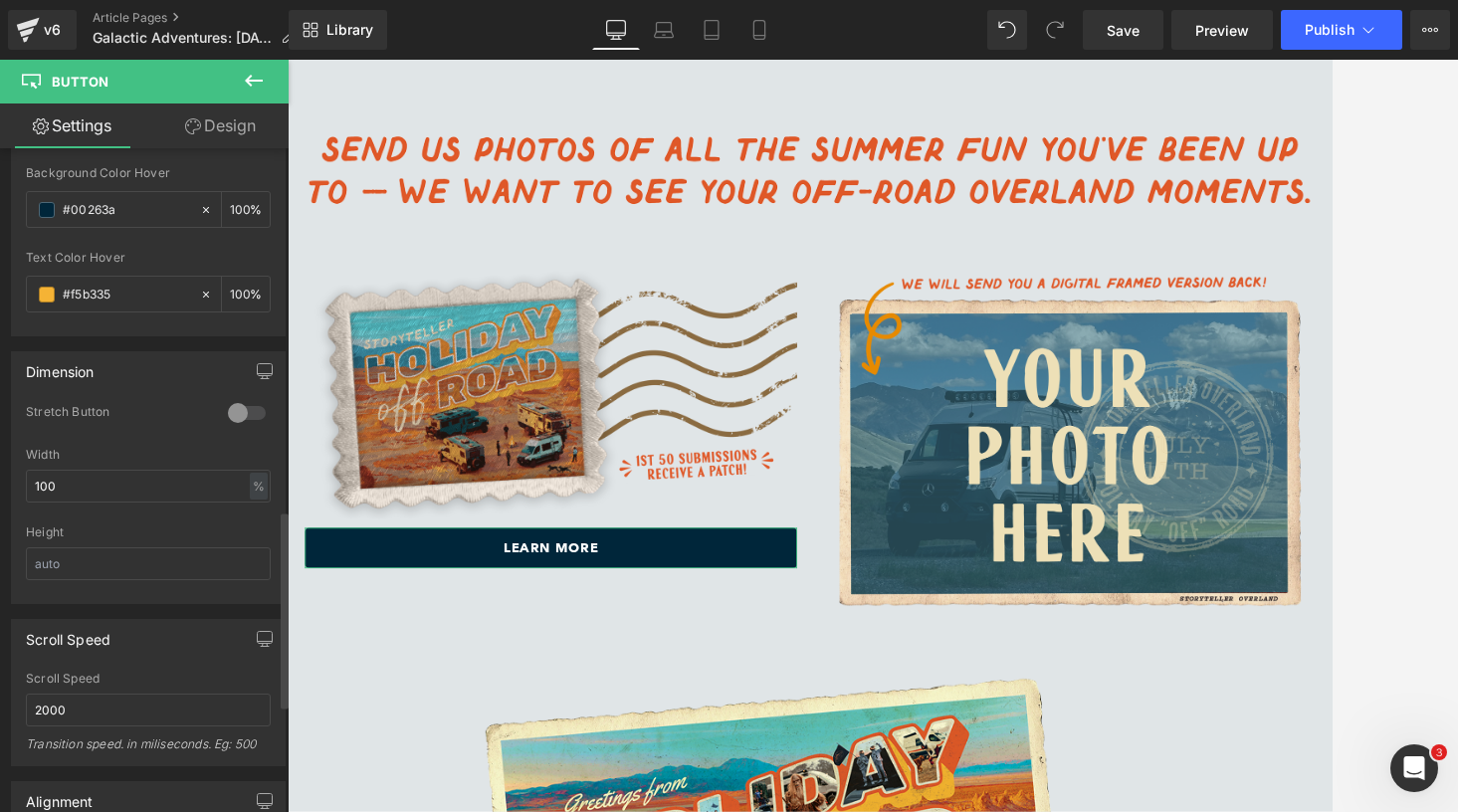 click at bounding box center (247, 413) 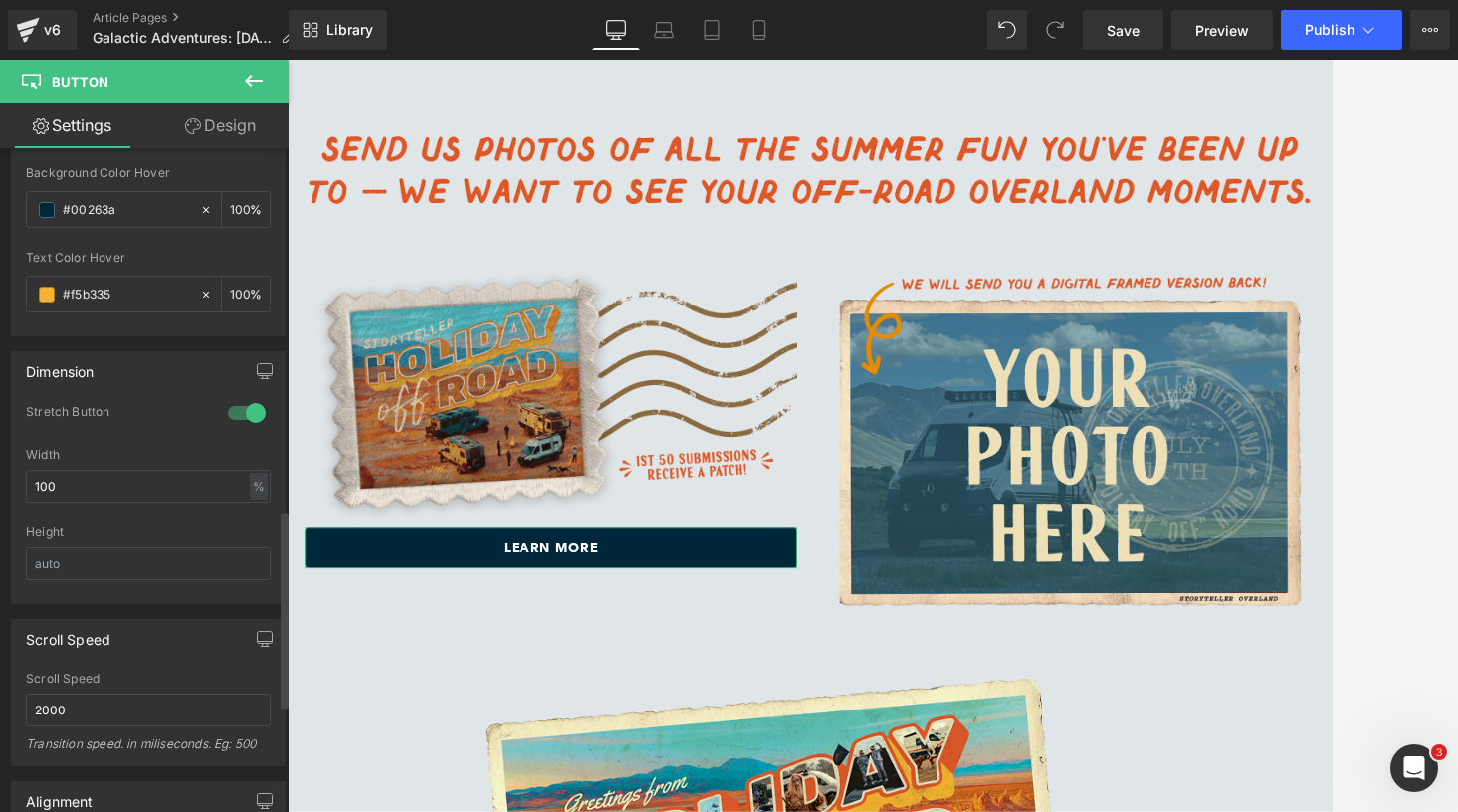 click at bounding box center [247, 413] 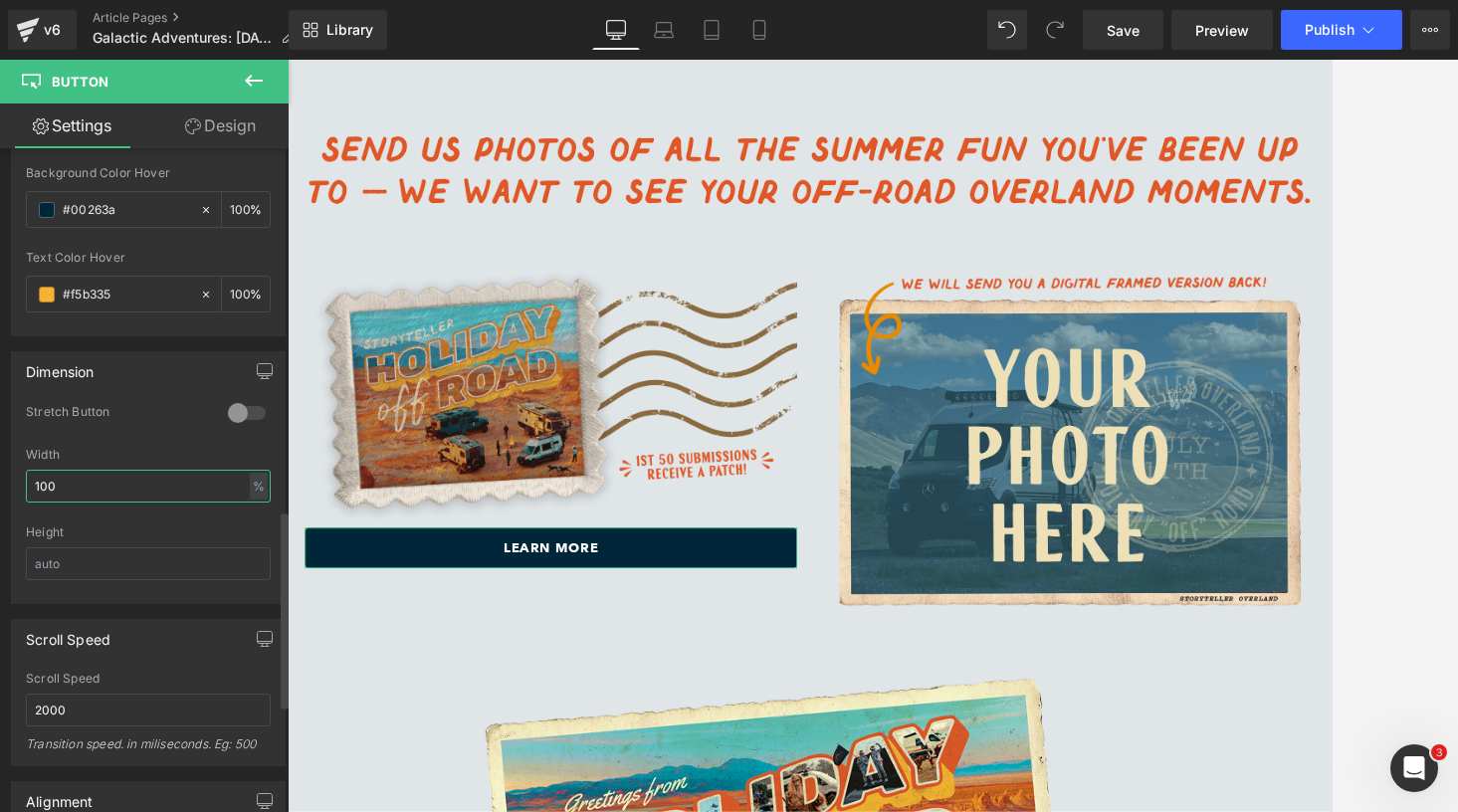 click on "100" at bounding box center [148, 486] 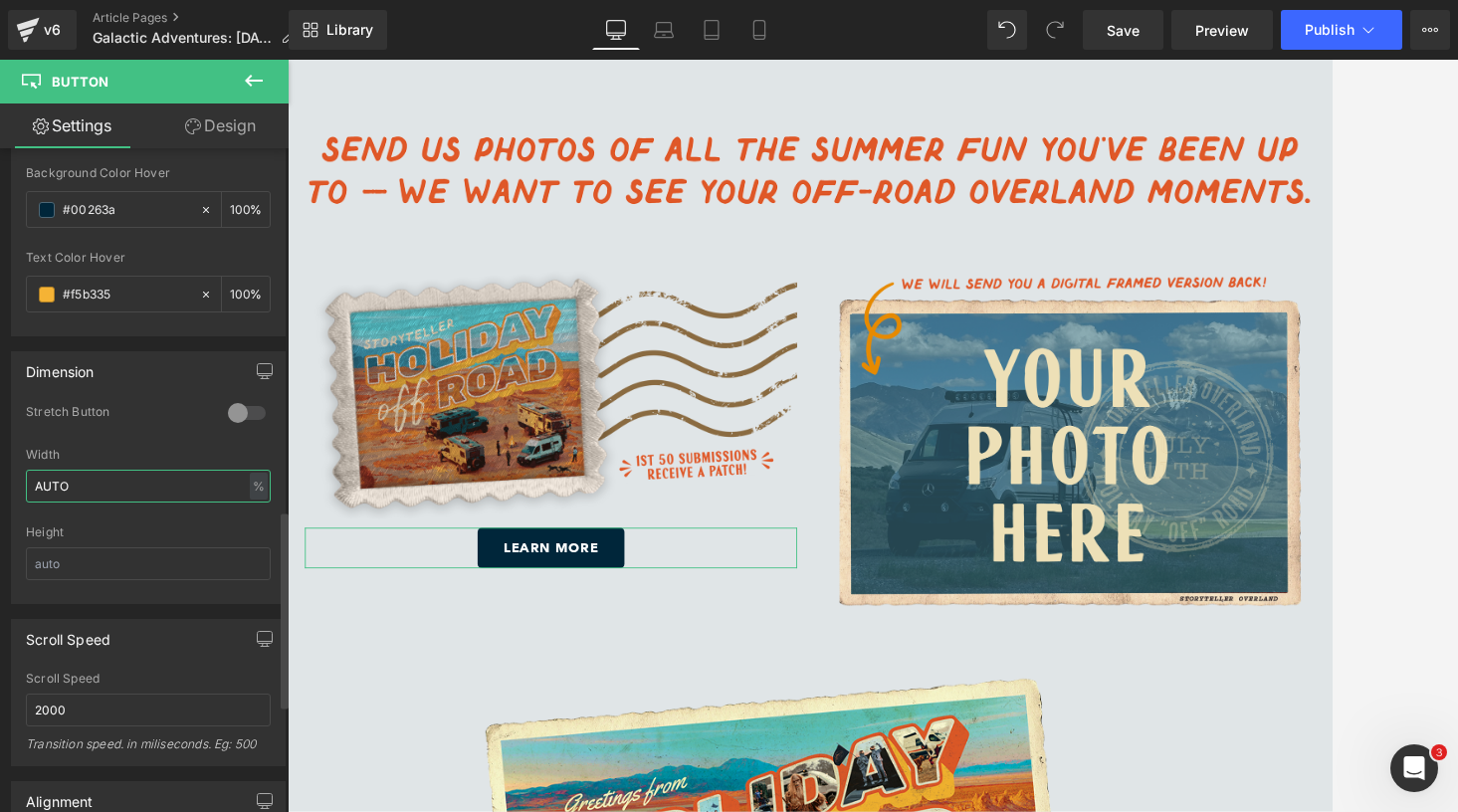 type on "AUTO" 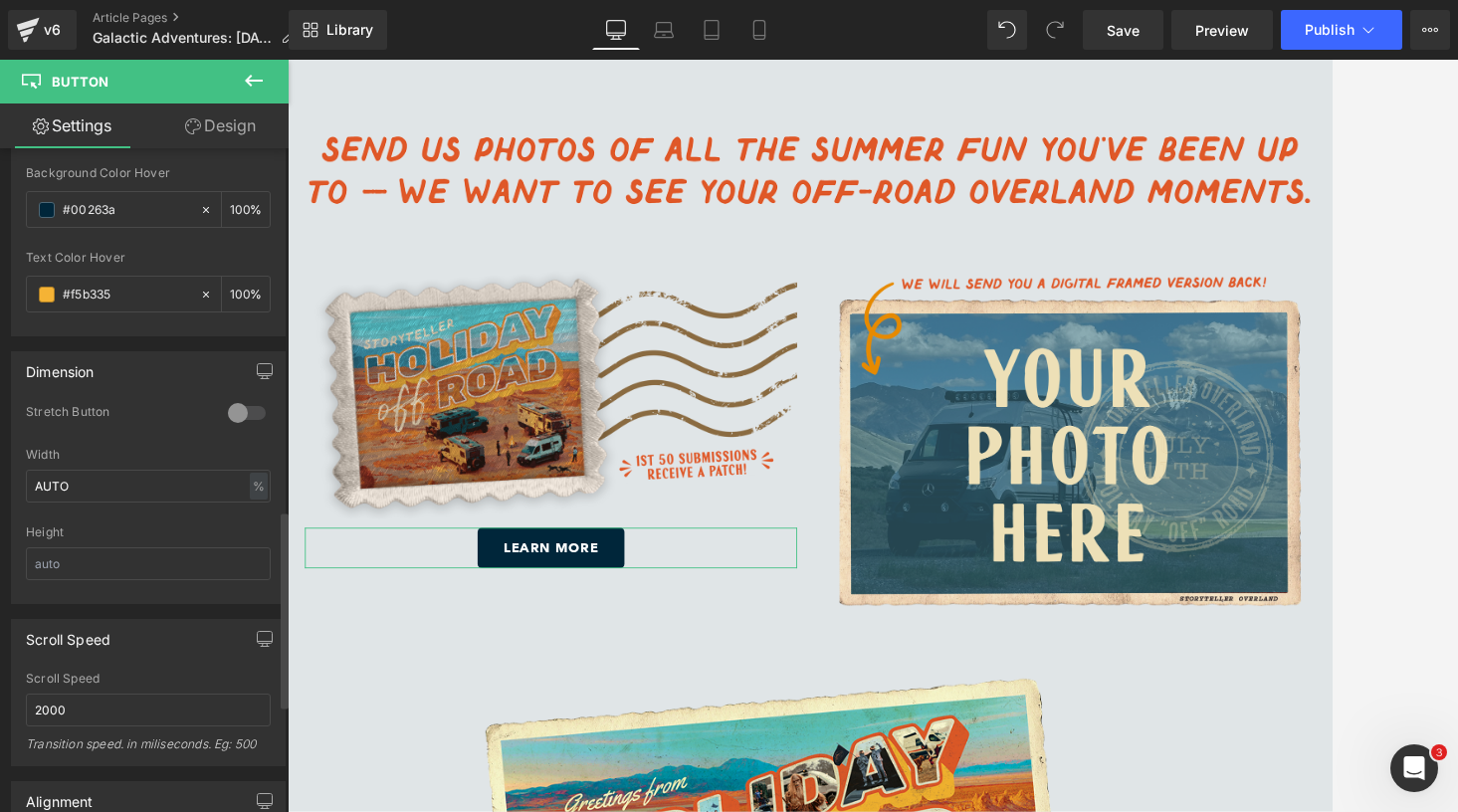 click at bounding box center [247, 413] 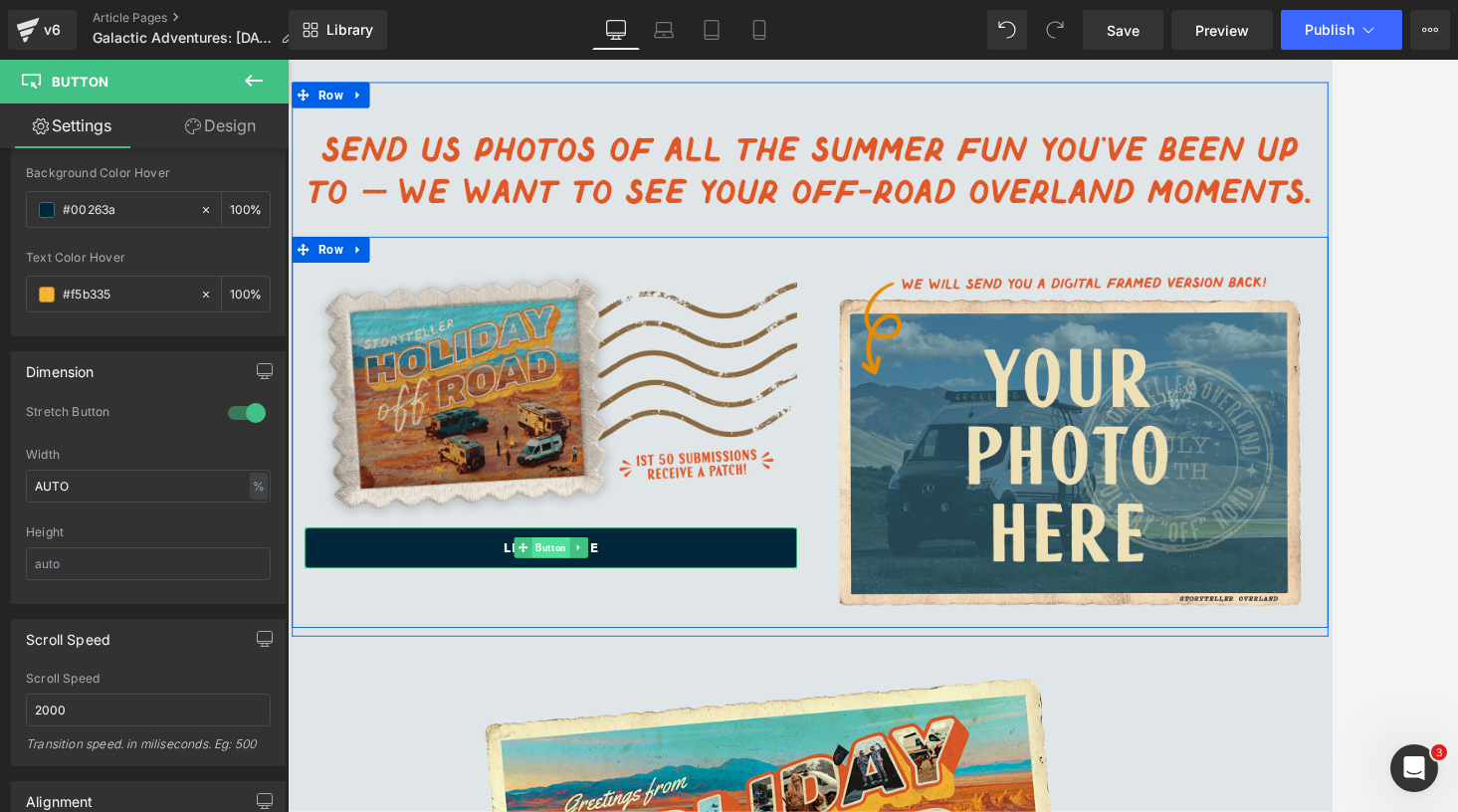 click on "Button" at bounding box center (591, 622) 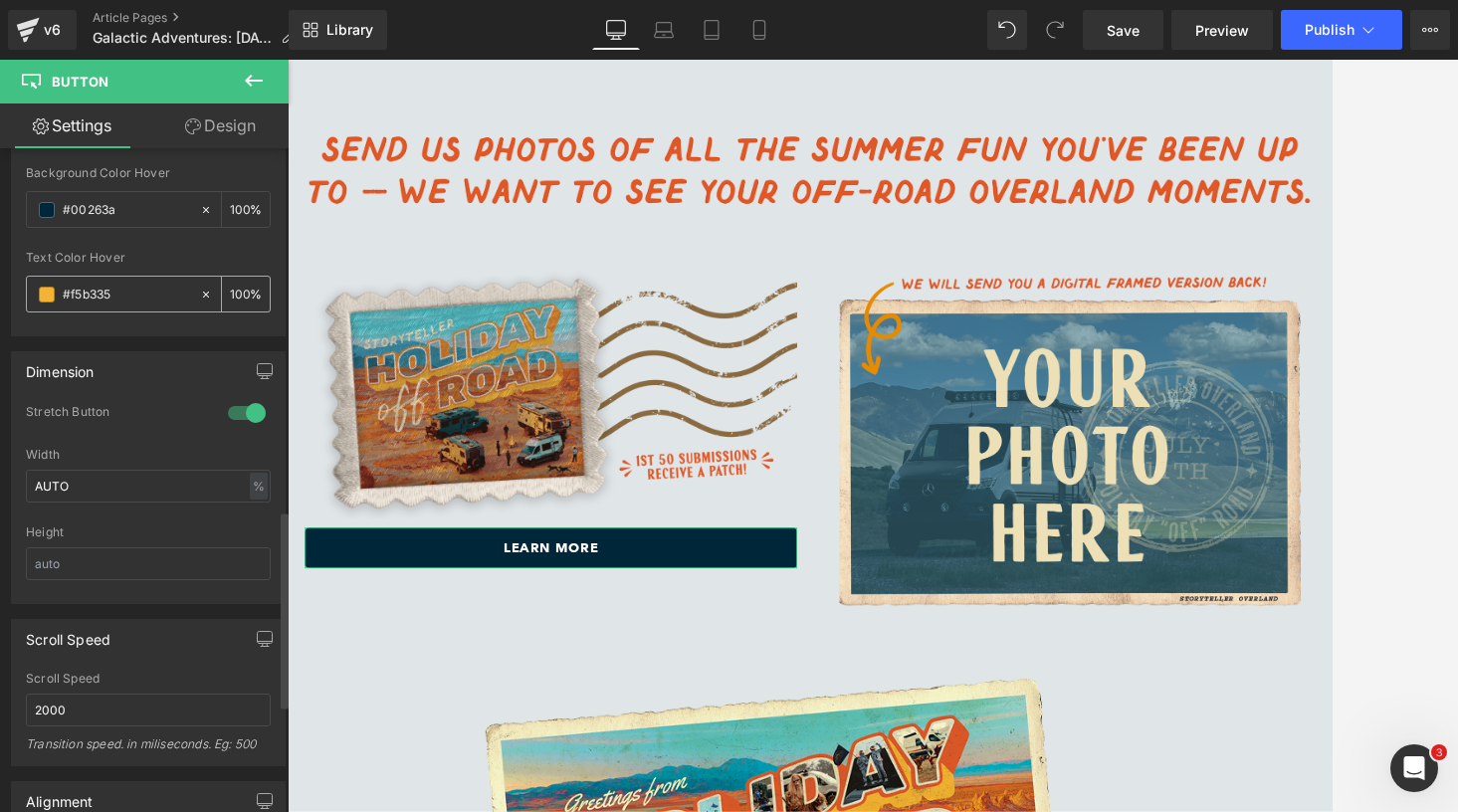 click at bounding box center [47, 295] 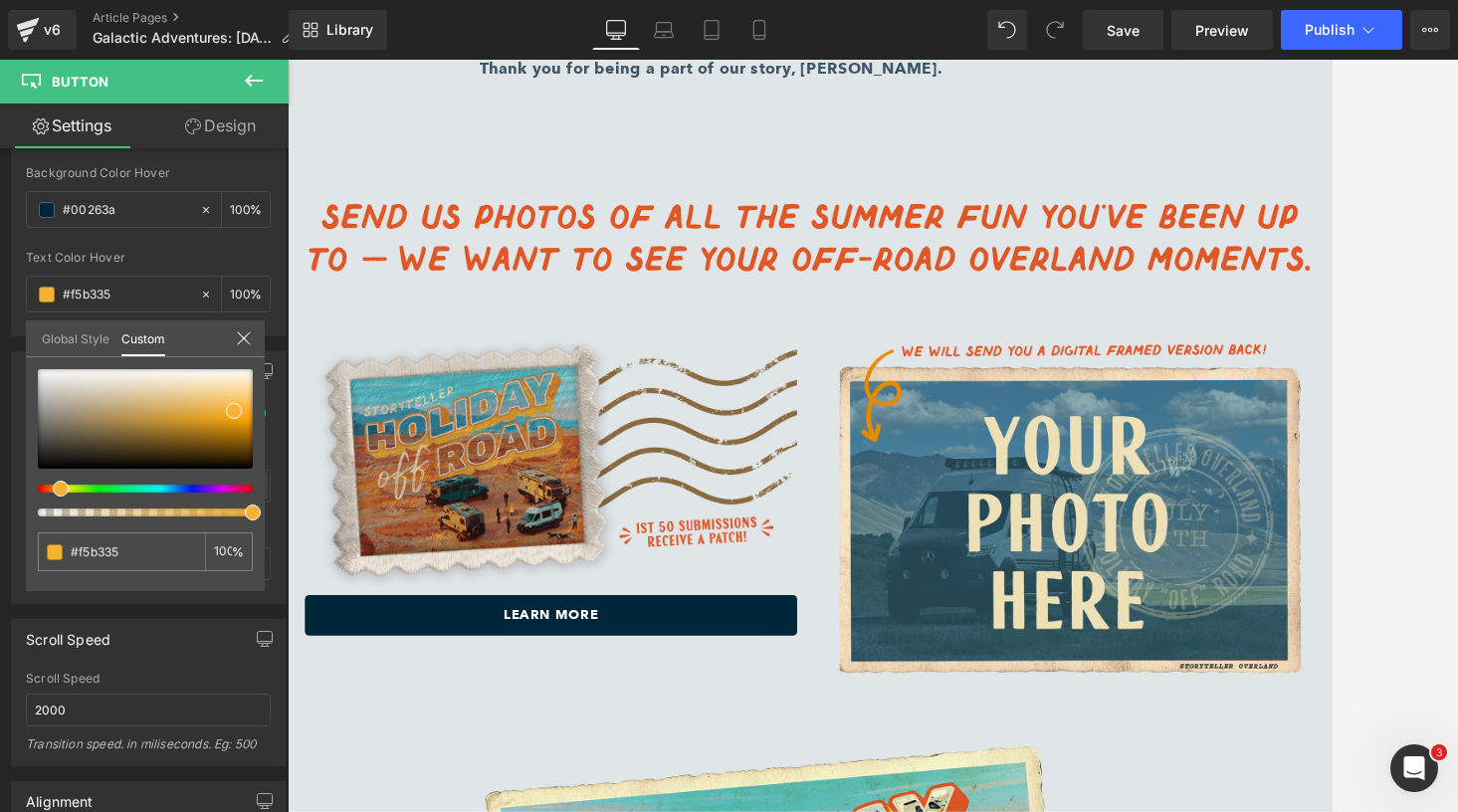 scroll, scrollTop: 8831, scrollLeft: 0, axis: vertical 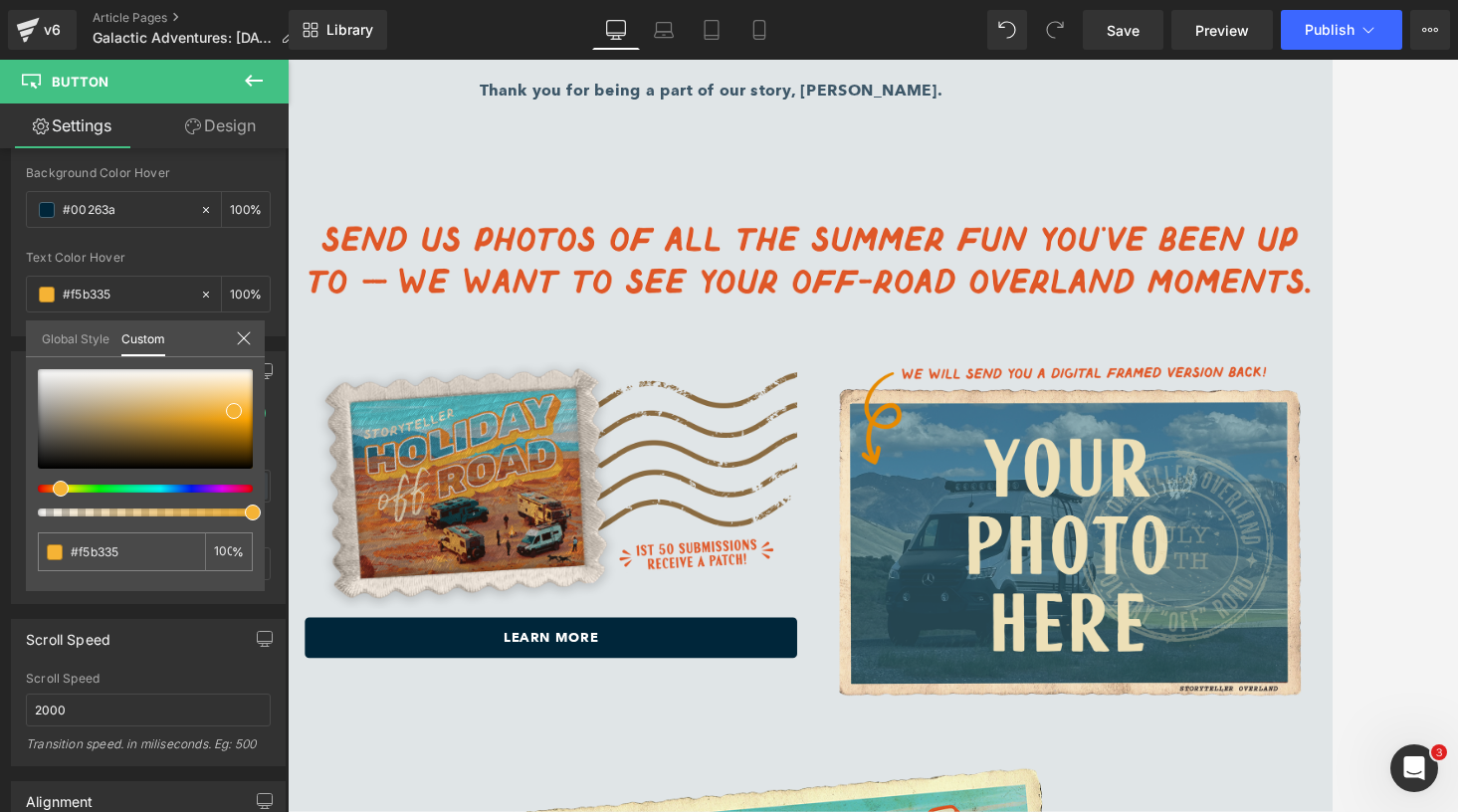 click on "Skip to content
Maximum Savings for Your Maximum [PERSON_NAME]. Explore rebates on 2024 & 2025 144" MODE Vans
FLARESPACE ACCESSORIES
MODE Vans
MODE Vans
2025 CREW MODE 170" at bounding box center (890, -2243) 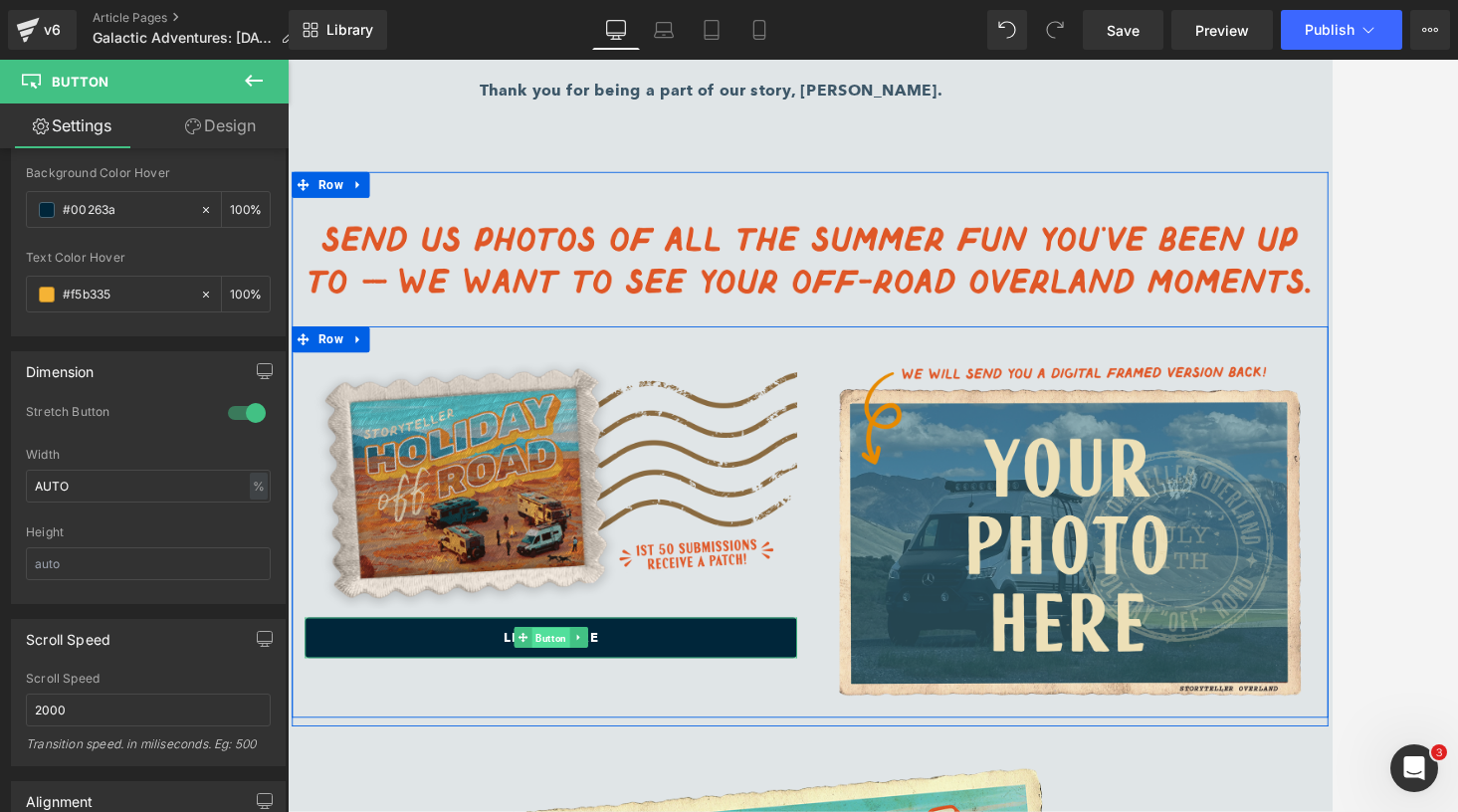 click on "Button" at bounding box center (591, 726) 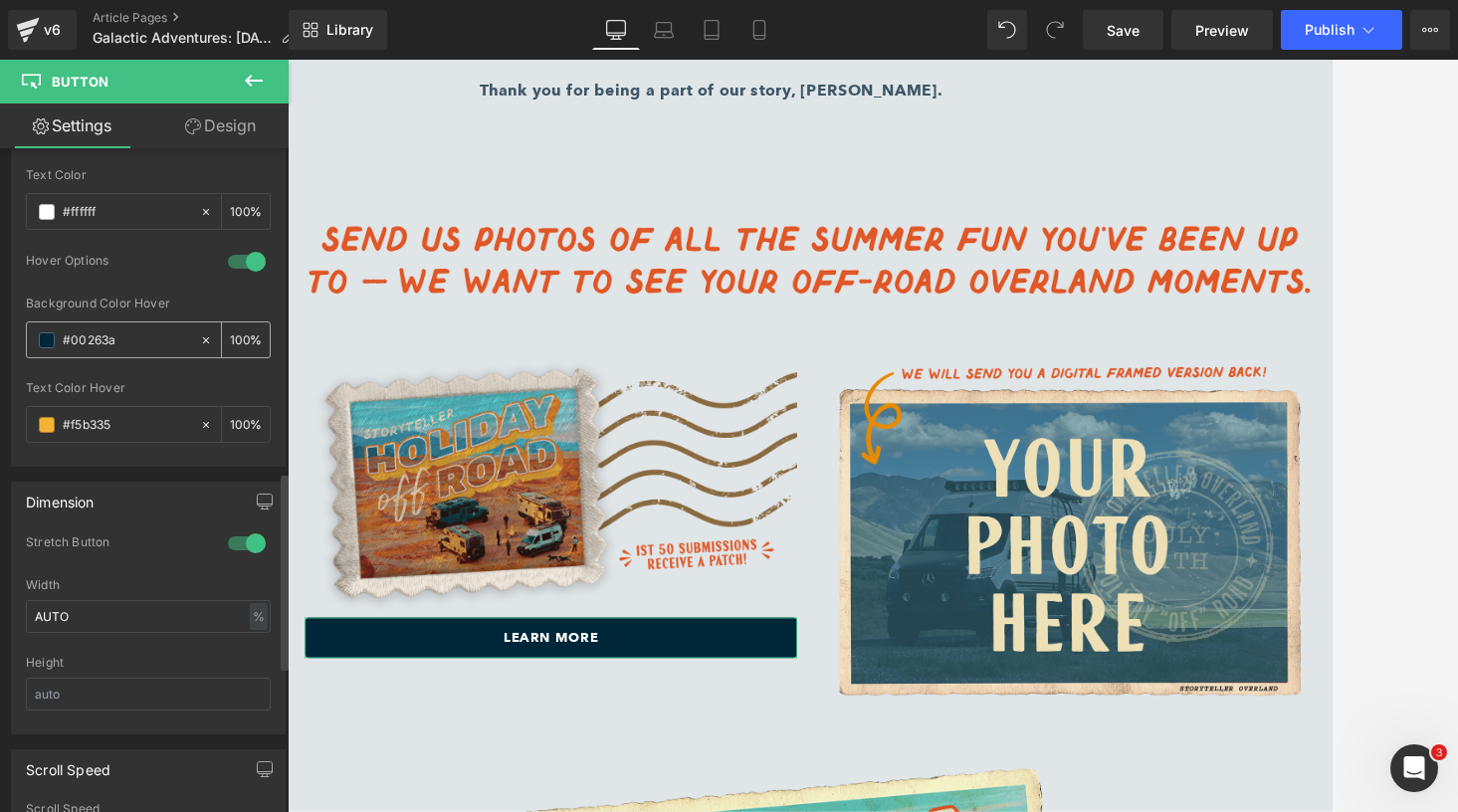scroll, scrollTop: 1090, scrollLeft: 0, axis: vertical 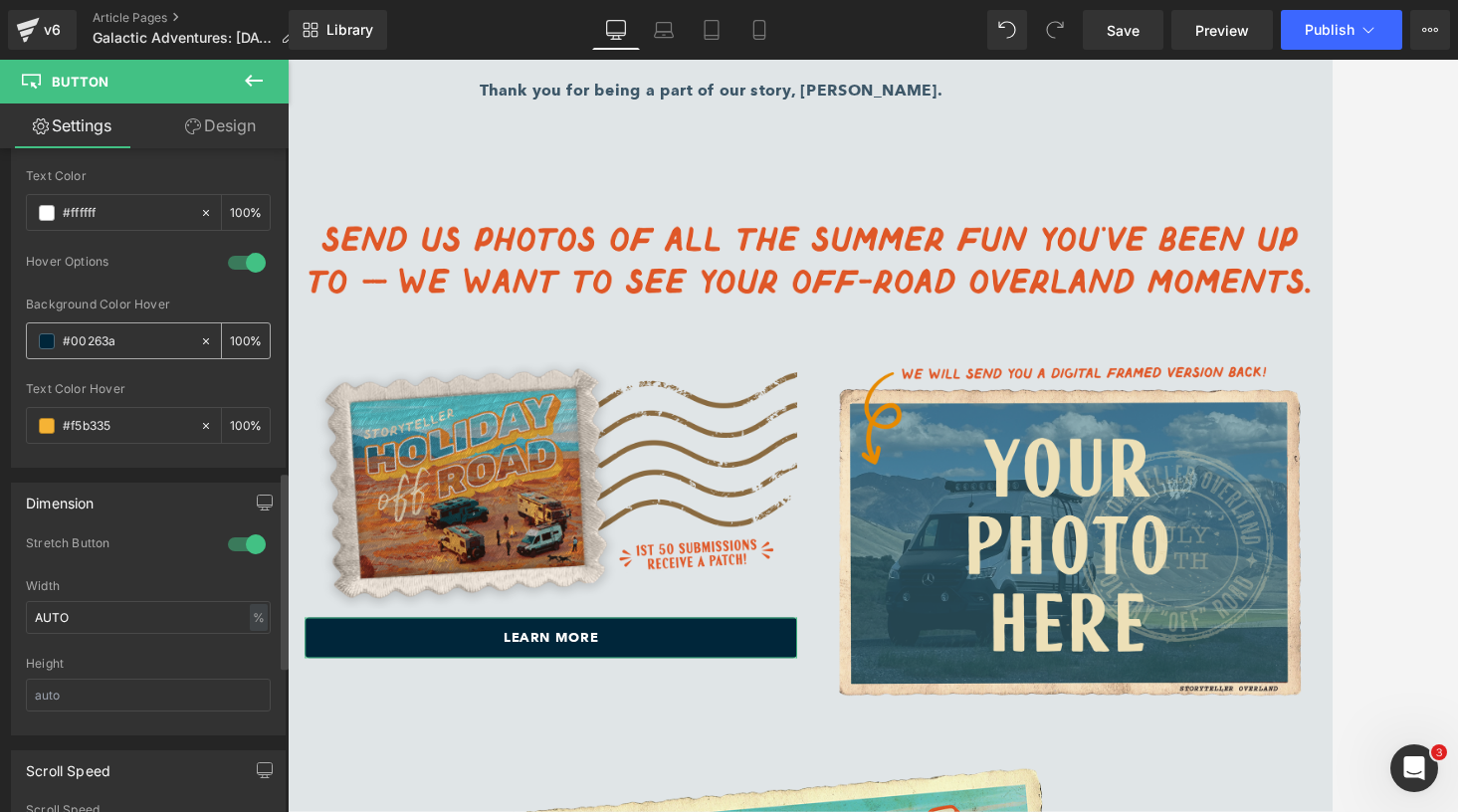click on "#00263a" at bounding box center (126, 341) 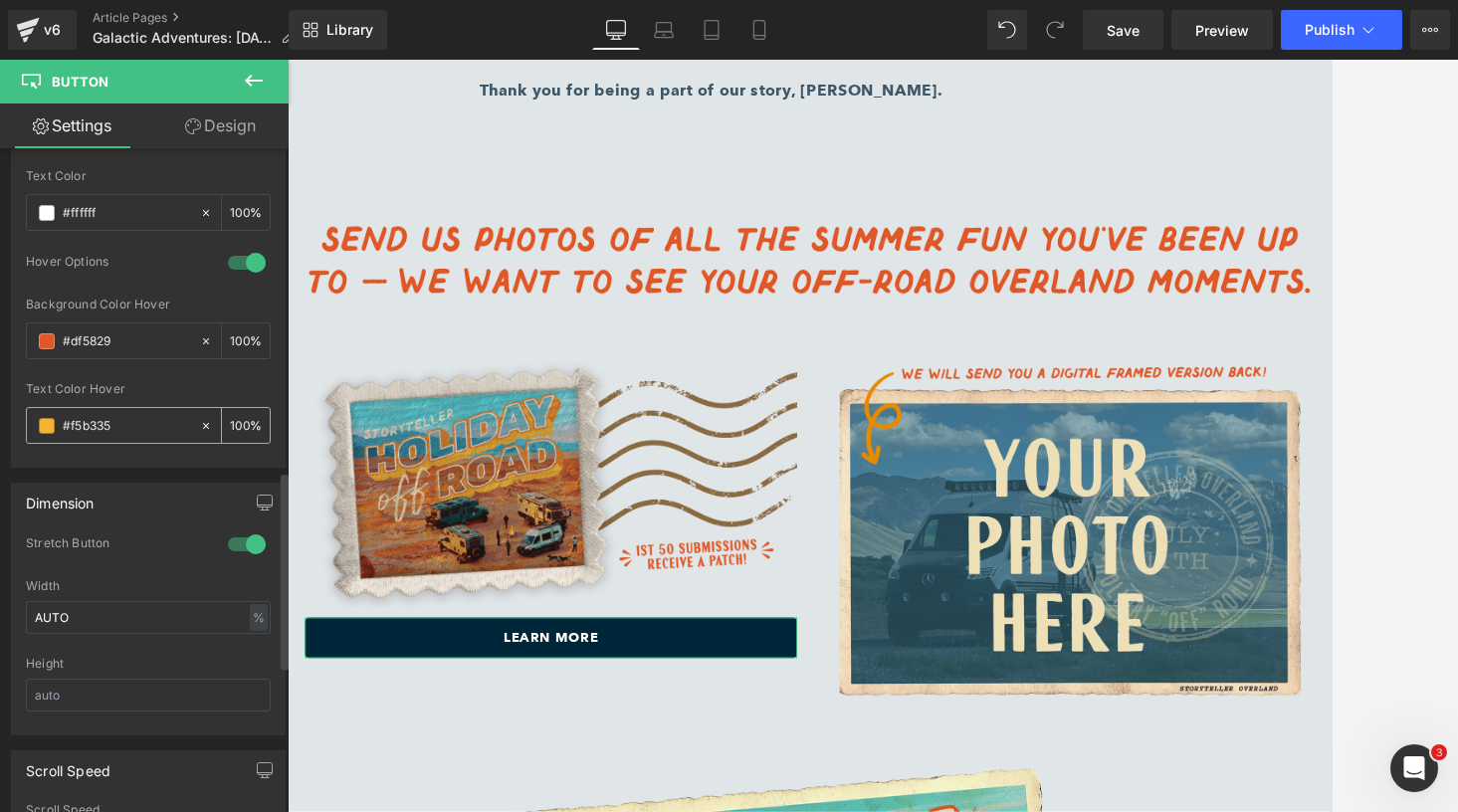 type on "#df5829" 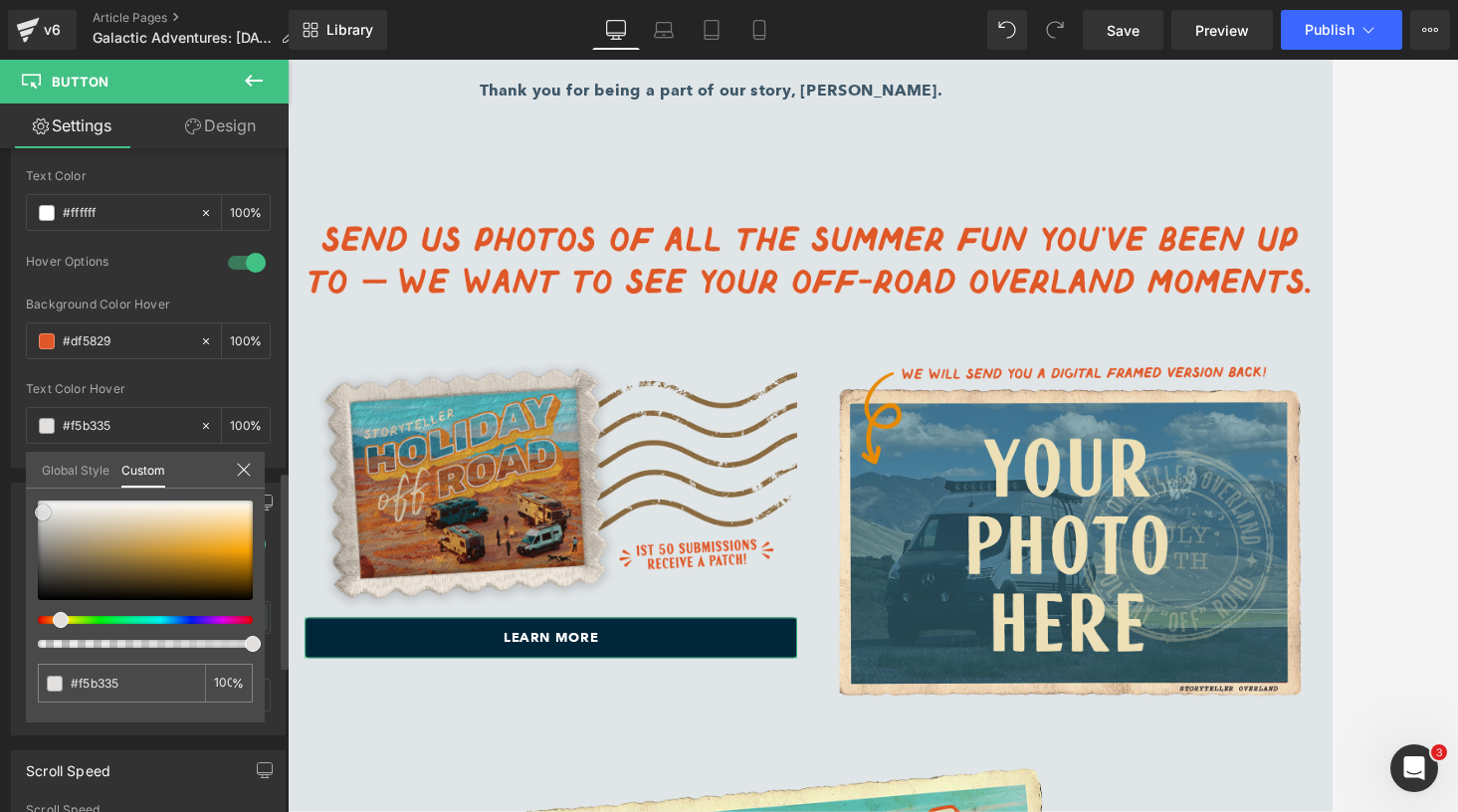 click at bounding box center [145, 550] 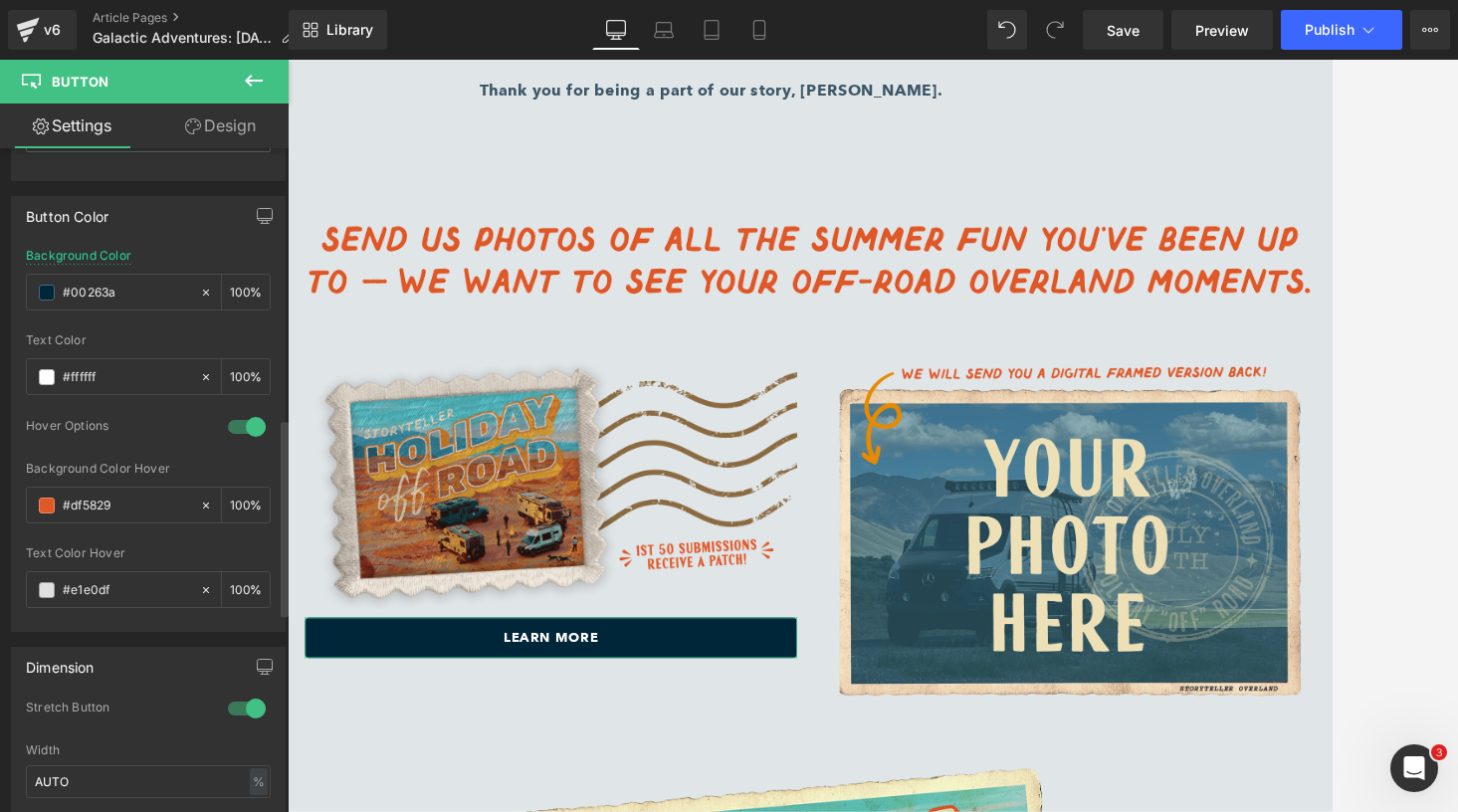 scroll, scrollTop: 911, scrollLeft: 0, axis: vertical 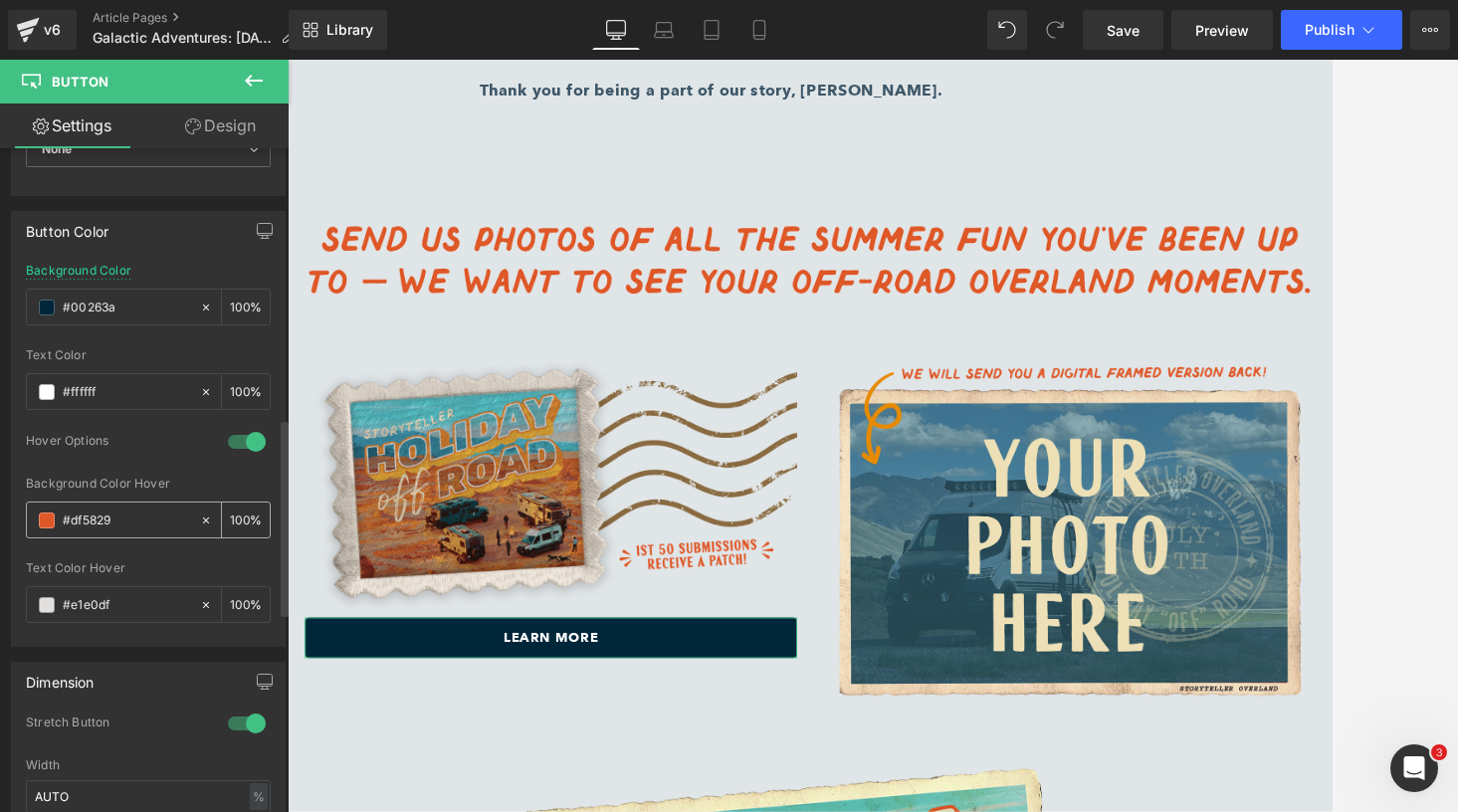click on "#df5829" at bounding box center (126, 520) 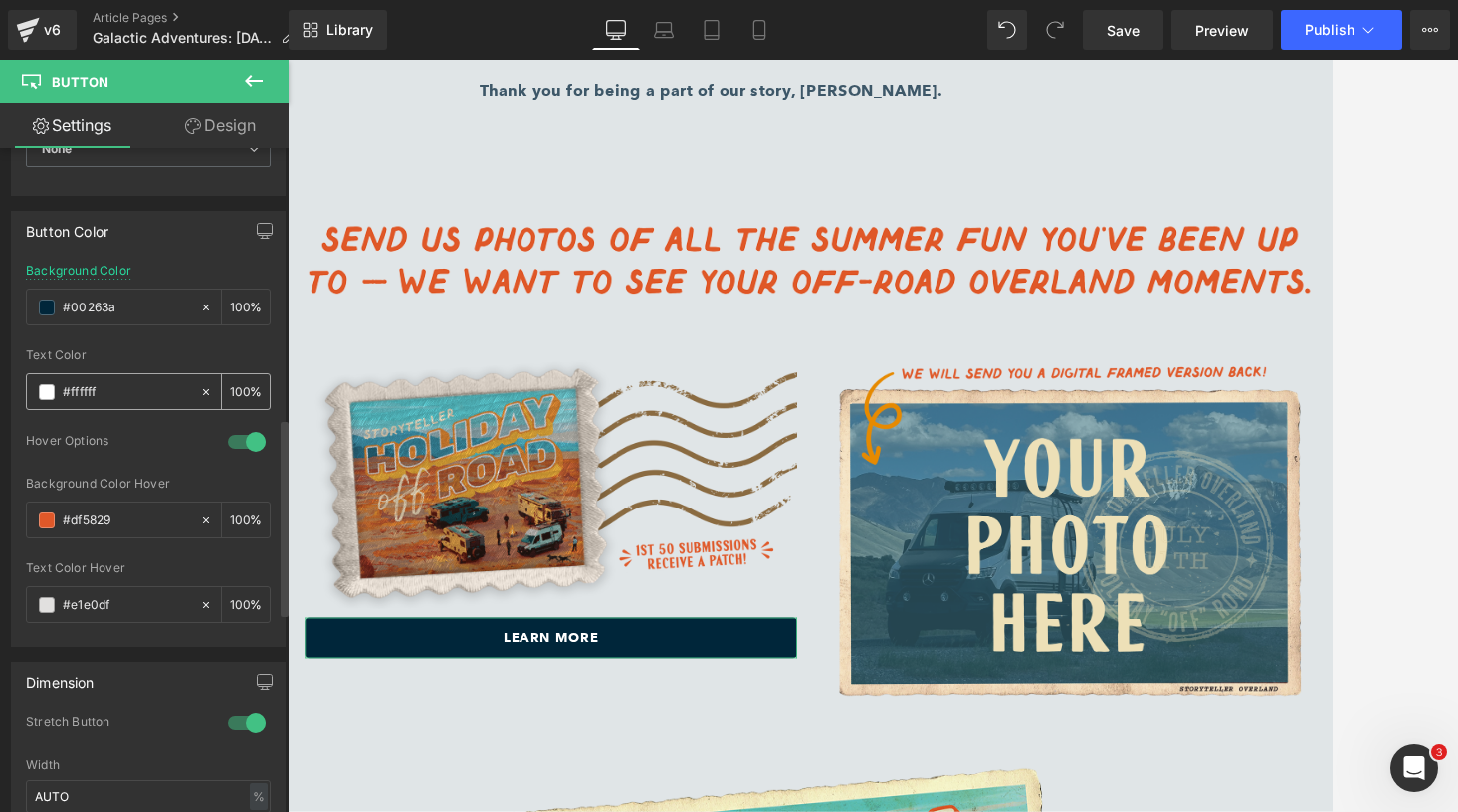 click on "#ffffff" at bounding box center [126, 392] 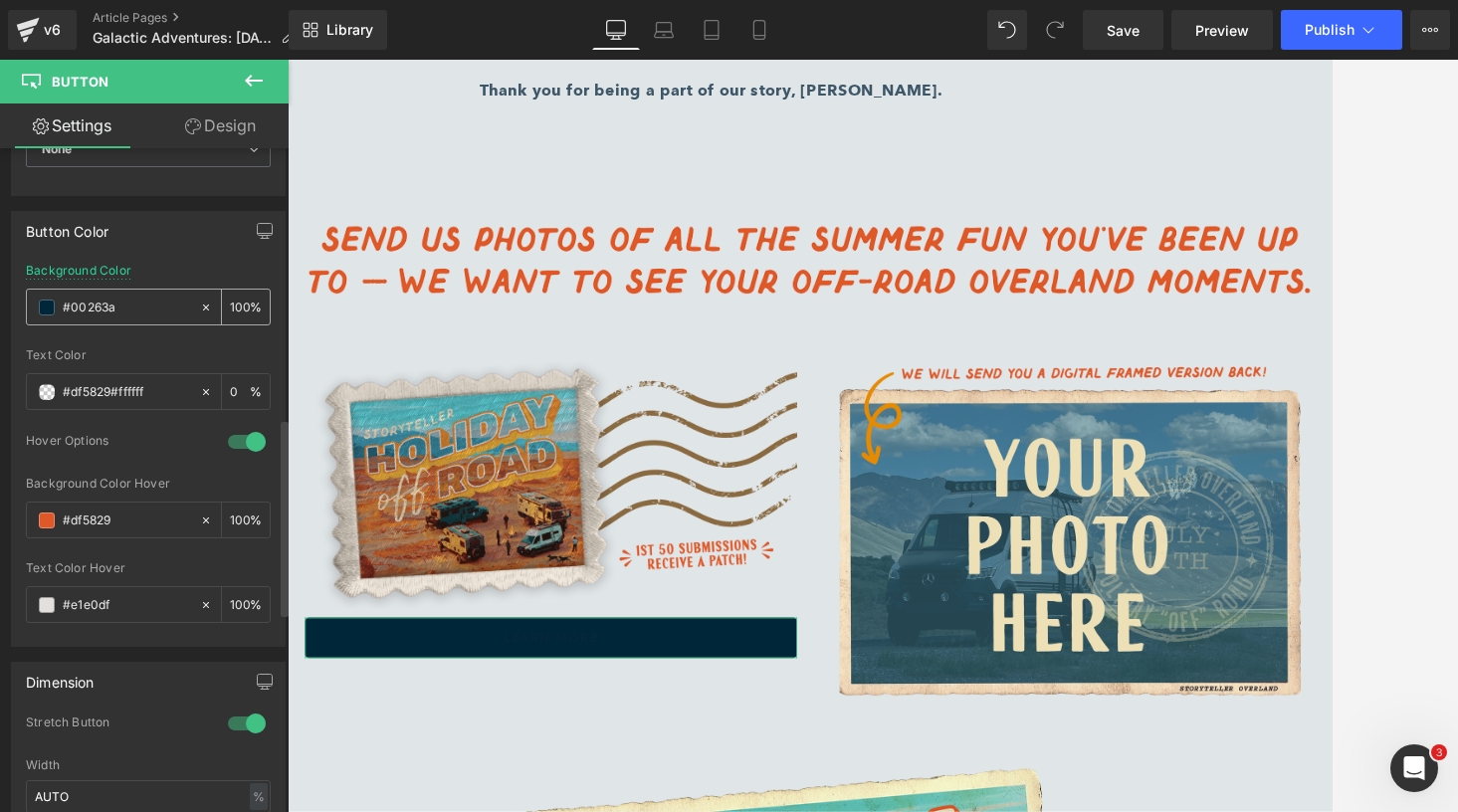 type on "#df5829#ffffff" 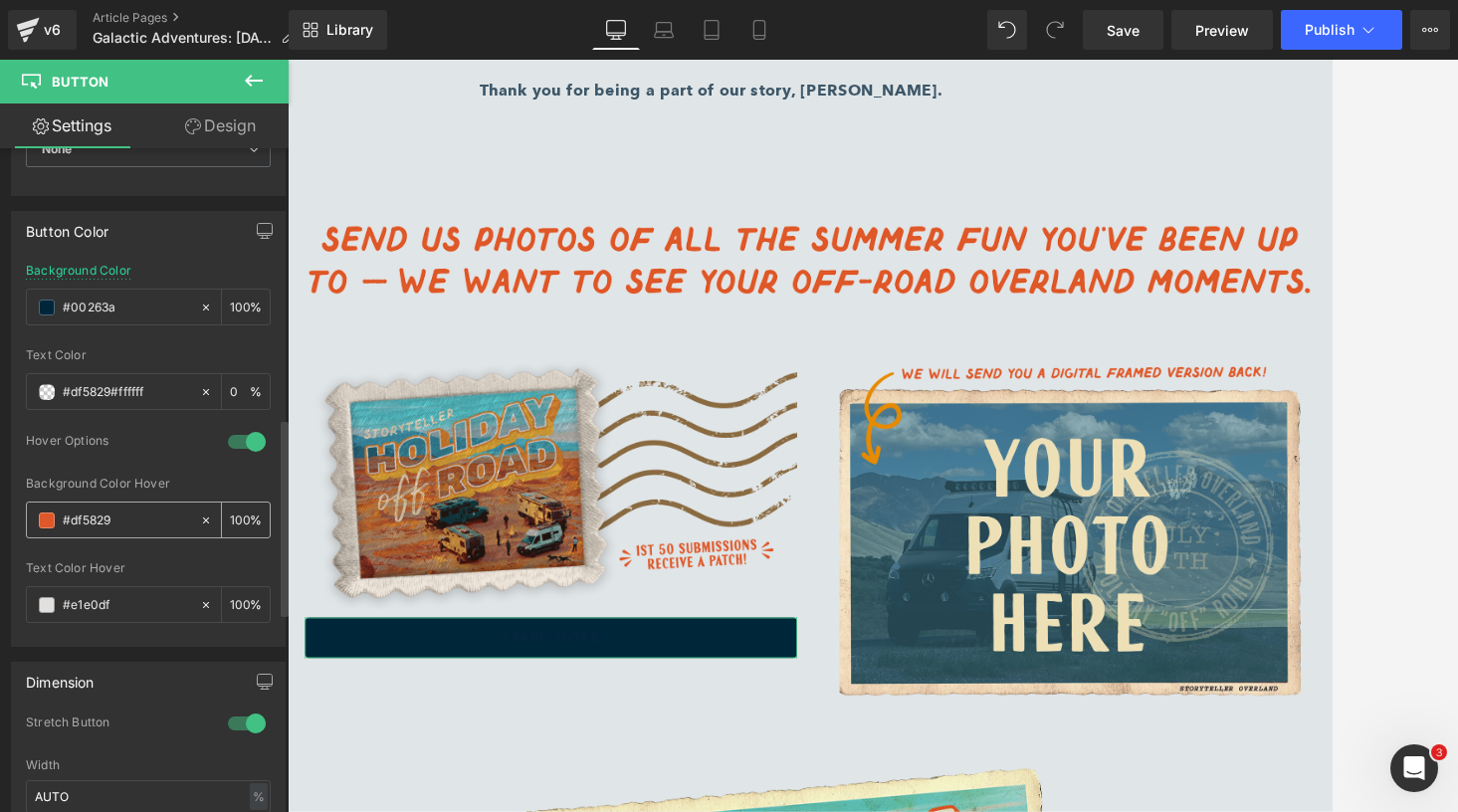 click on "#df5829" at bounding box center [126, 520] 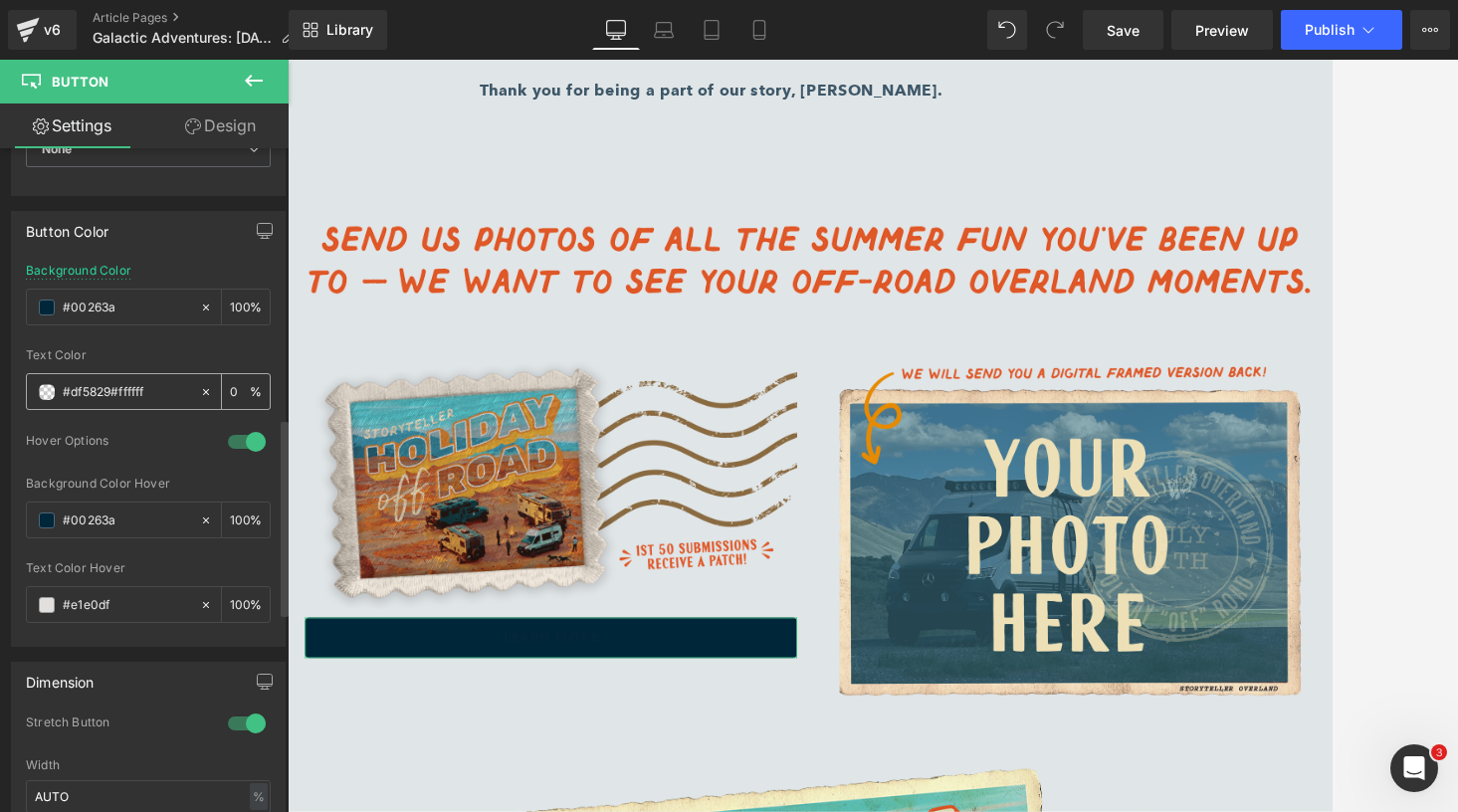type on "#00263a" 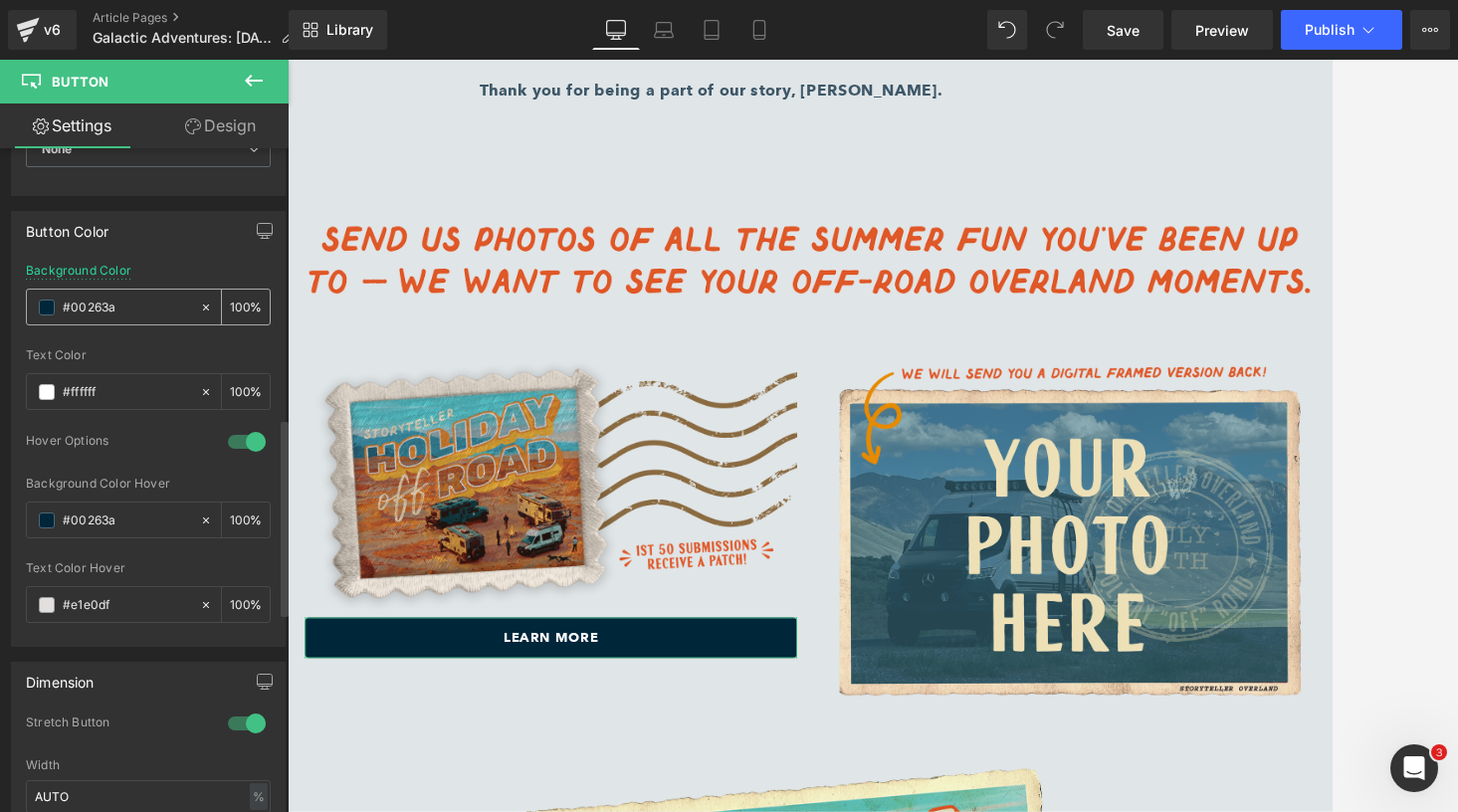 type on "#ffffff" 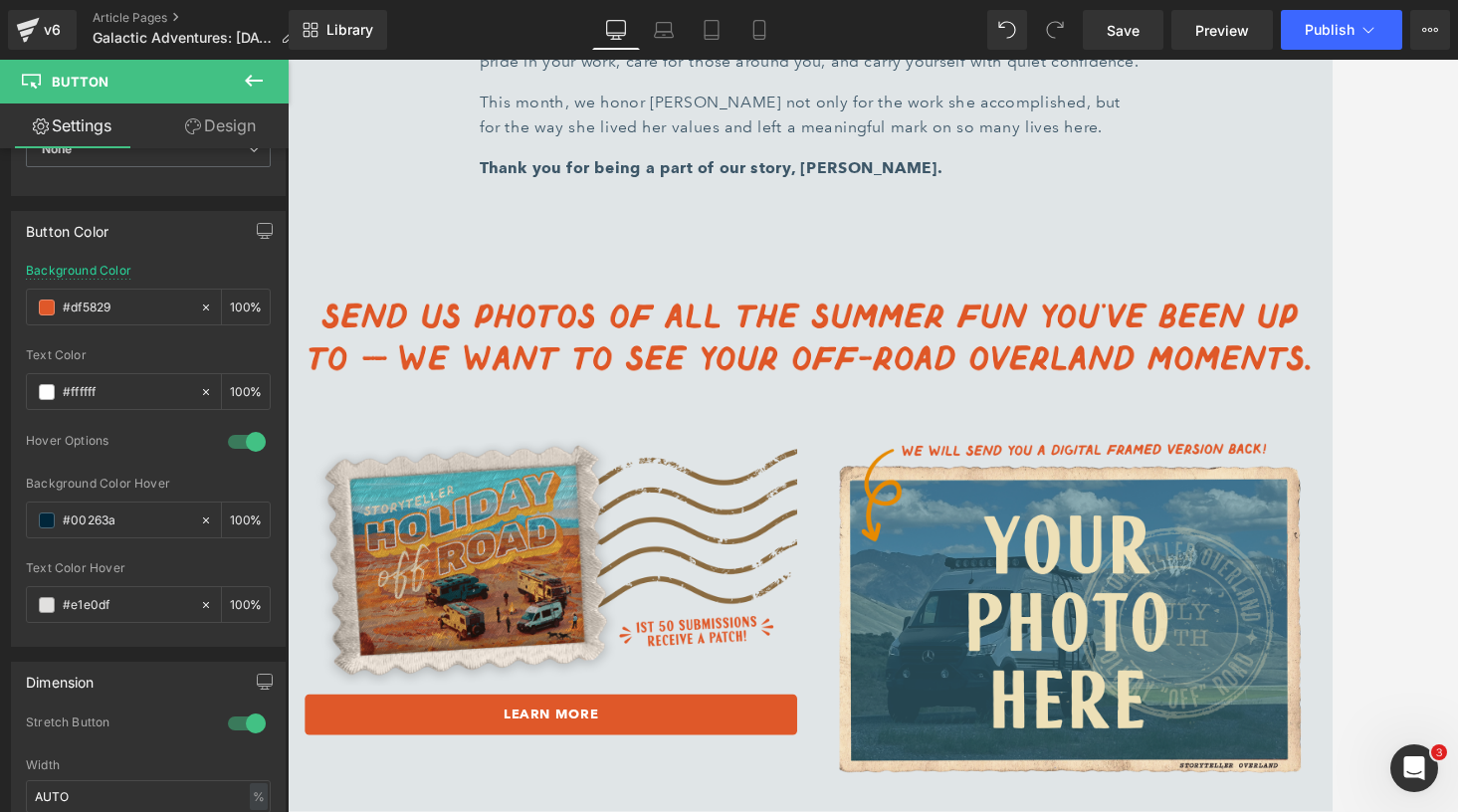 scroll, scrollTop: 8804, scrollLeft: 0, axis: vertical 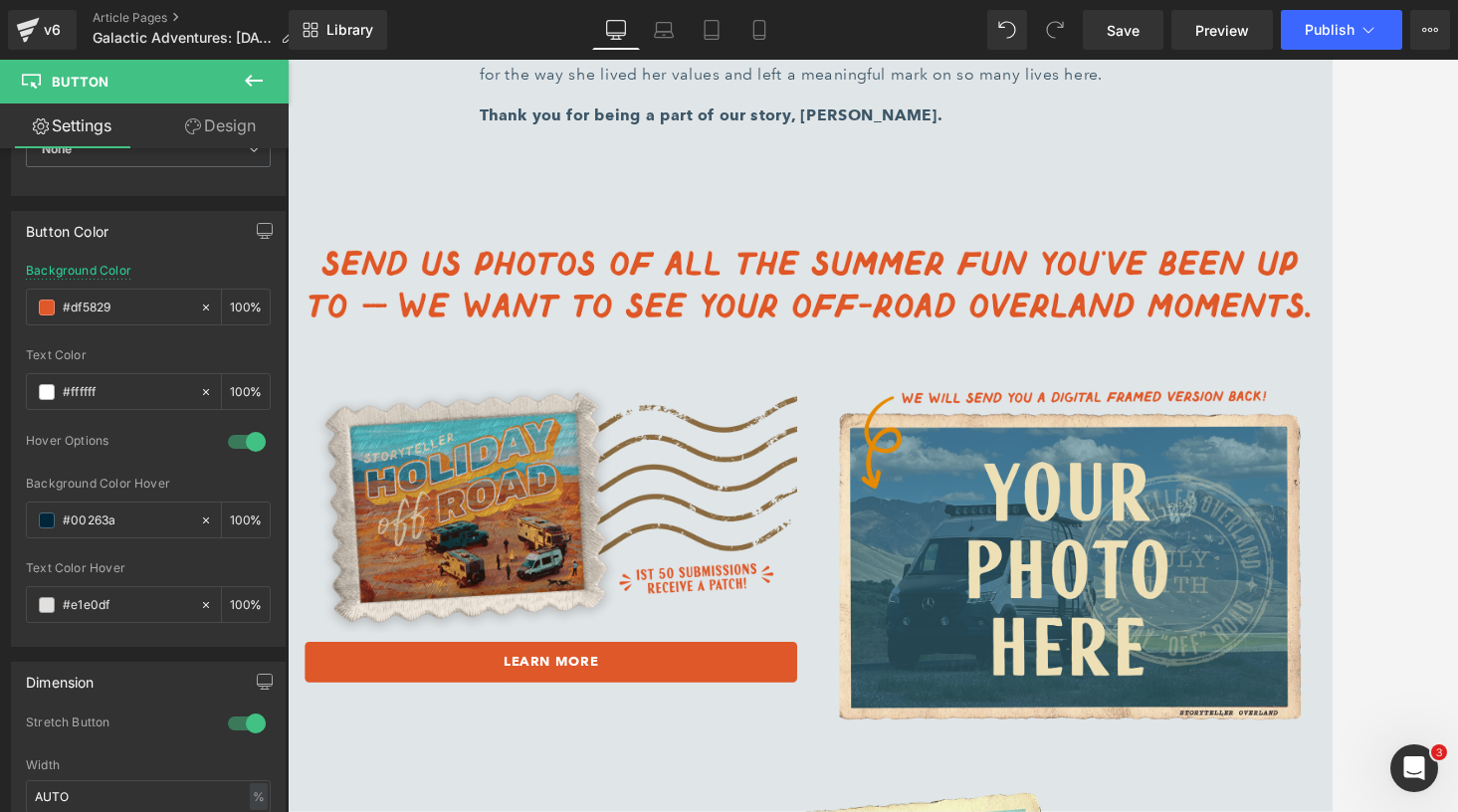 type on "#df5829" 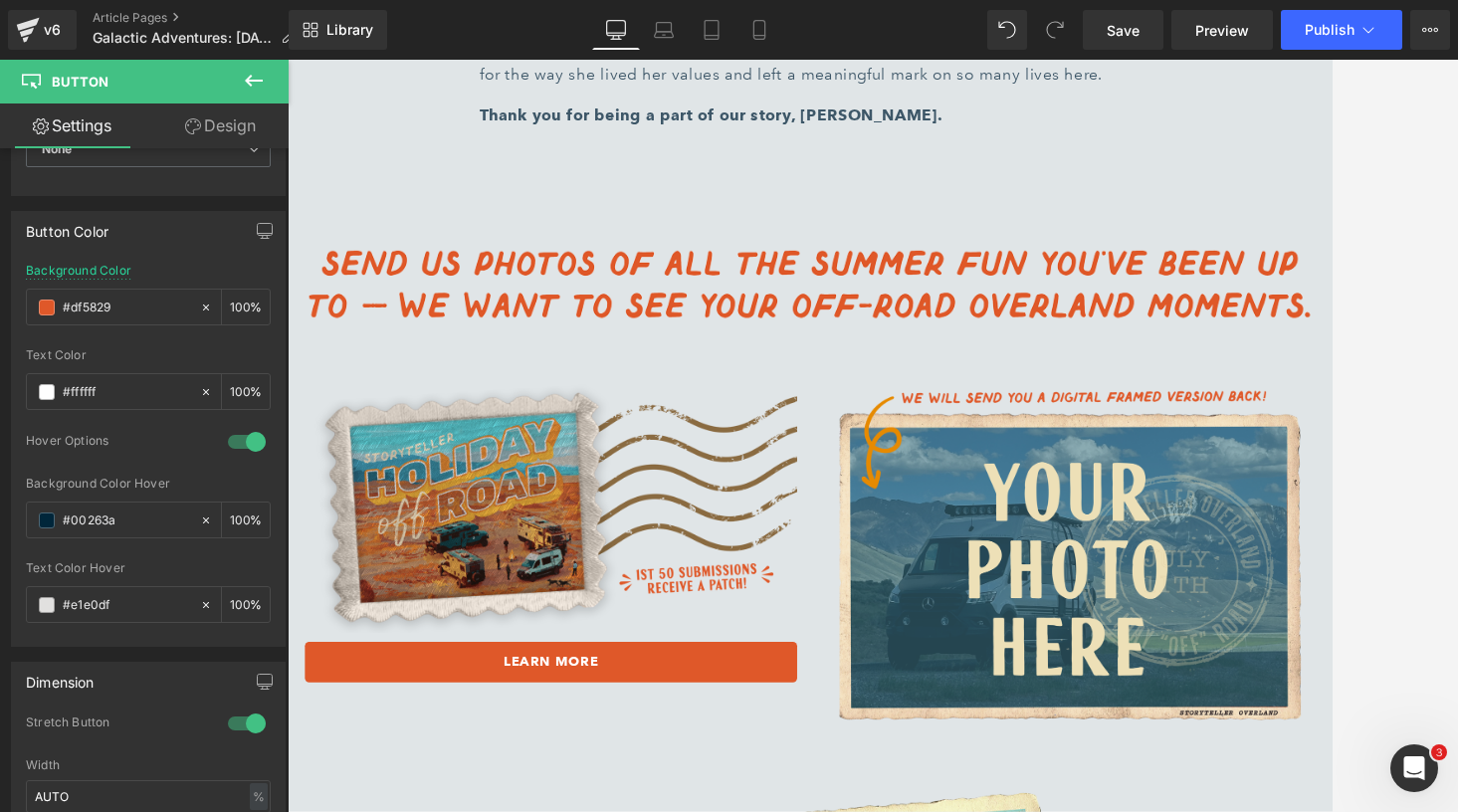 click on "Skip to content
Maximum Savings for Your Maximum [PERSON_NAME]. Explore rebates on 2024 & 2025 144" MODE Vans
FLARESPACE ACCESSORIES
MODE Vans
MODE Vans
2025 CREW MODE 170" at bounding box center [890, -2215] 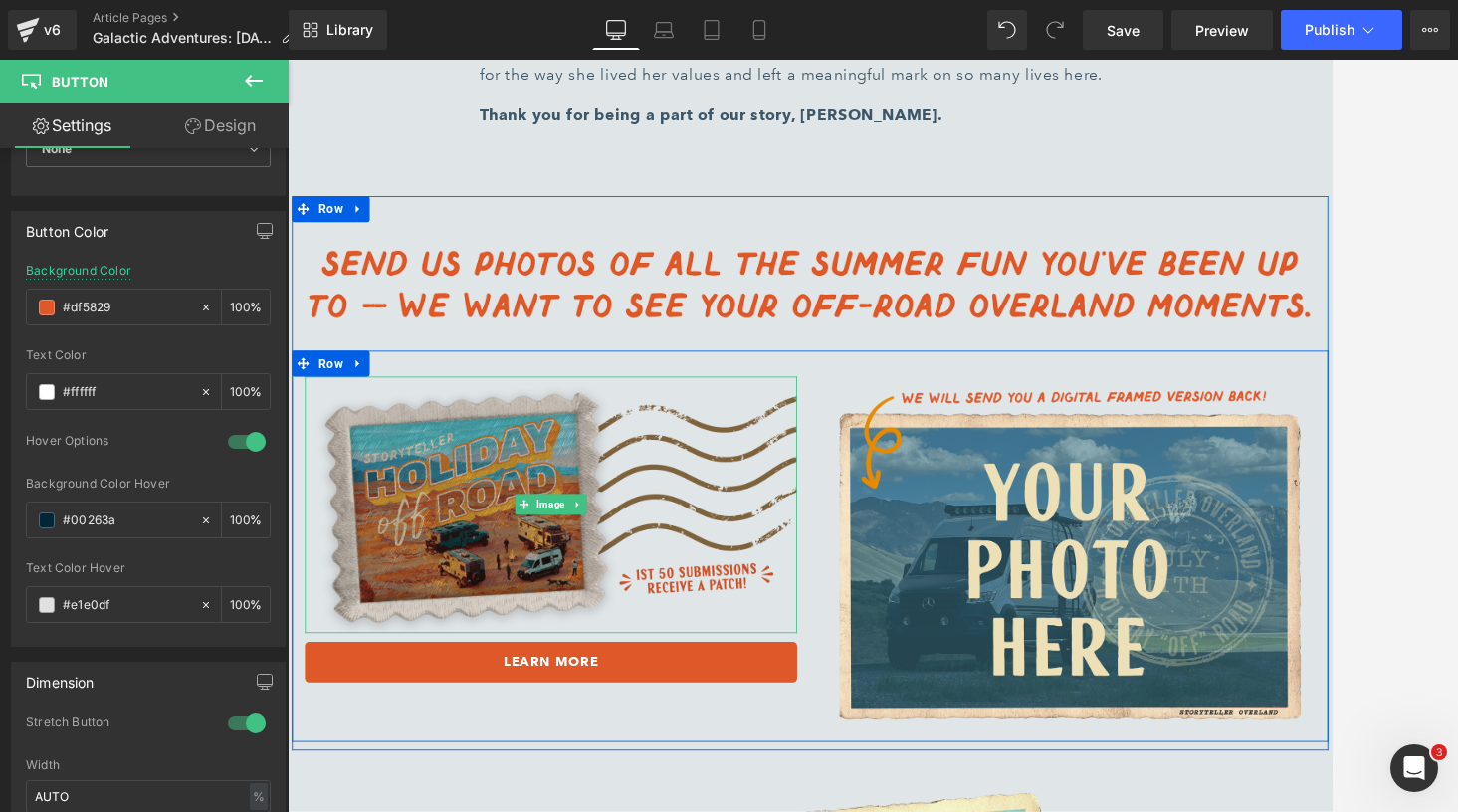 click at bounding box center [591, 572] 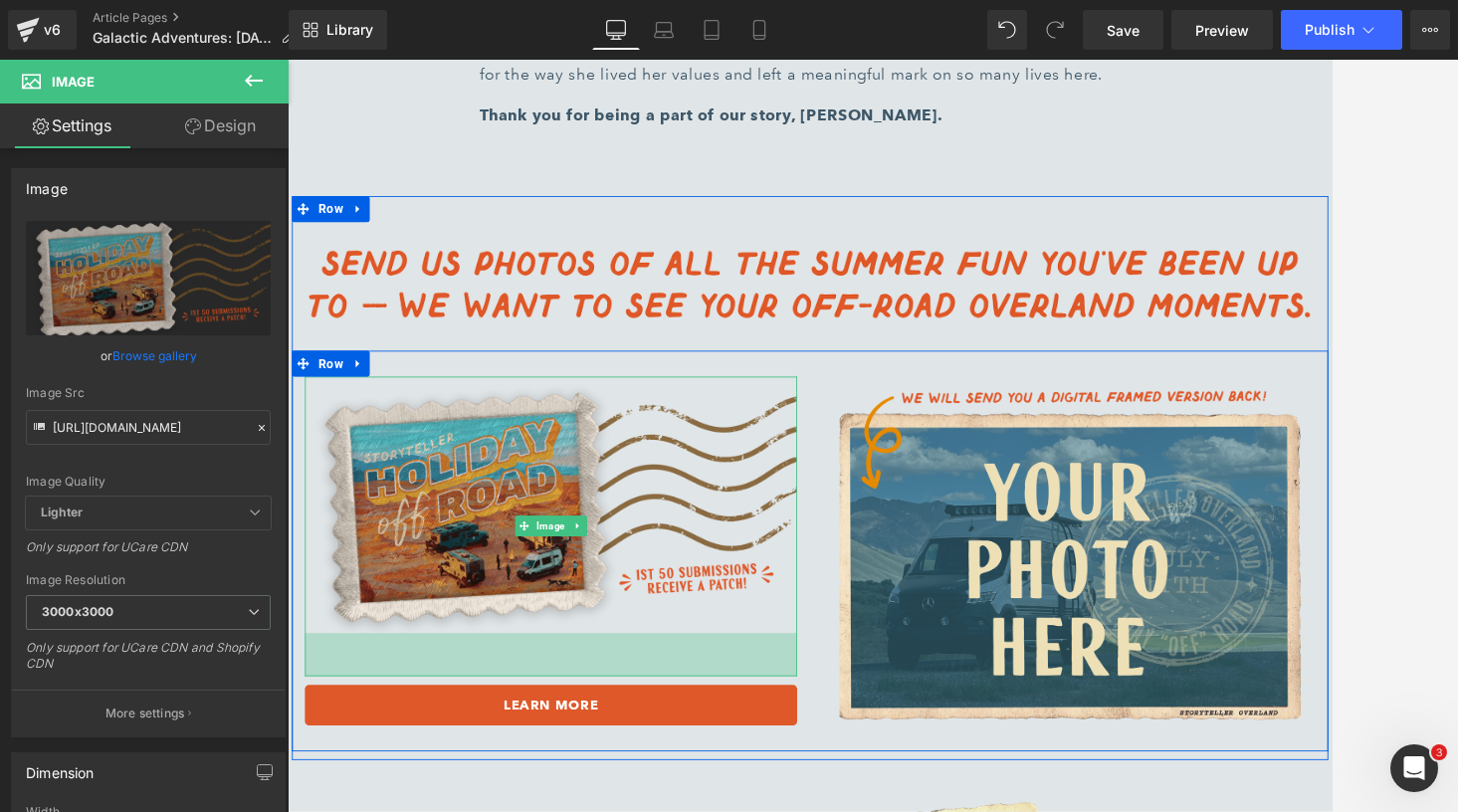 drag, startPoint x: 626, startPoint y: 604, endPoint x: 623, endPoint y: 661, distance: 57.07889 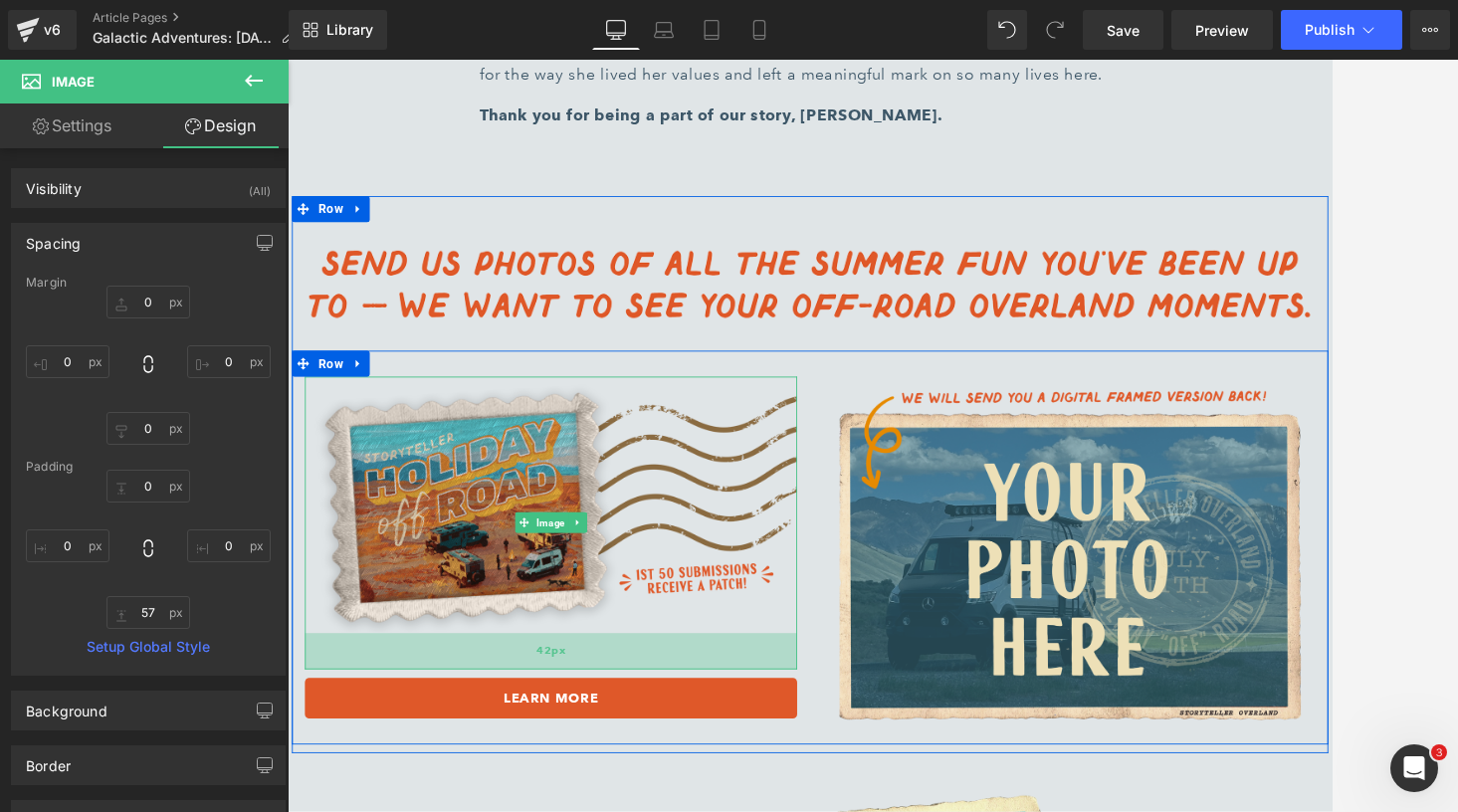 drag, startPoint x: 631, startPoint y: 641, endPoint x: 628, endPoint y: 626, distance: 15.297059 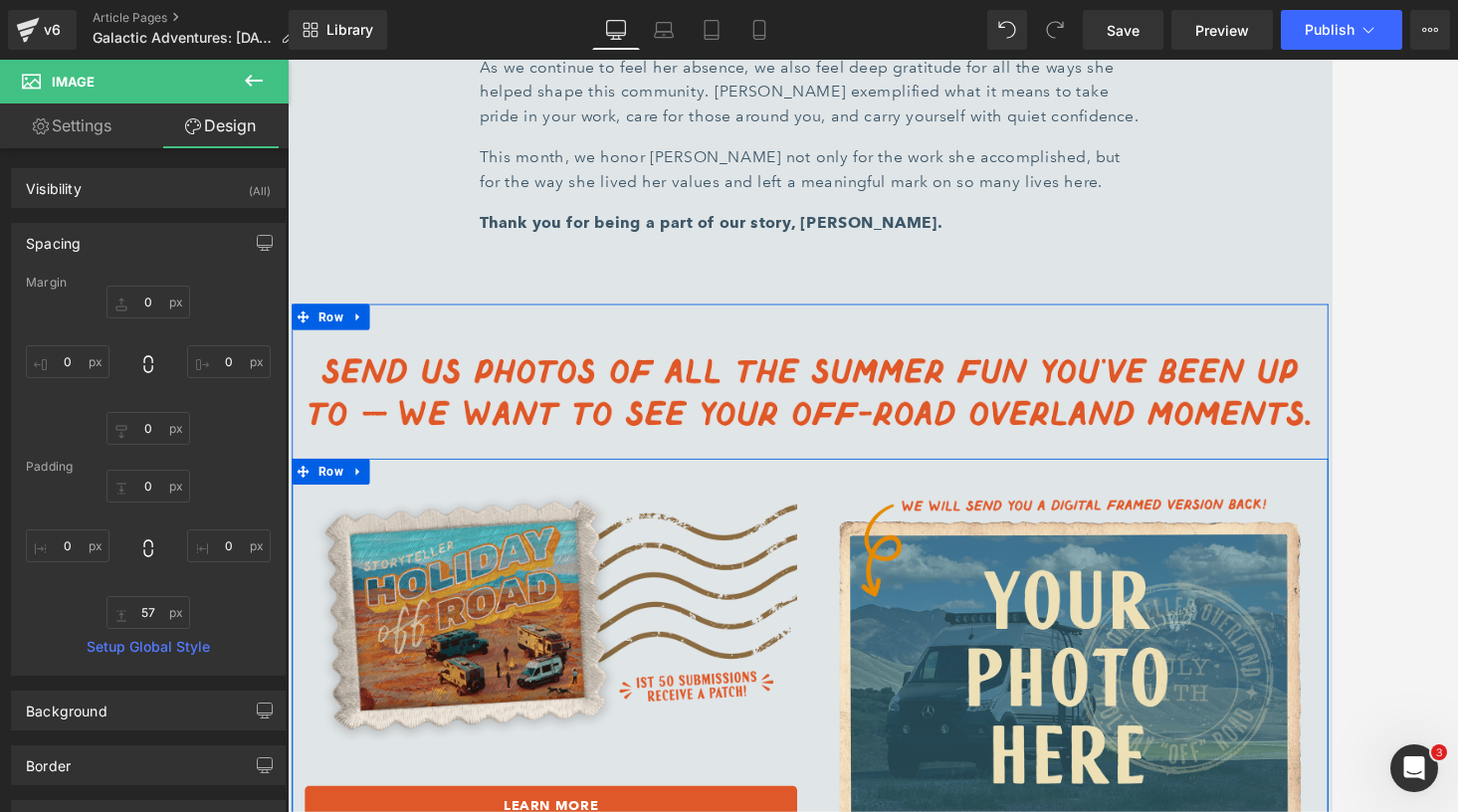 scroll, scrollTop: 8668, scrollLeft: 0, axis: vertical 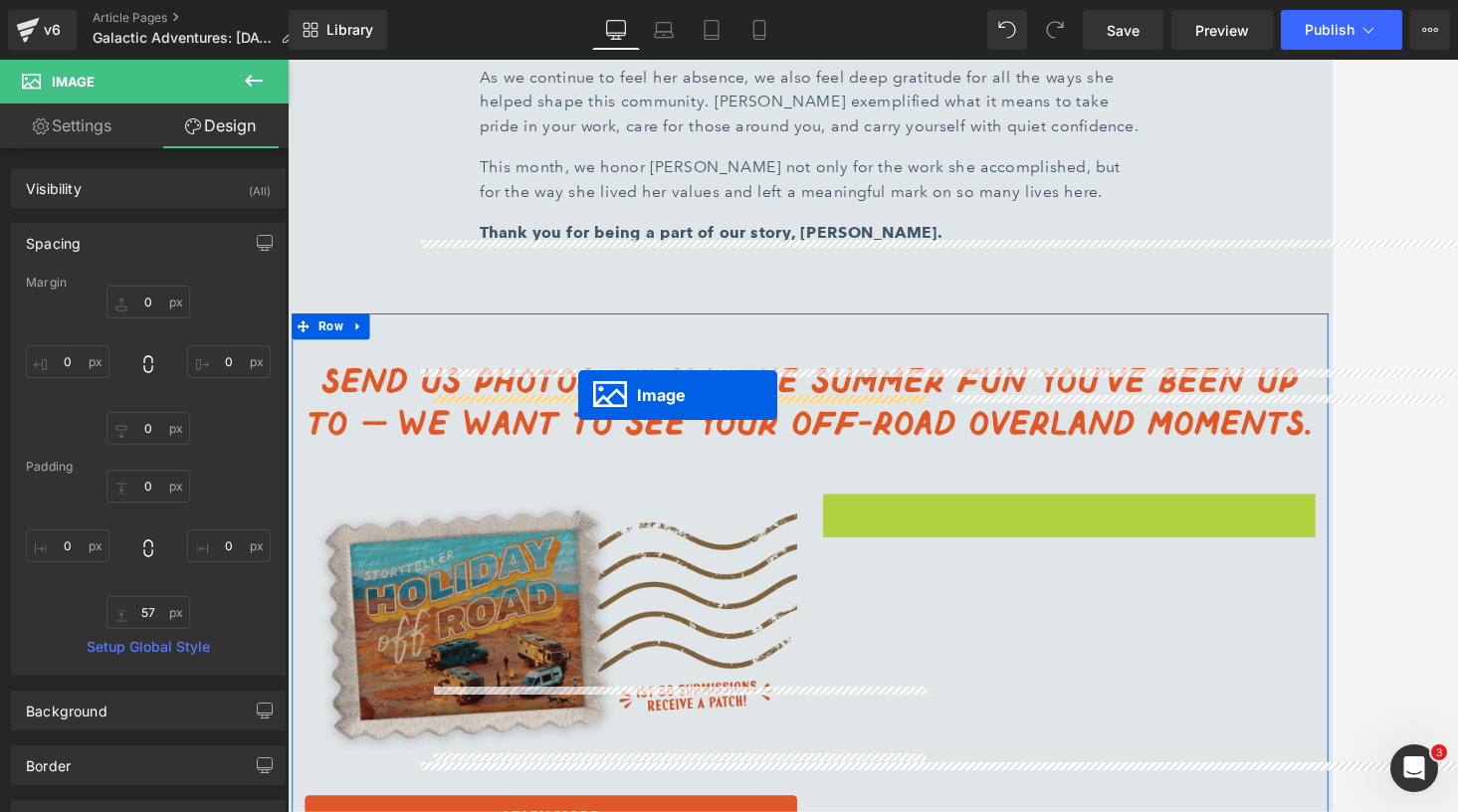 drag, startPoint x: 1185, startPoint y: 641, endPoint x: 622, endPoint y: 446, distance: 595.81373 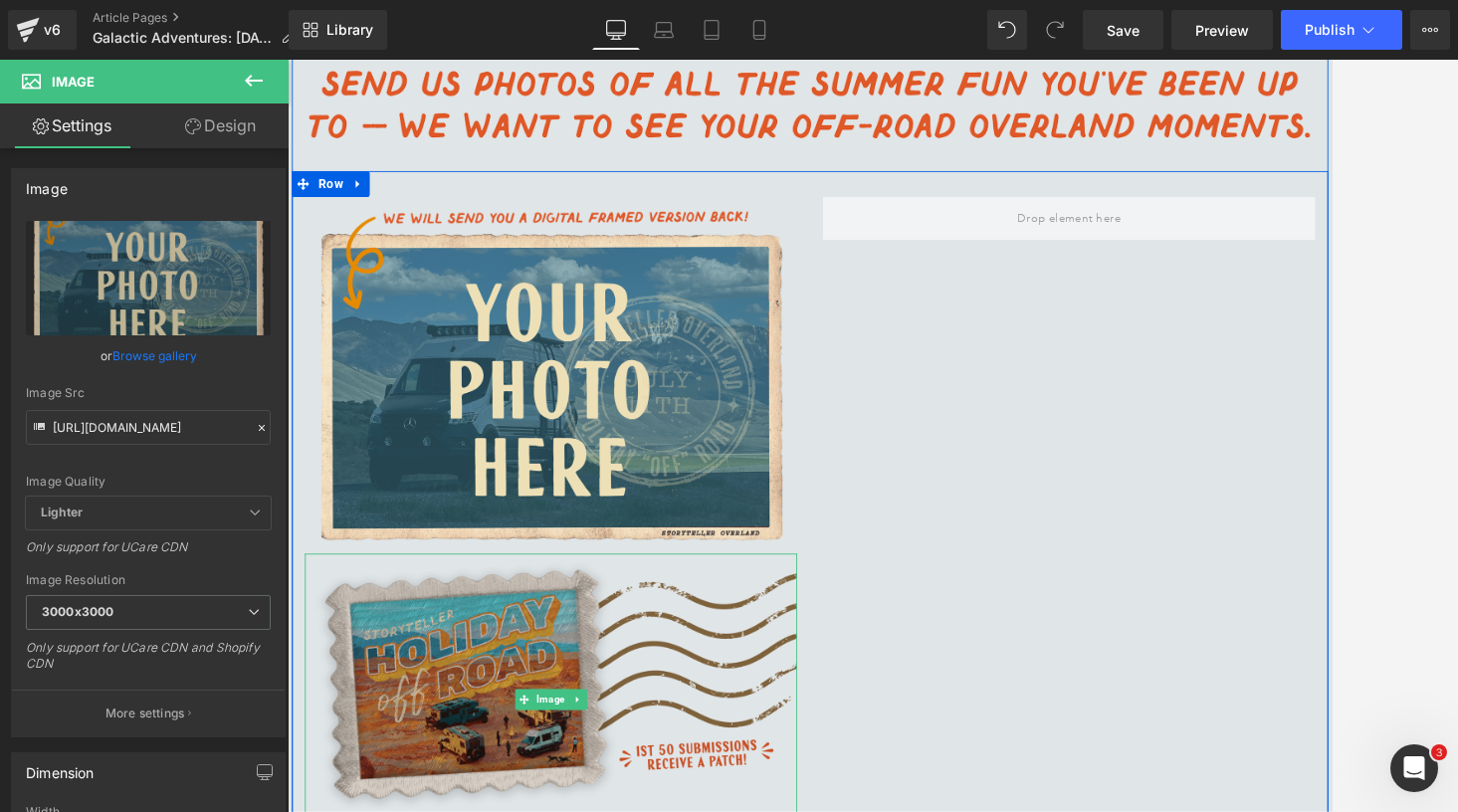 scroll, scrollTop: 9043, scrollLeft: 0, axis: vertical 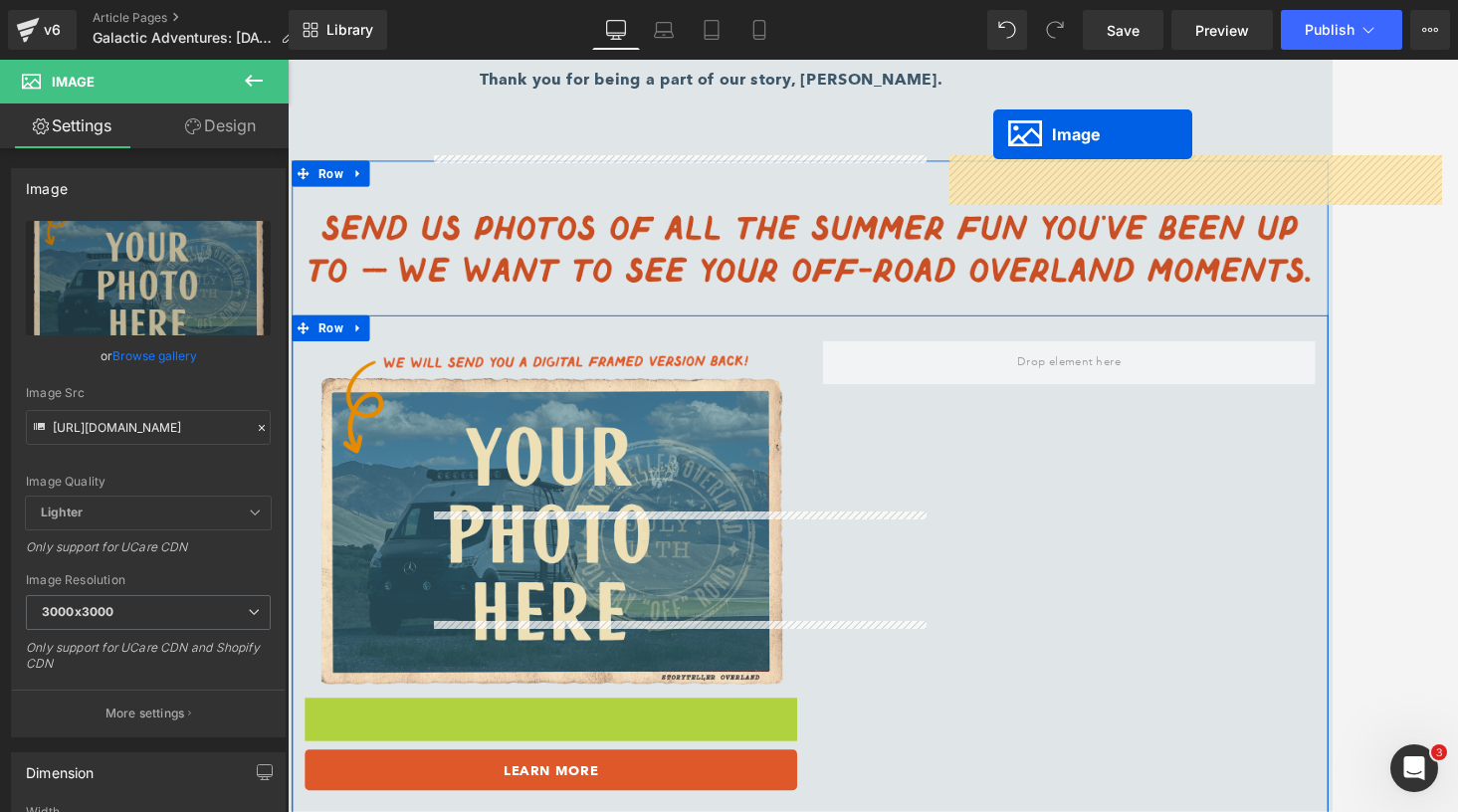 drag, startPoint x: 596, startPoint y: 648, endPoint x: 1096, endPoint y: 119, distance: 727.90178 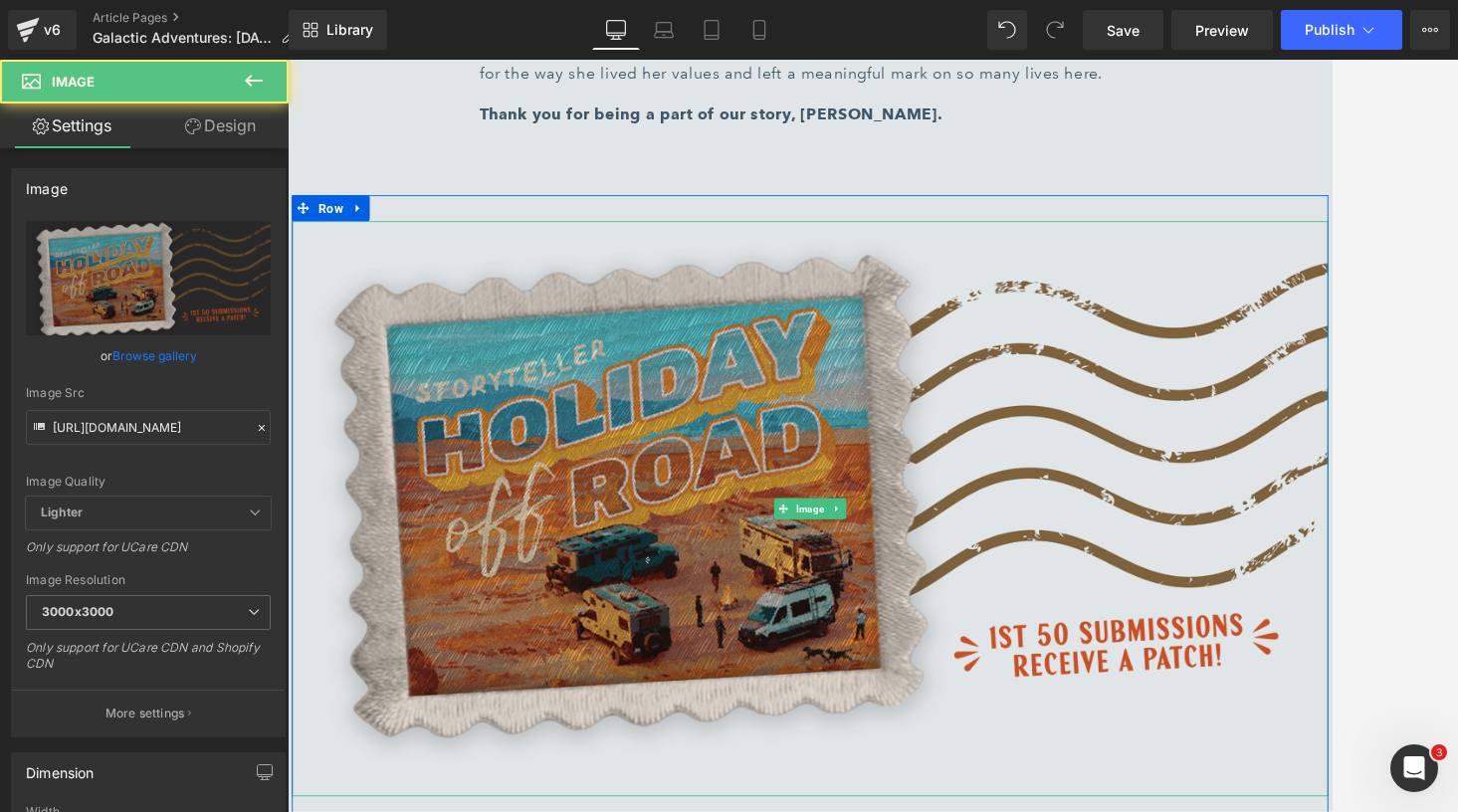 scroll, scrollTop: 8812, scrollLeft: 0, axis: vertical 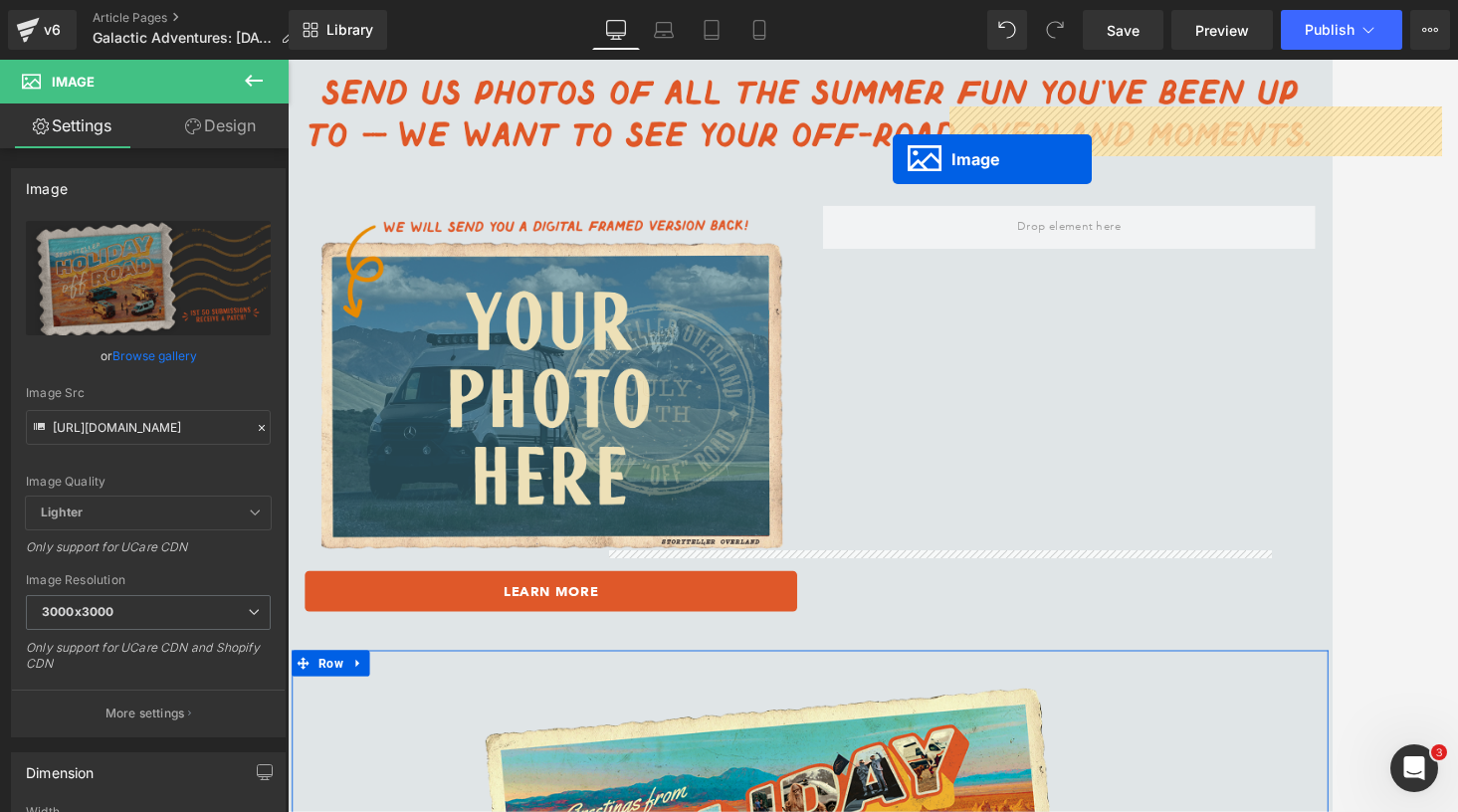 drag, startPoint x: 883, startPoint y: 453, endPoint x: 985, endPoint y: 173, distance: 298 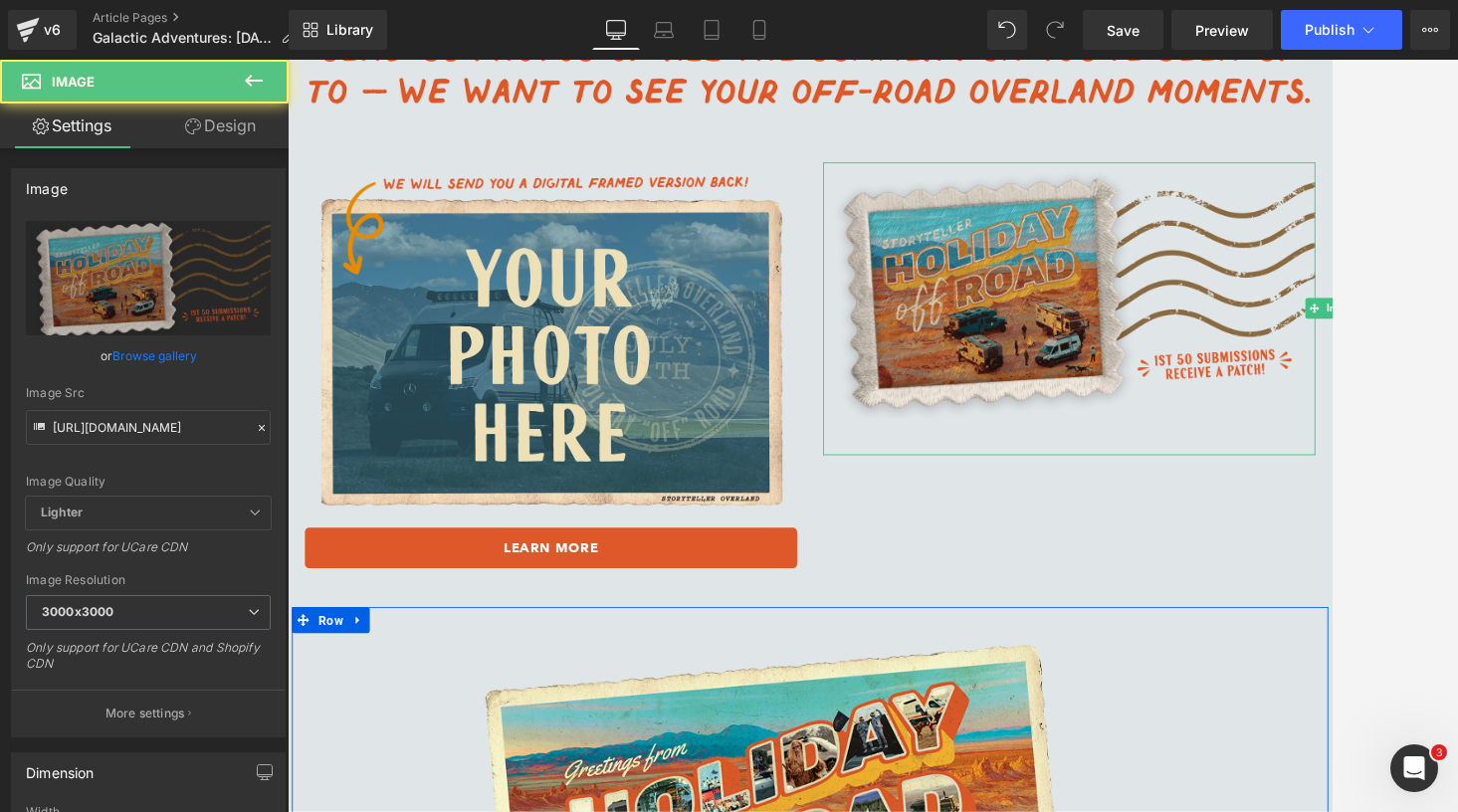 scroll, scrollTop: 9001, scrollLeft: 0, axis: vertical 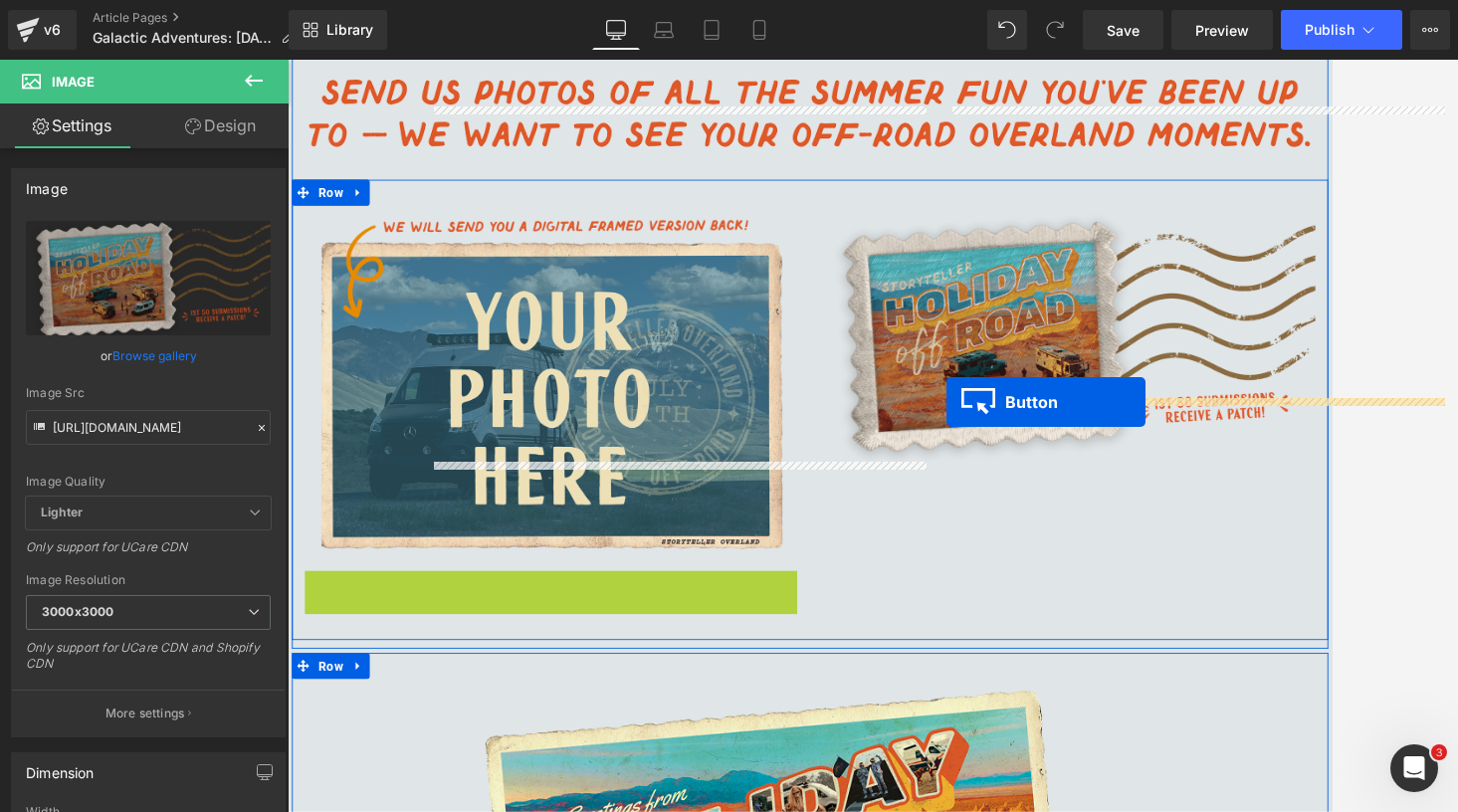 drag, startPoint x: 597, startPoint y: 556, endPoint x: 1046, endPoint y: 450, distance: 461.34261 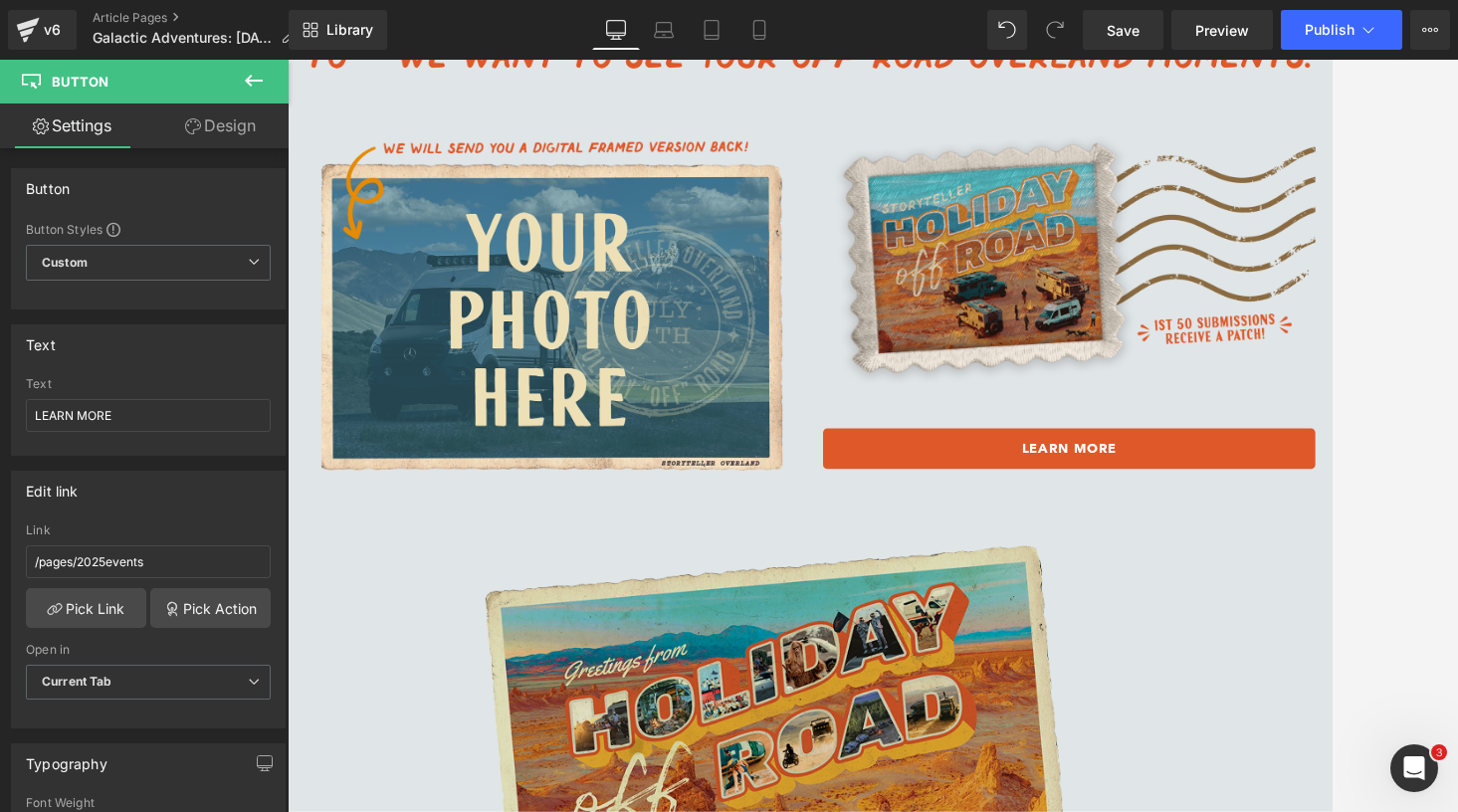 scroll, scrollTop: 9083, scrollLeft: 0, axis: vertical 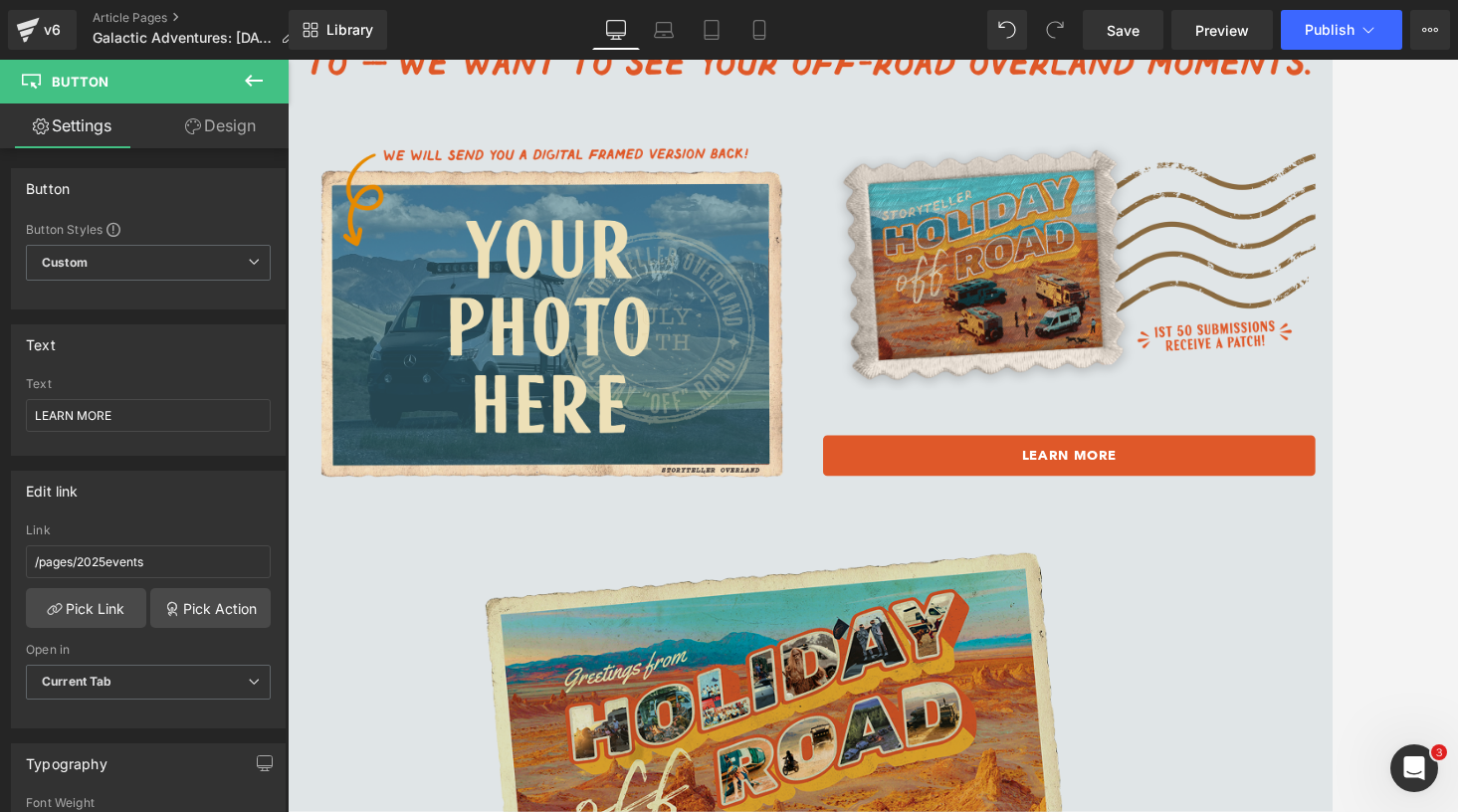 click on "Image" at bounding box center (891, 851) 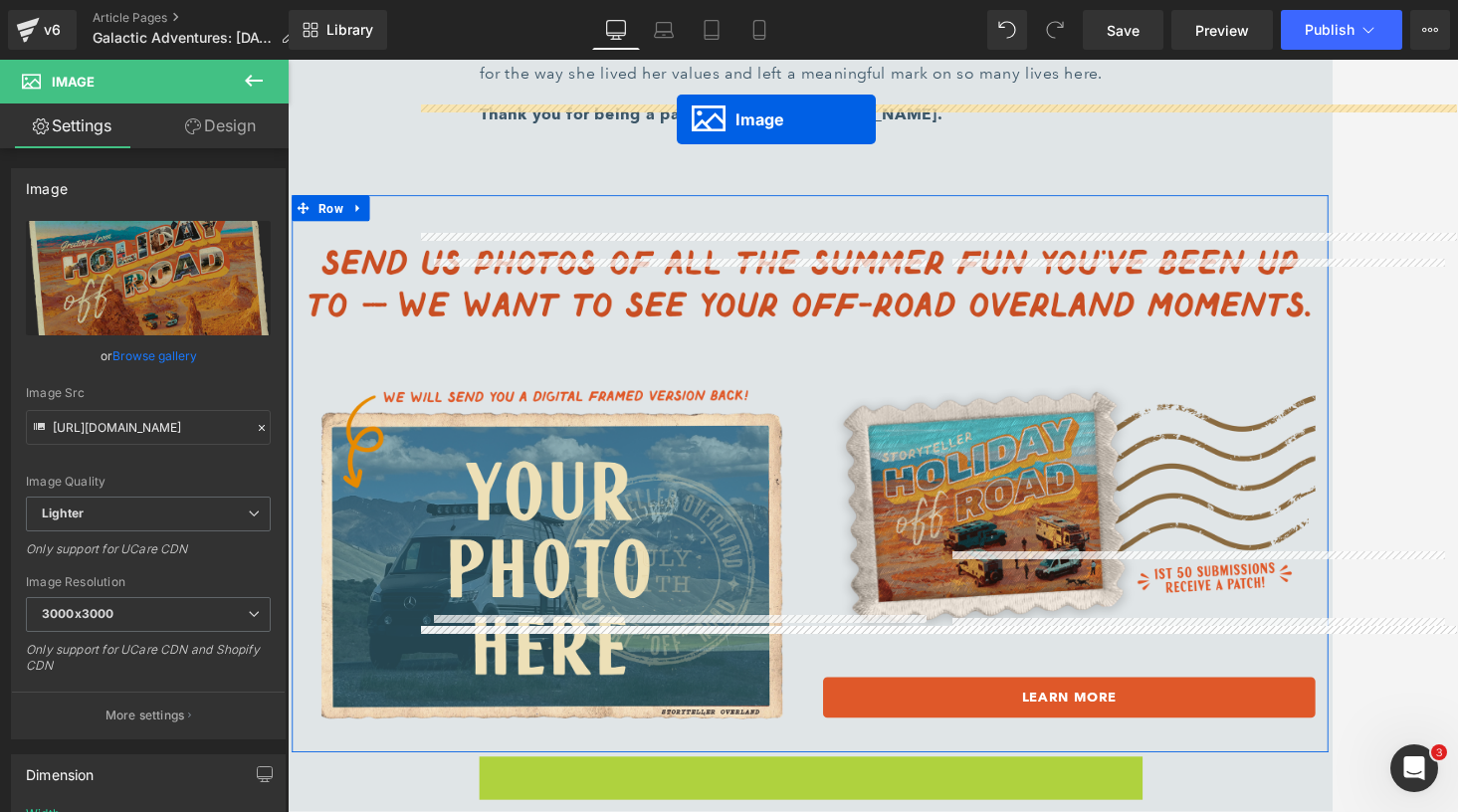 scroll, scrollTop: 8785, scrollLeft: 0, axis: vertical 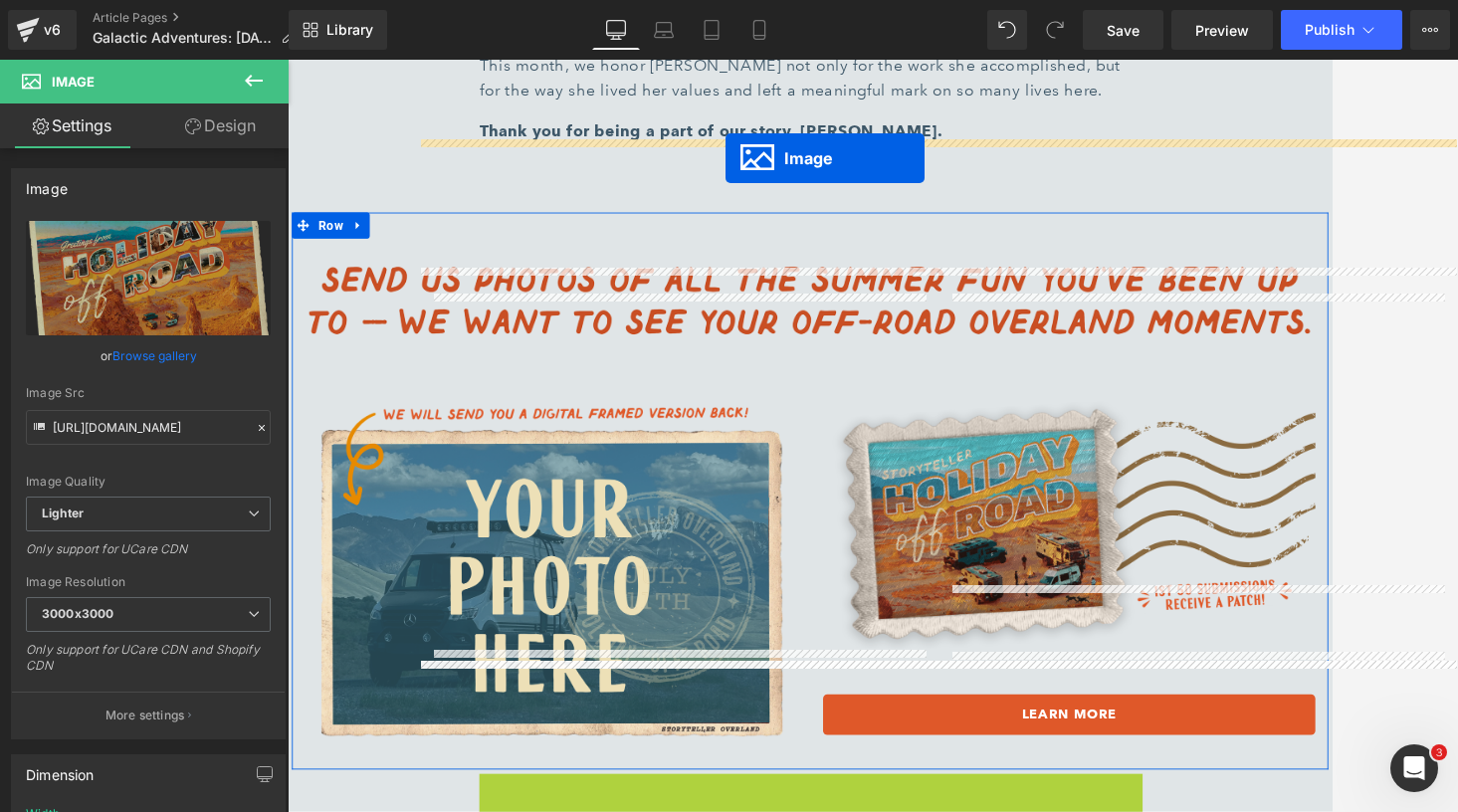 drag, startPoint x: 857, startPoint y: 733, endPoint x: 782, endPoint y: 164, distance: 573.922 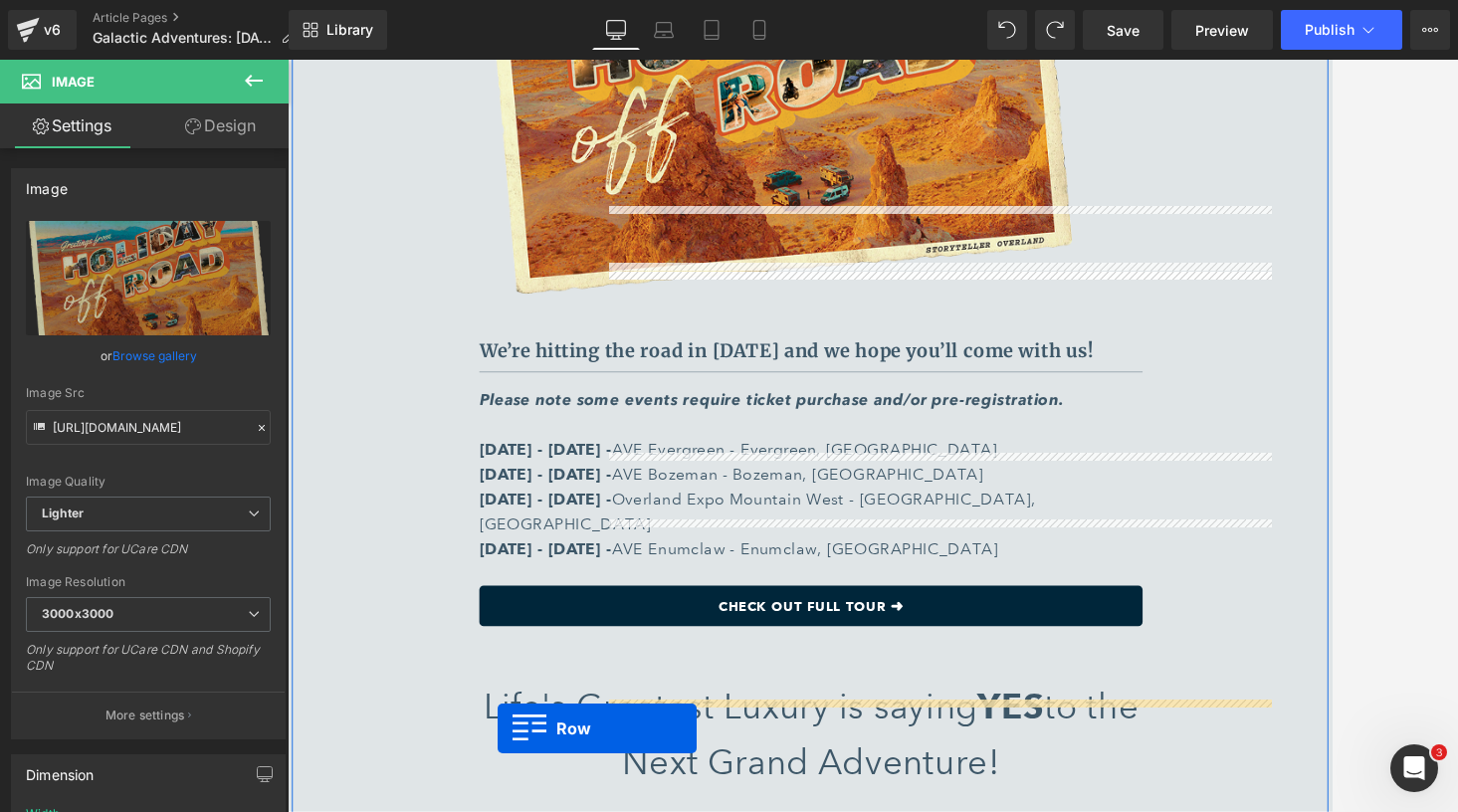 scroll, scrollTop: 9327, scrollLeft: 0, axis: vertical 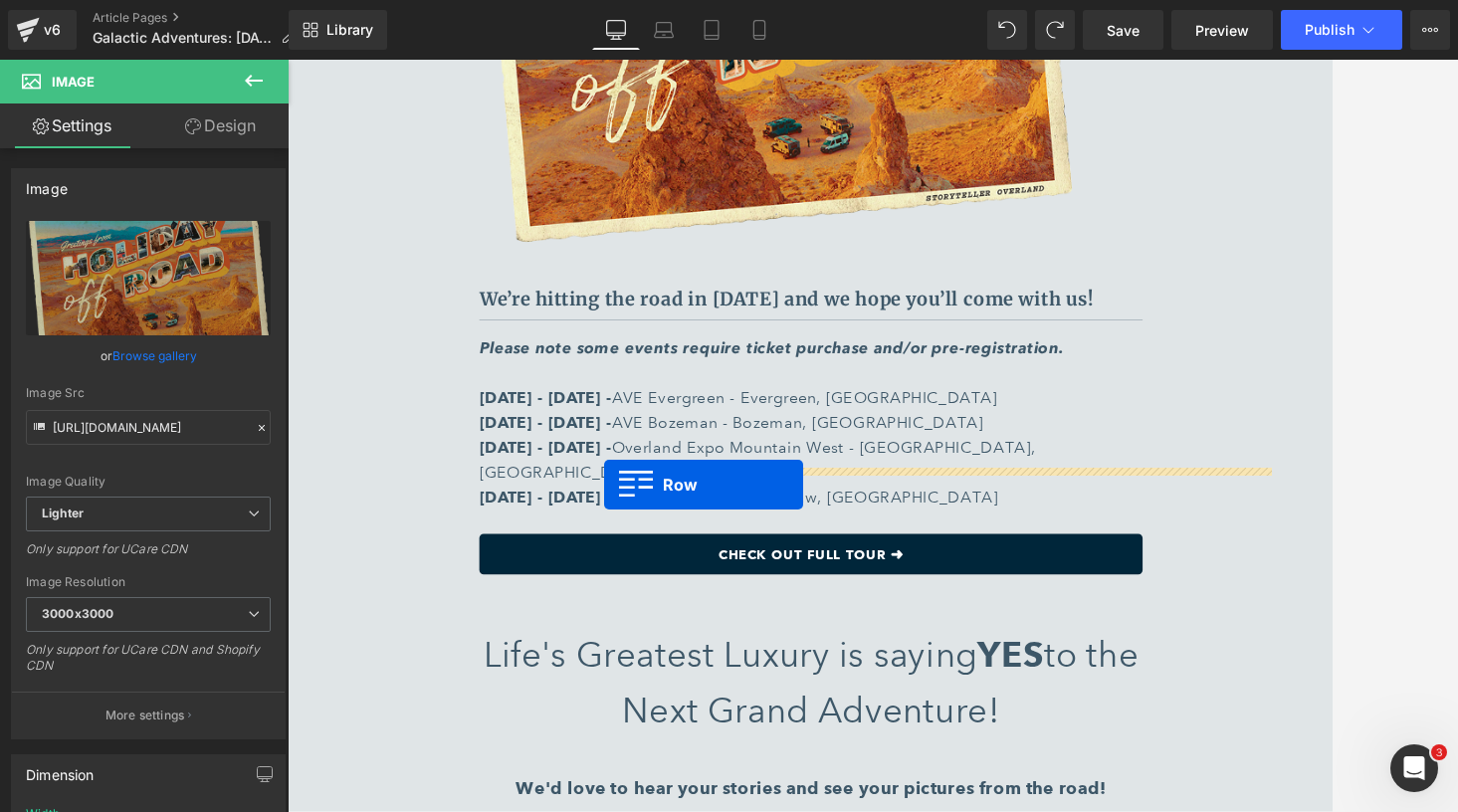 drag, startPoint x: 332, startPoint y: 328, endPoint x: 682, endPoint y: 550, distance: 414.46833 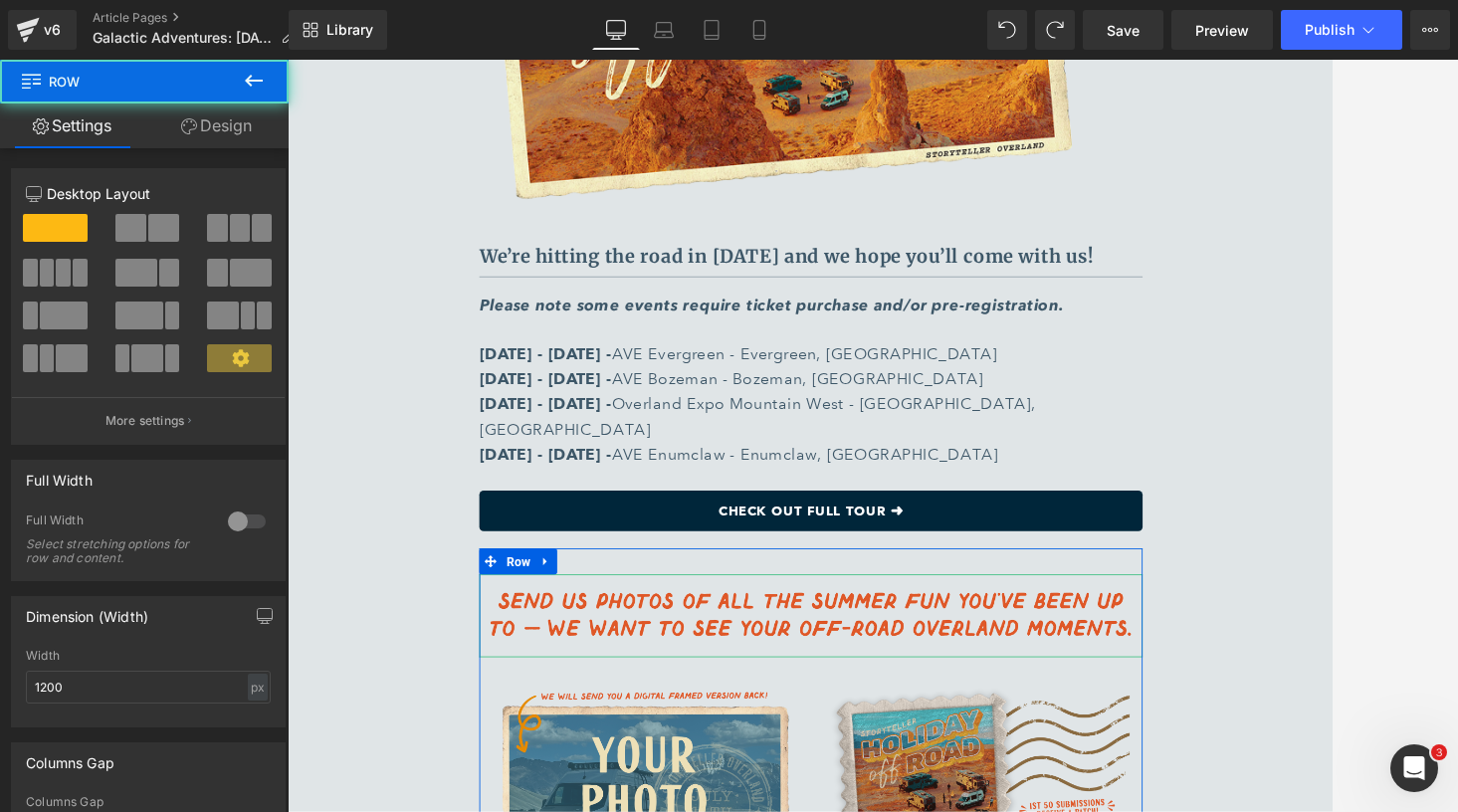 scroll, scrollTop: 9277, scrollLeft: 0, axis: vertical 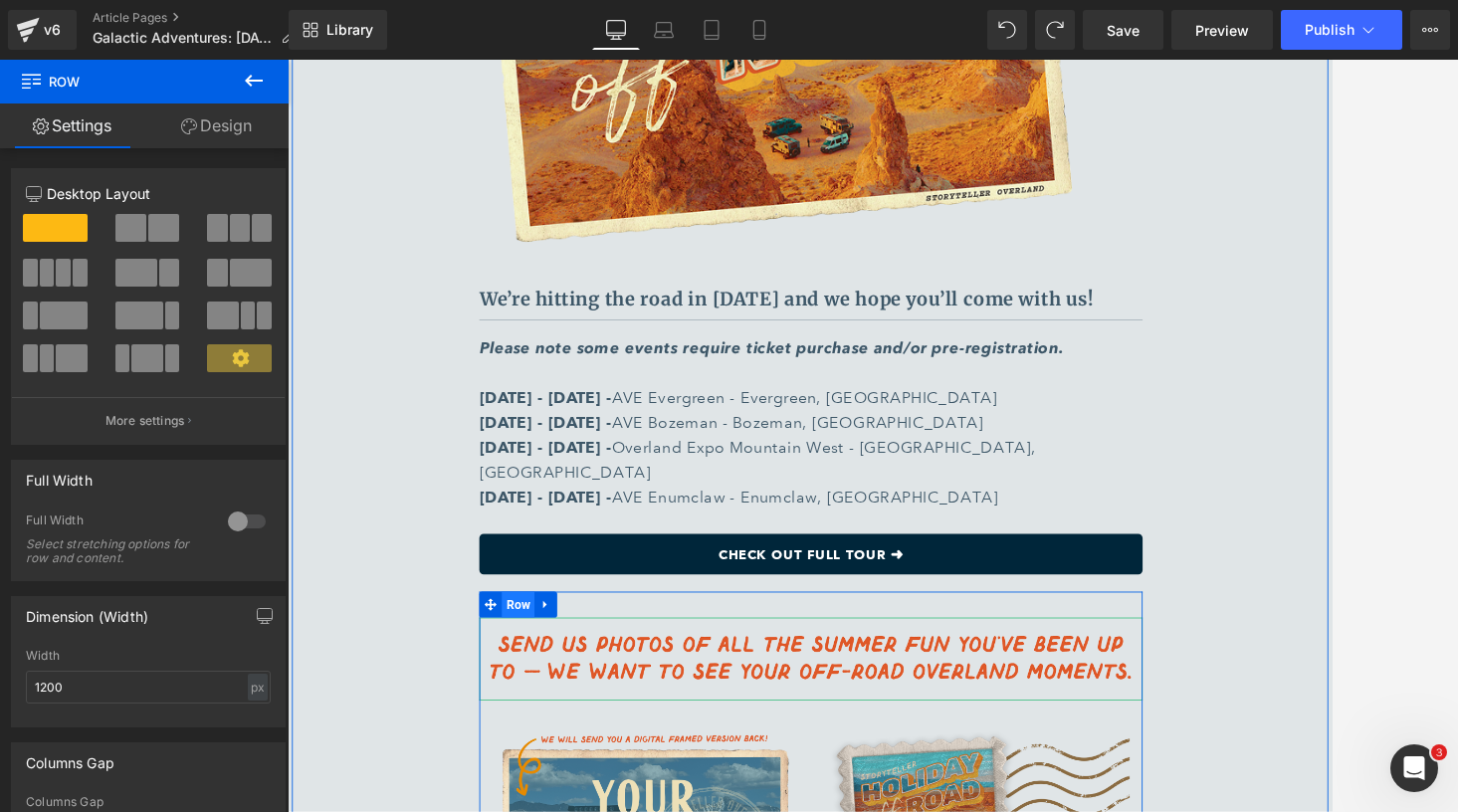click on "Row" at bounding box center (553, 688) 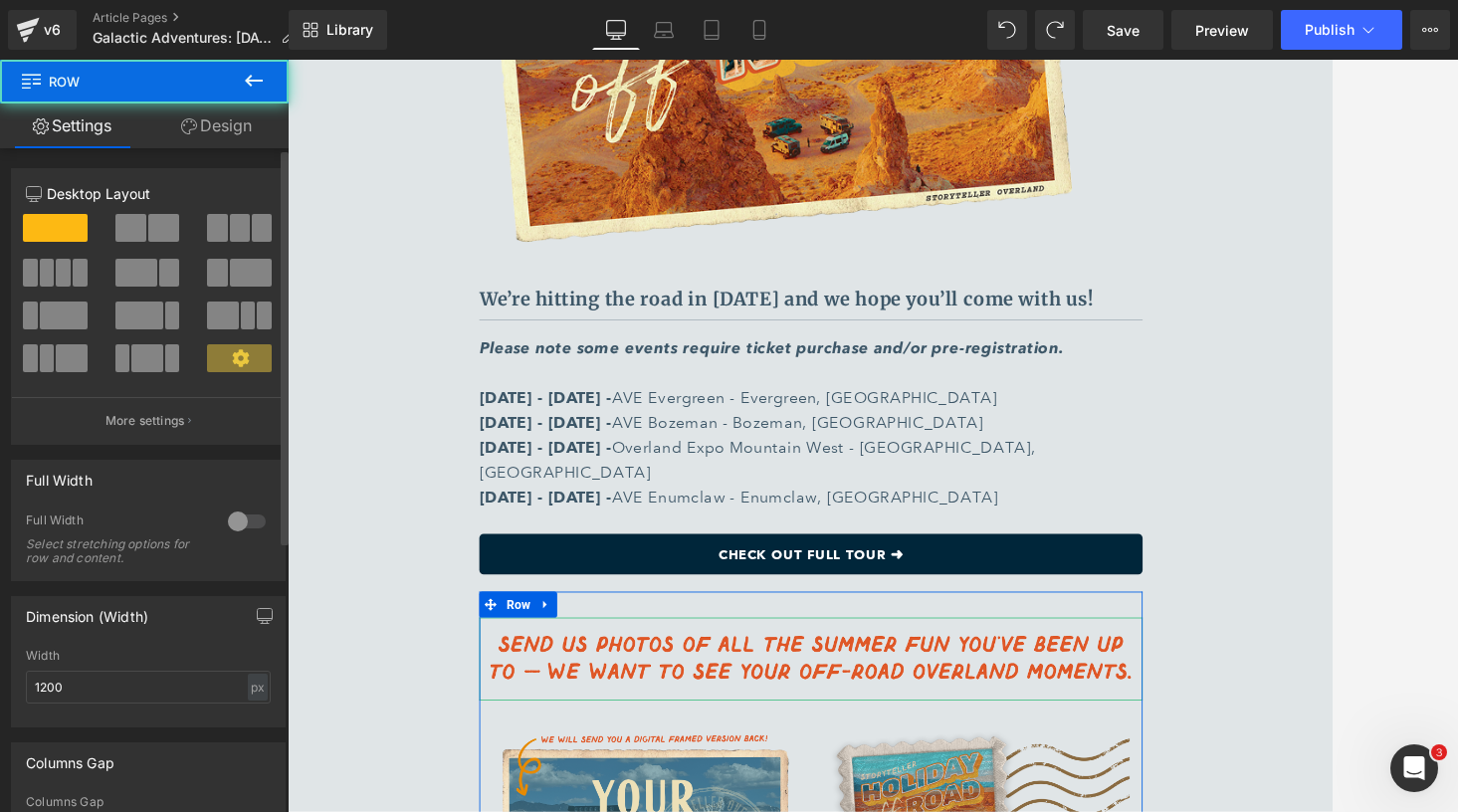 click at bounding box center (247, 521) 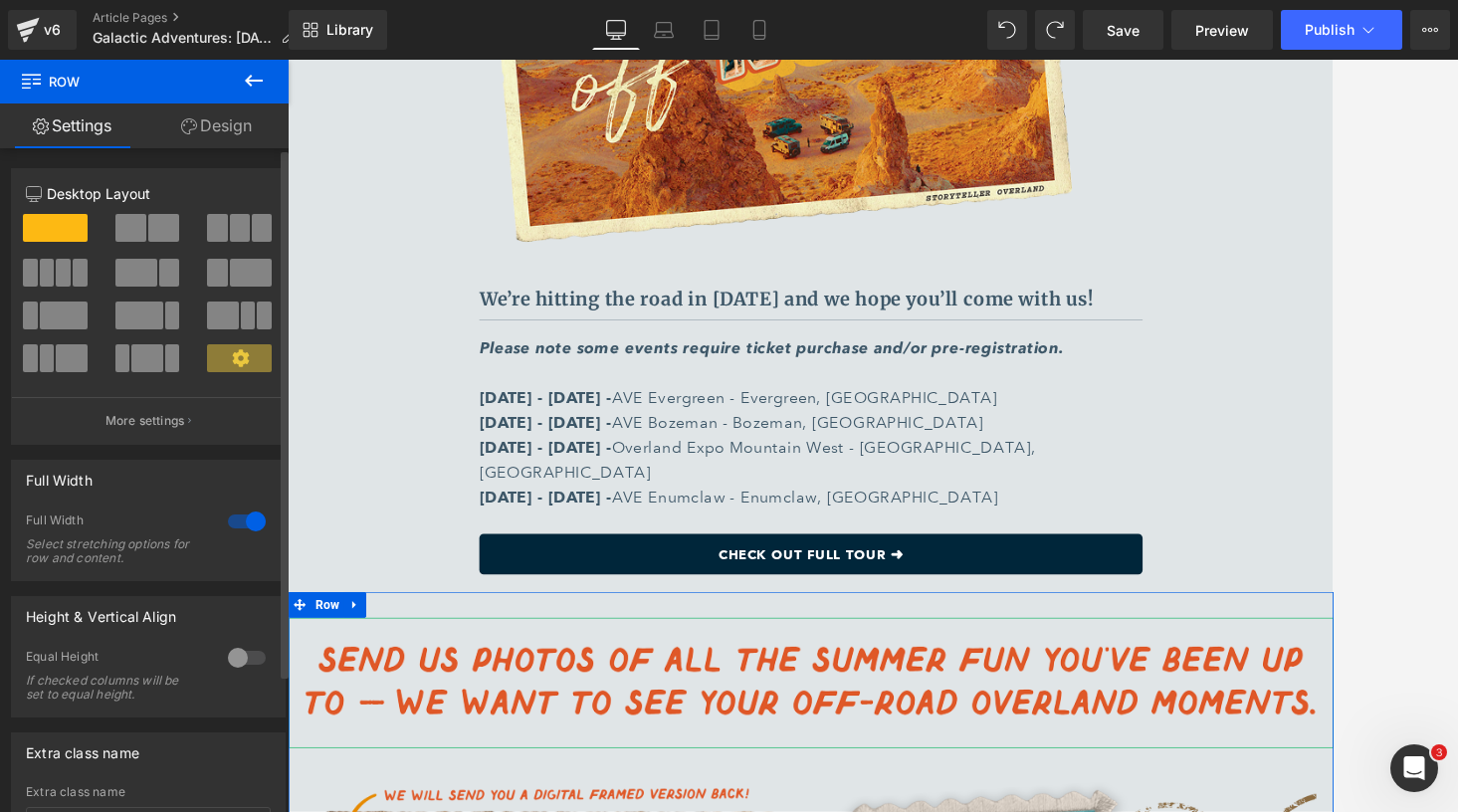 click at bounding box center (247, 521) 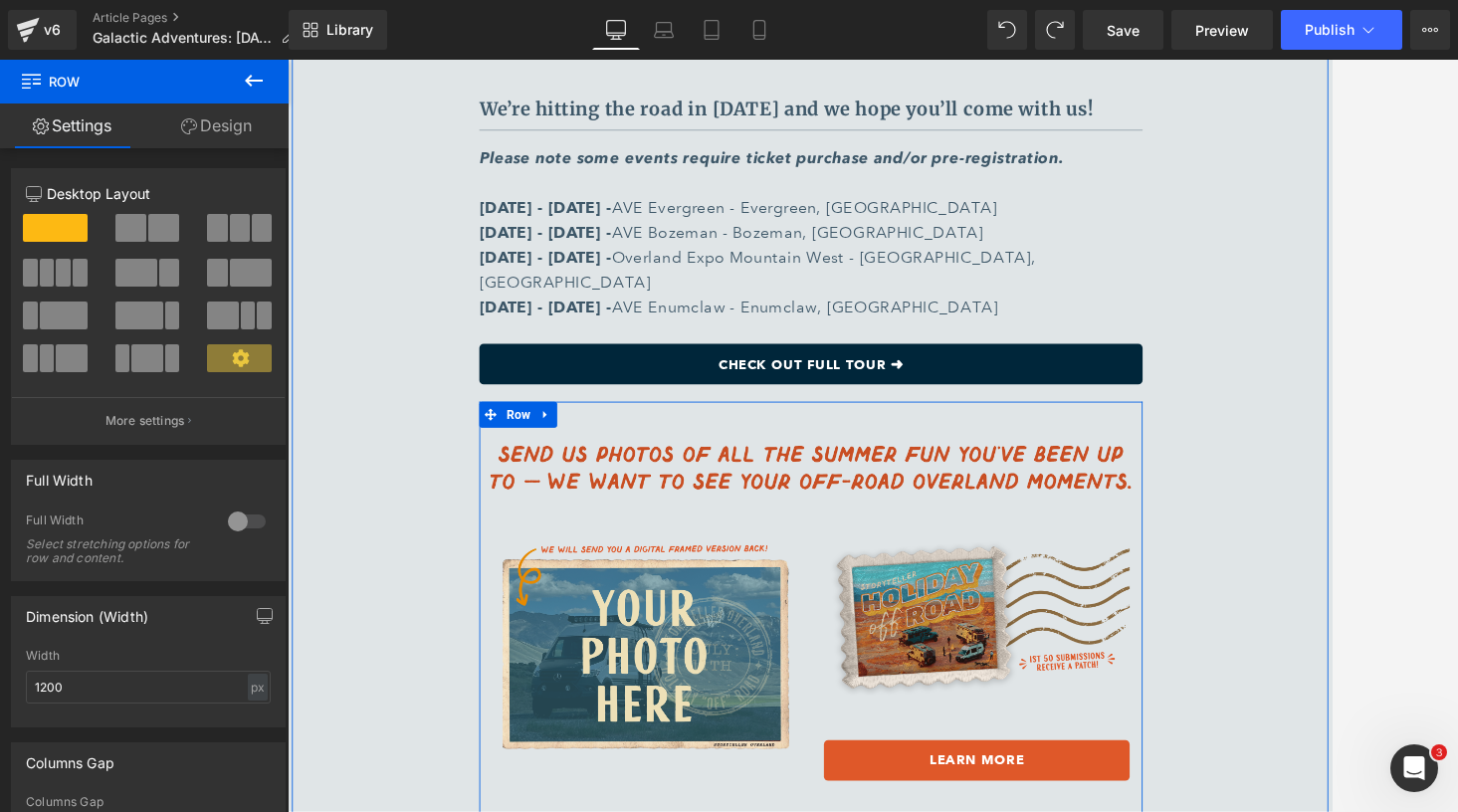 scroll, scrollTop: 9499, scrollLeft: 0, axis: vertical 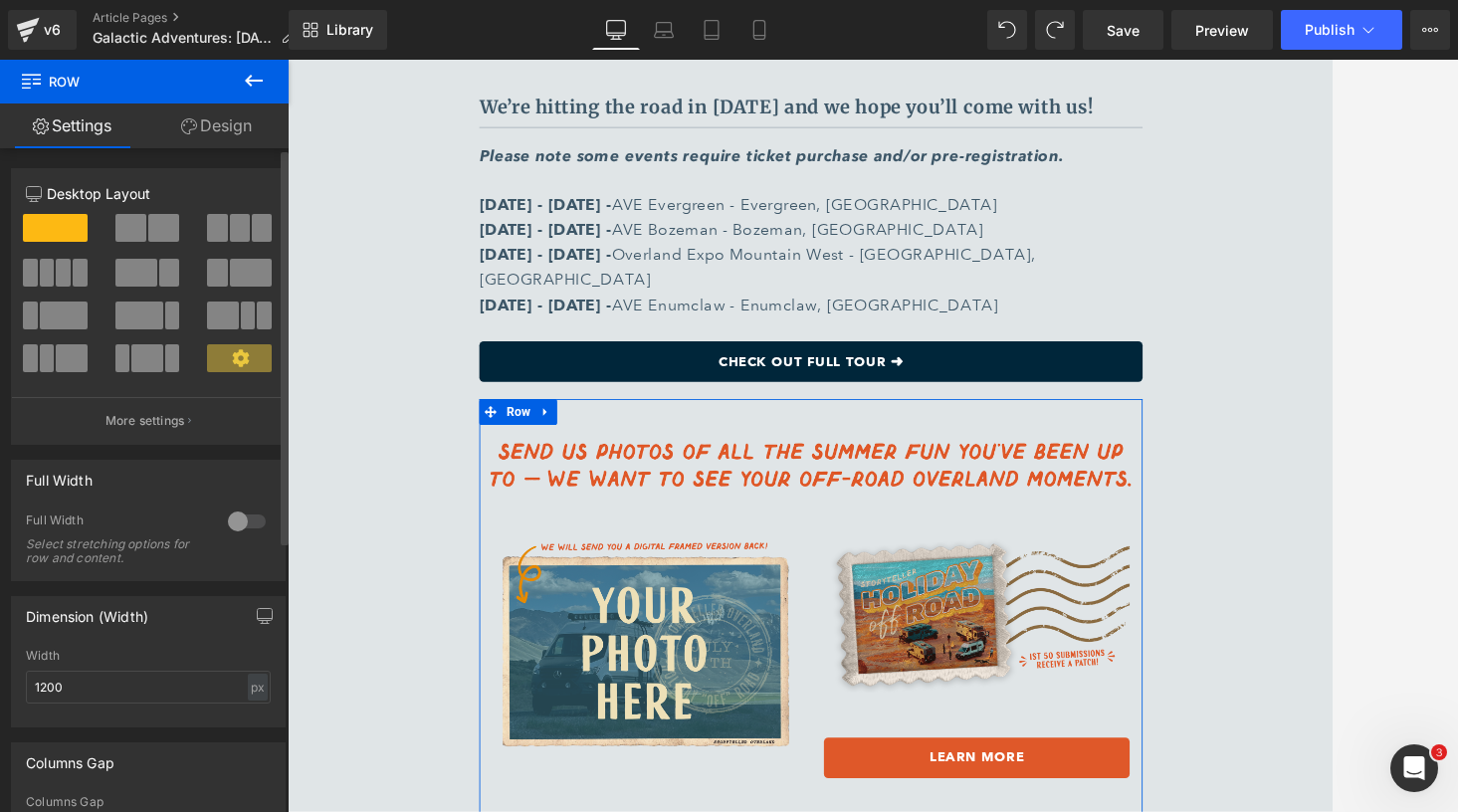 click at bounding box center [247, 521] 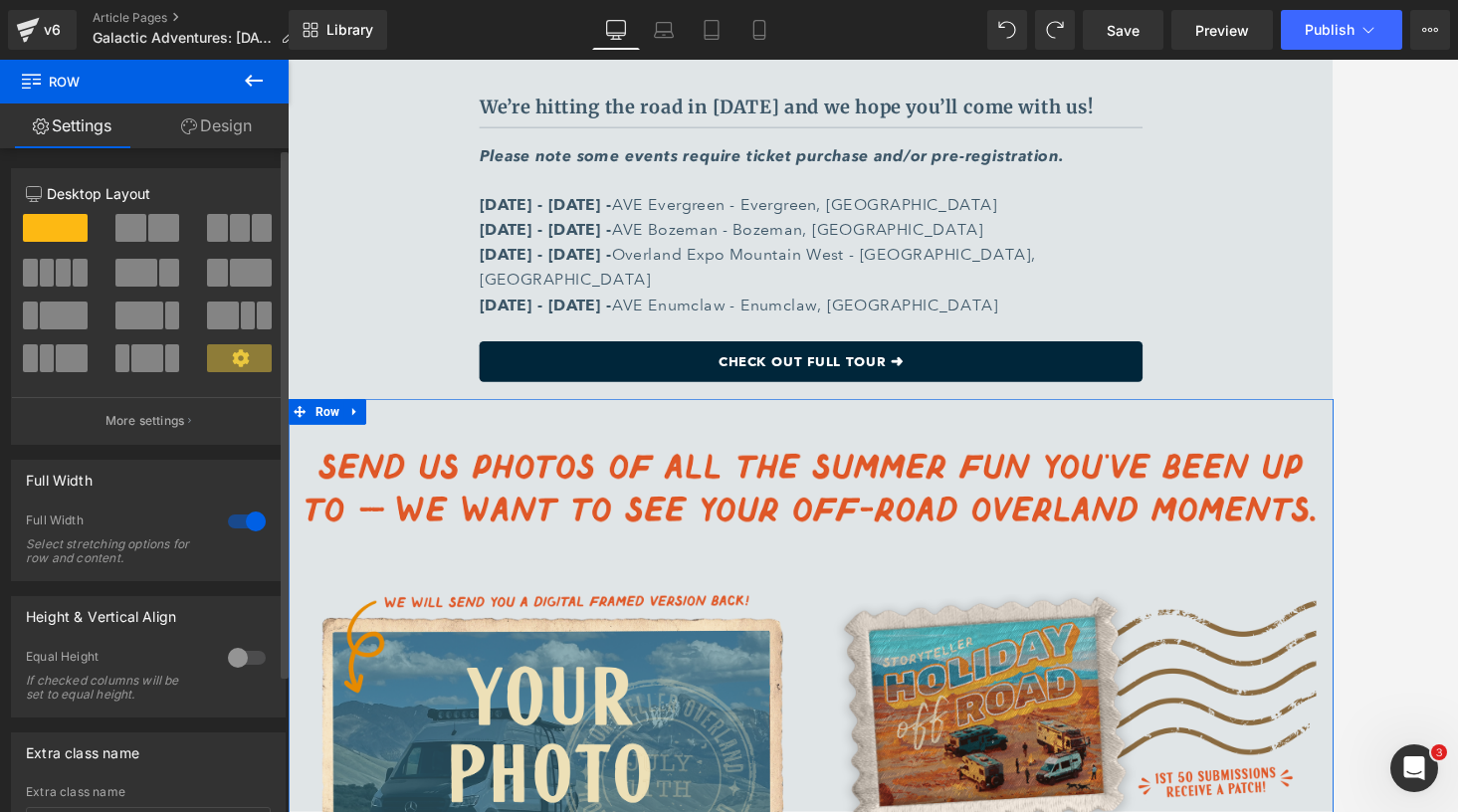 click at bounding box center (247, 521) 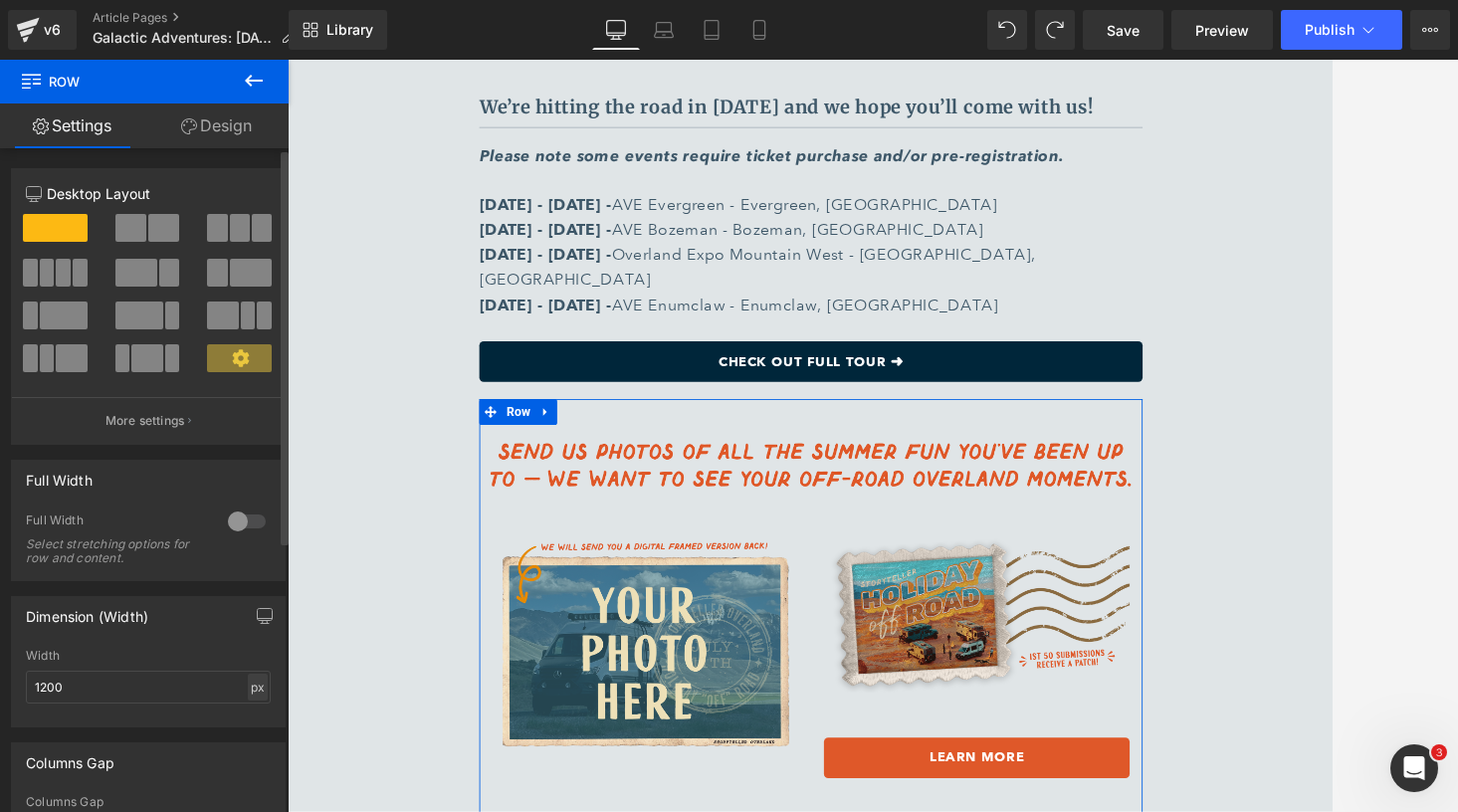click on "px" at bounding box center [258, 687] 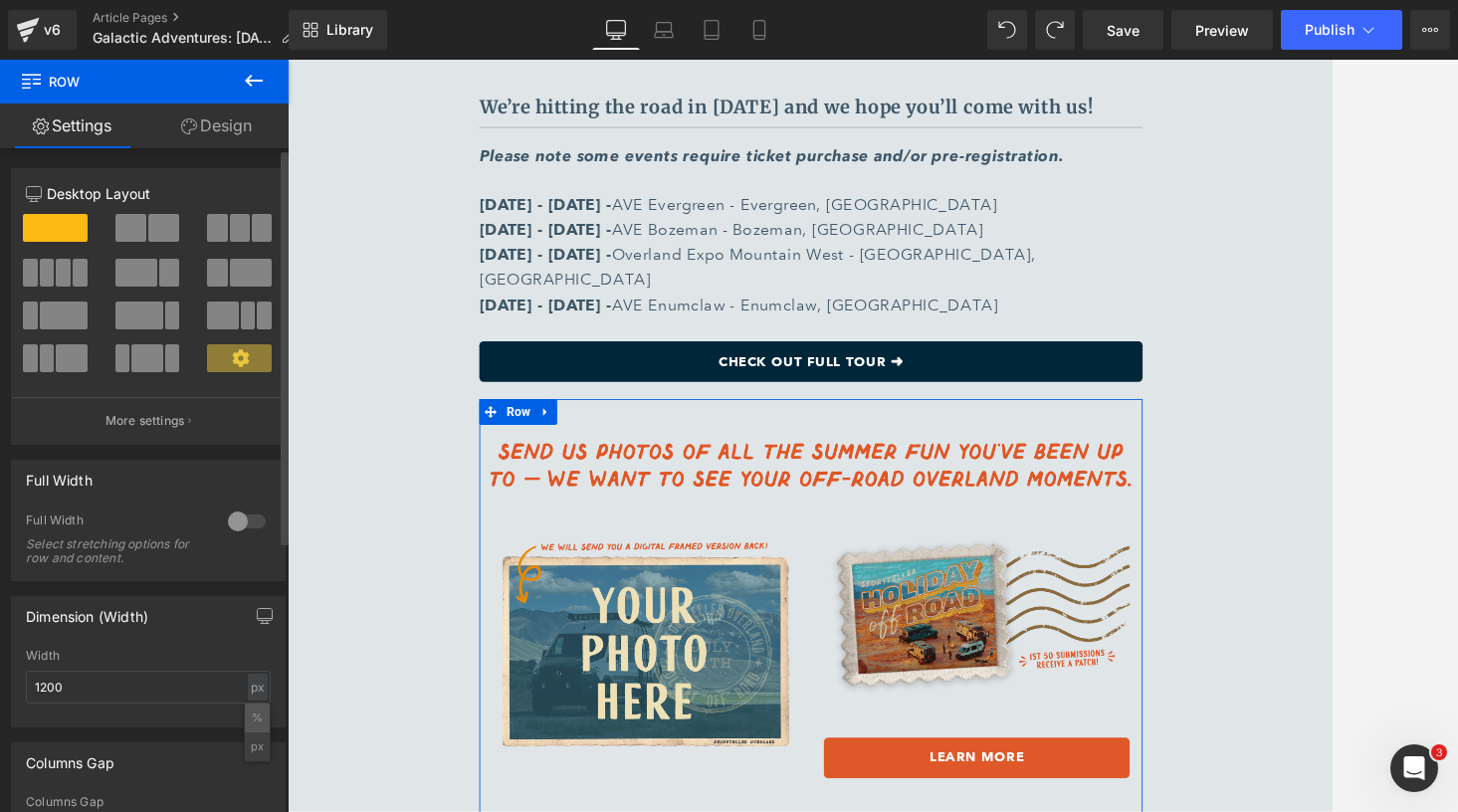 click on "%" at bounding box center [257, 717] 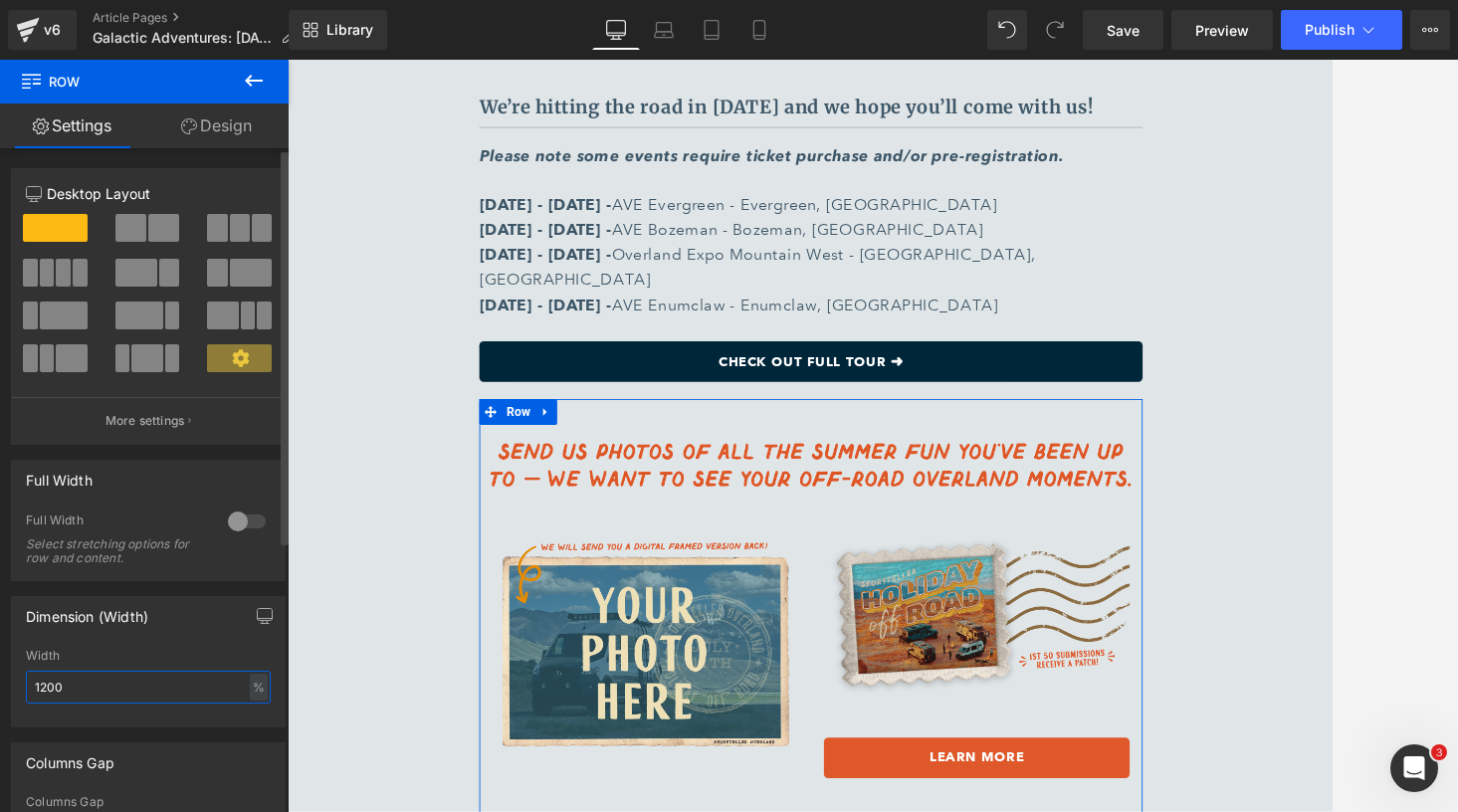 click on "1200" at bounding box center (148, 687) 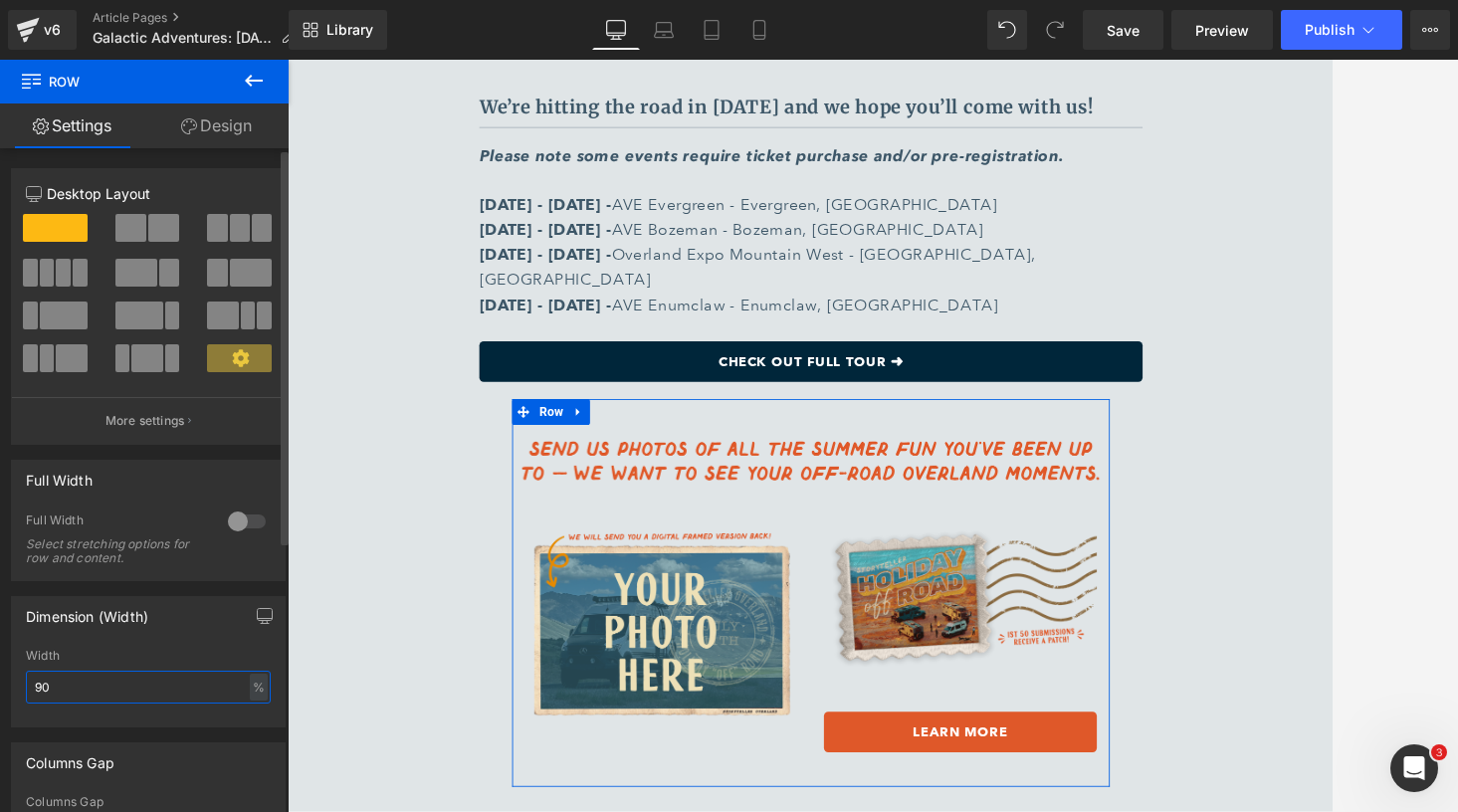 type on "90" 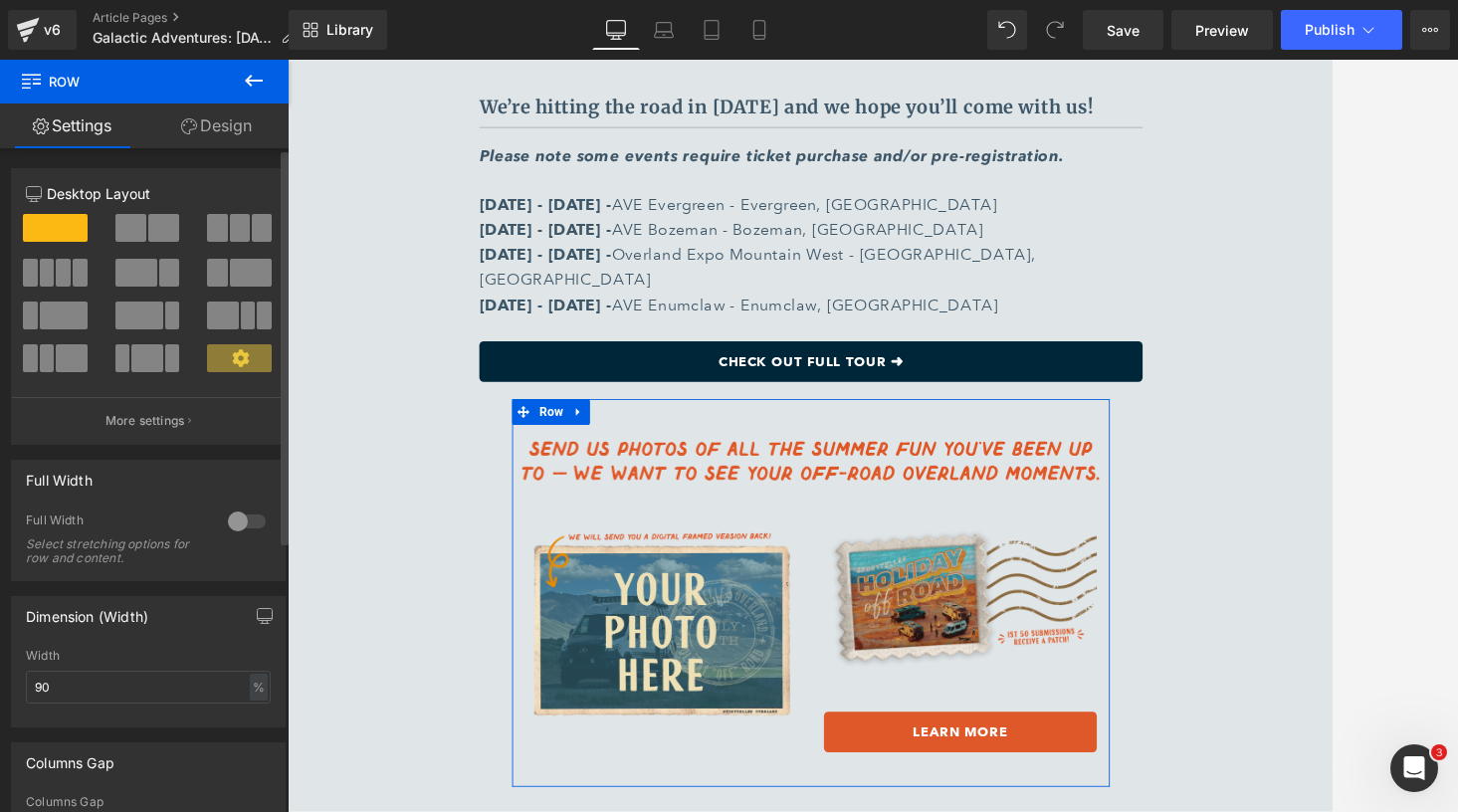 click at bounding box center [247, 521] 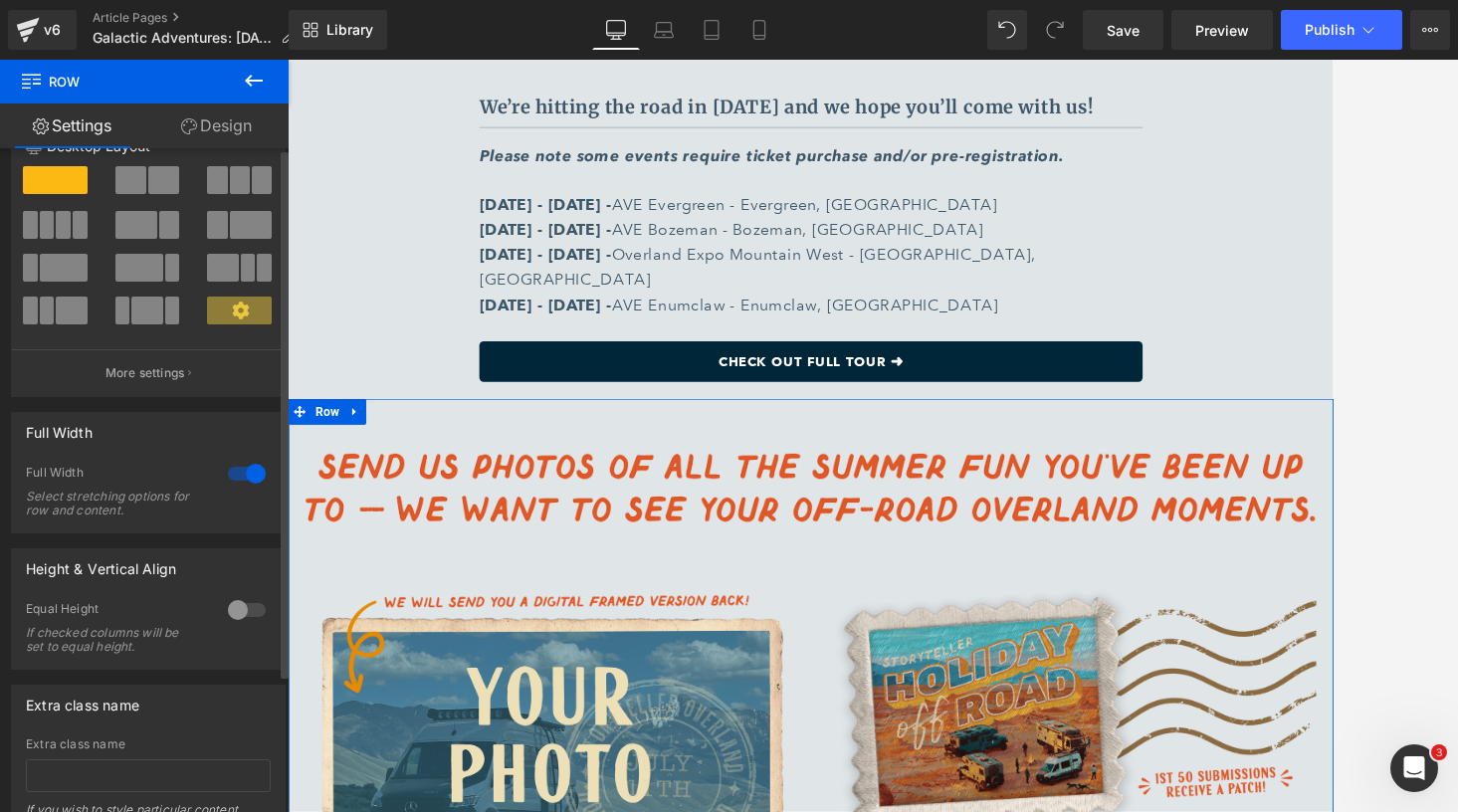 scroll, scrollTop: 0, scrollLeft: 0, axis: both 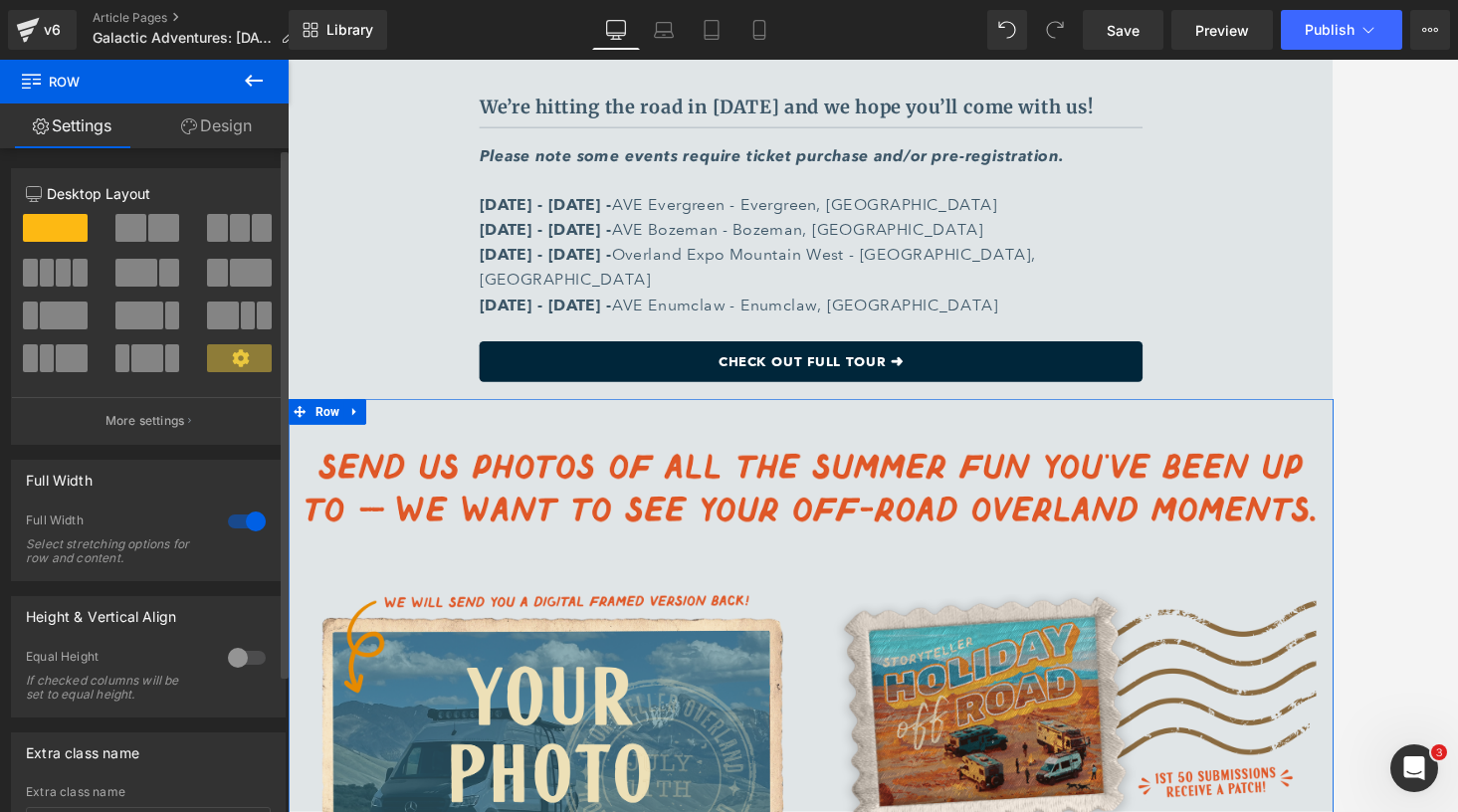 click at bounding box center (247, 521) 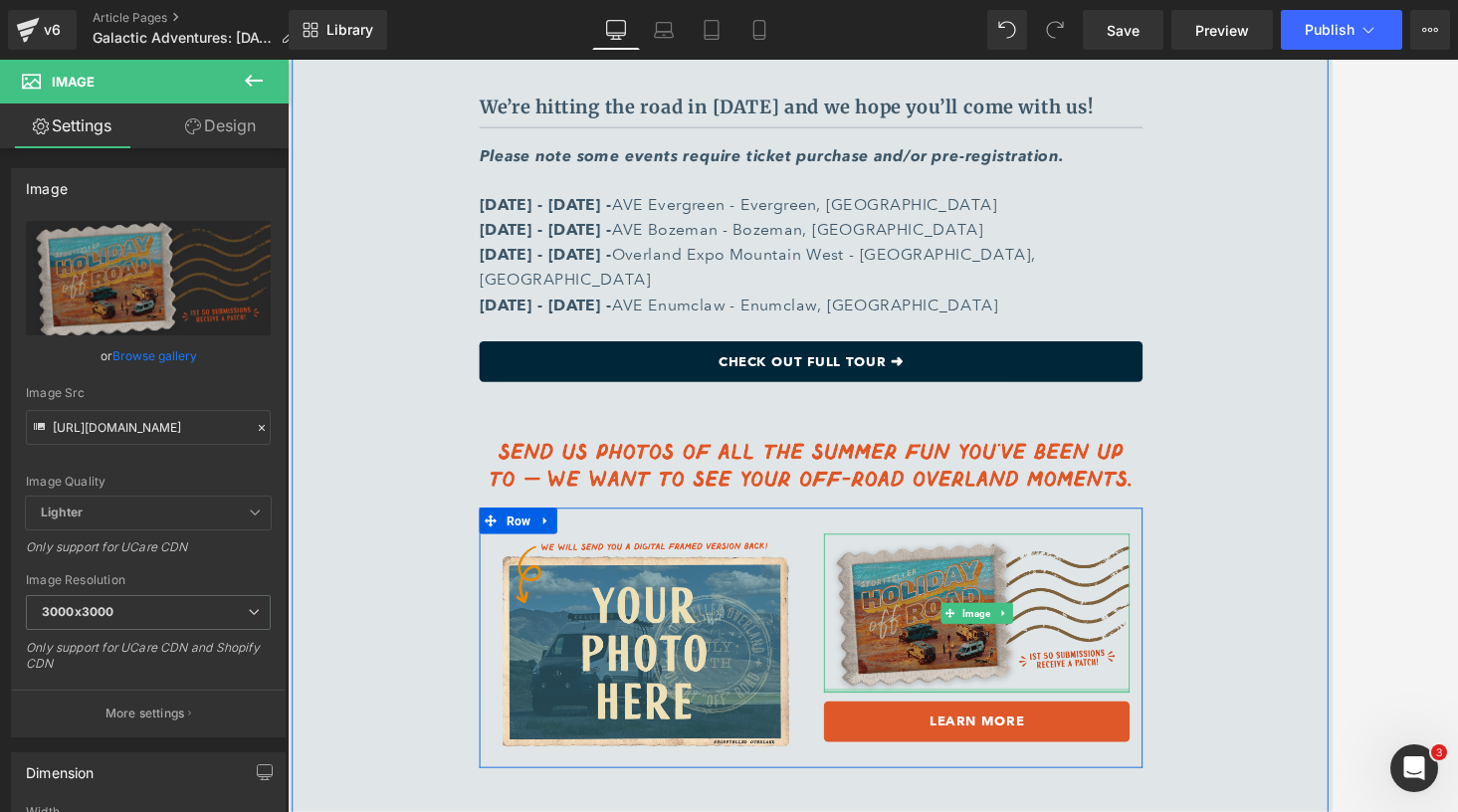 drag, startPoint x: 1036, startPoint y: 666, endPoint x: 1027, endPoint y: 628, distance: 39.051248 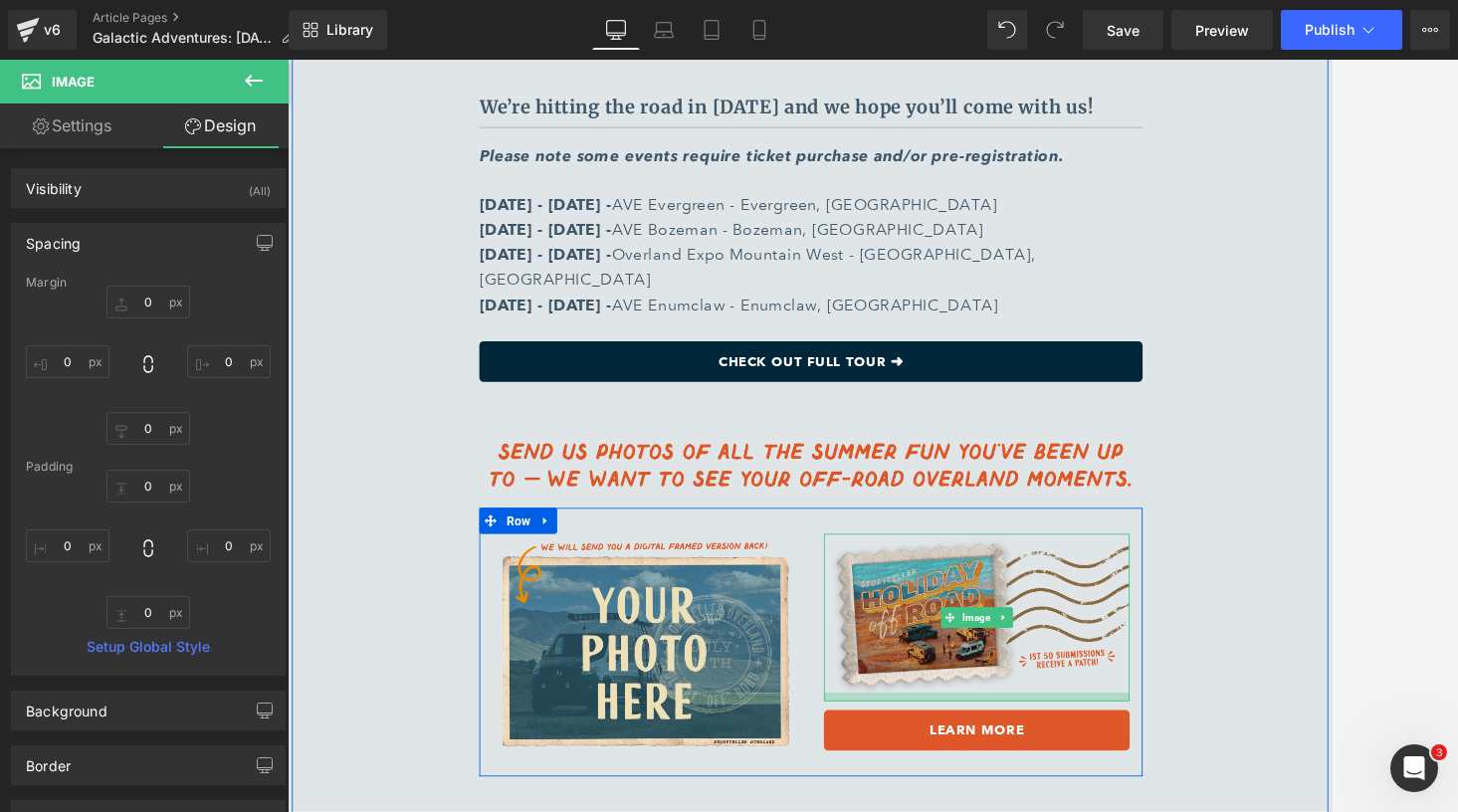 click at bounding box center [1082, 794] 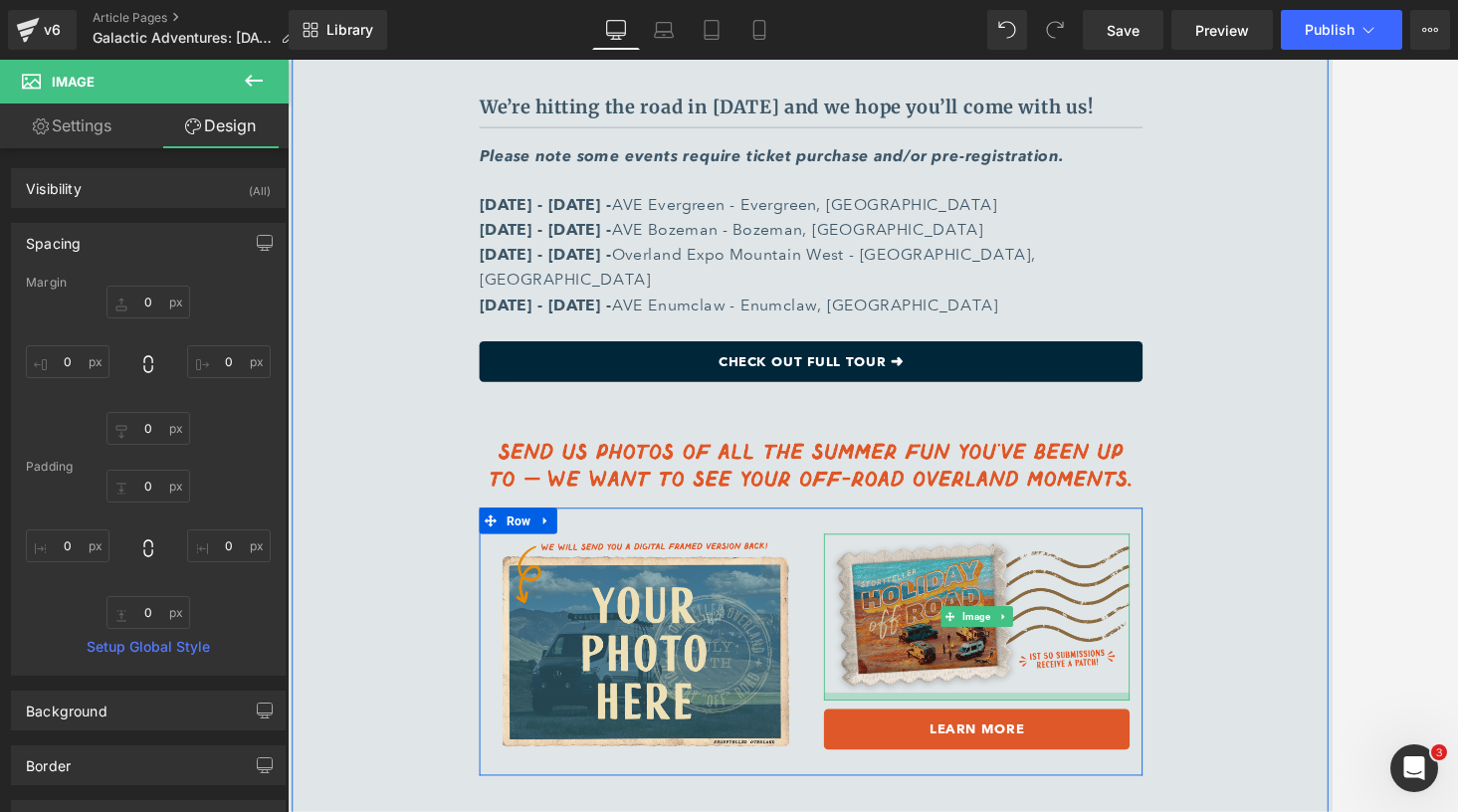 click at bounding box center (1082, 793) 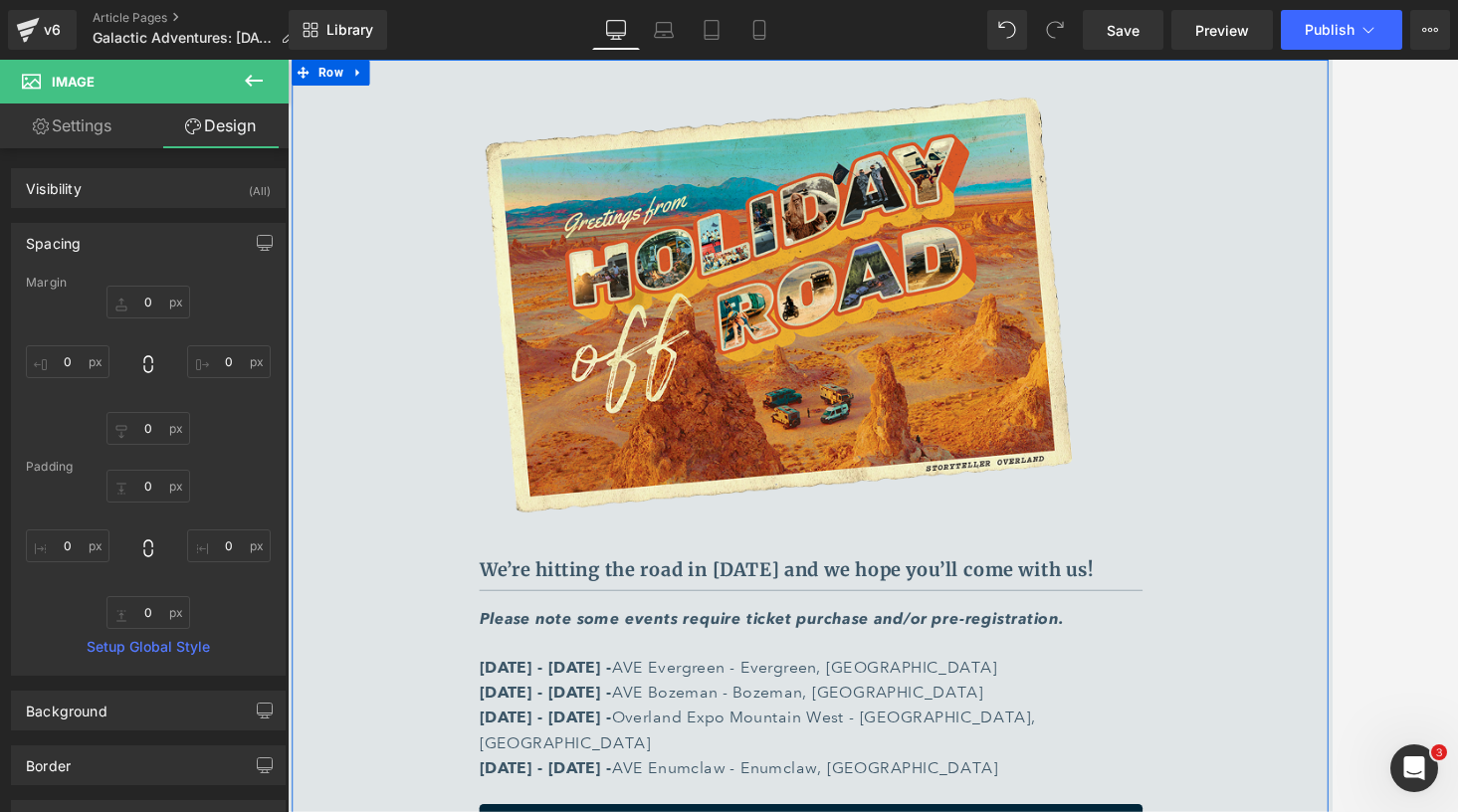 scroll, scrollTop: 8961, scrollLeft: 0, axis: vertical 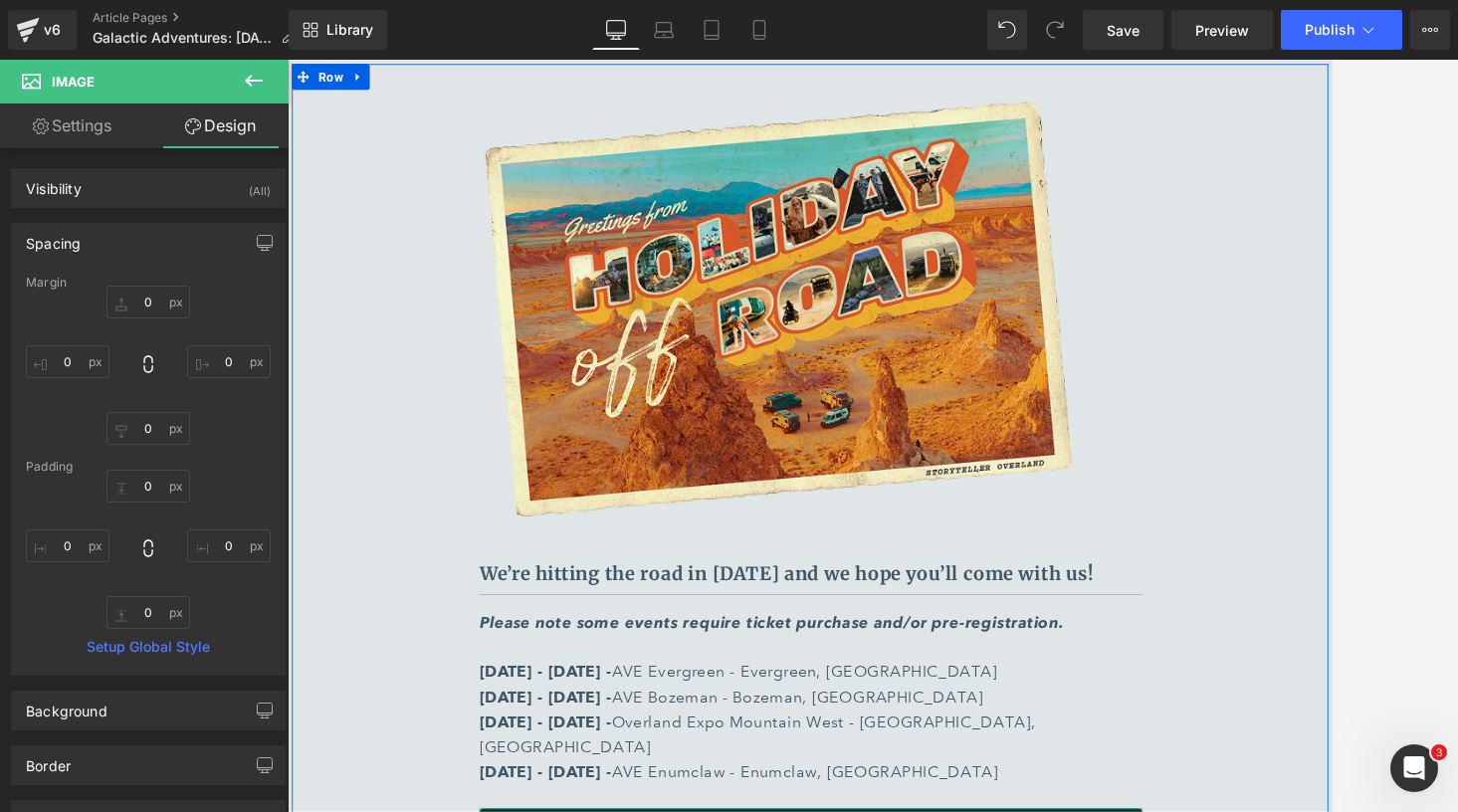 click on "Button" at bounding box center (891, 947) 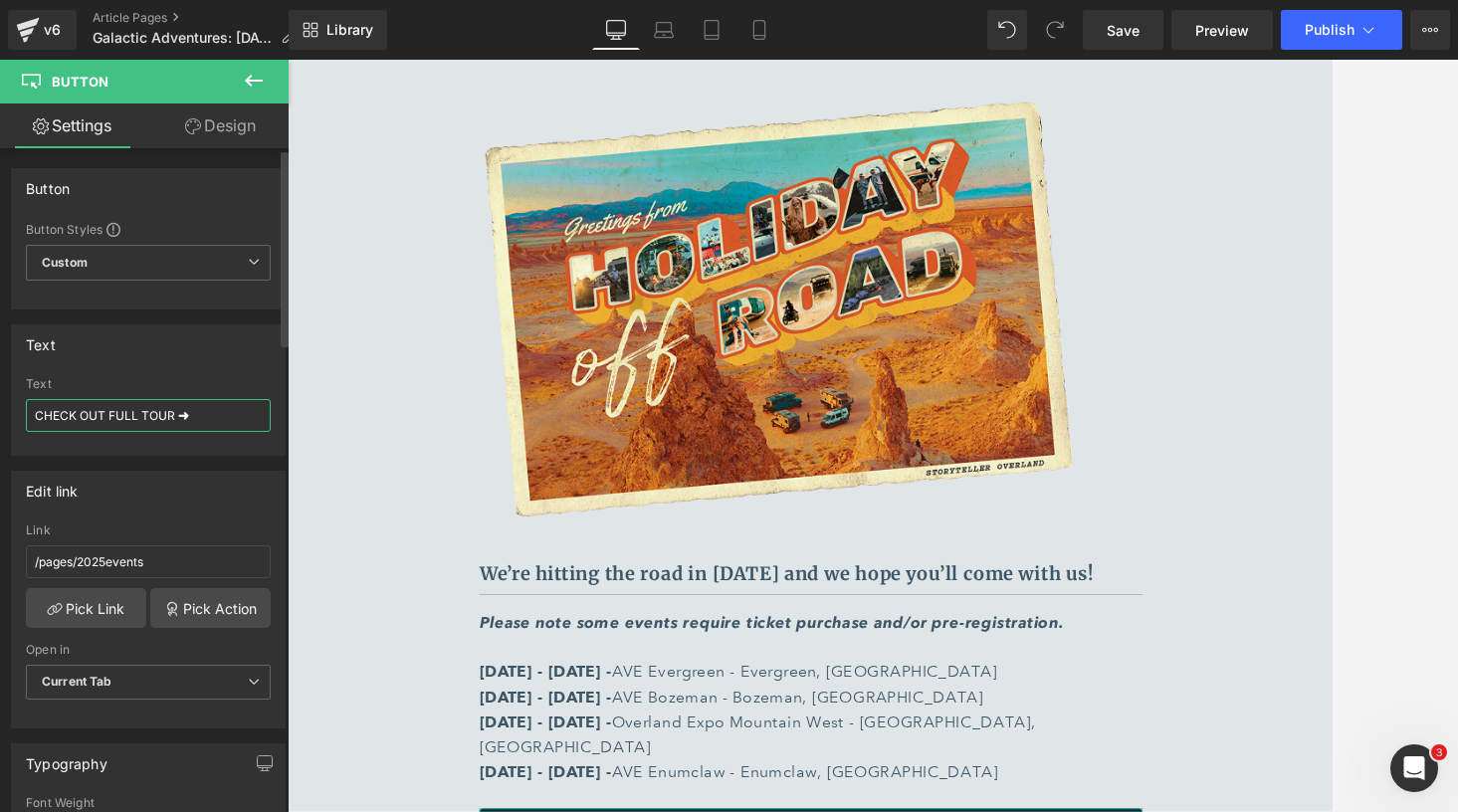 click on "CHECK OUT FULL TOUR ➜" at bounding box center (148, 415) 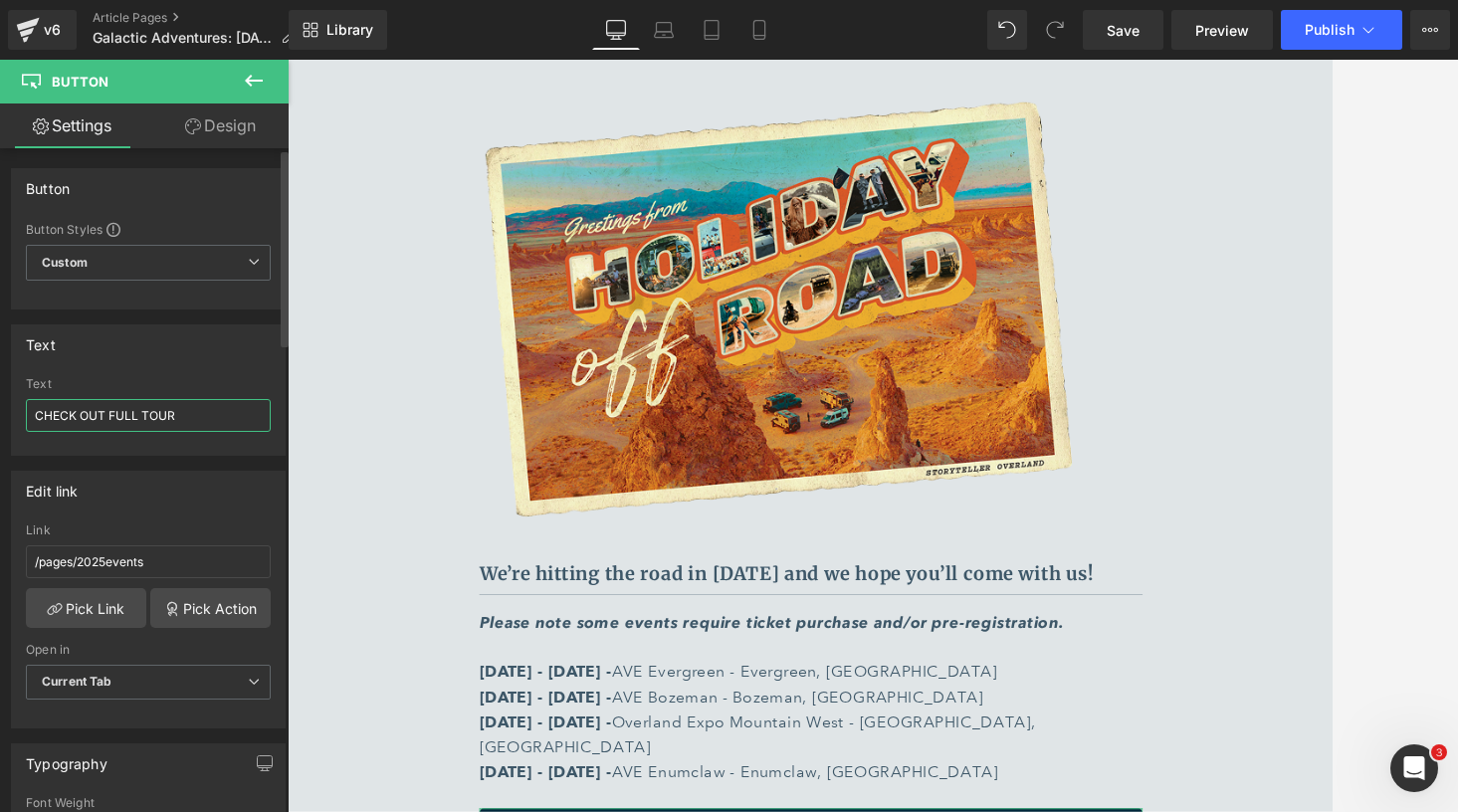 type on "CHECK OUT FULL TOUR" 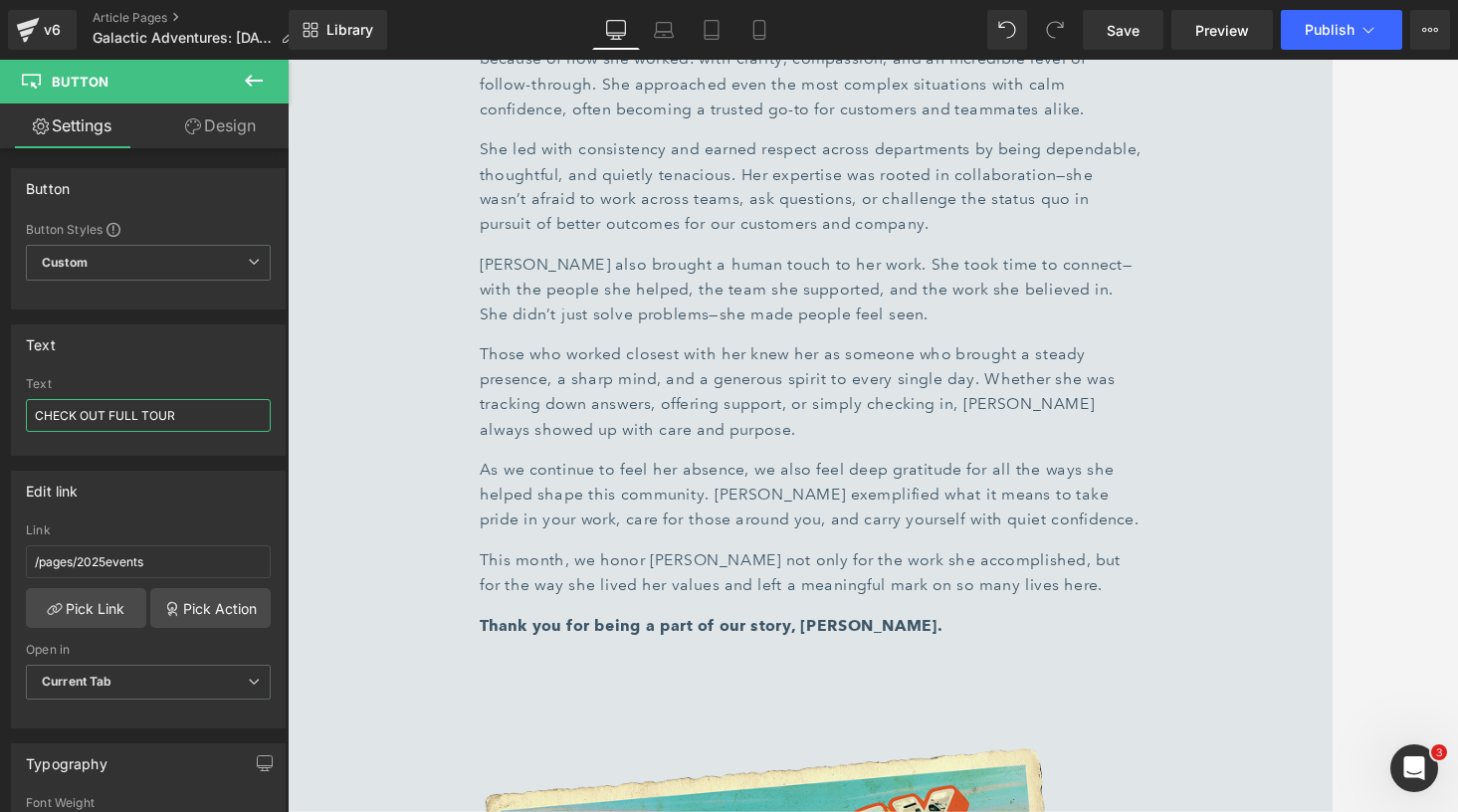 scroll, scrollTop: 8234, scrollLeft: 0, axis: vertical 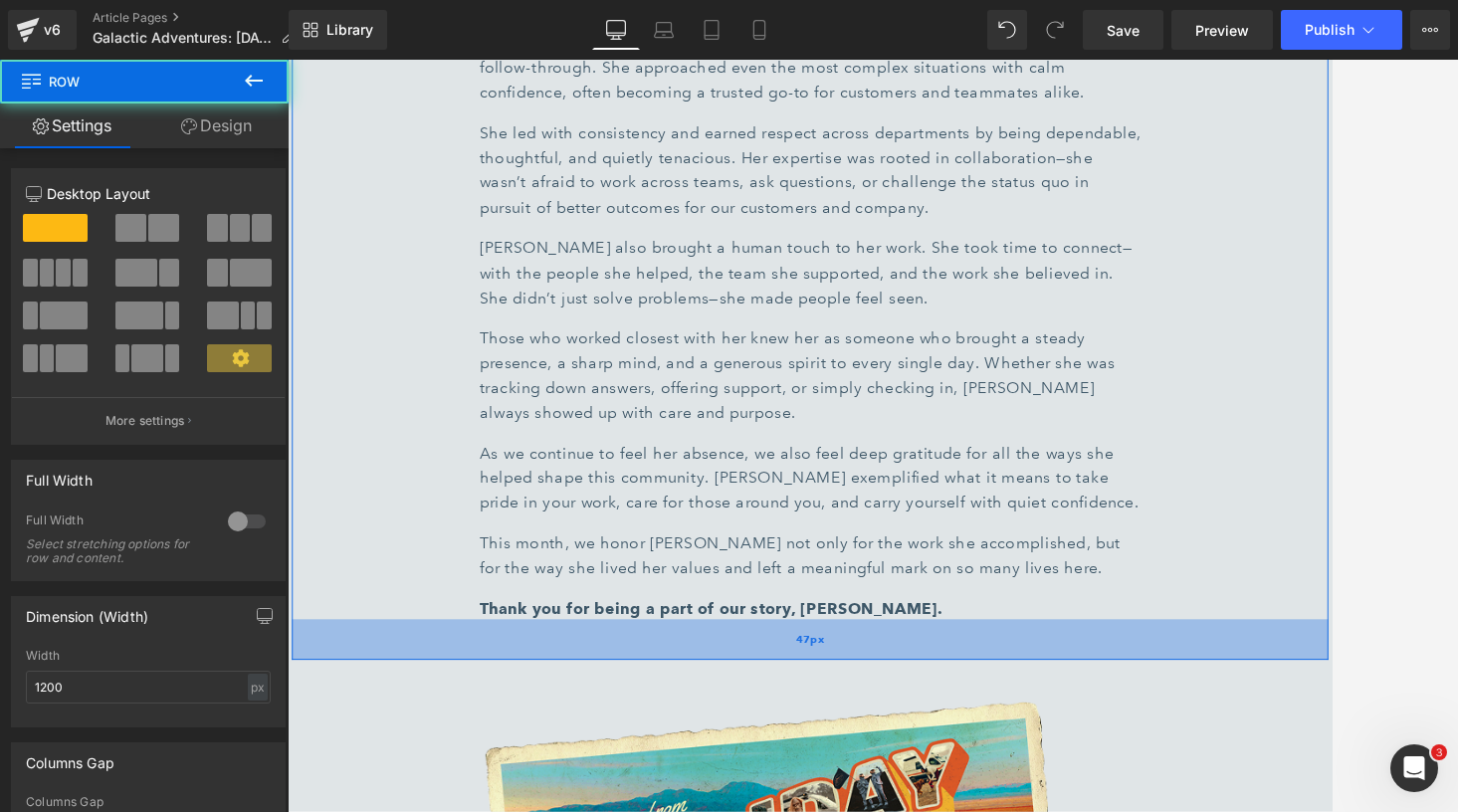 drag, startPoint x: 799, startPoint y: 644, endPoint x: 795, endPoint y: 602, distance: 42.190046 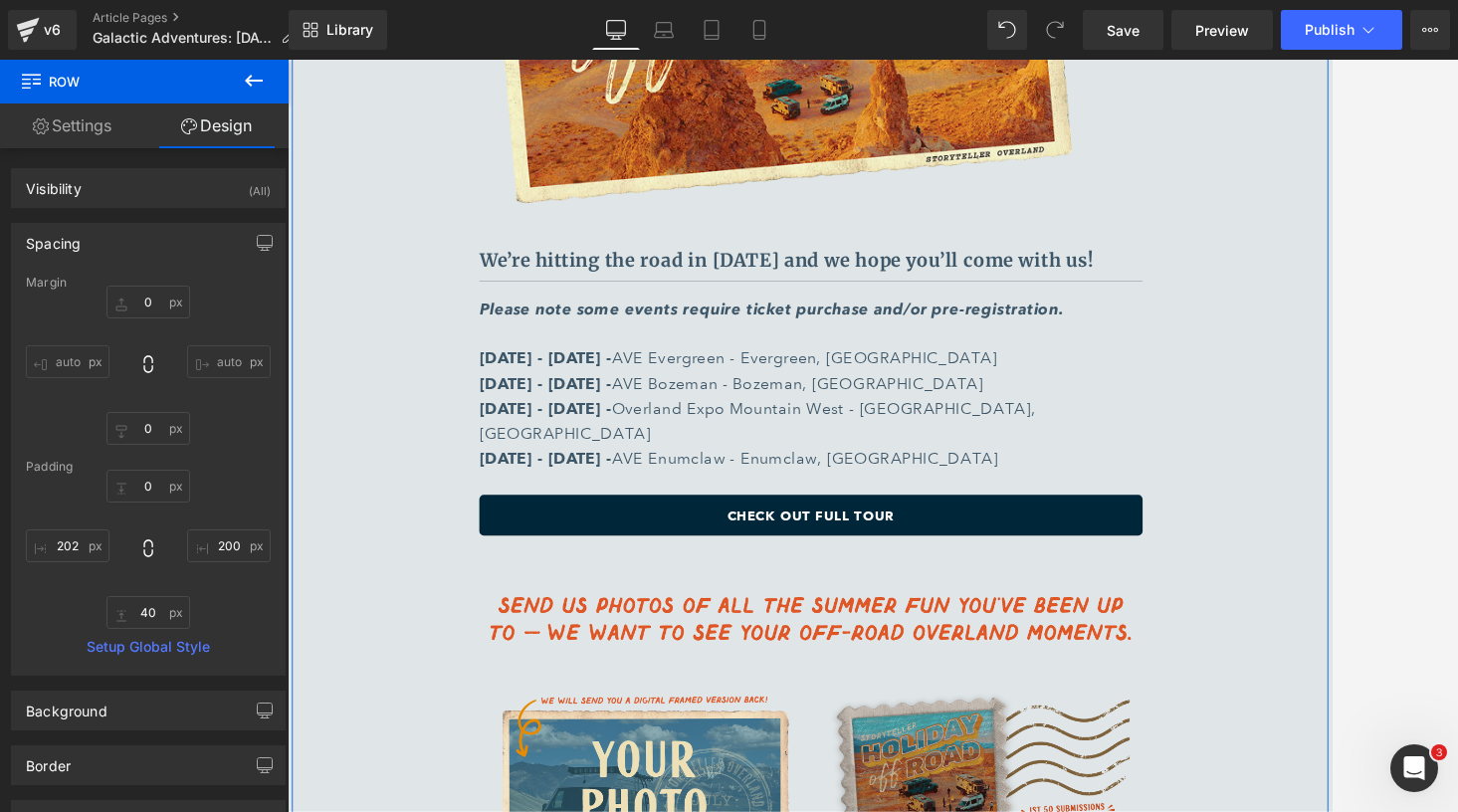 scroll, scrollTop: 9298, scrollLeft: 0, axis: vertical 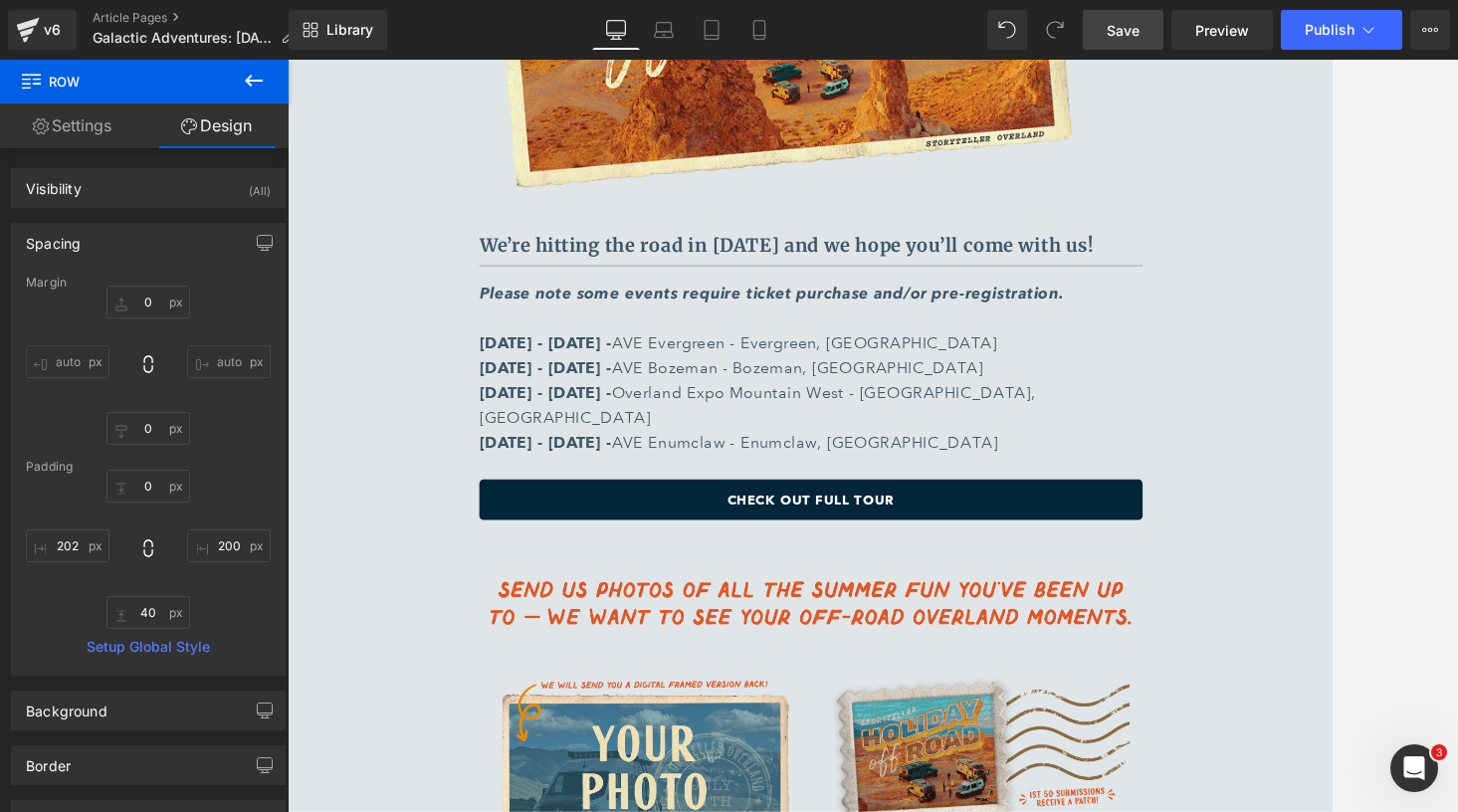 click on "Save" at bounding box center (1123, 30) 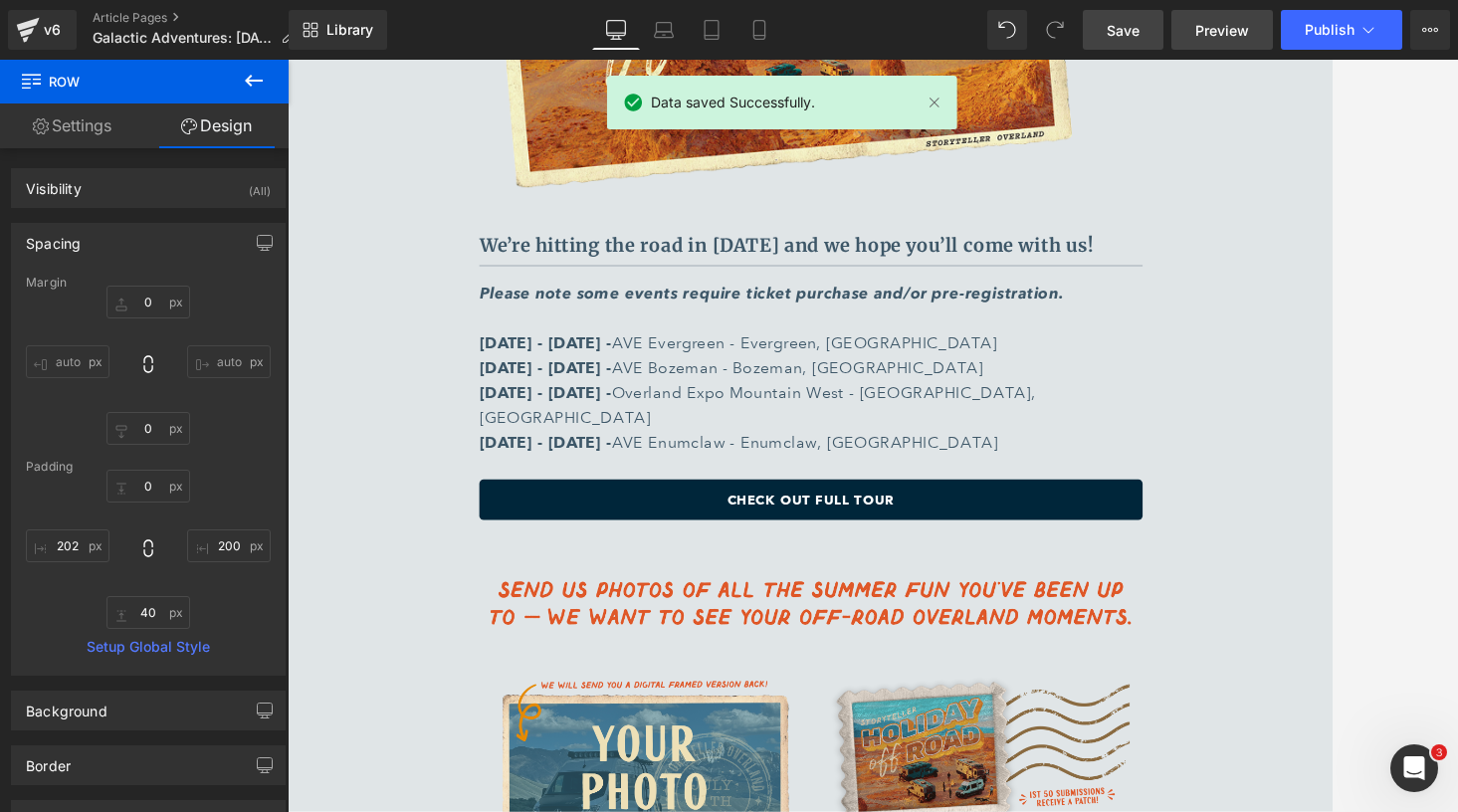 click on "Preview" at bounding box center [1222, 30] 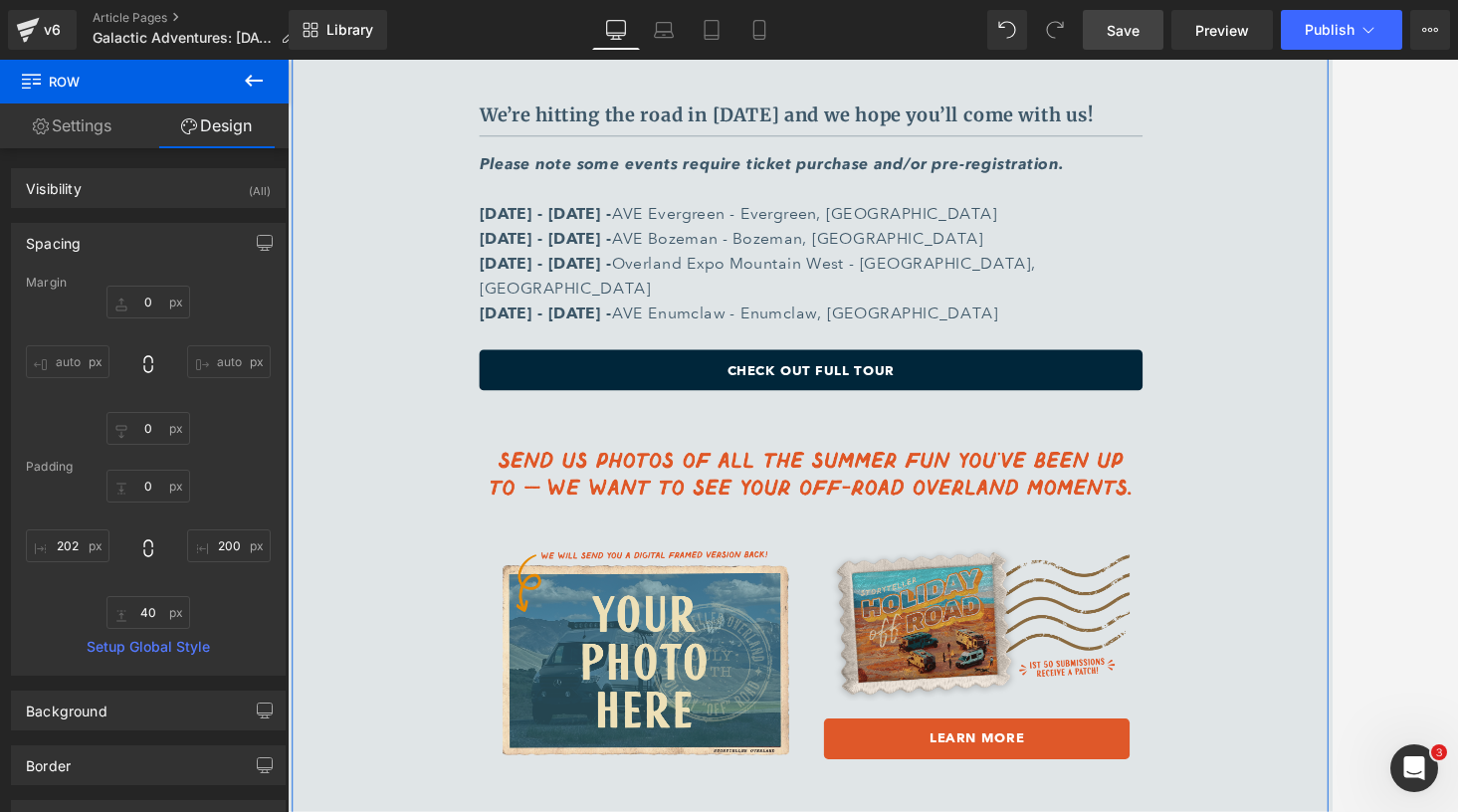scroll, scrollTop: 9446, scrollLeft: 0, axis: vertical 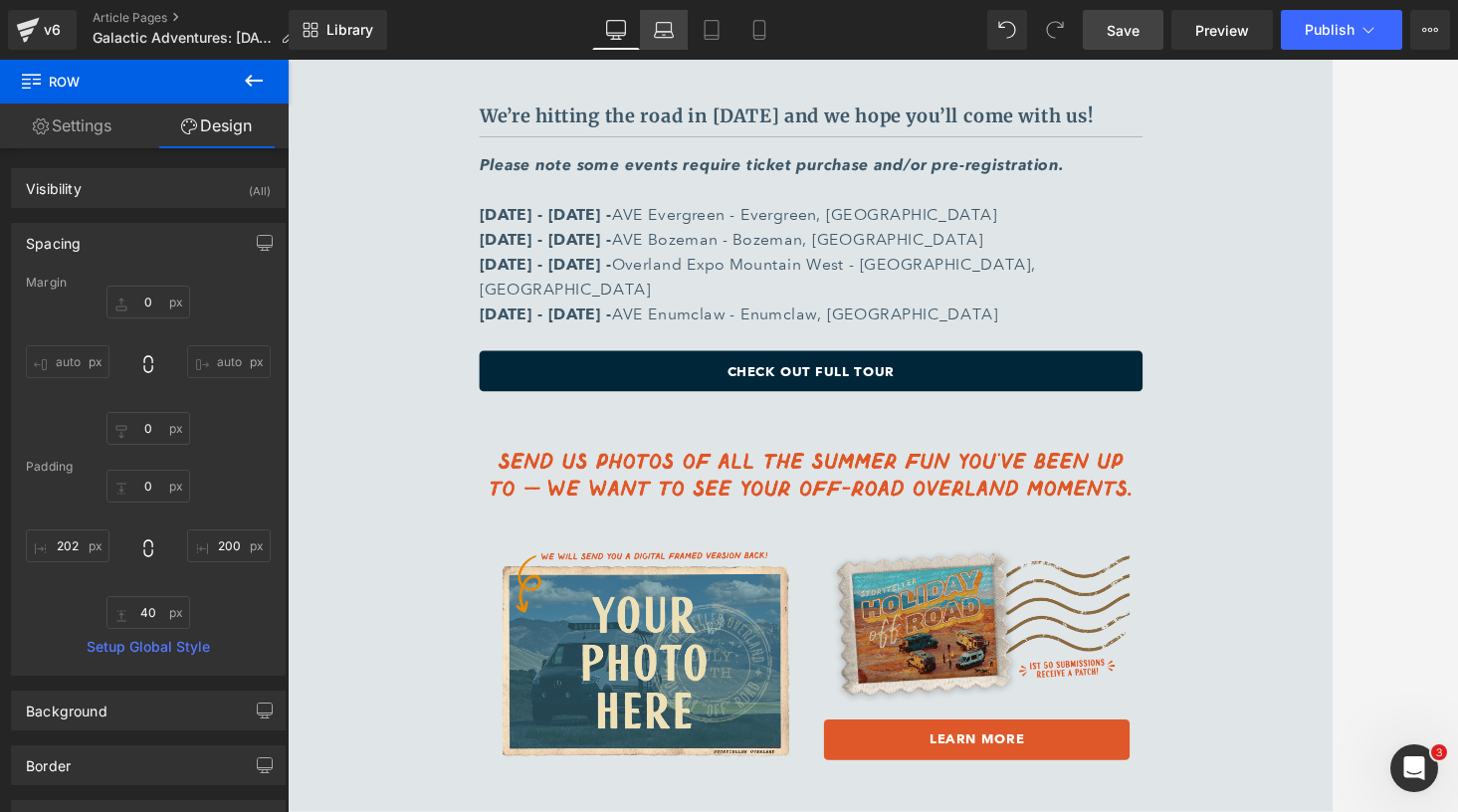 click 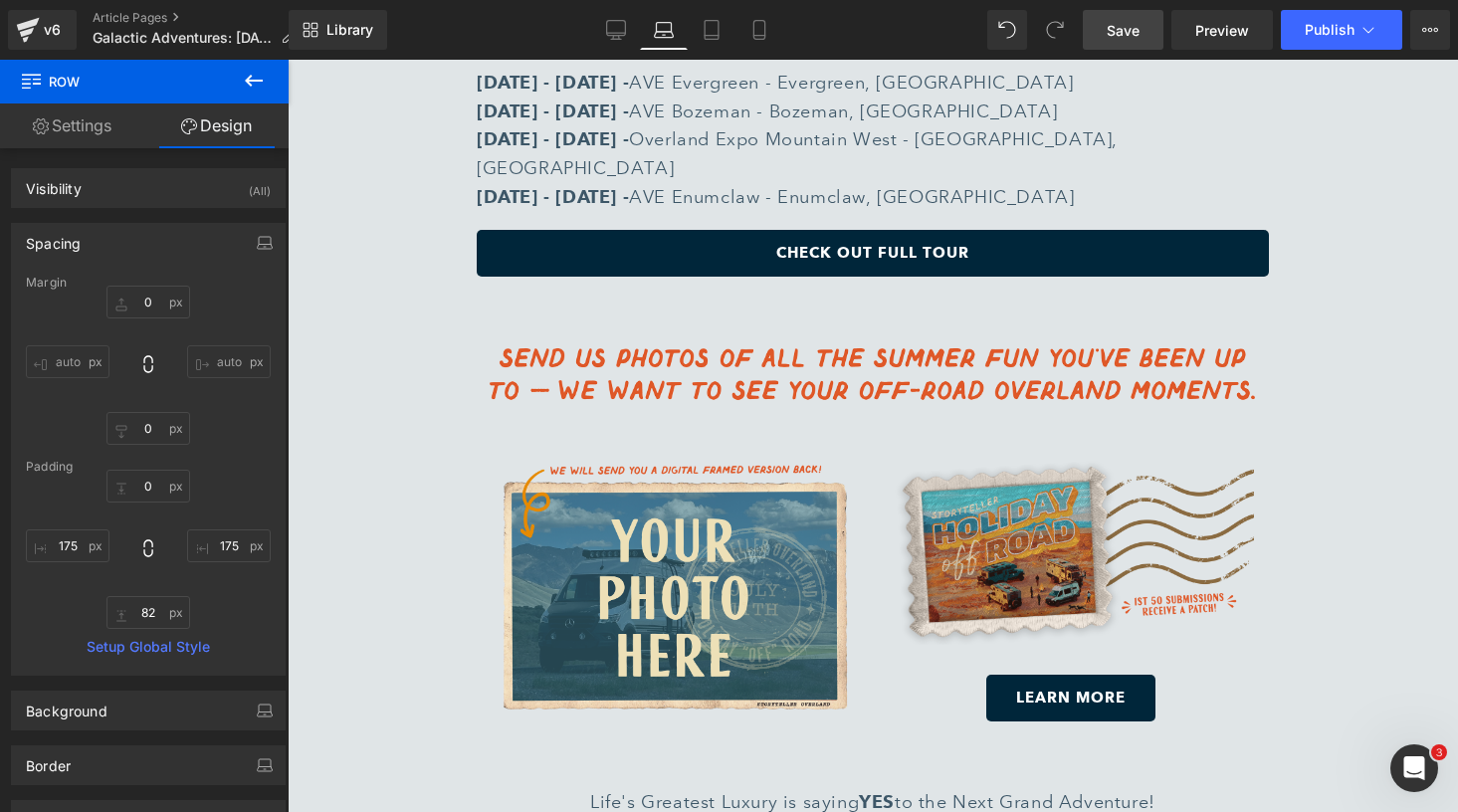 scroll, scrollTop: 9578, scrollLeft: 0, axis: vertical 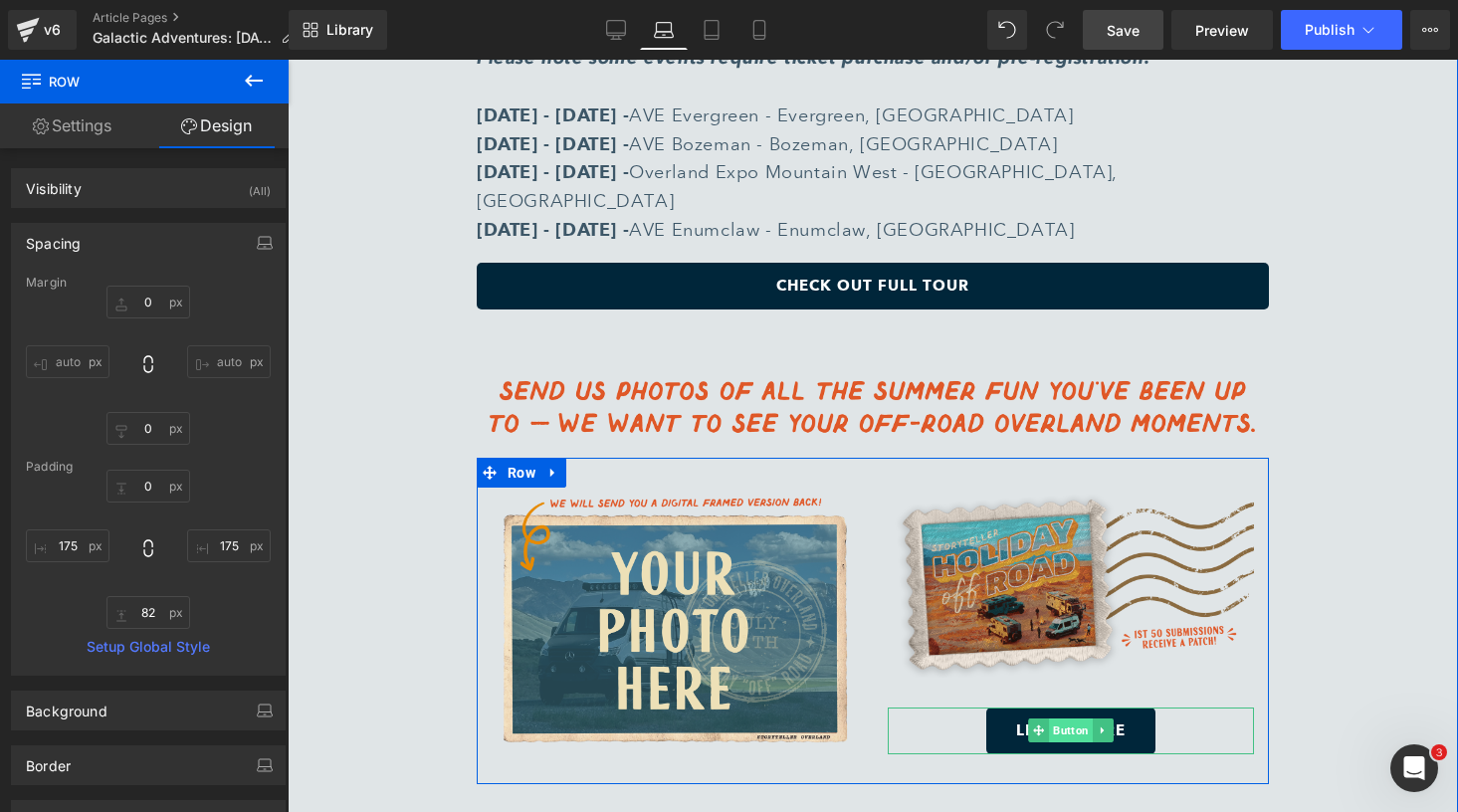 click on "Button" at bounding box center (1071, 730) 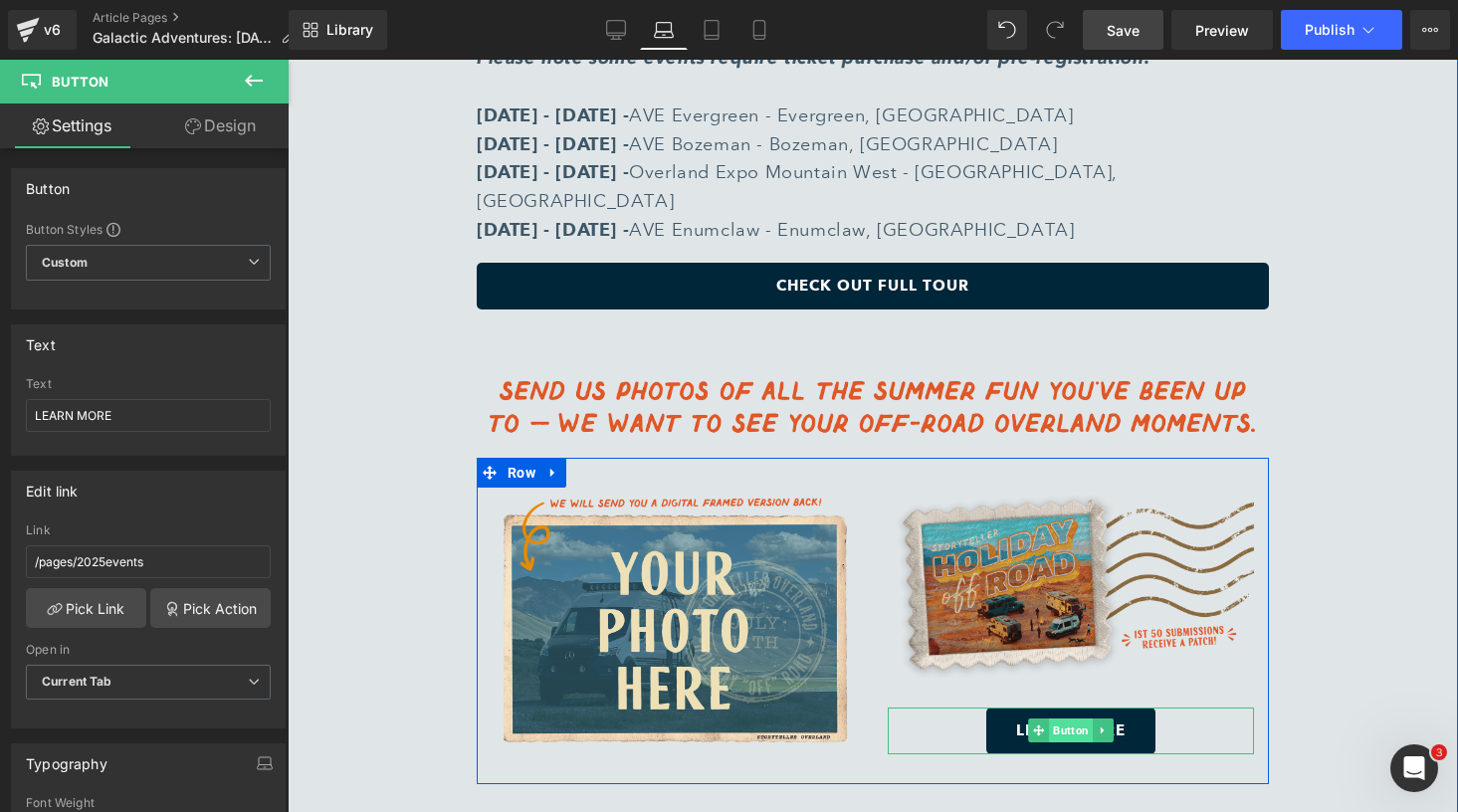 drag, startPoint x: 1076, startPoint y: 555, endPoint x: 555, endPoint y: 691, distance: 538.458 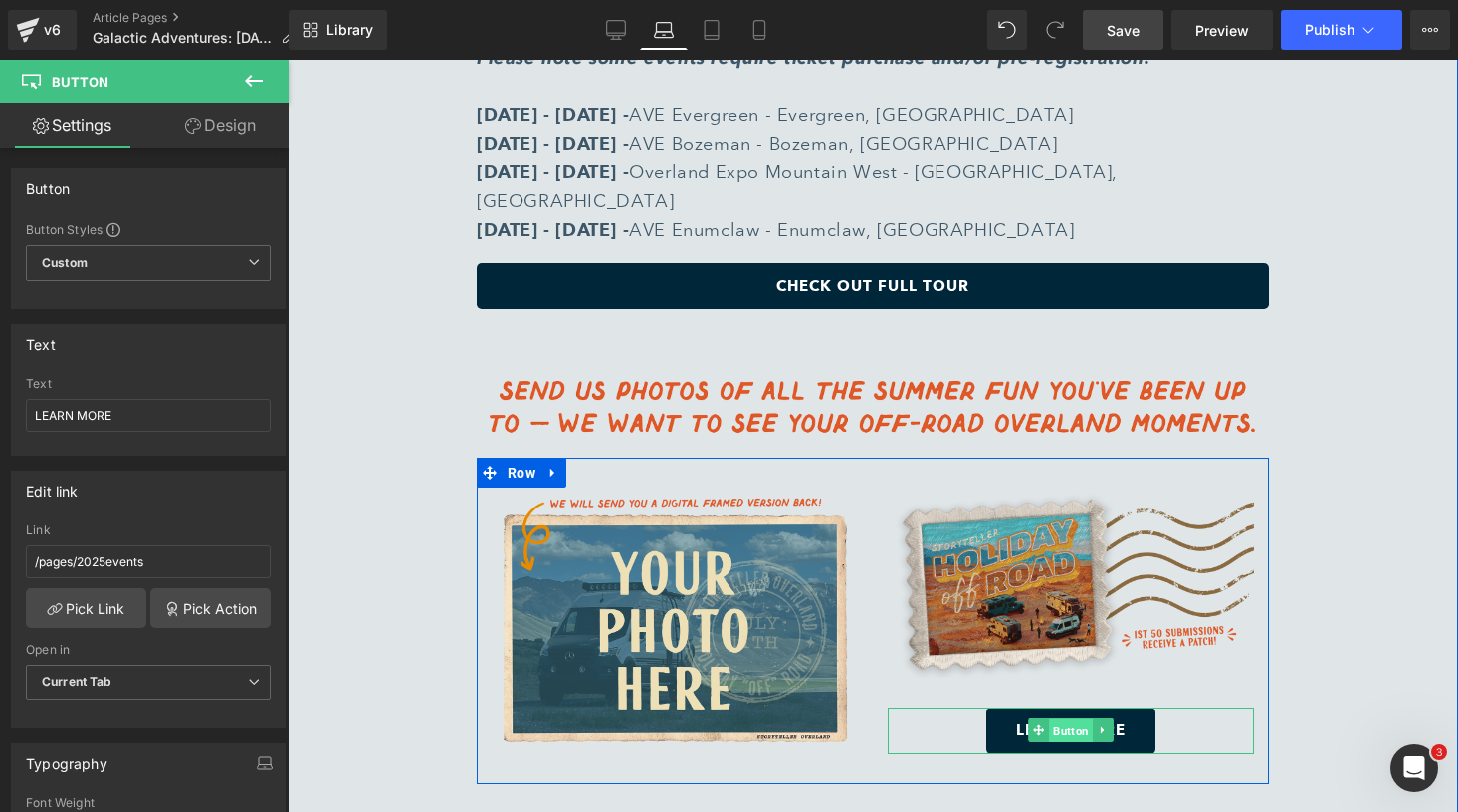 click on "Button" at bounding box center [1071, 731] 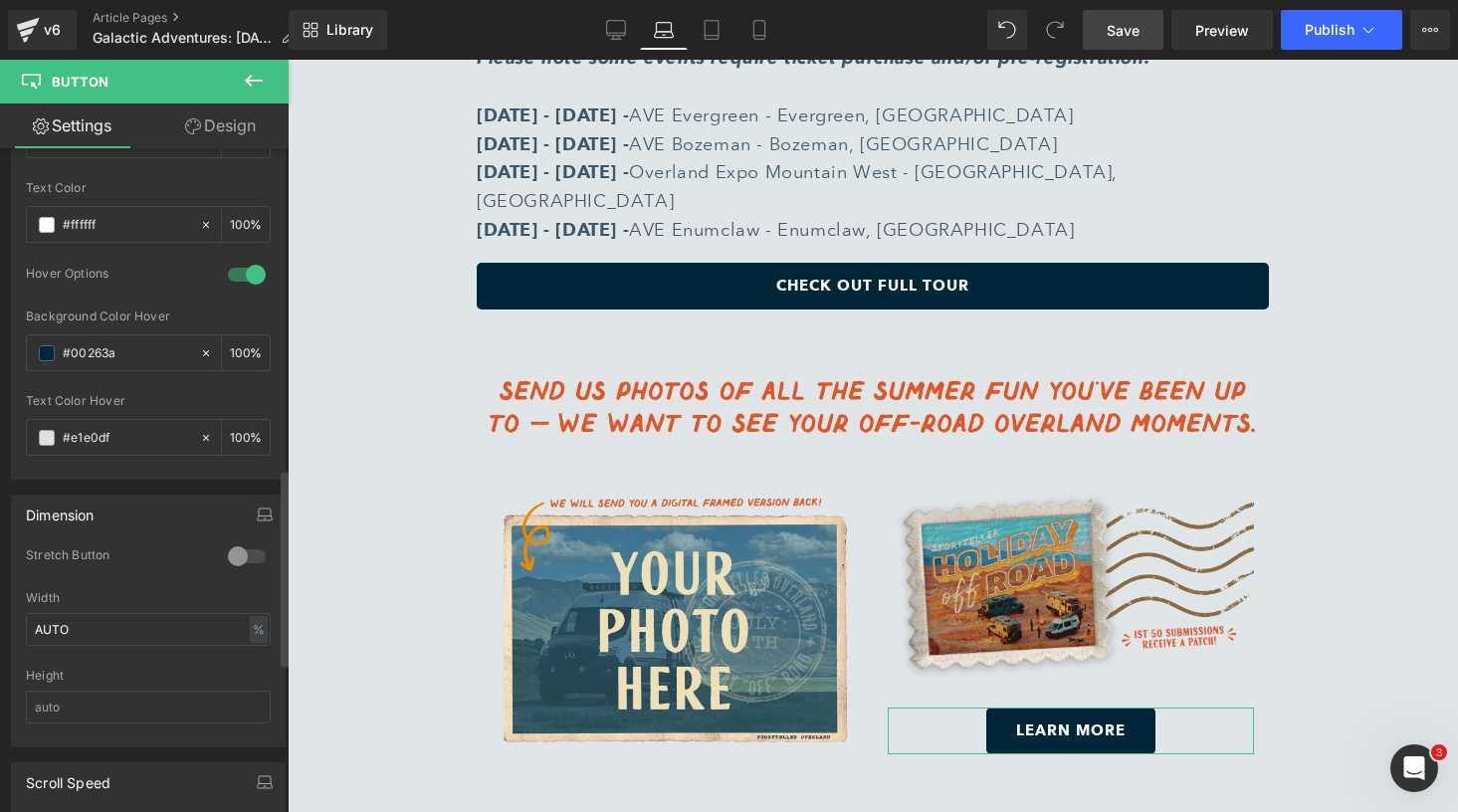 scroll, scrollTop: 1080, scrollLeft: 0, axis: vertical 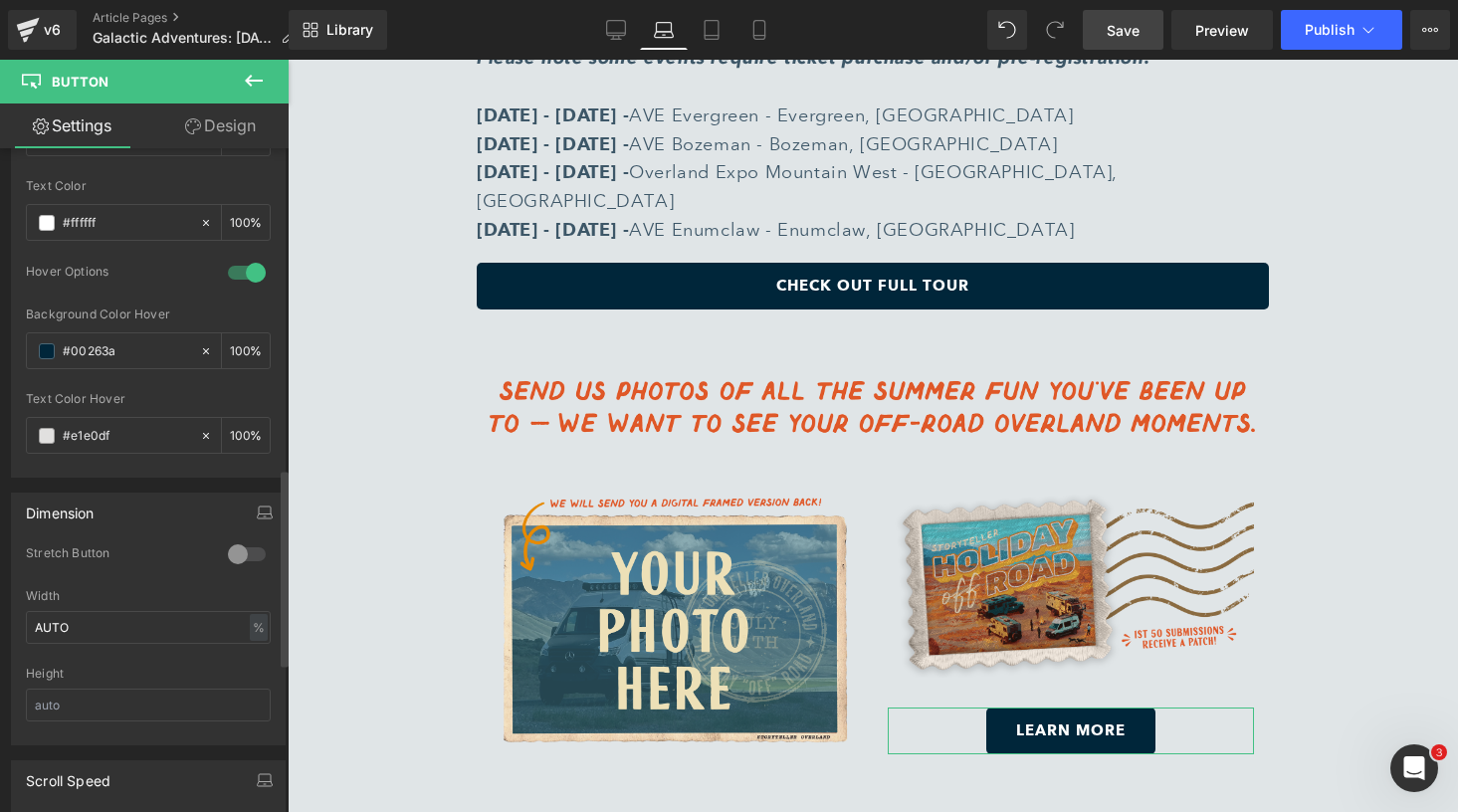 click at bounding box center (247, 554) 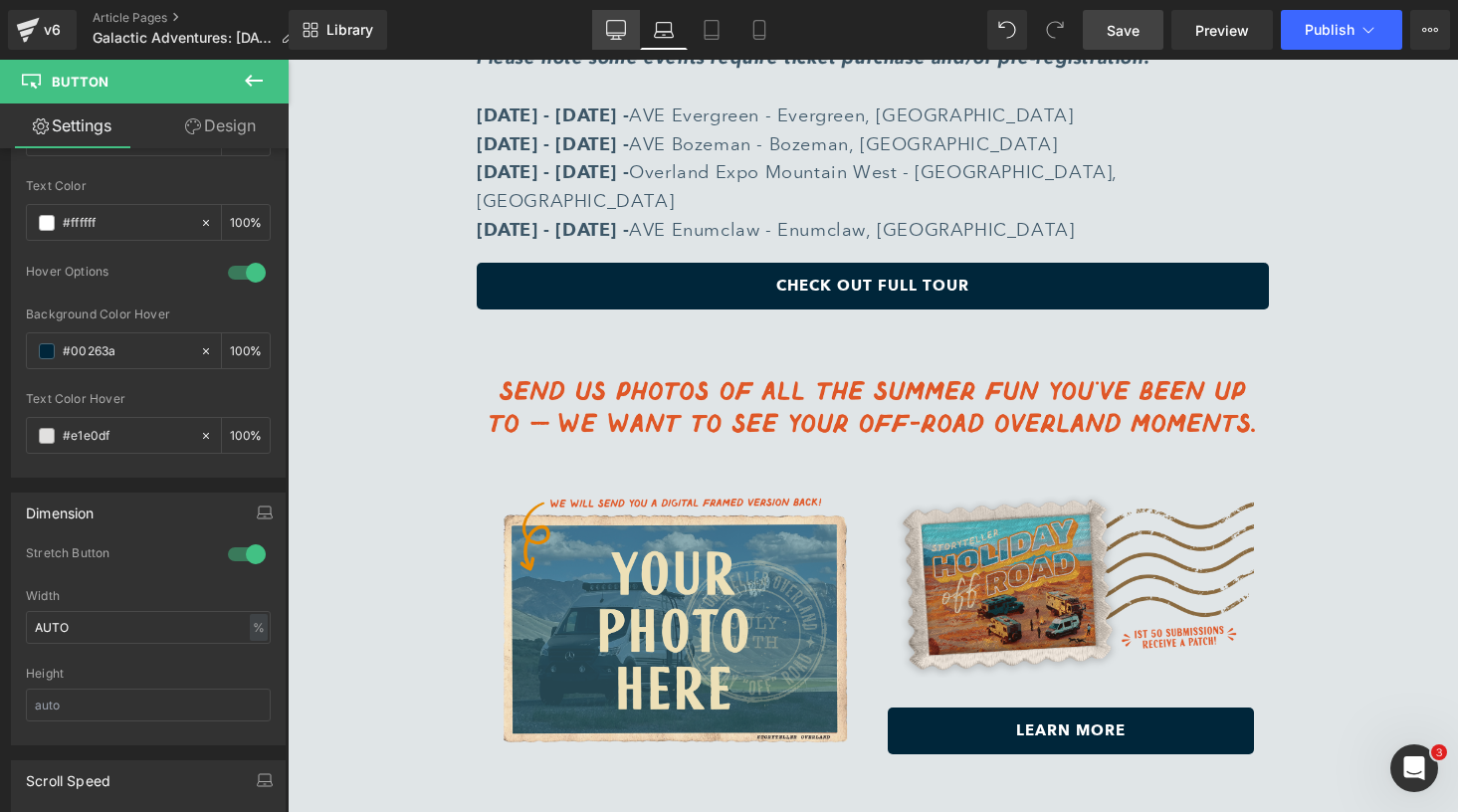 click on "Desktop" at bounding box center (616, 30) 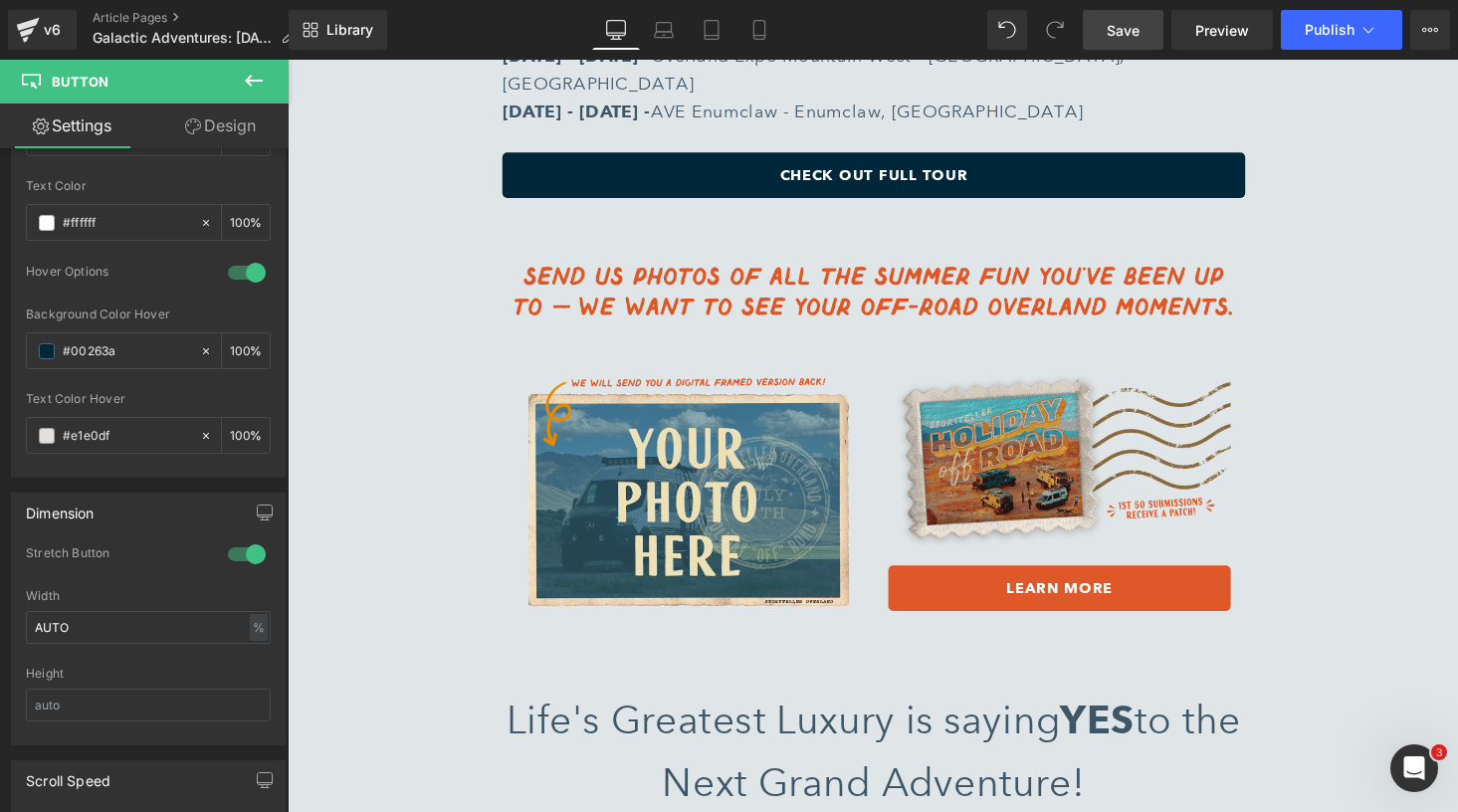 scroll, scrollTop: 9608, scrollLeft: 0, axis: vertical 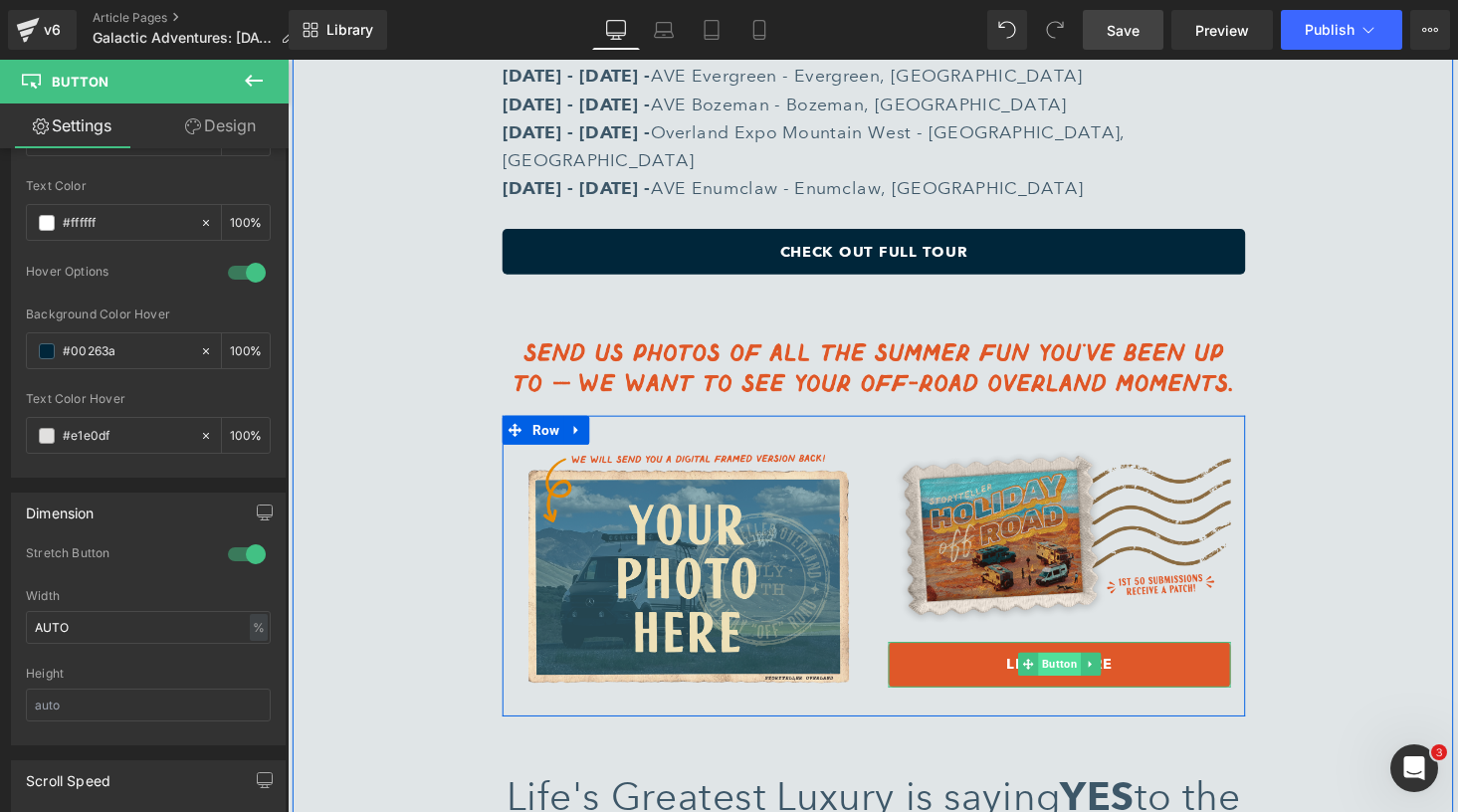 click on "Button" at bounding box center (1082, 682) 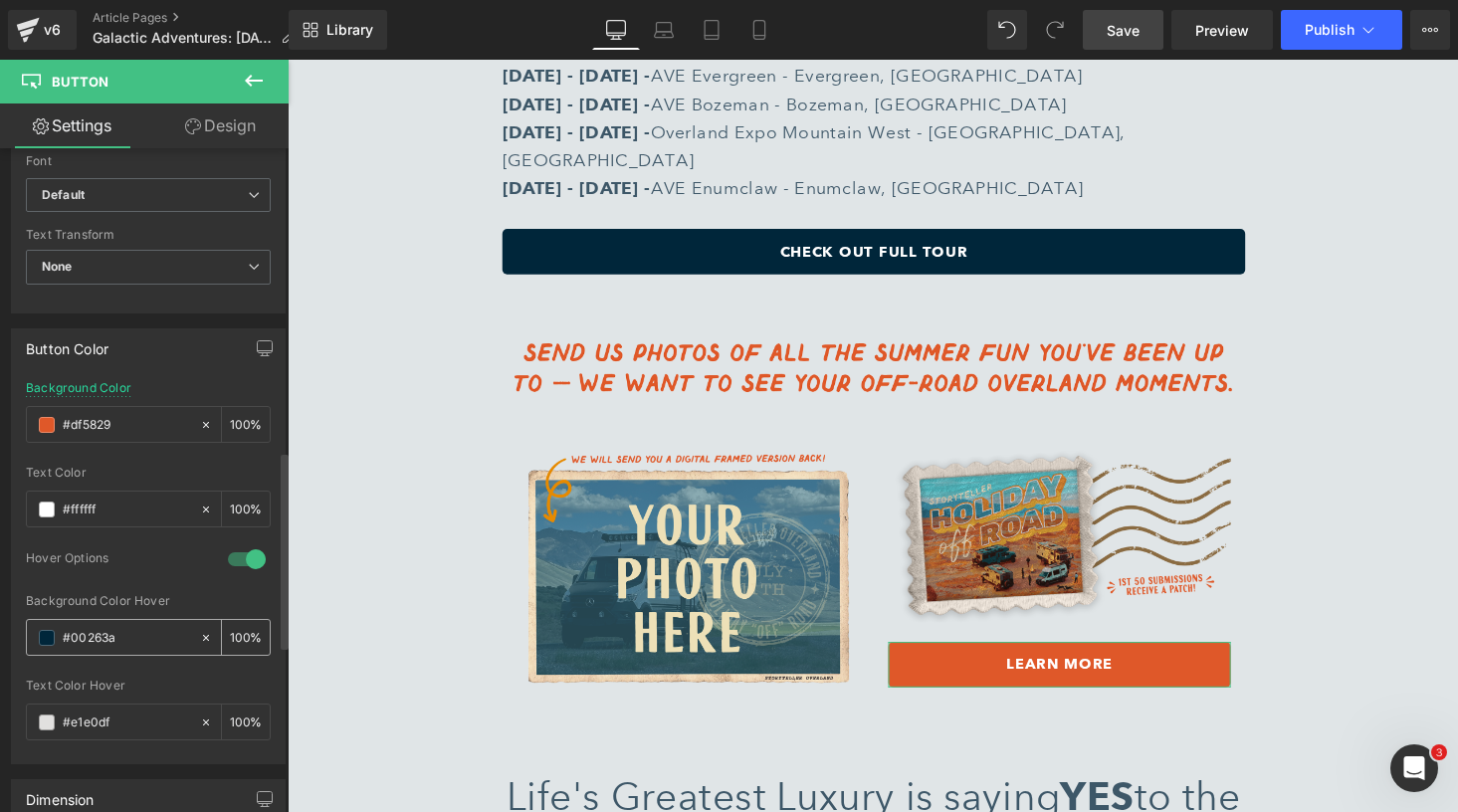 scroll, scrollTop: 788, scrollLeft: 0, axis: vertical 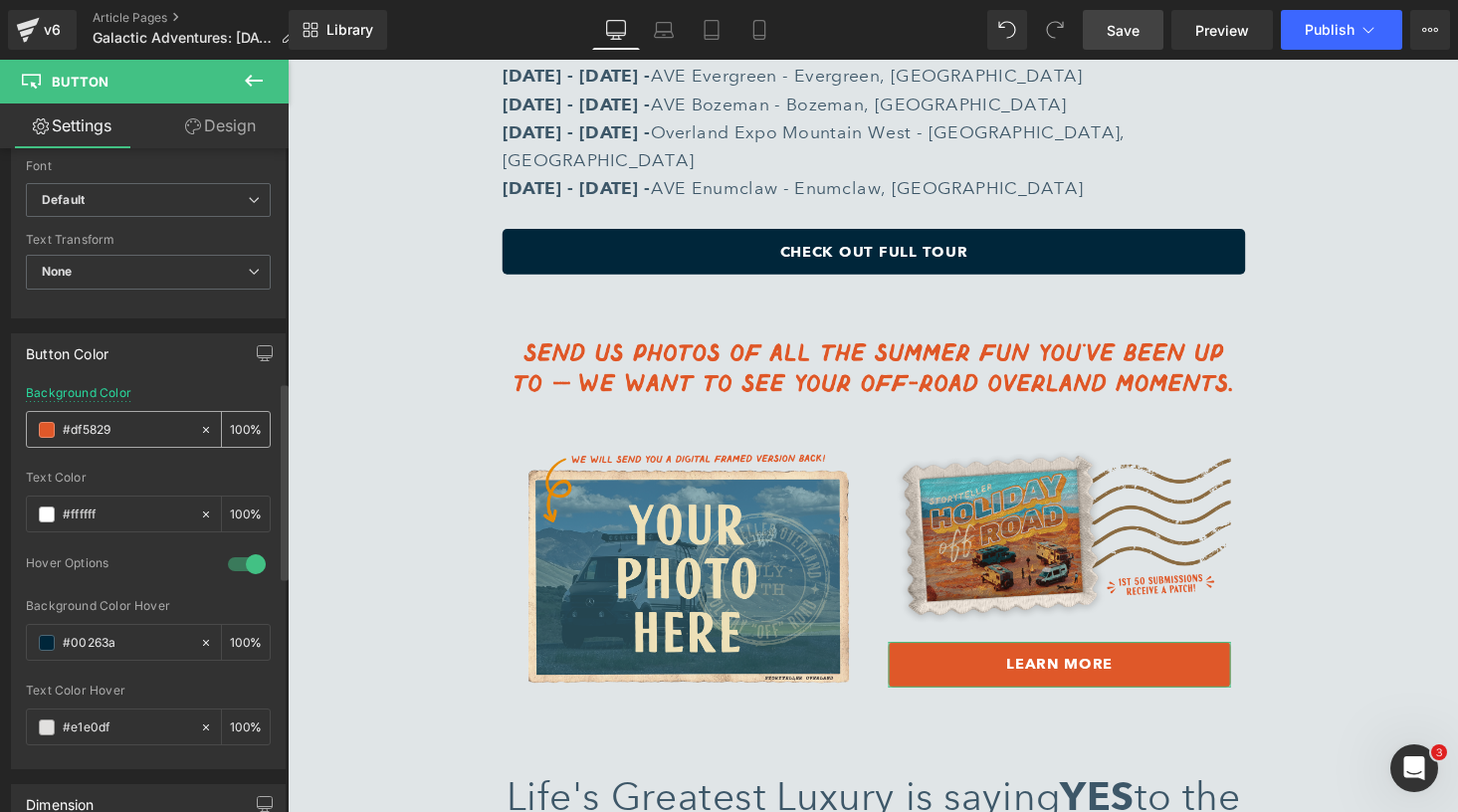 click on "#00263a" at bounding box center (126, 430) 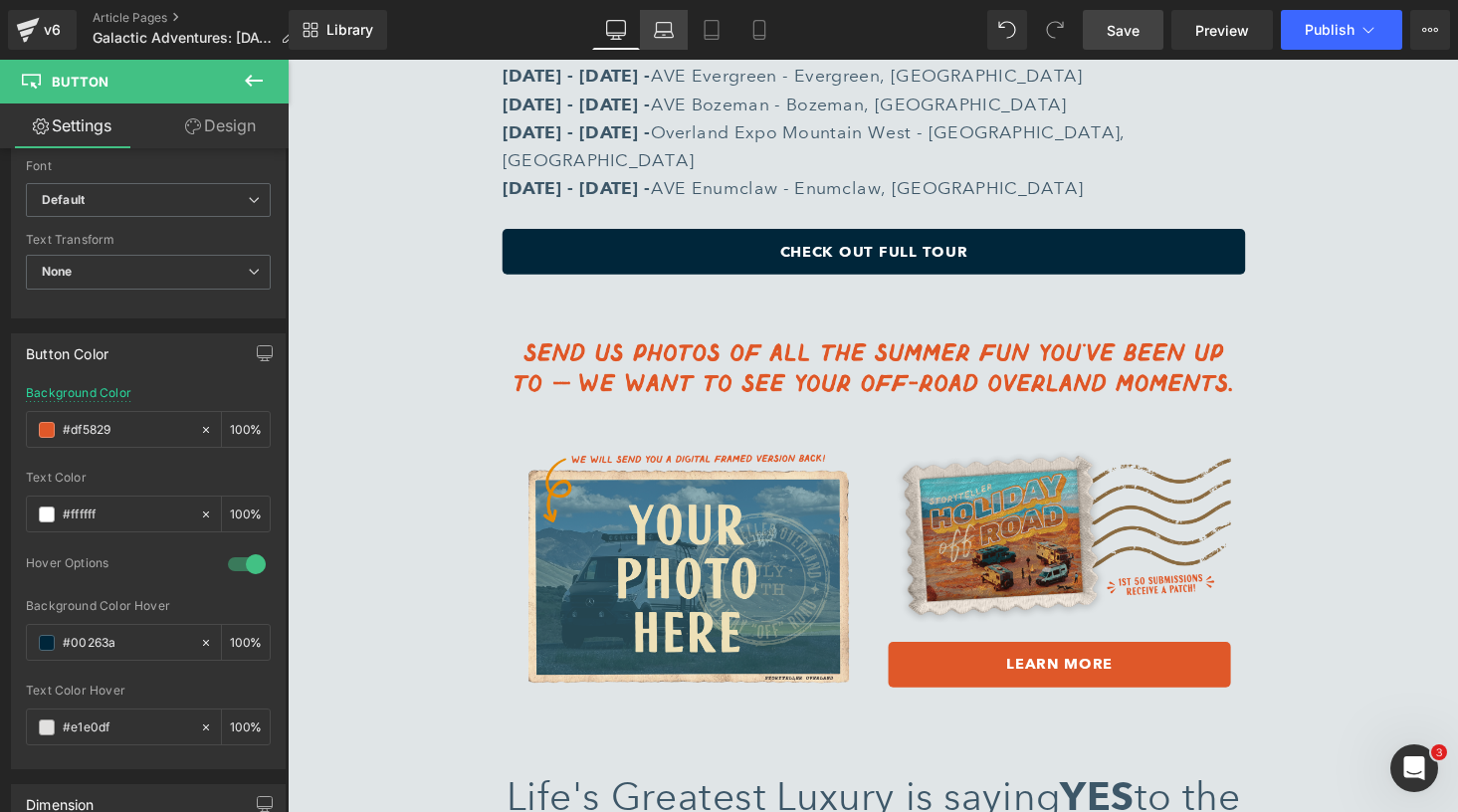 click 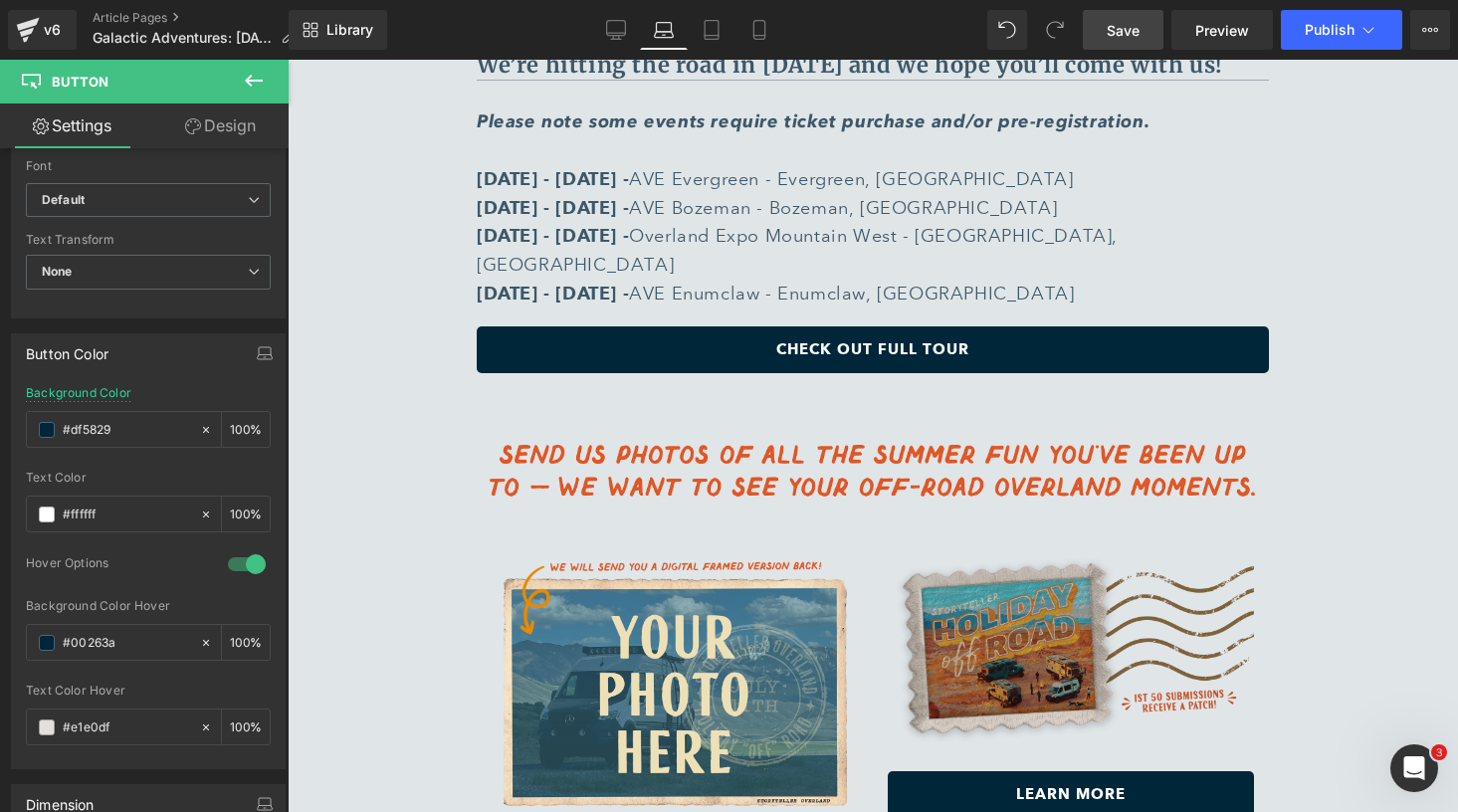 scroll, scrollTop: 9580, scrollLeft: 0, axis: vertical 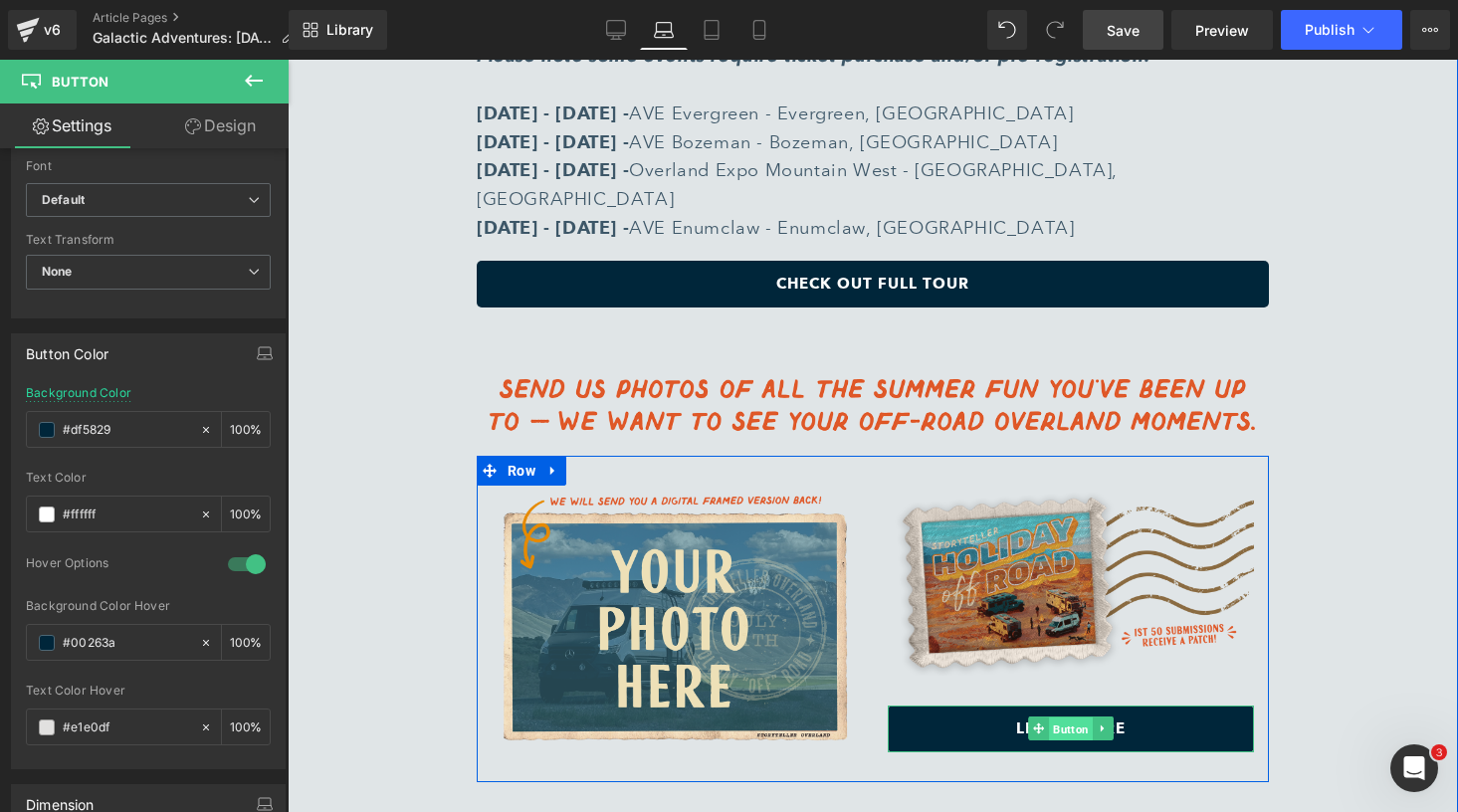 click on "Button" at bounding box center [1071, 729] 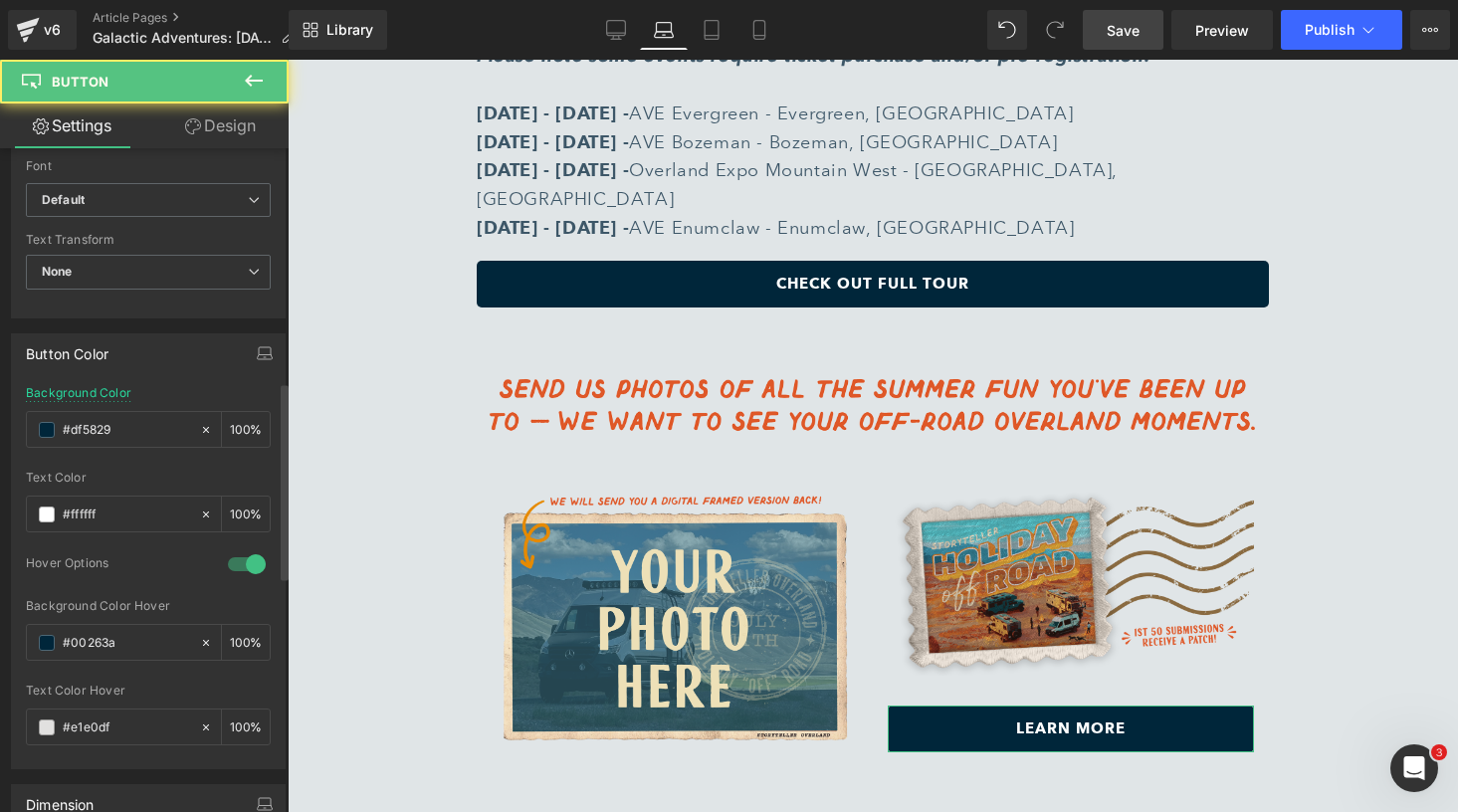 click on "Background Color #df5829 100 %" at bounding box center [148, 428] 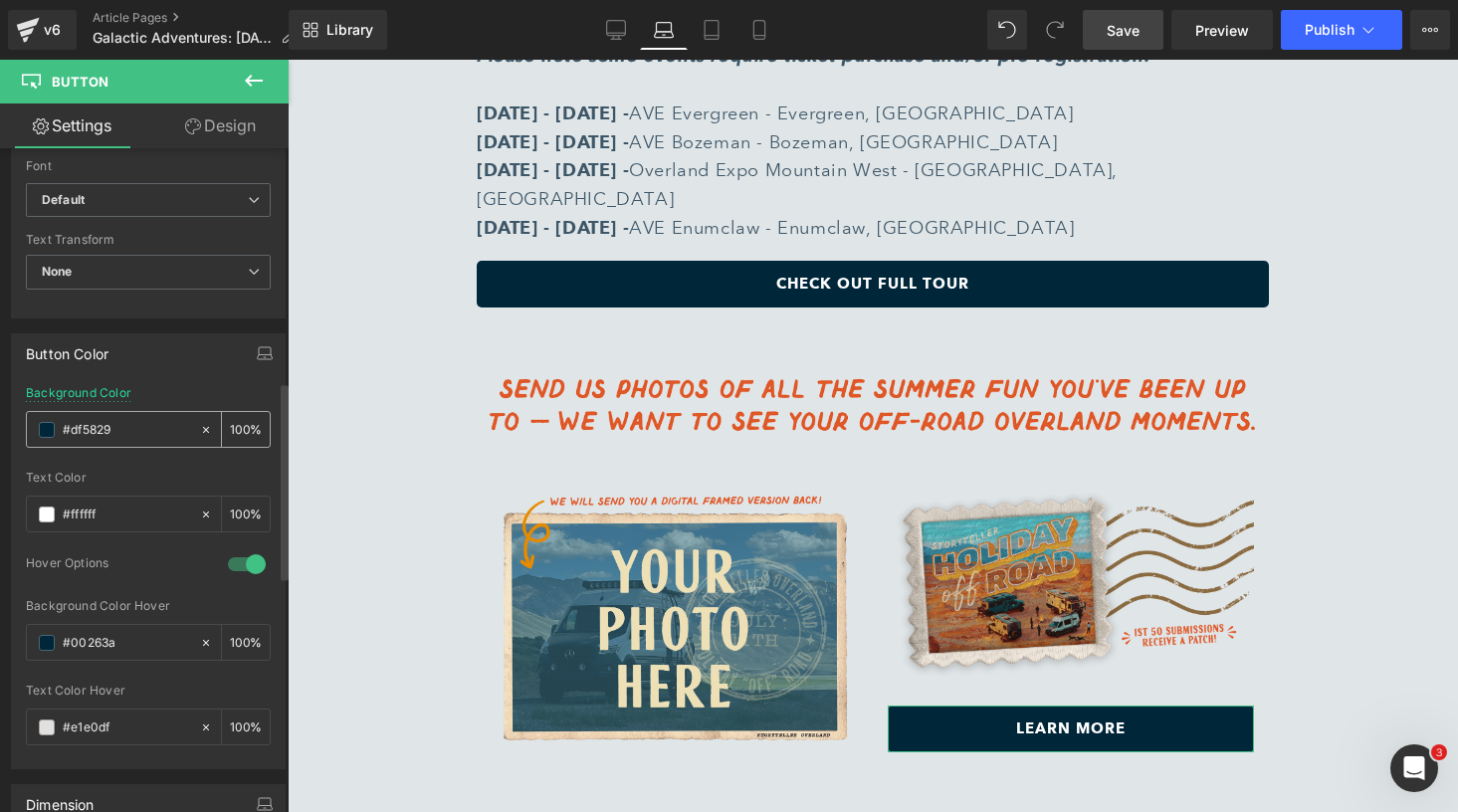 click on "#df5829" at bounding box center (126, 430) 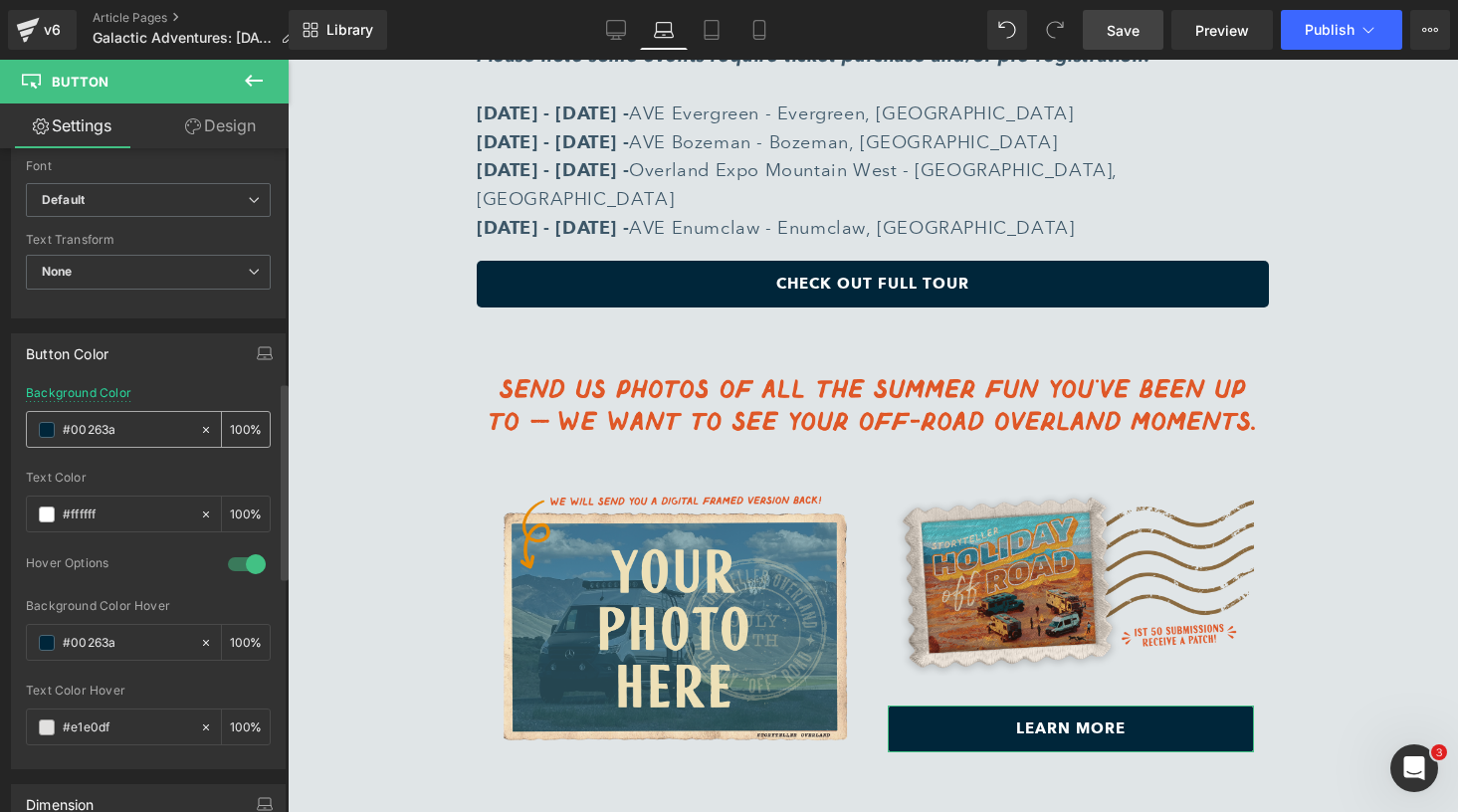 paste on "df5829" 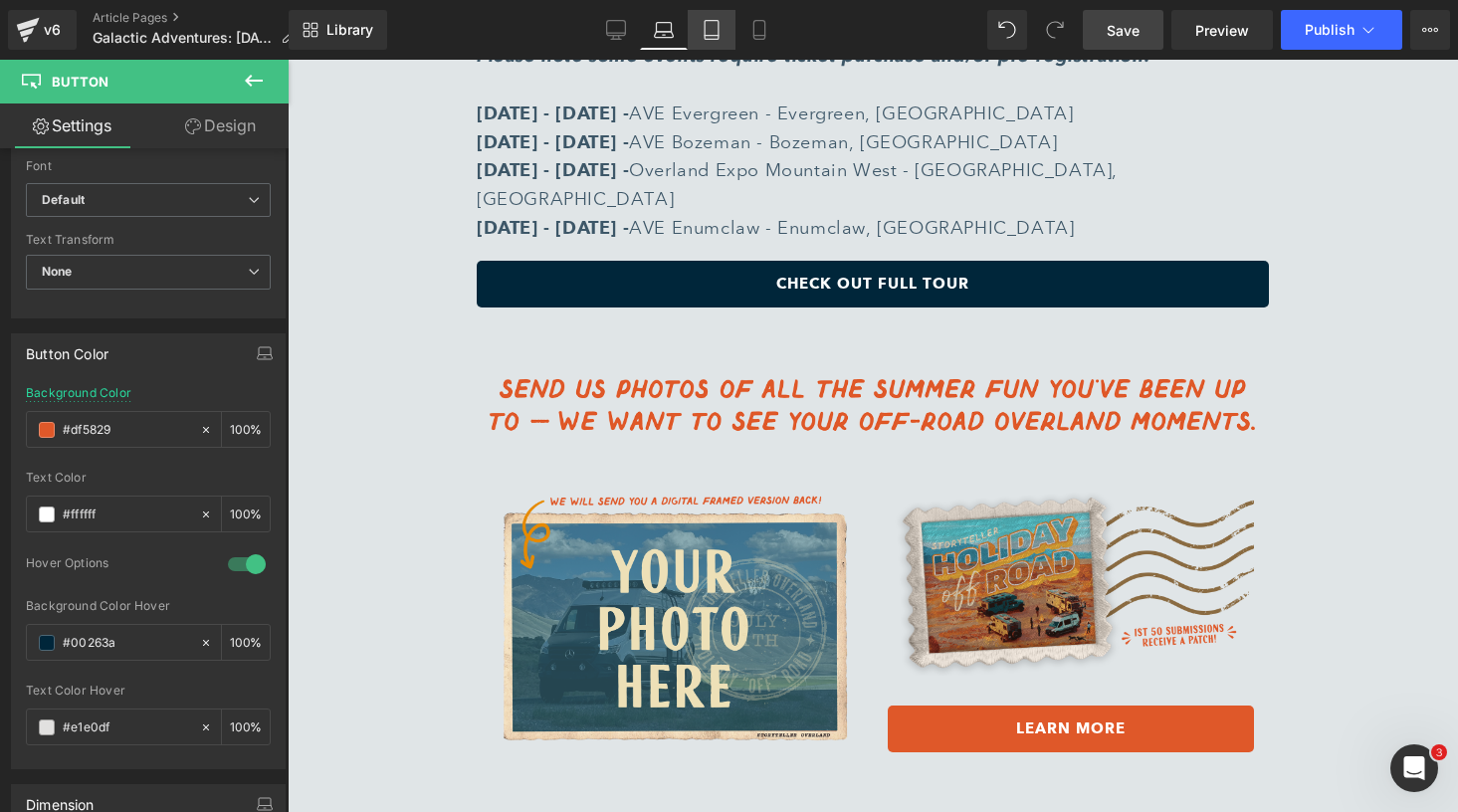 click on "Tablet" at bounding box center (712, 30) 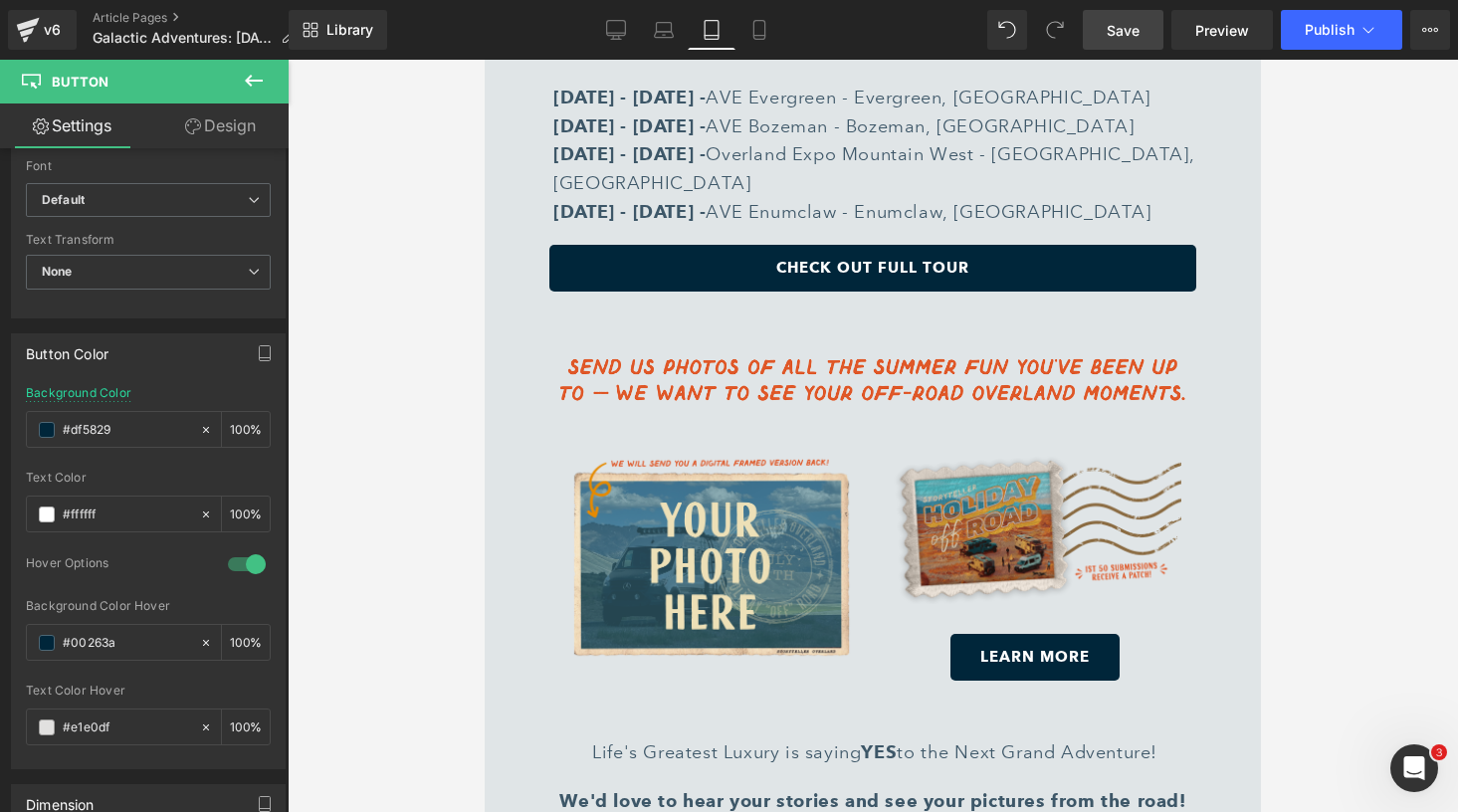 scroll, scrollTop: 9422, scrollLeft: 0, axis: vertical 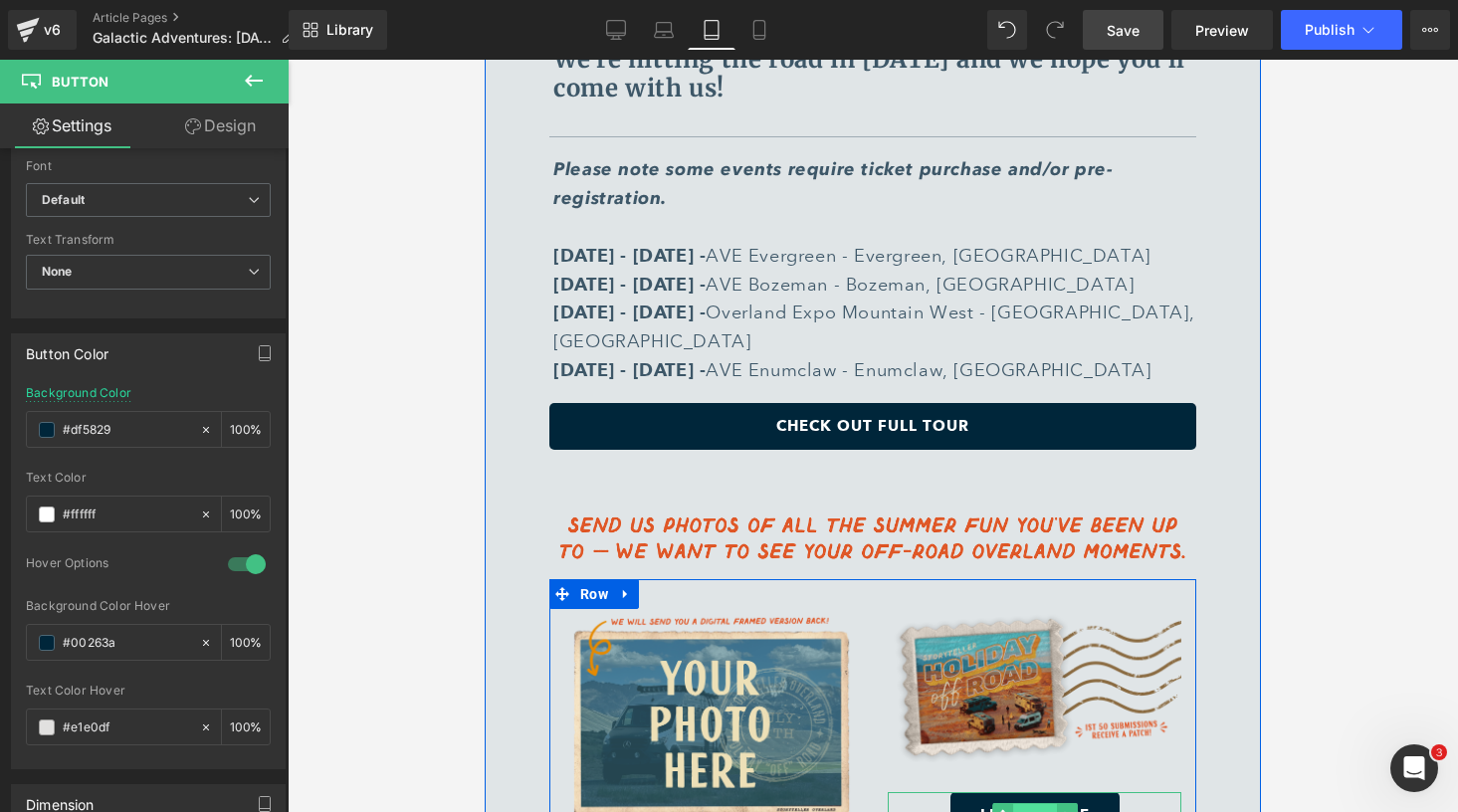 click on "Button" at bounding box center (1035, 816) 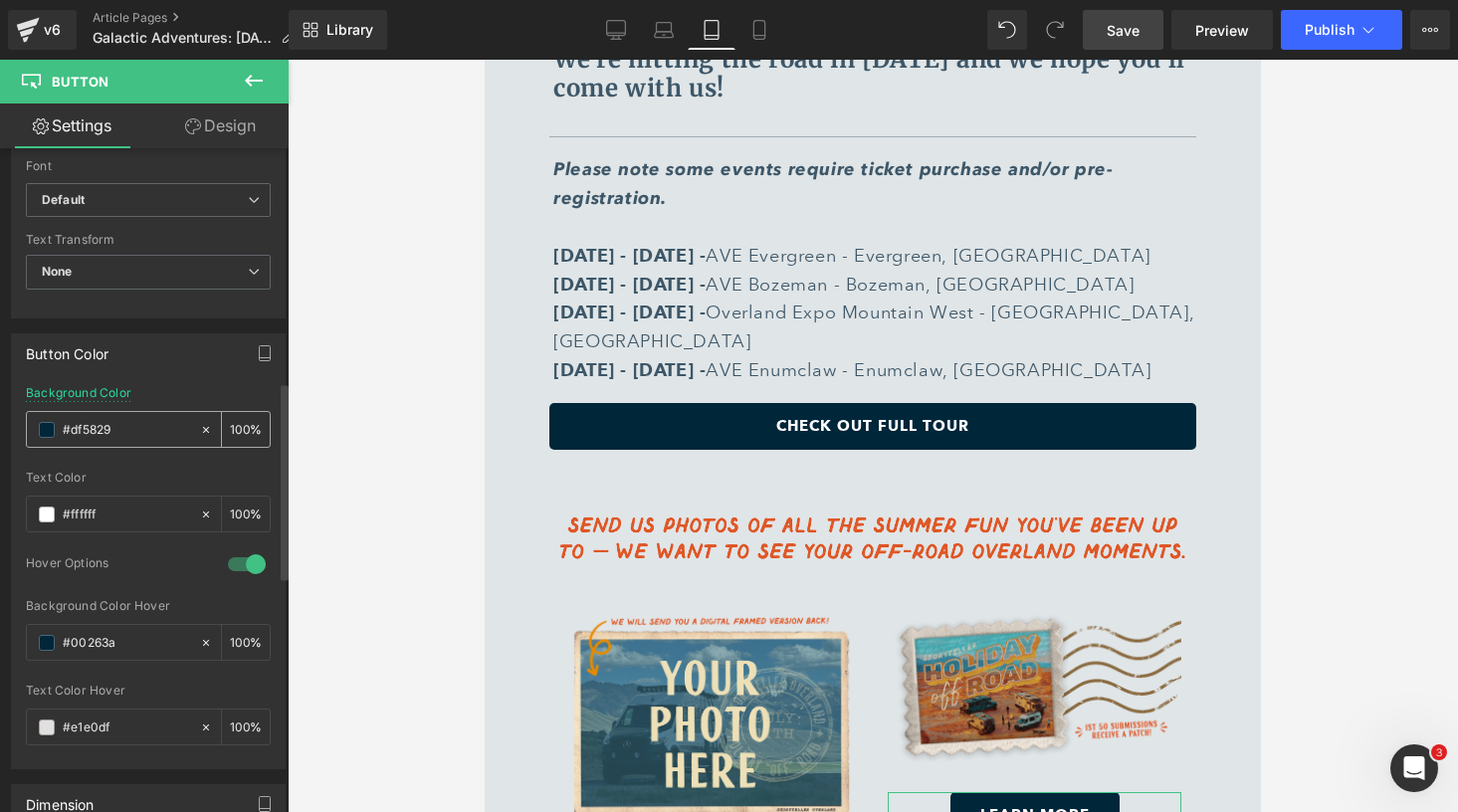 click on "#df5829" at bounding box center (126, 430) 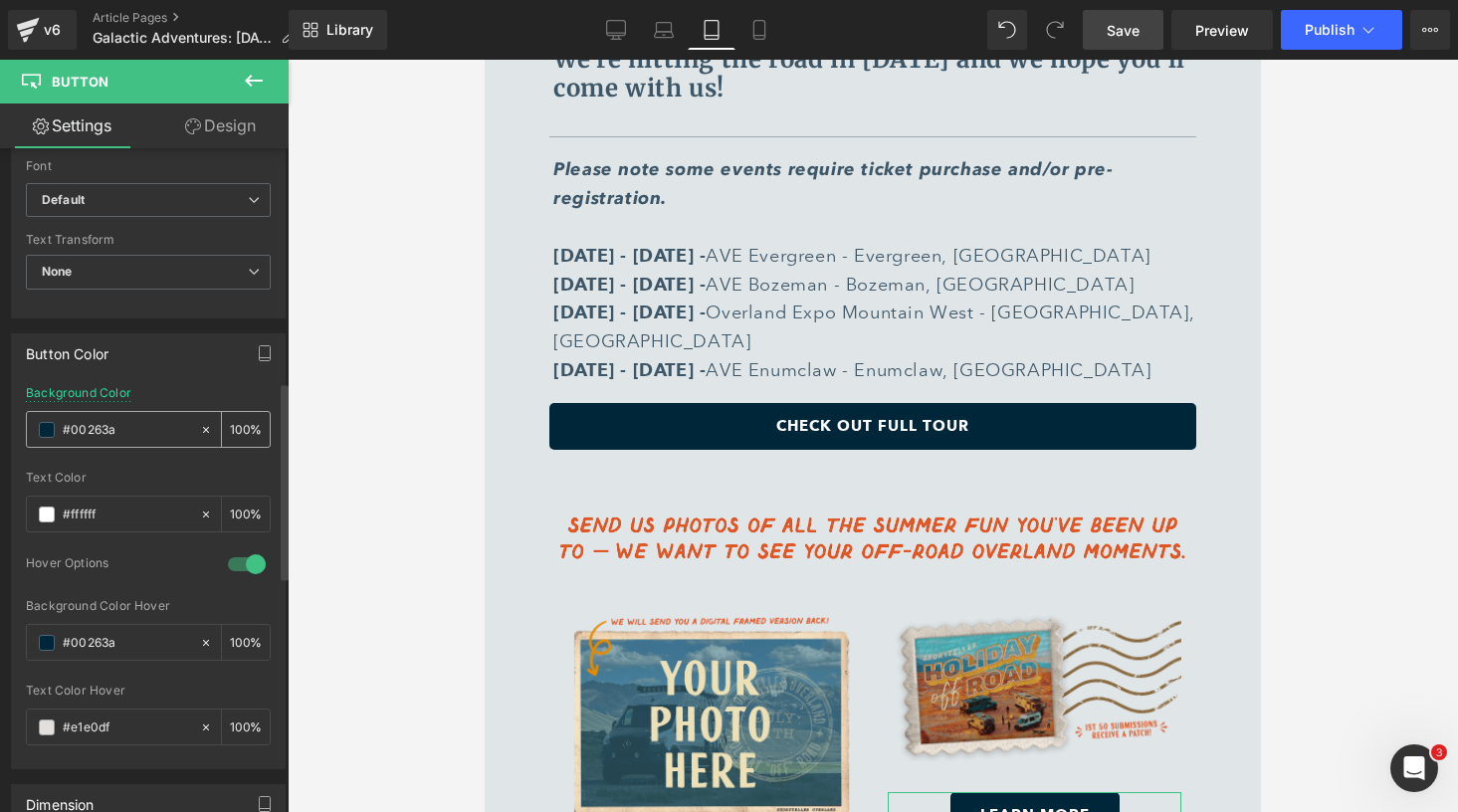 paste on "df5829" 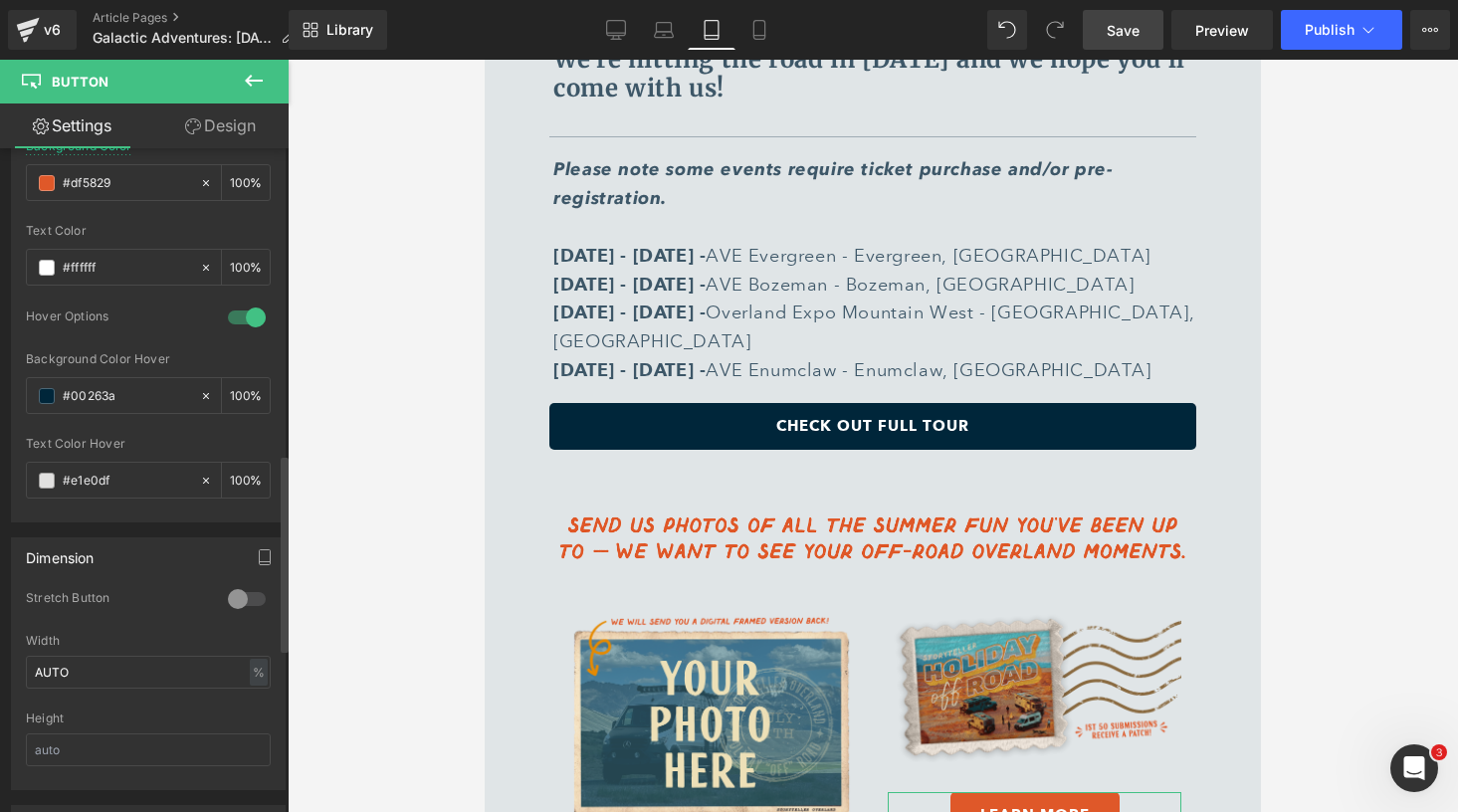 scroll, scrollTop: 1113, scrollLeft: 0, axis: vertical 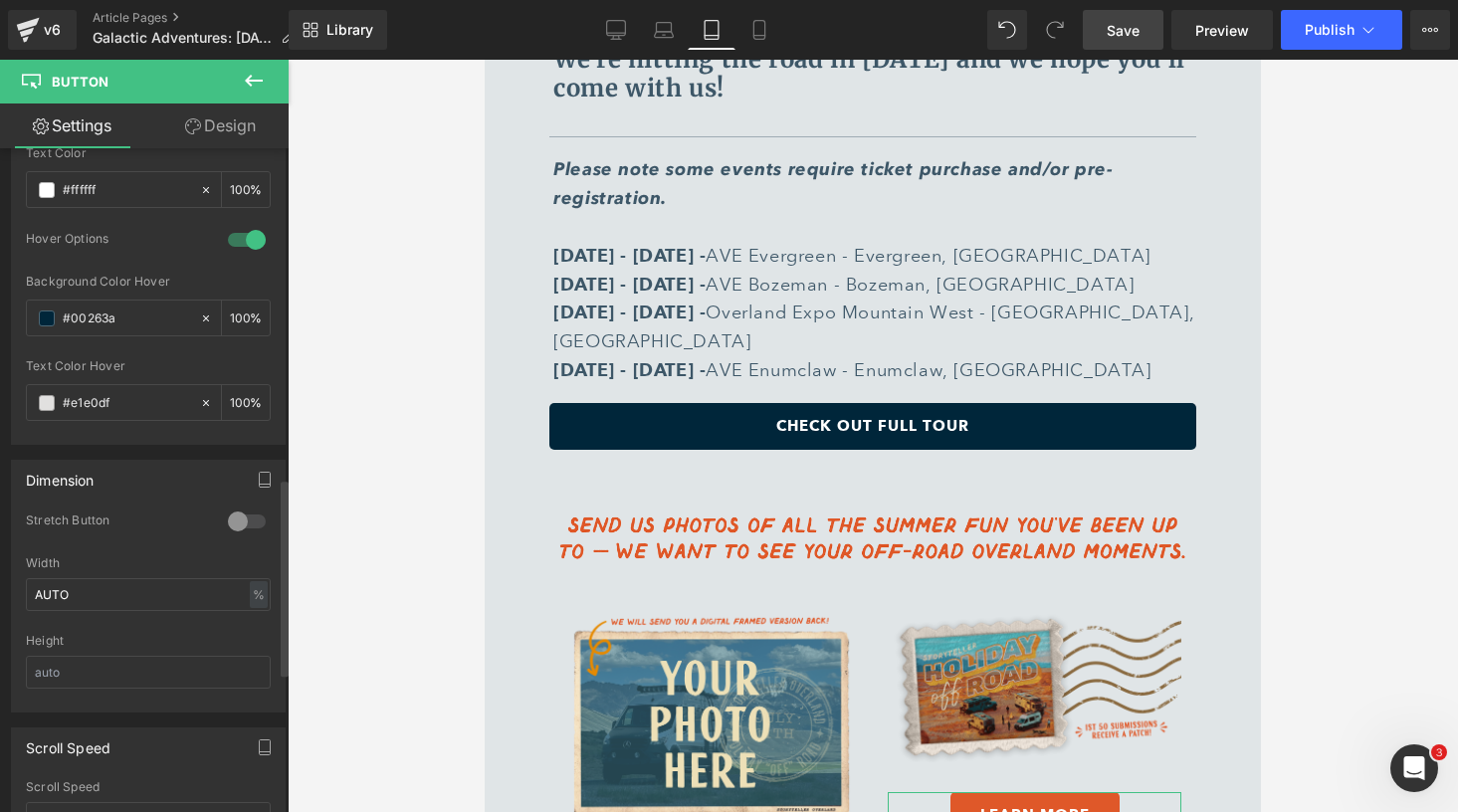 type on "#df5829" 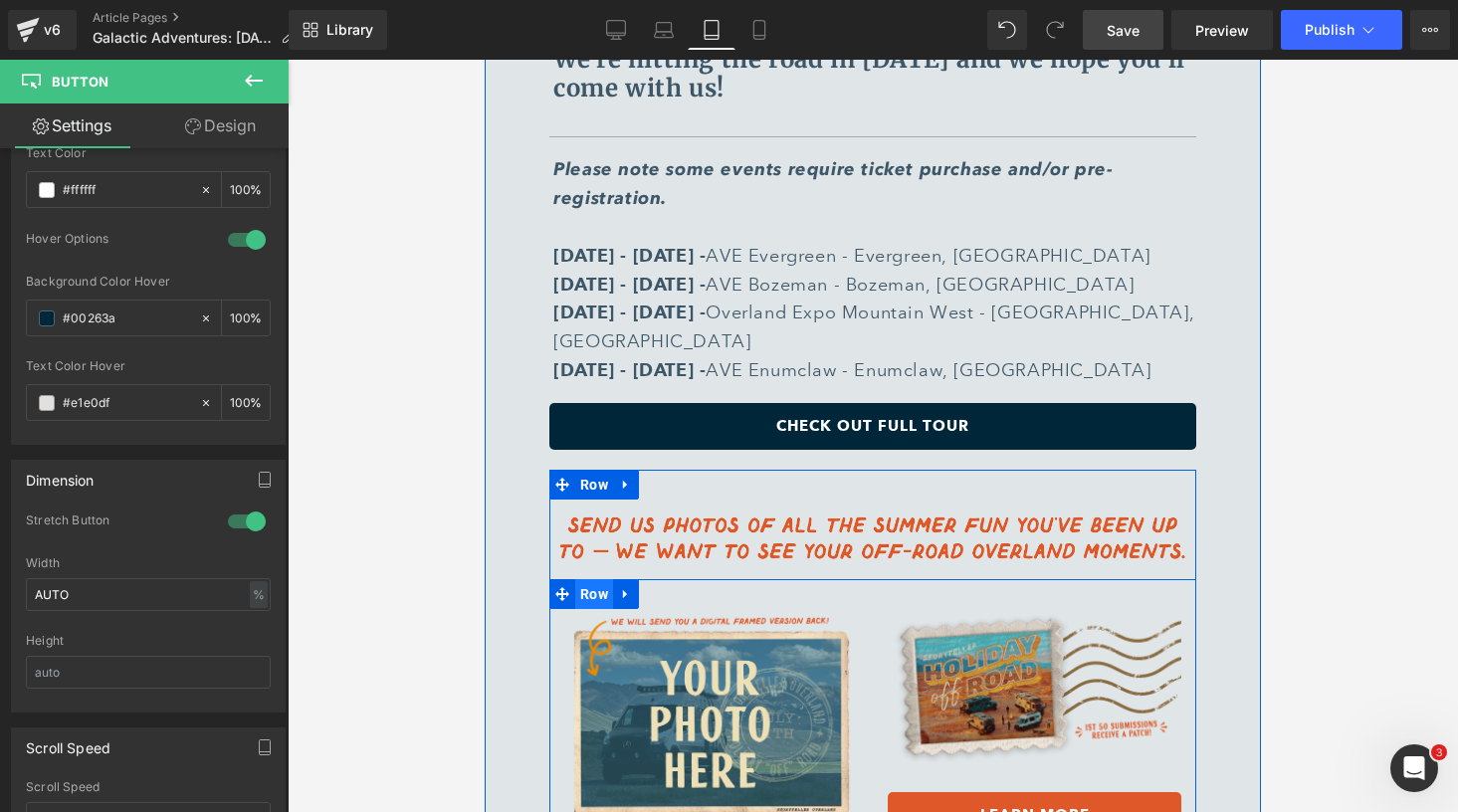 click on "Row" at bounding box center [594, 594] 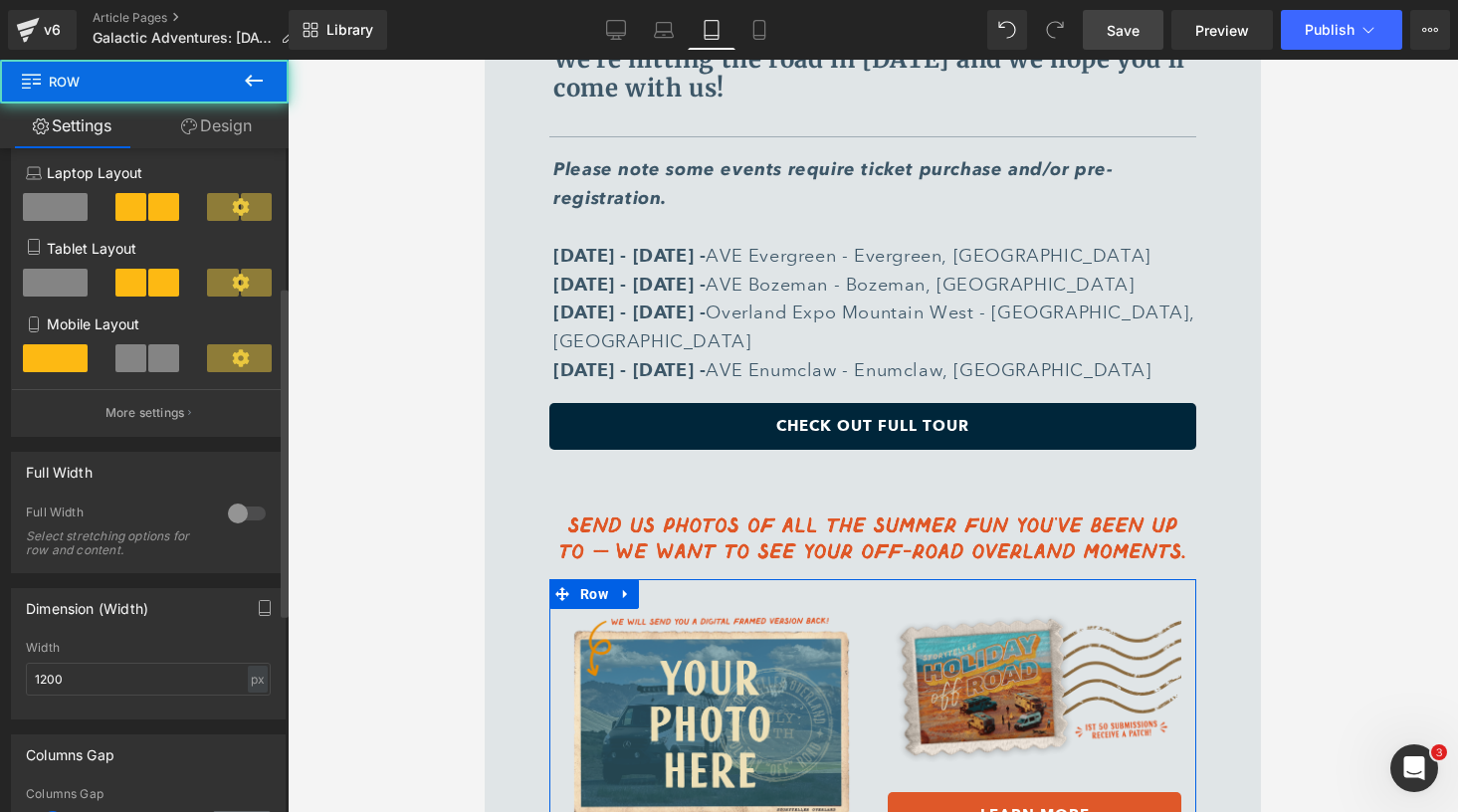 scroll, scrollTop: 285, scrollLeft: 0, axis: vertical 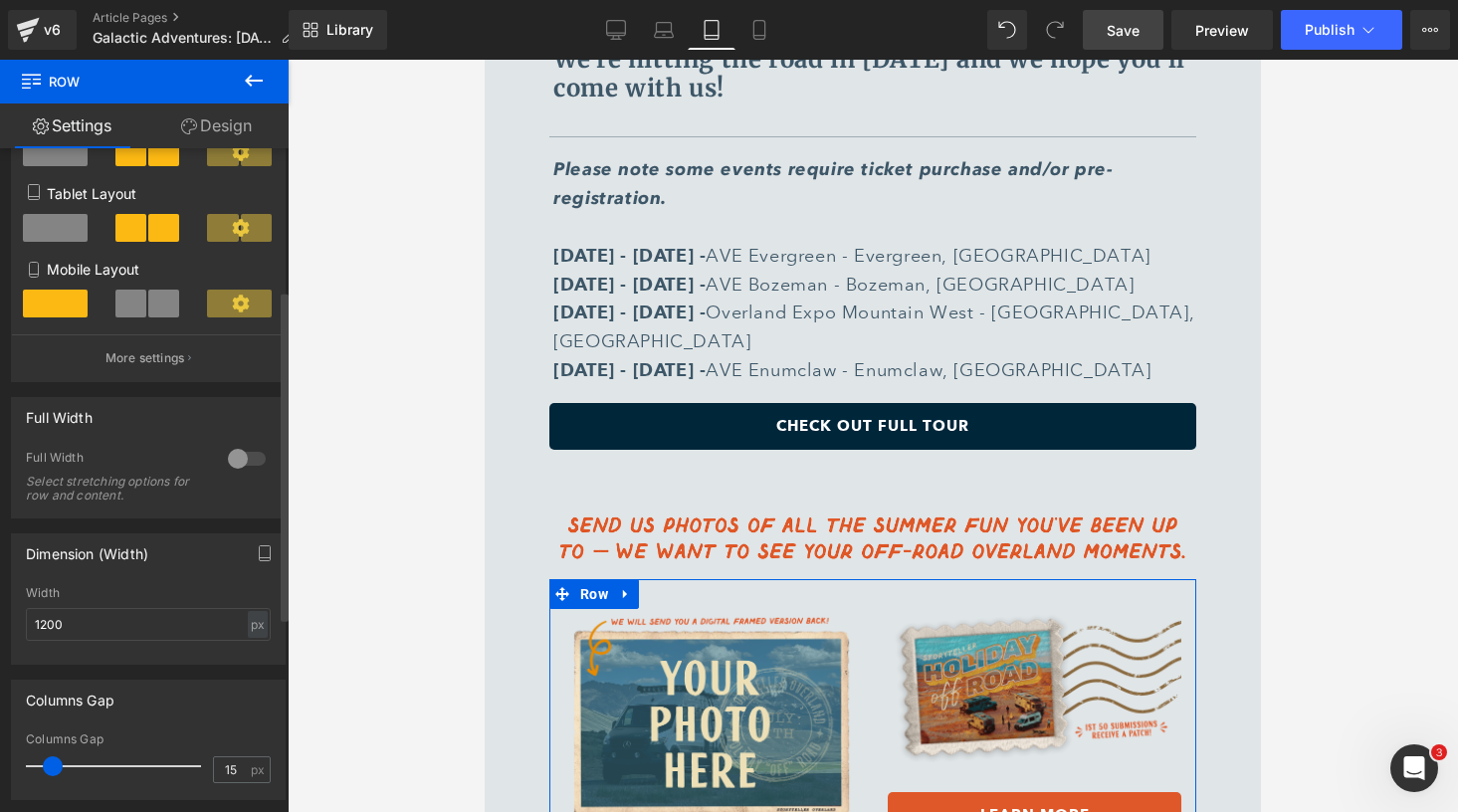 click at bounding box center [247, 459] 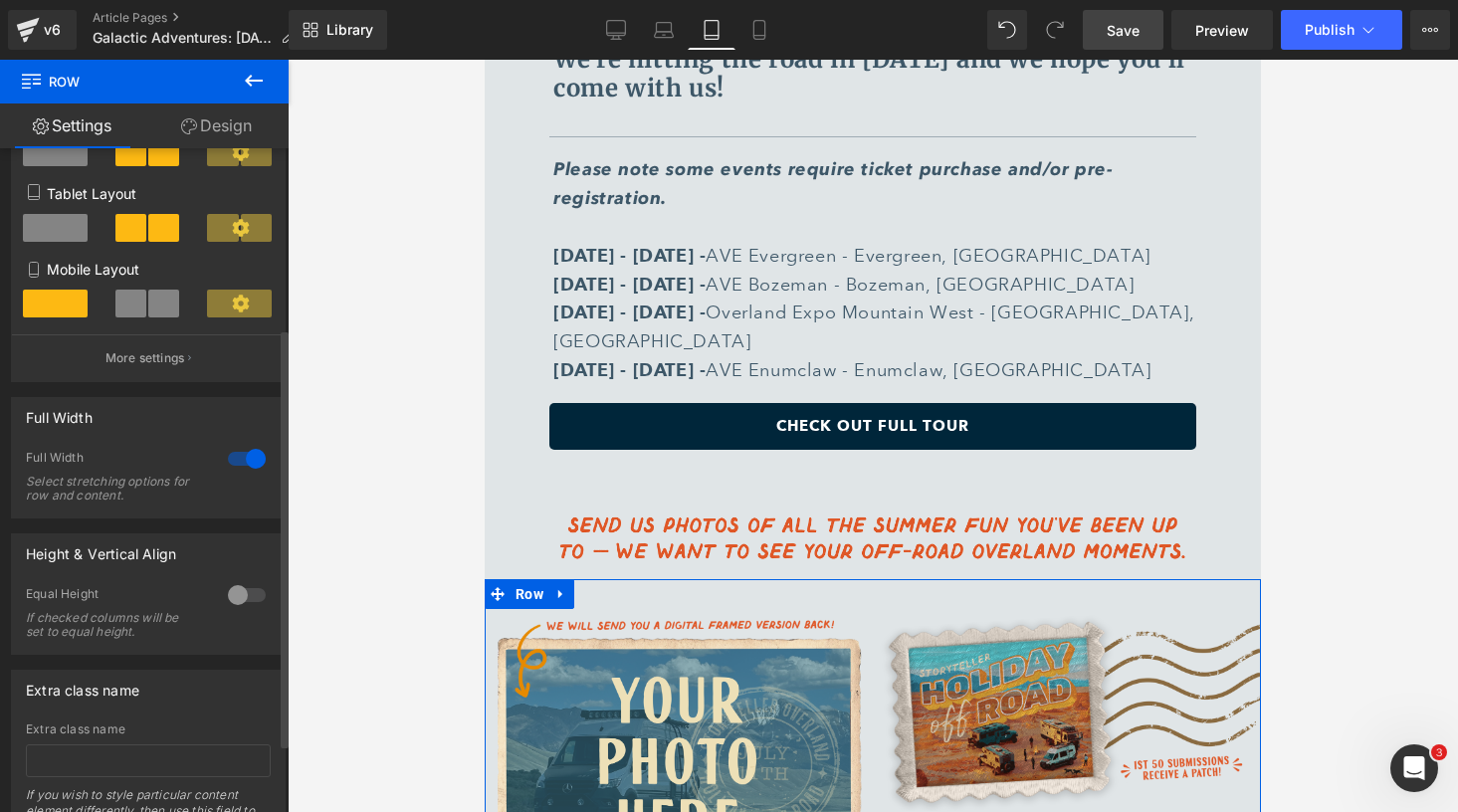 click at bounding box center (247, 459) 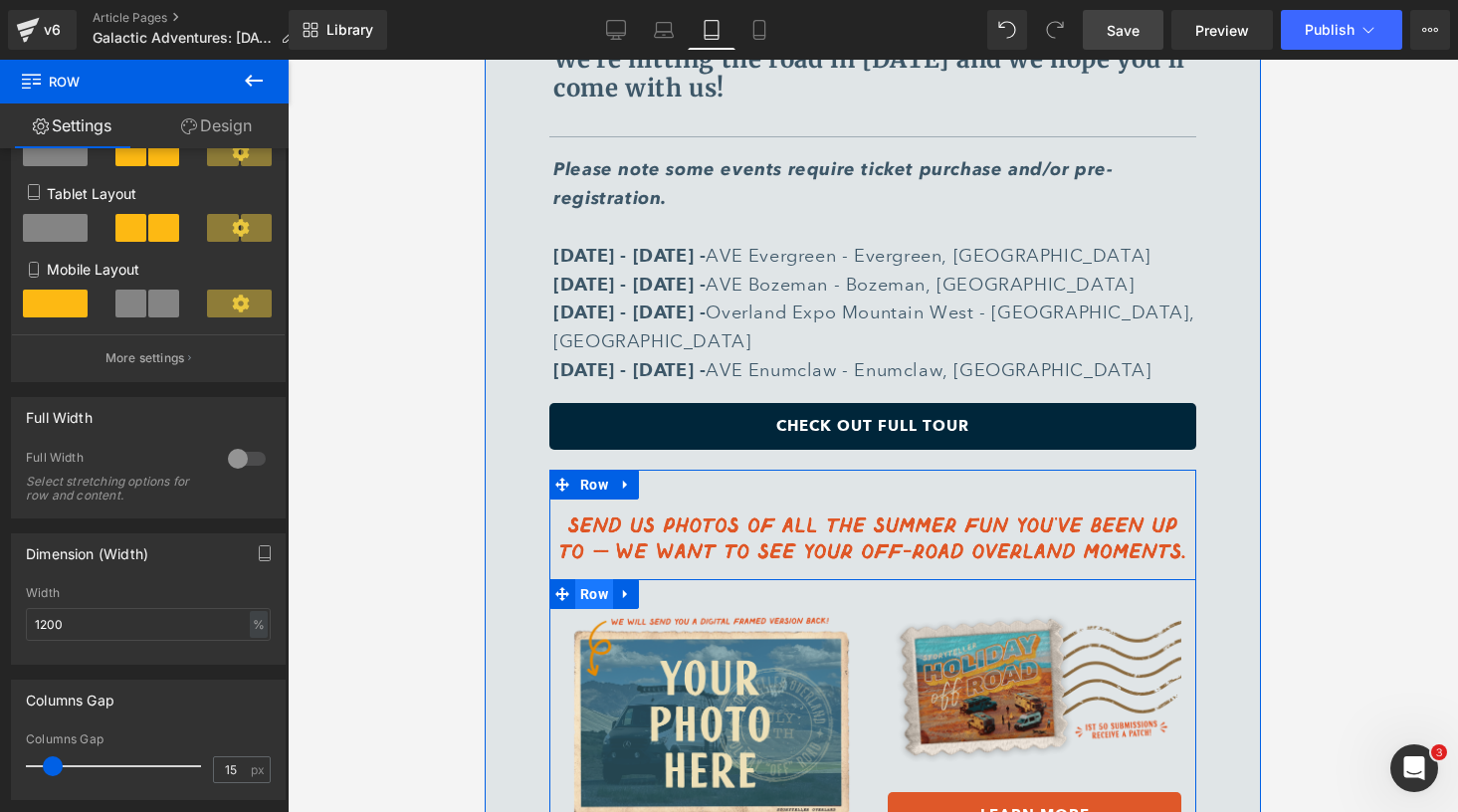 click on "Row" at bounding box center (594, 594) 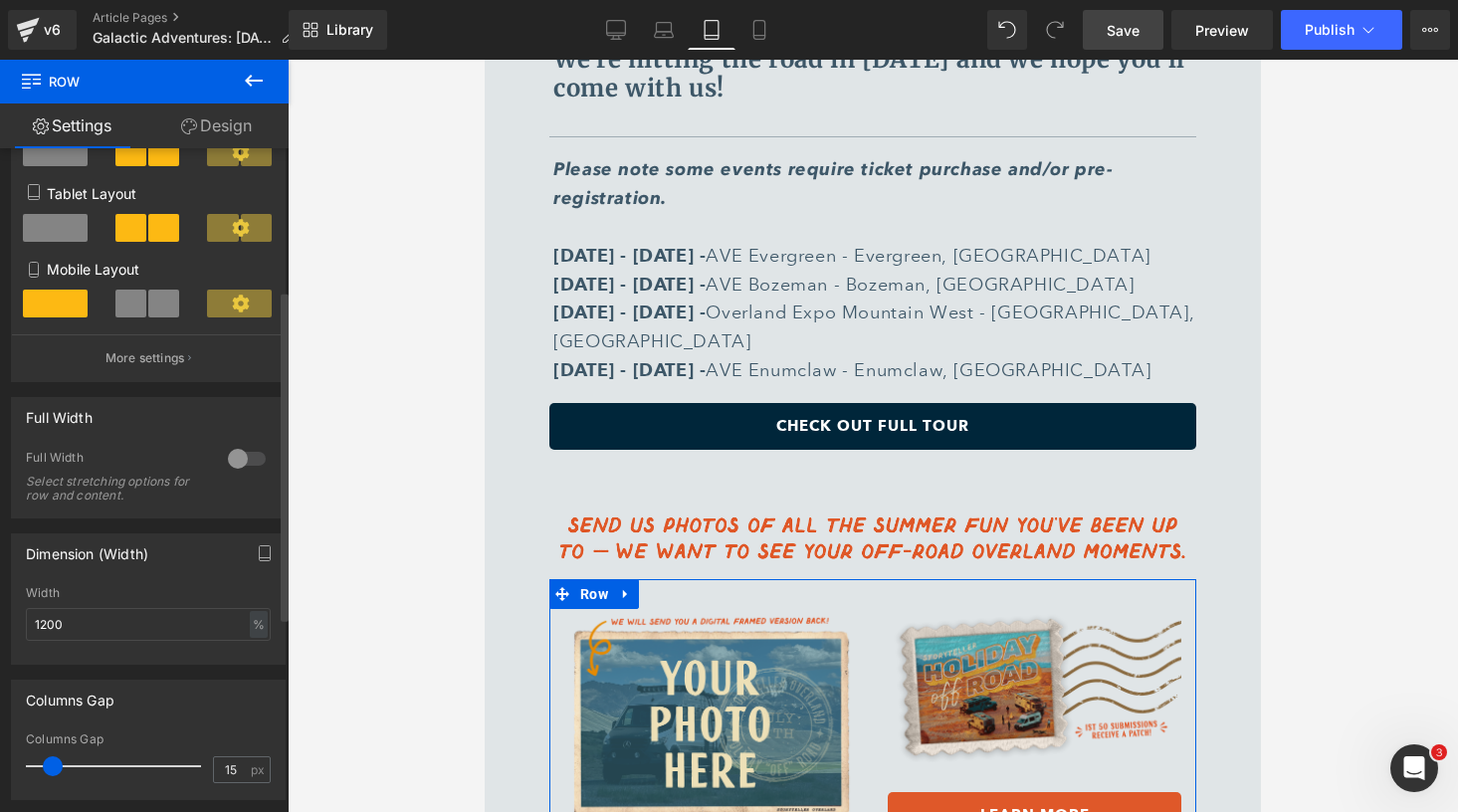 click at bounding box center (55, 228) 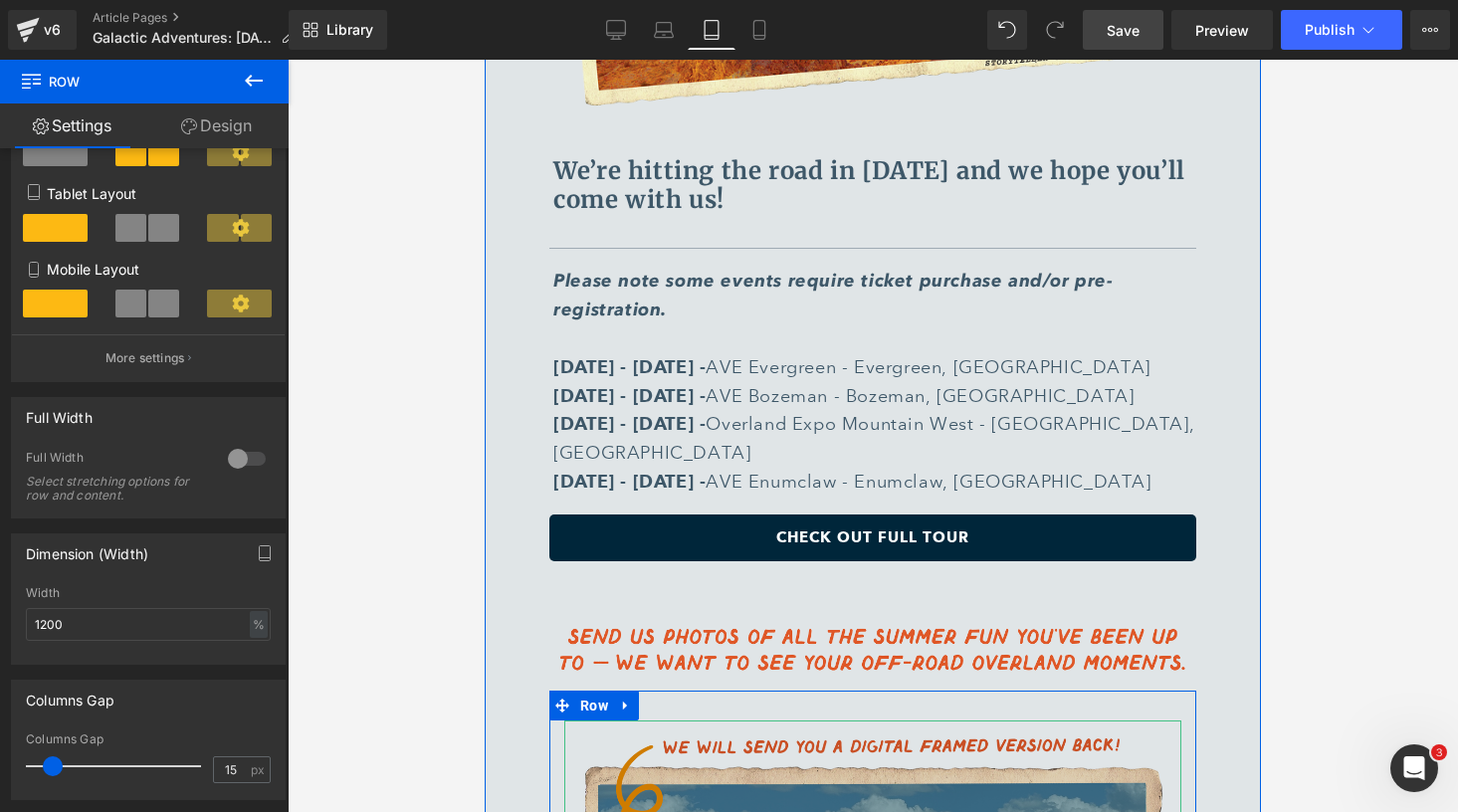 scroll, scrollTop: 9091, scrollLeft: 0, axis: vertical 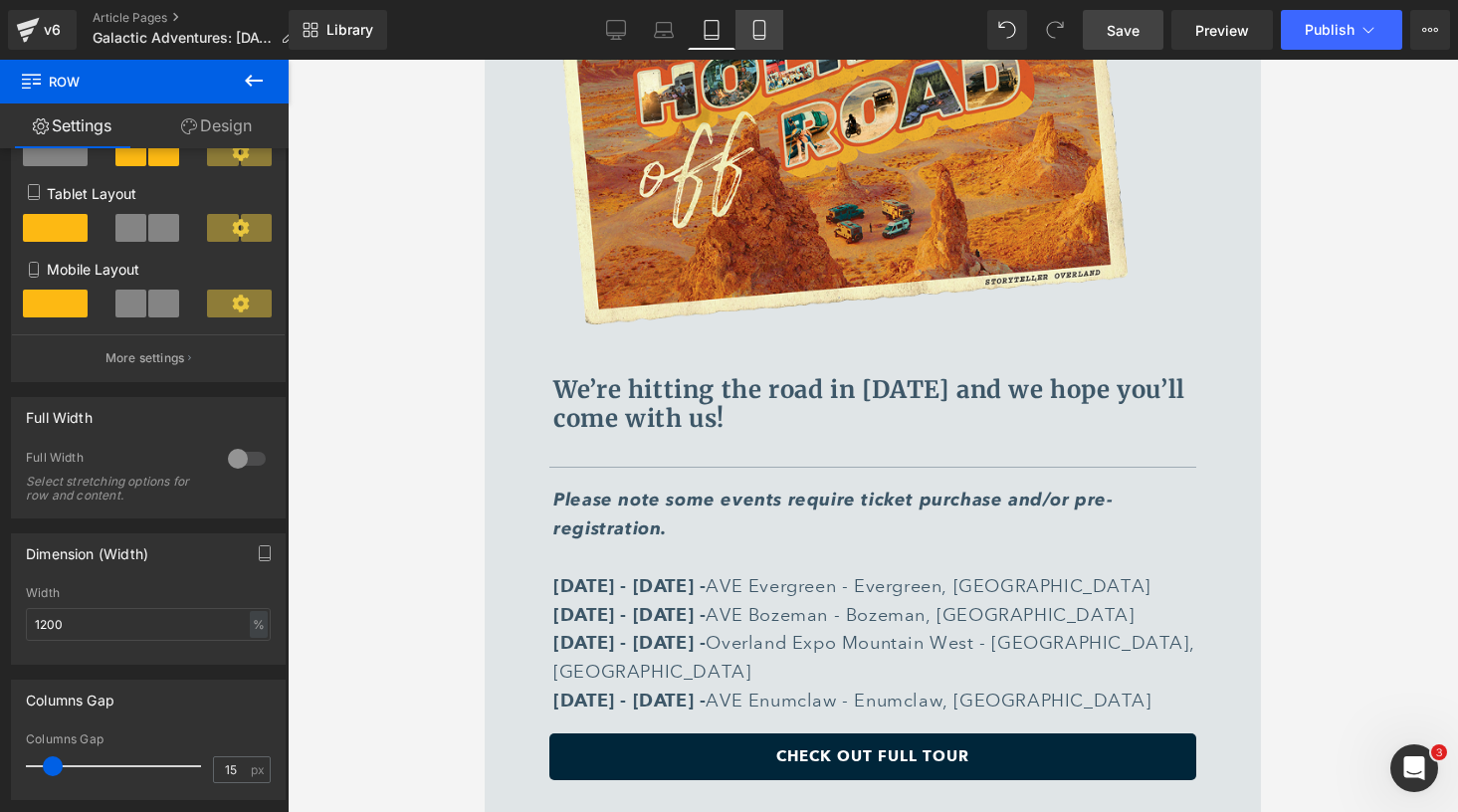 click on "Mobile" at bounding box center [759, 30] 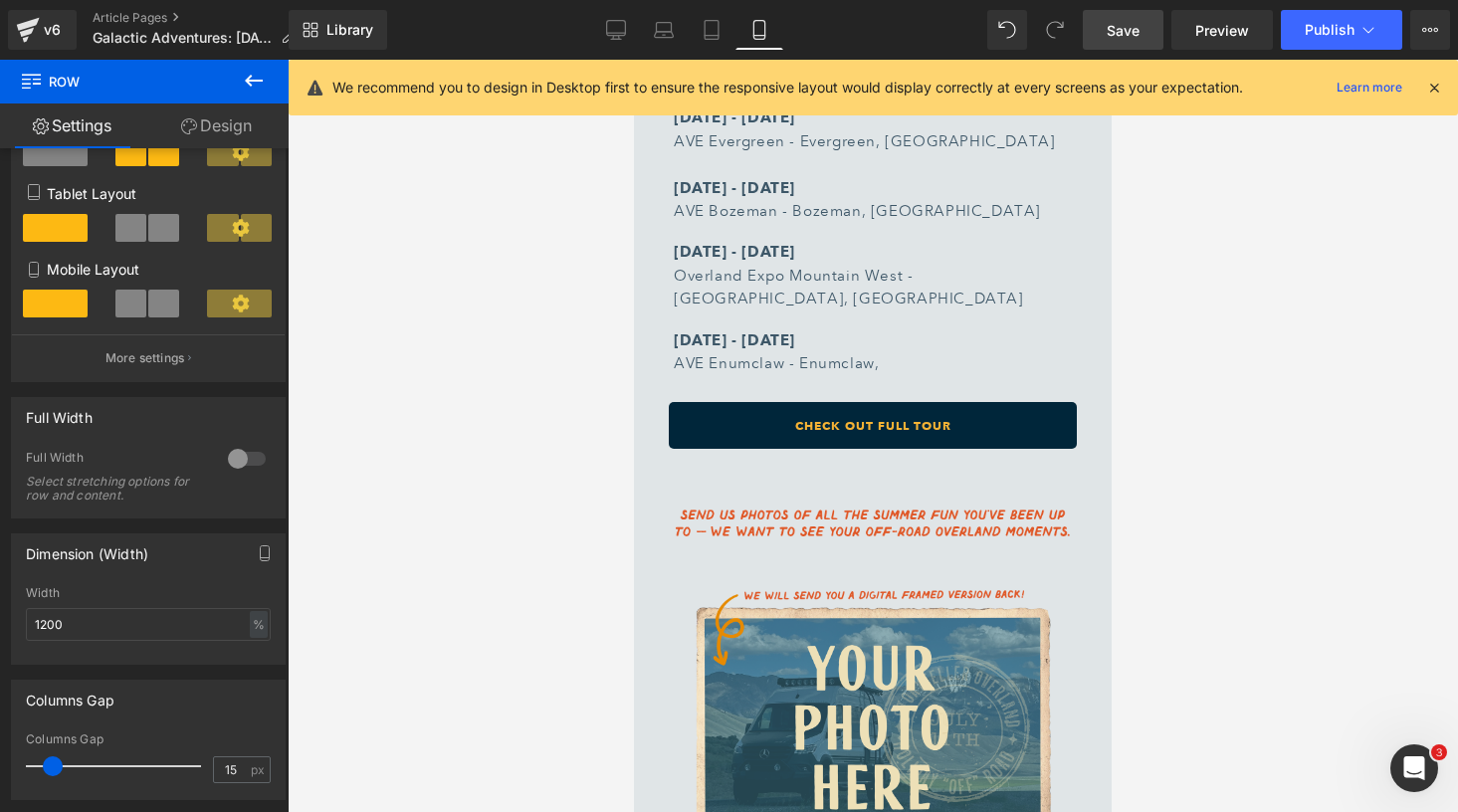 scroll, scrollTop: 10073, scrollLeft: 0, axis: vertical 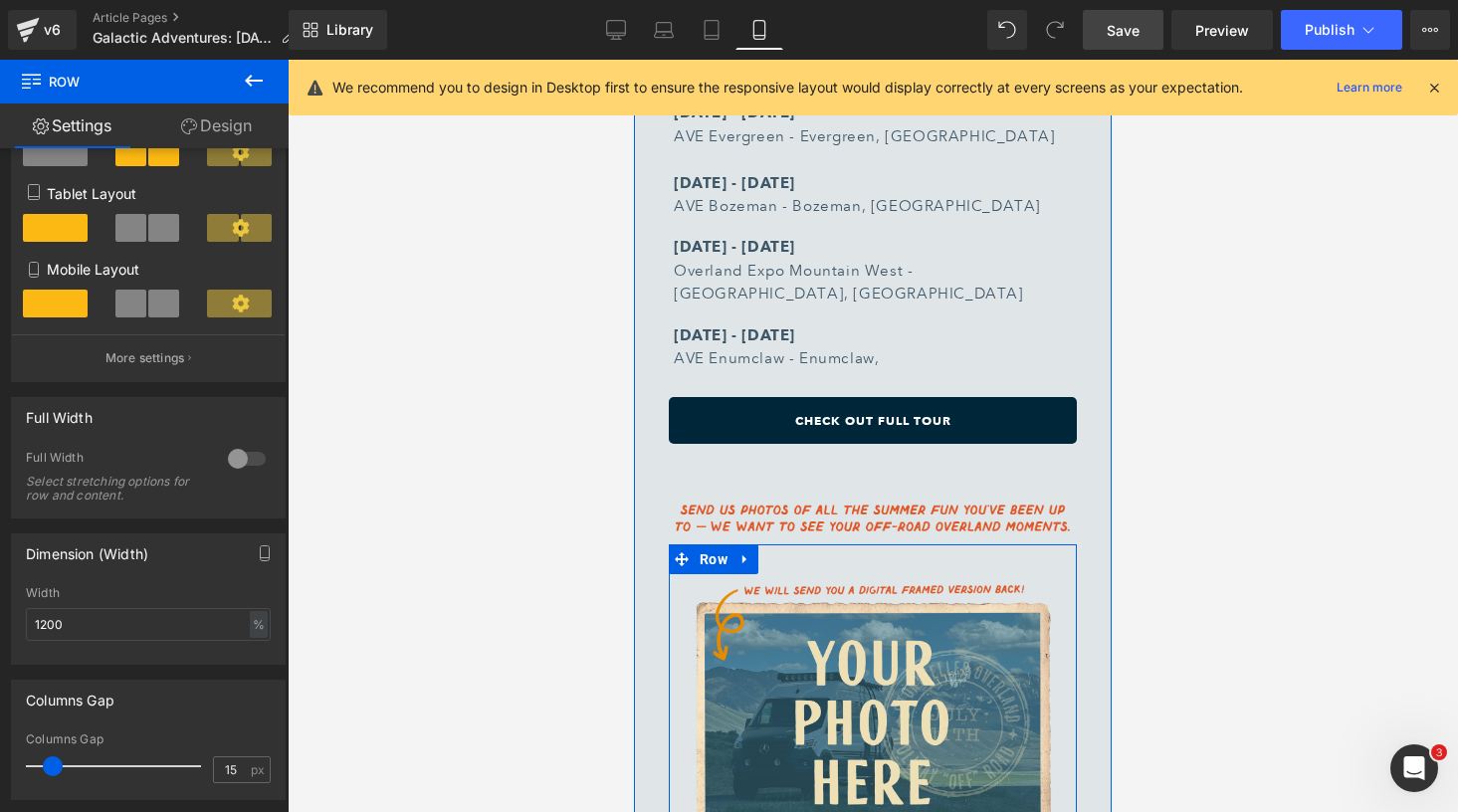 click on "Button" at bounding box center (873, 1089) 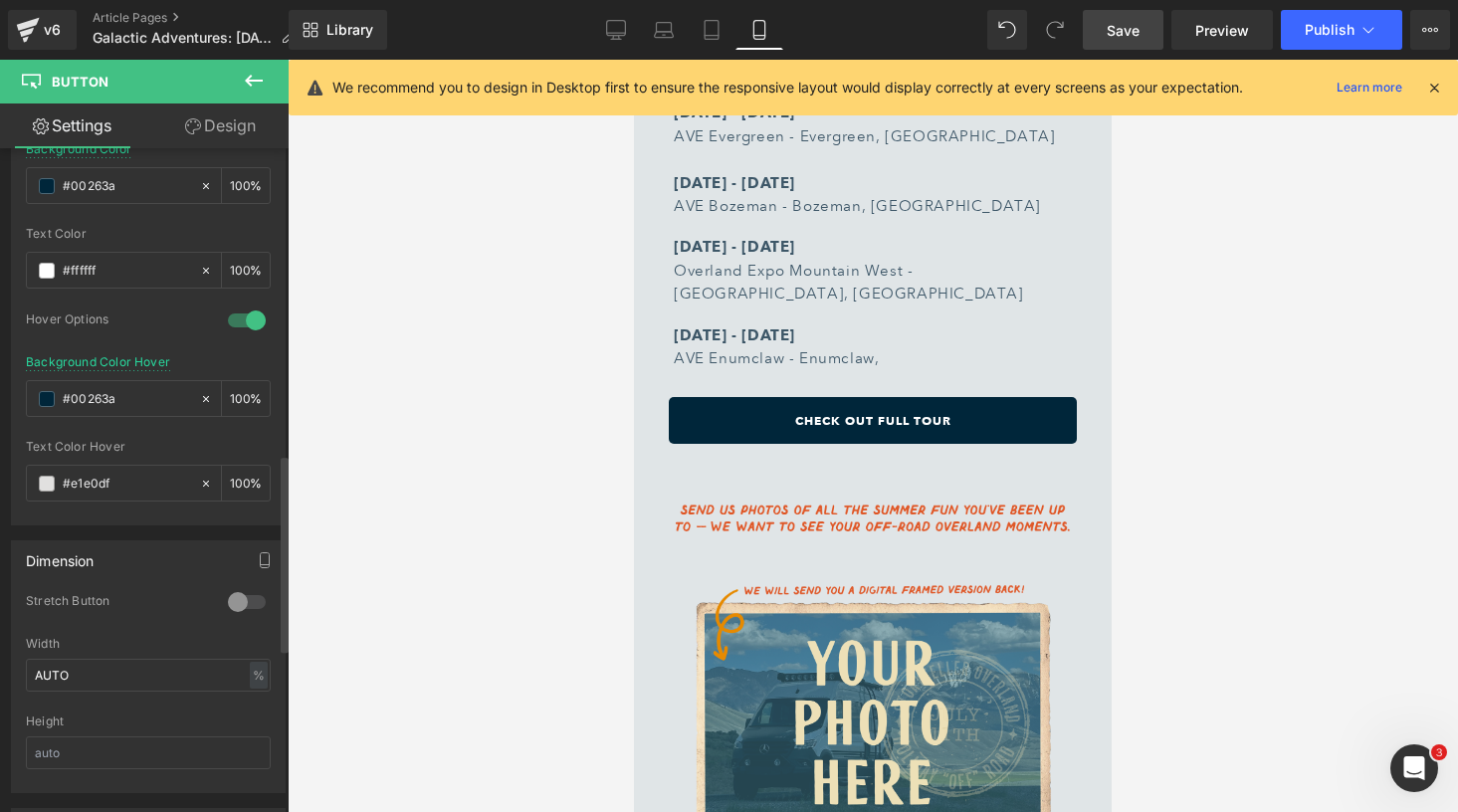 scroll, scrollTop: 931, scrollLeft: 0, axis: vertical 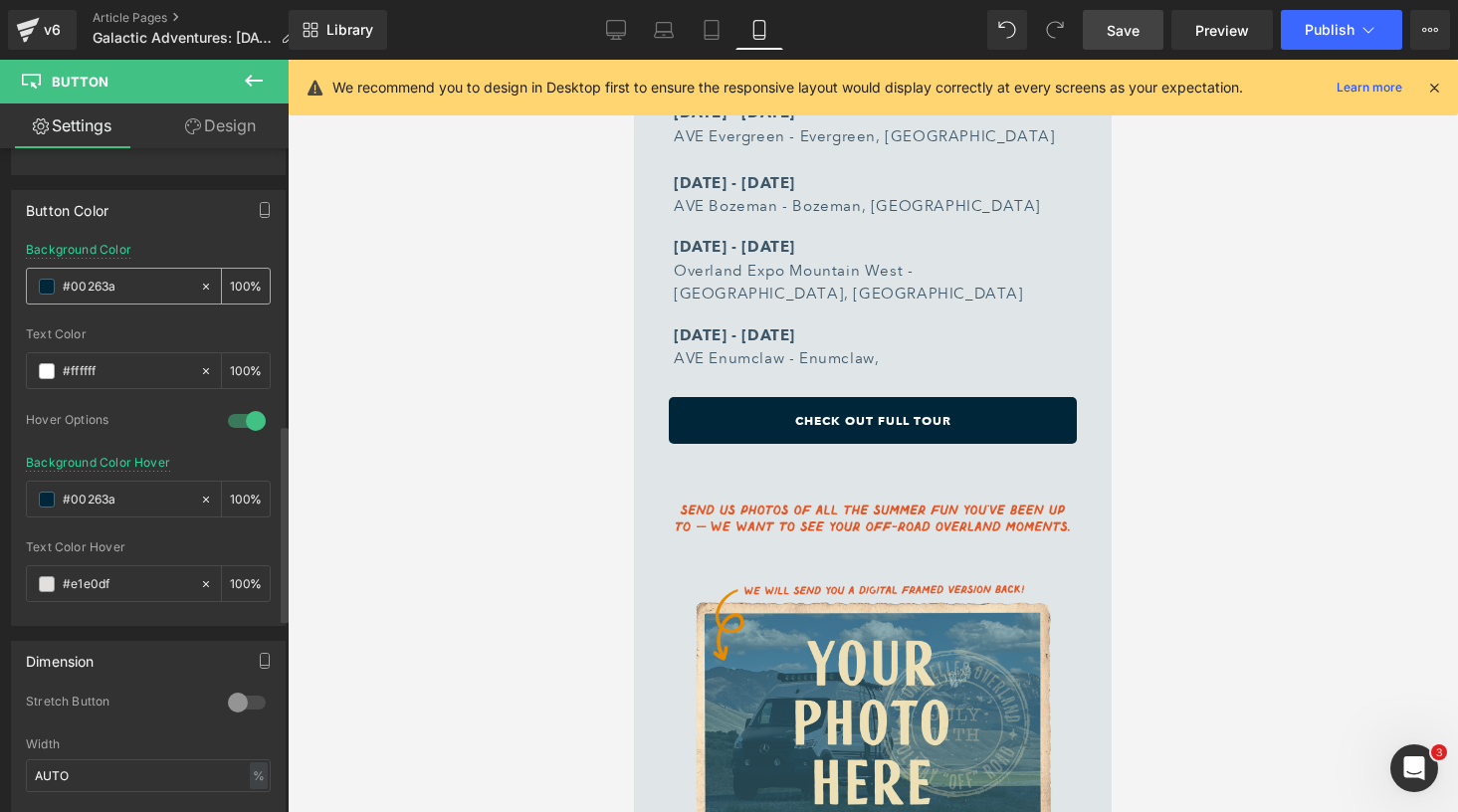 click on "#00263a" at bounding box center [126, 287] 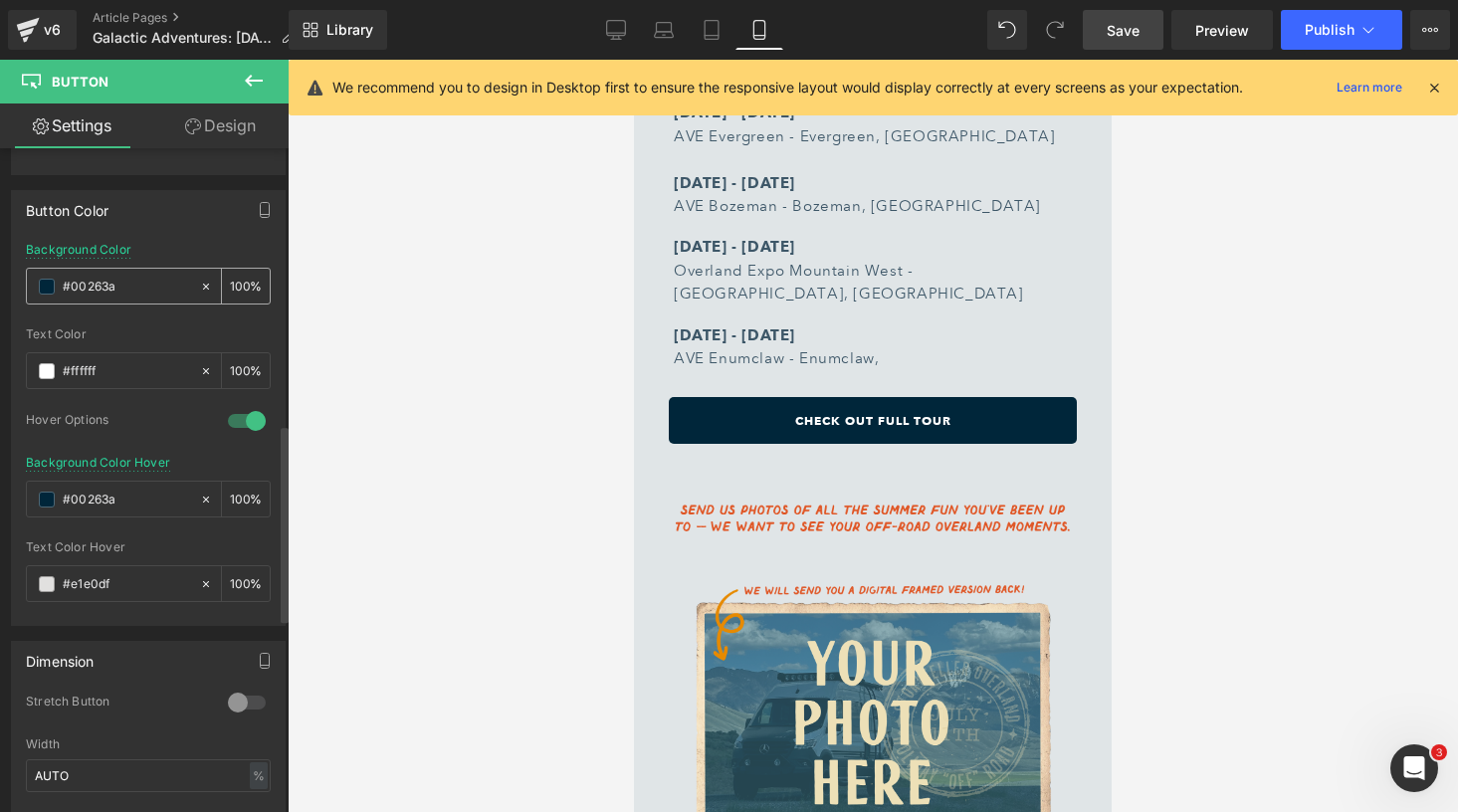paste on "df5829" 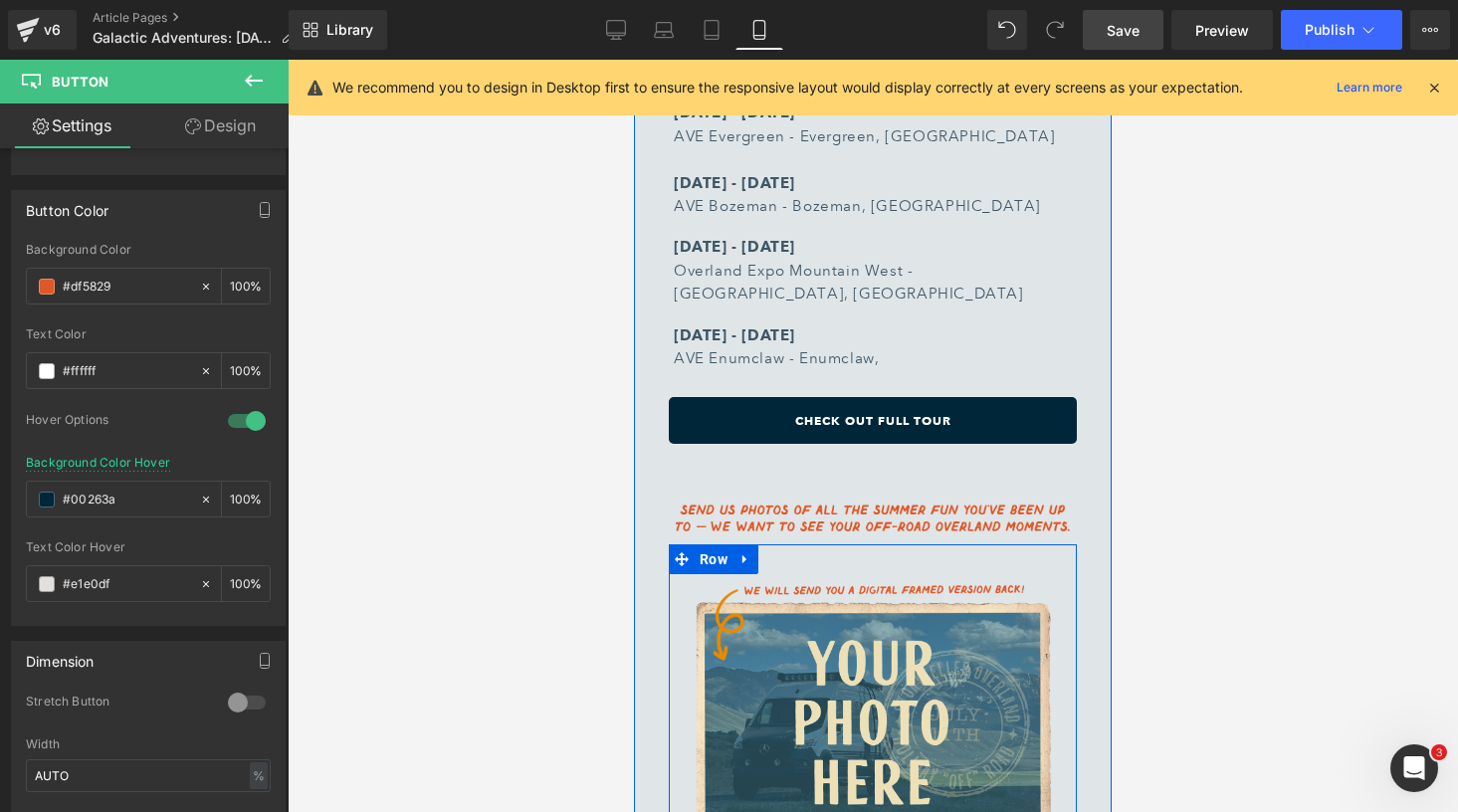 scroll, scrollTop: 10101, scrollLeft: 0, axis: vertical 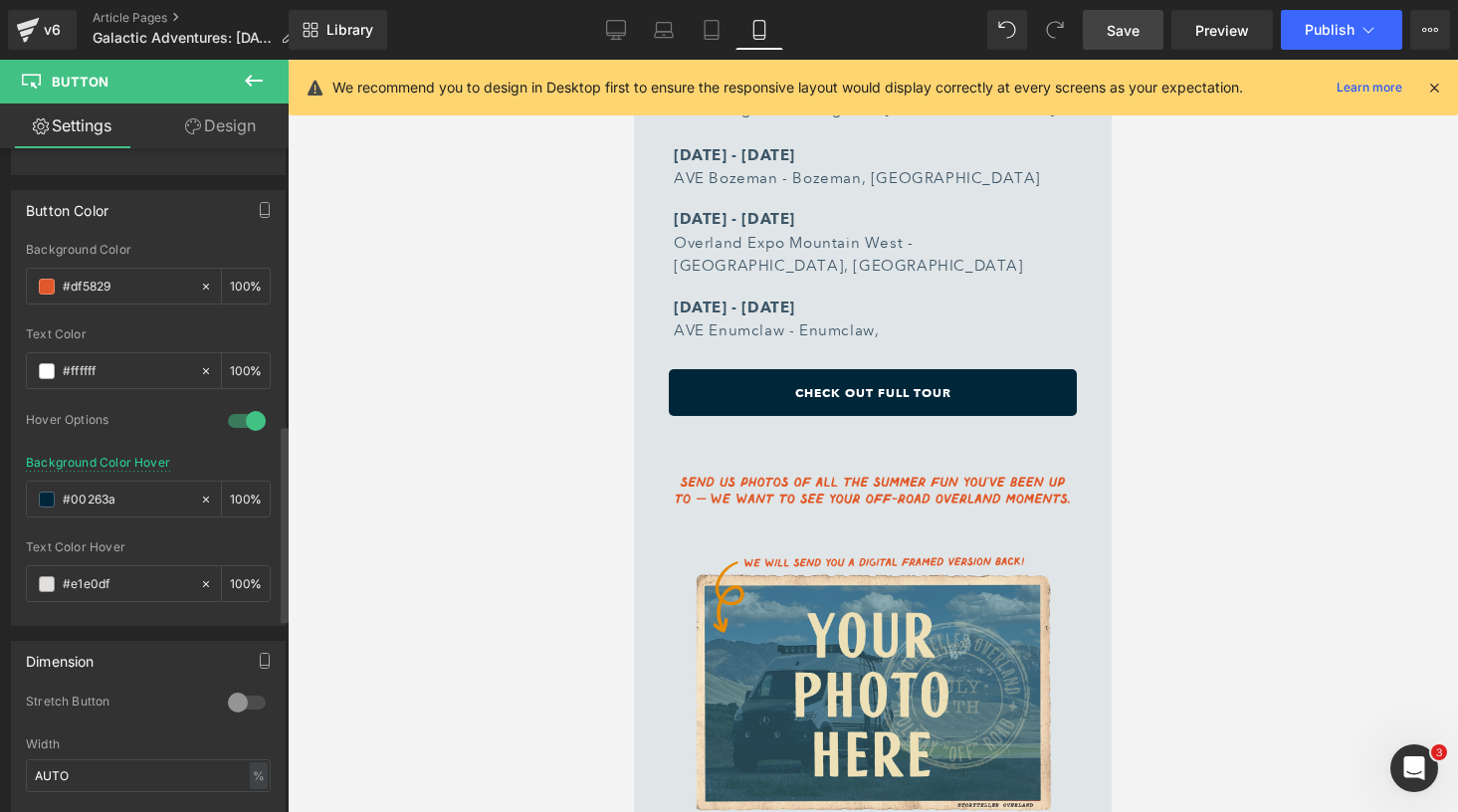 type on "#df5829" 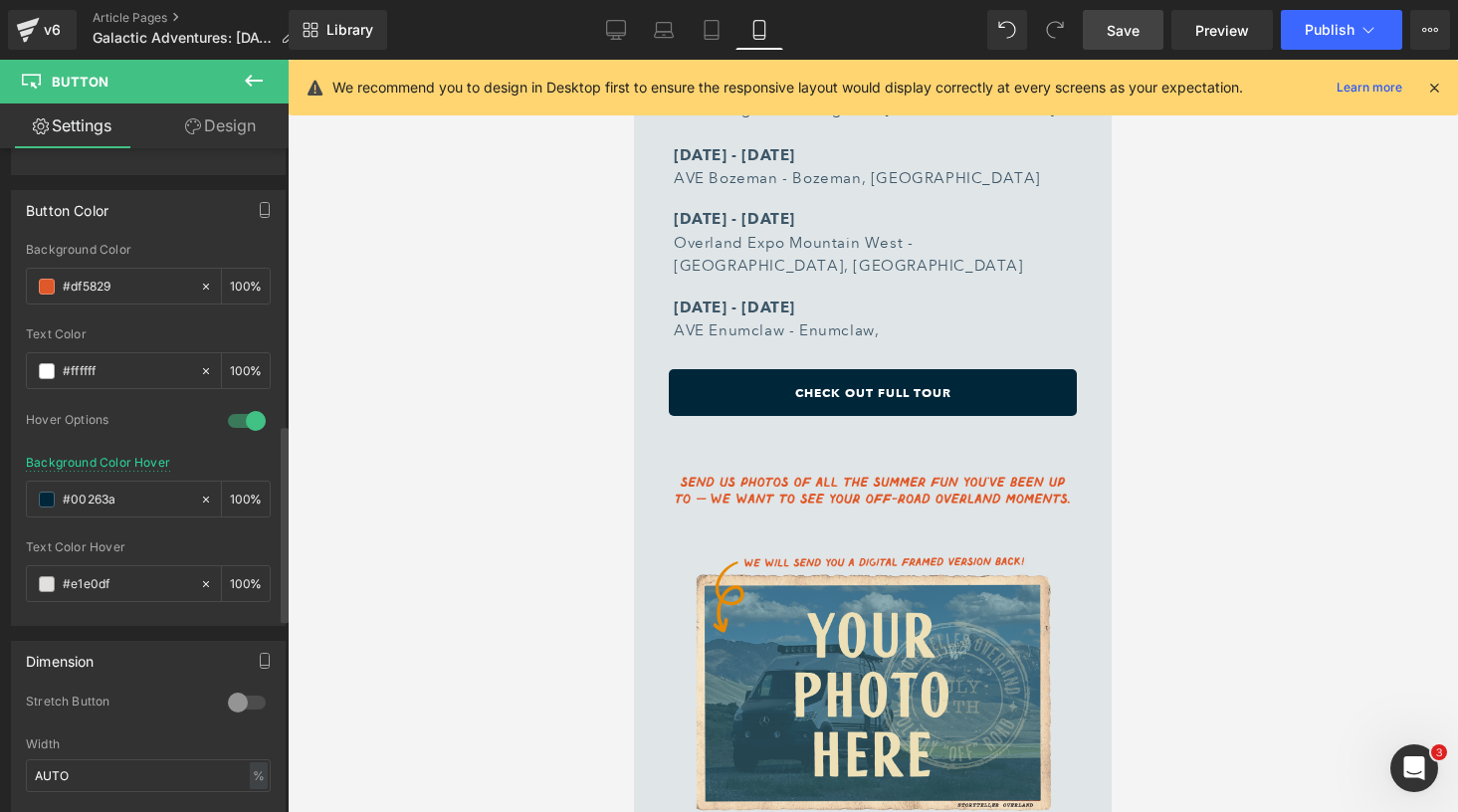 click at bounding box center [247, 703] 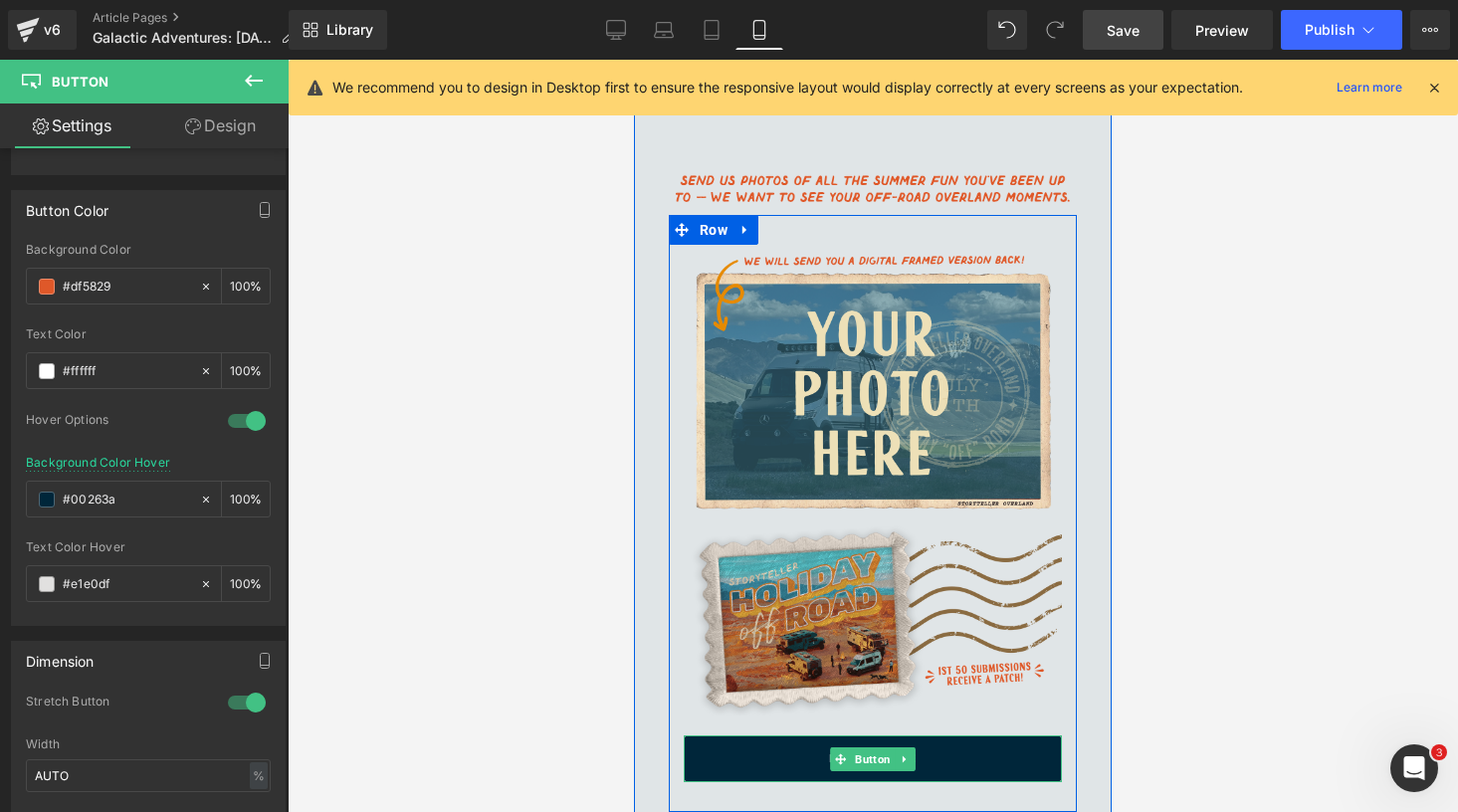 scroll, scrollTop: 10449, scrollLeft: 0, axis: vertical 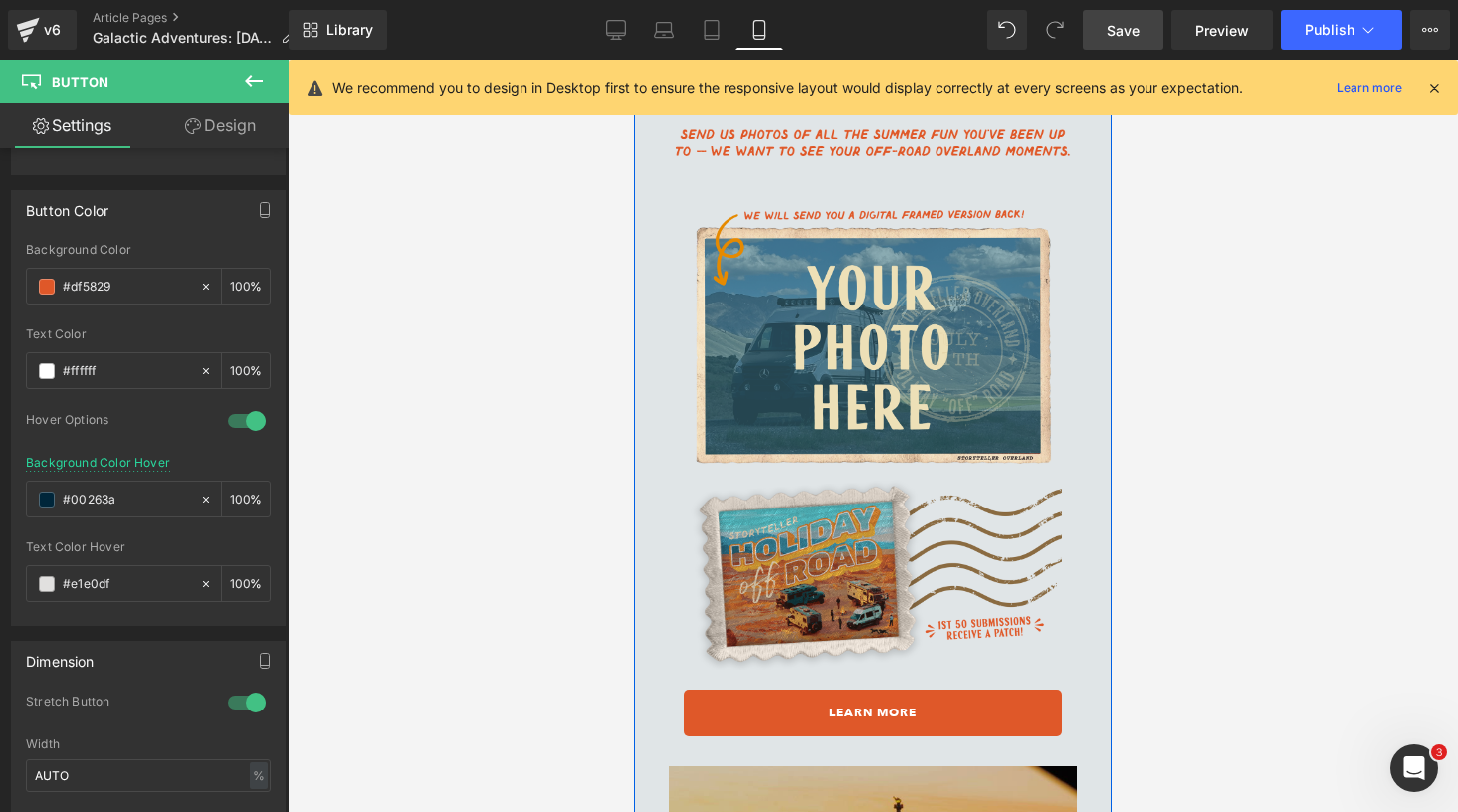click at bounding box center [873, 1397] 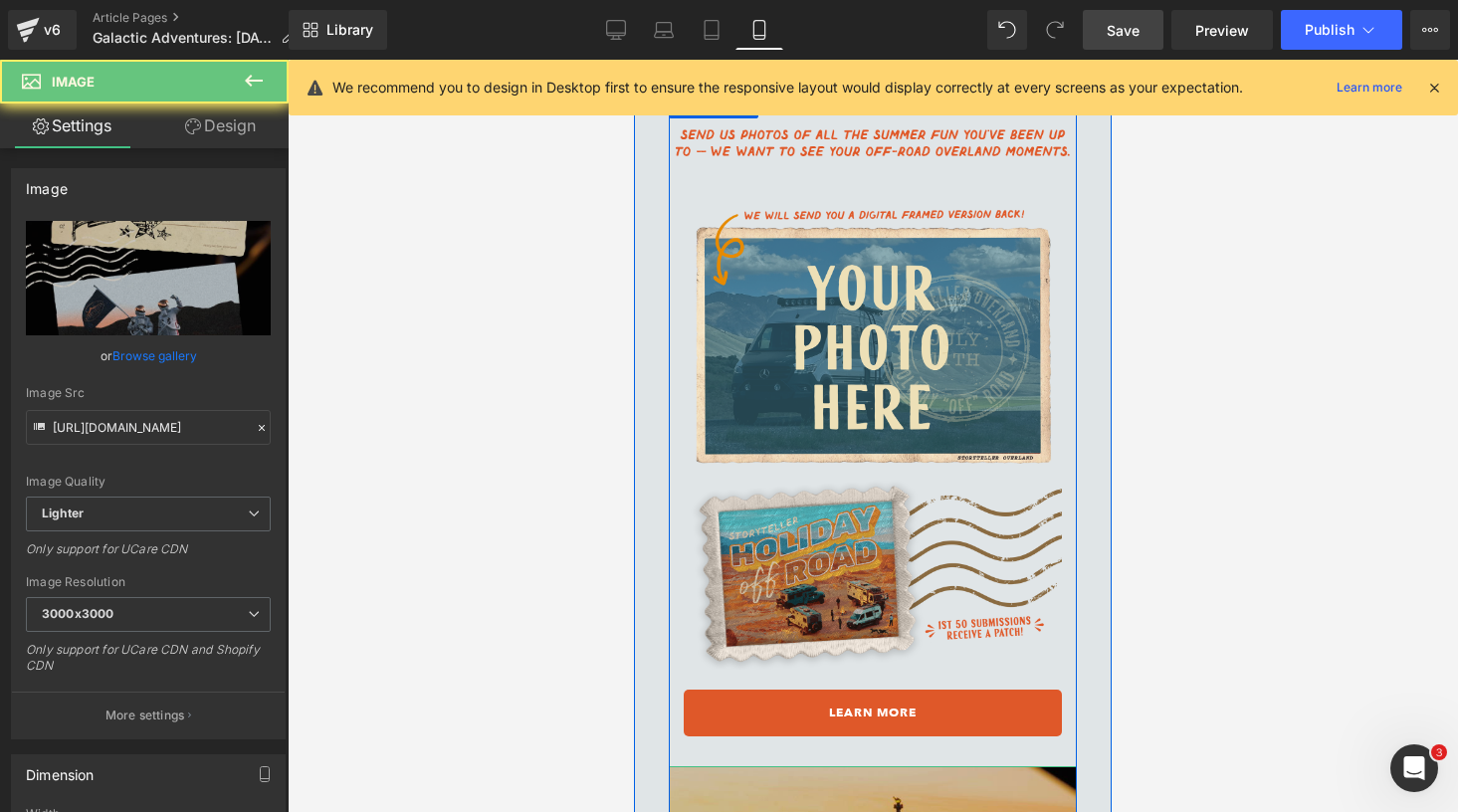 click at bounding box center (873, 1397) 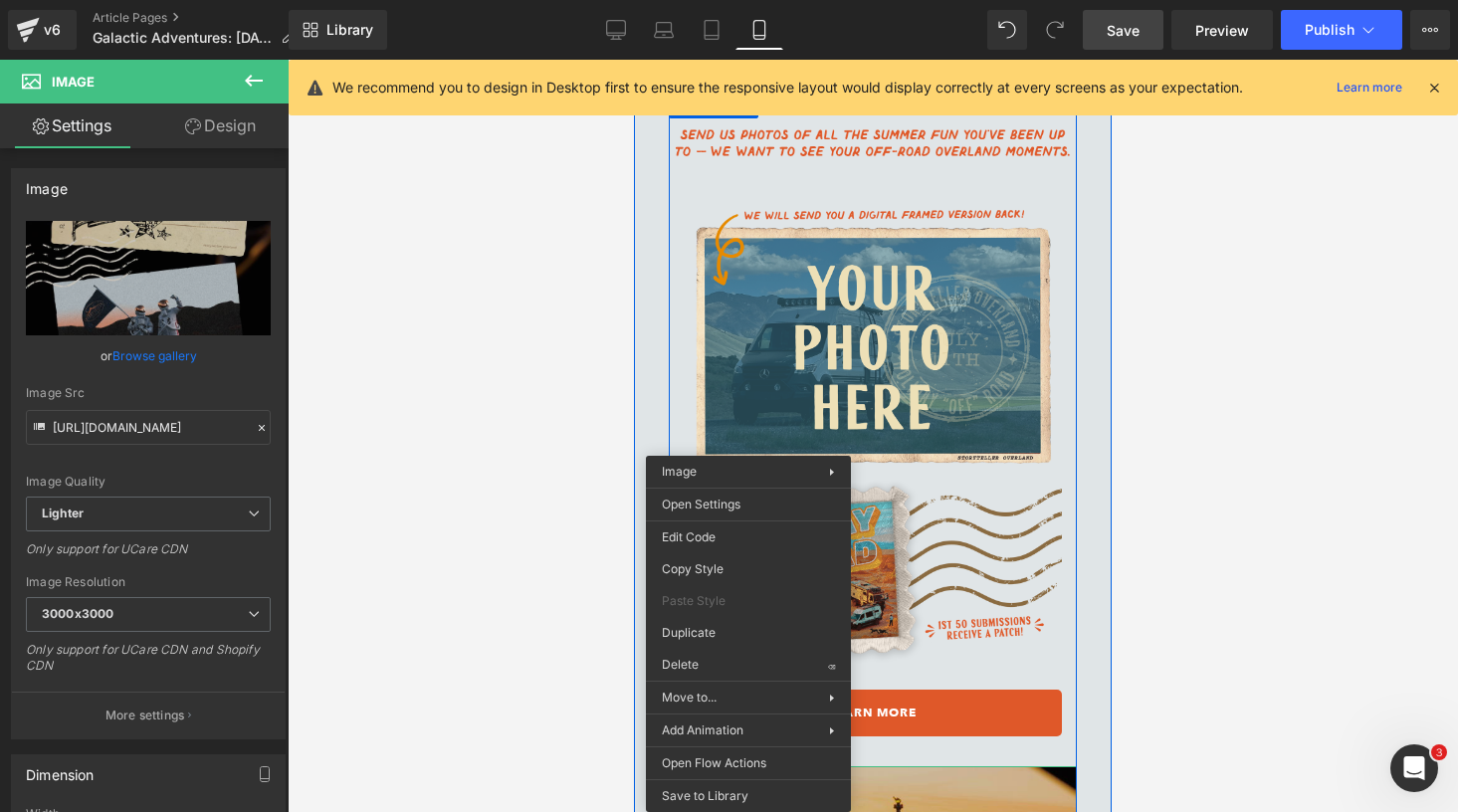 drag, startPoint x: 748, startPoint y: 485, endPoint x: 1450, endPoint y: 634, distance: 717.6385 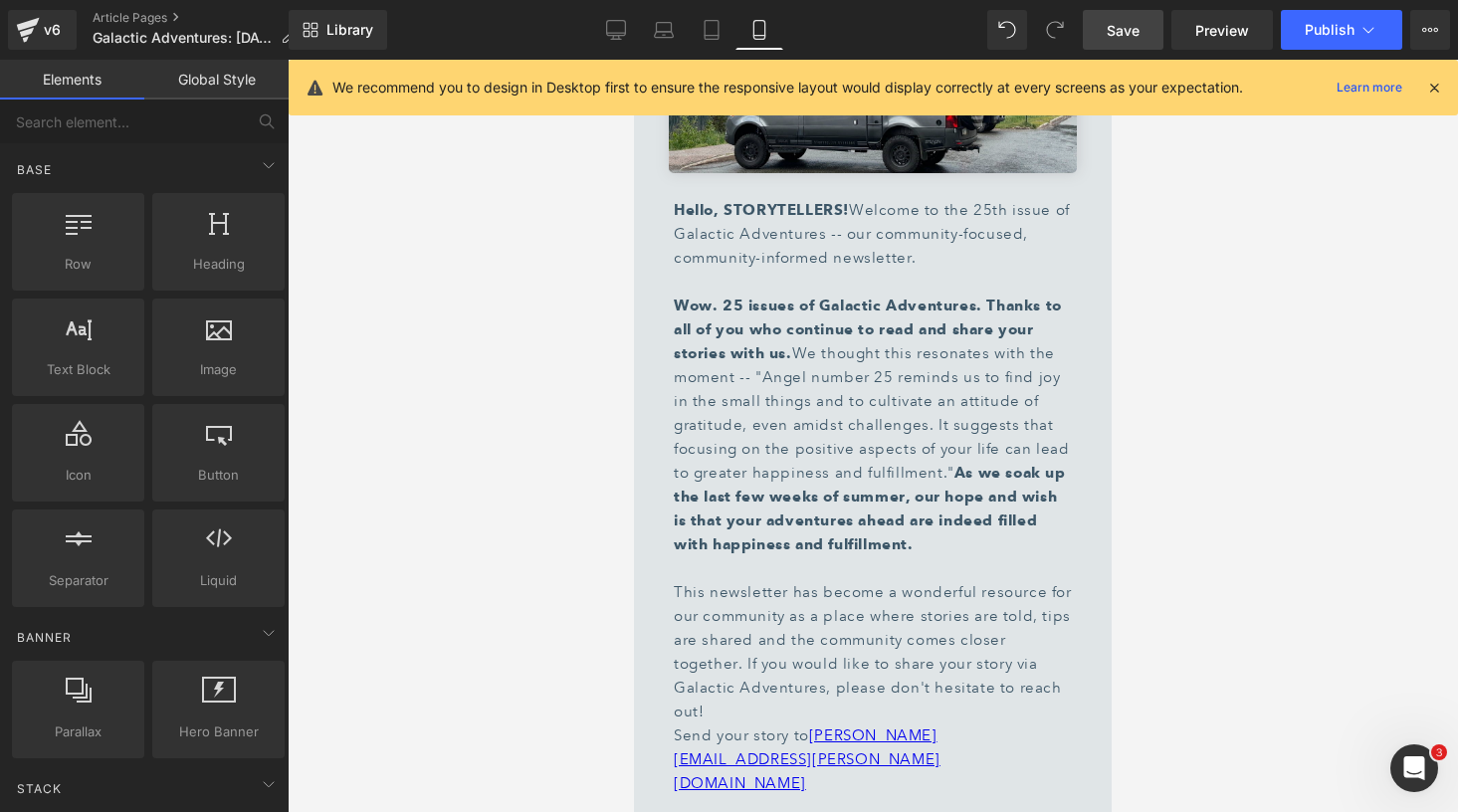 scroll, scrollTop: 0, scrollLeft: 0, axis: both 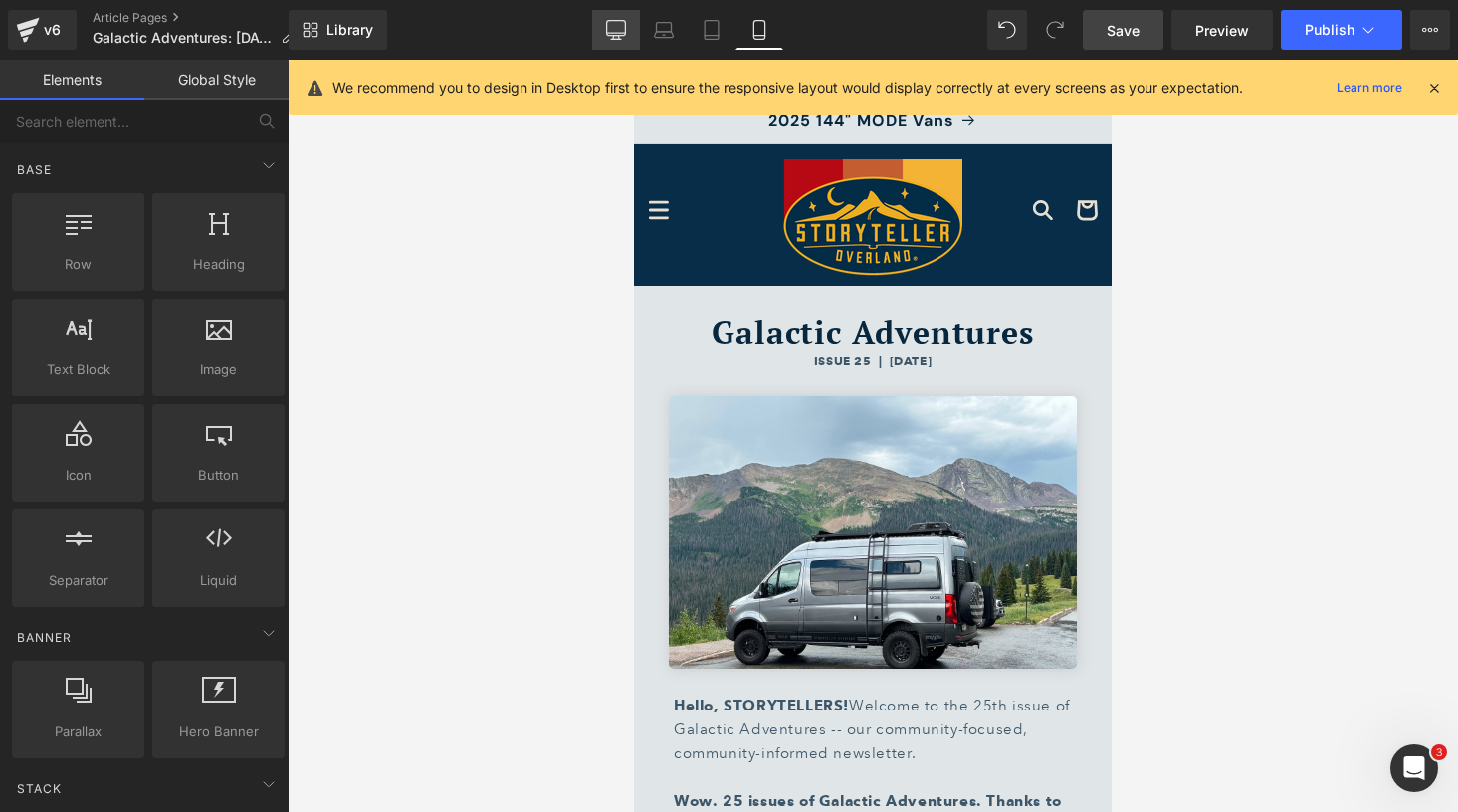 click 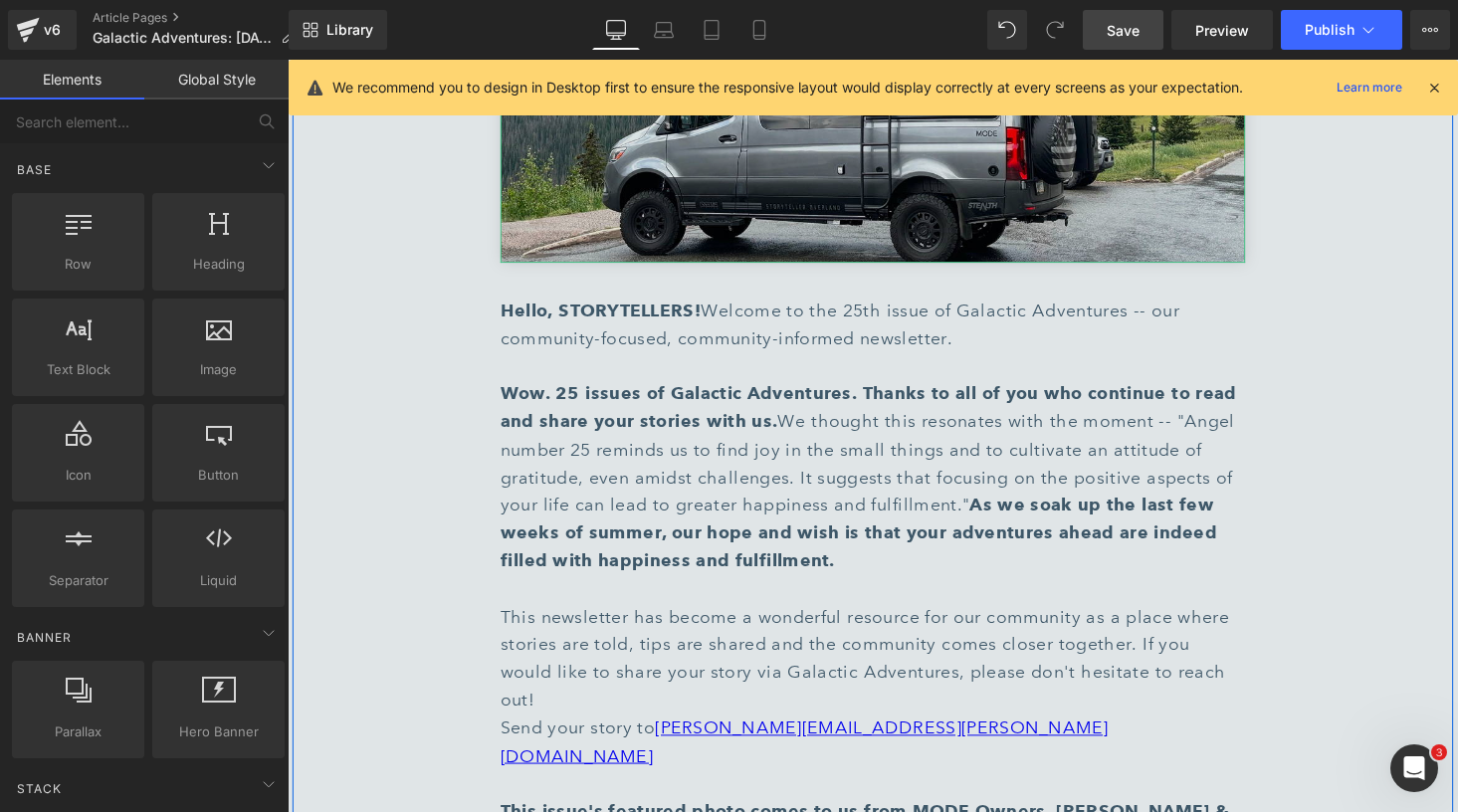 scroll, scrollTop: 613, scrollLeft: 0, axis: vertical 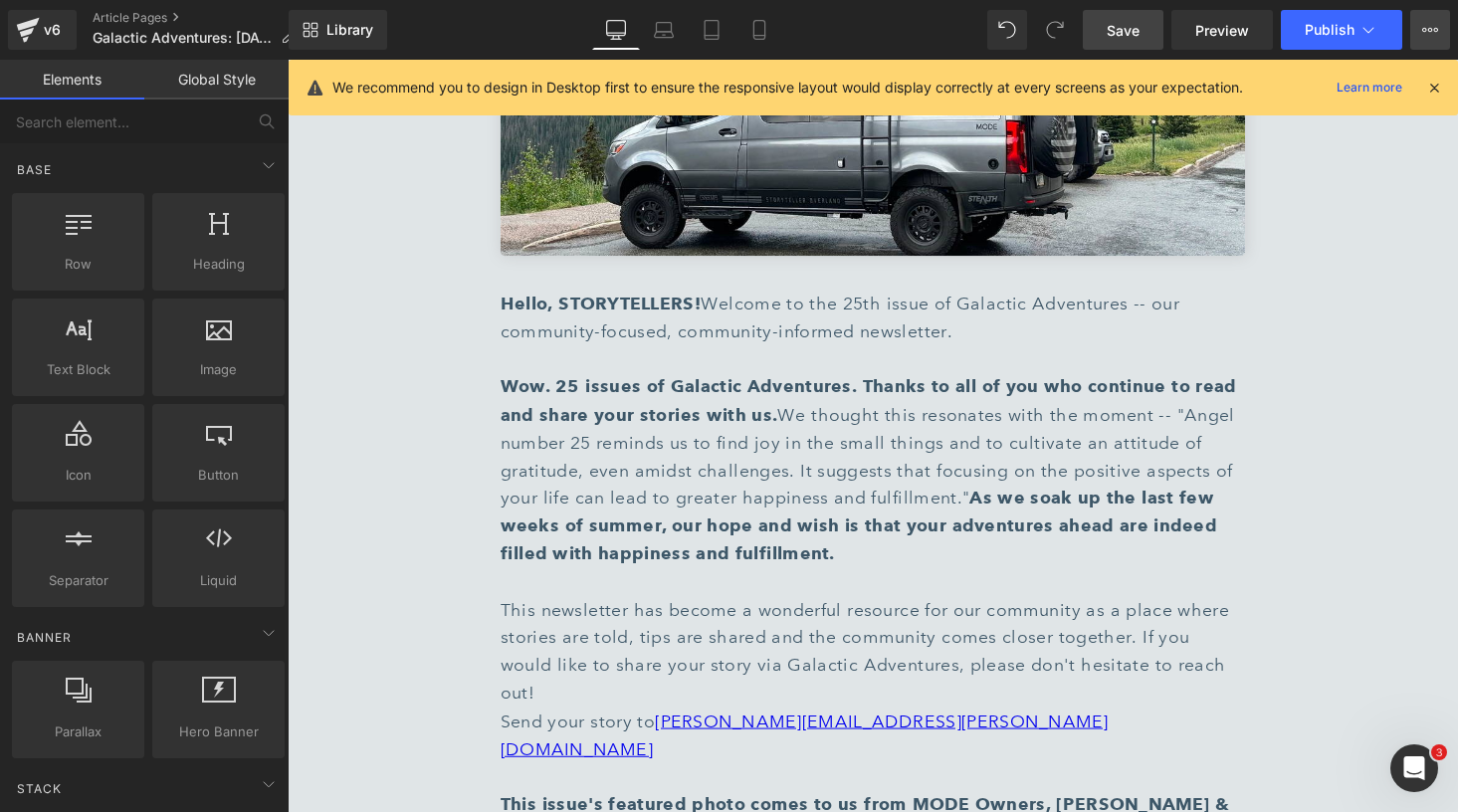 click on "View Live Page View with current Template Save Template to Library Schedule Publish Publish Settings Shortcuts" at bounding box center (1430, 30) 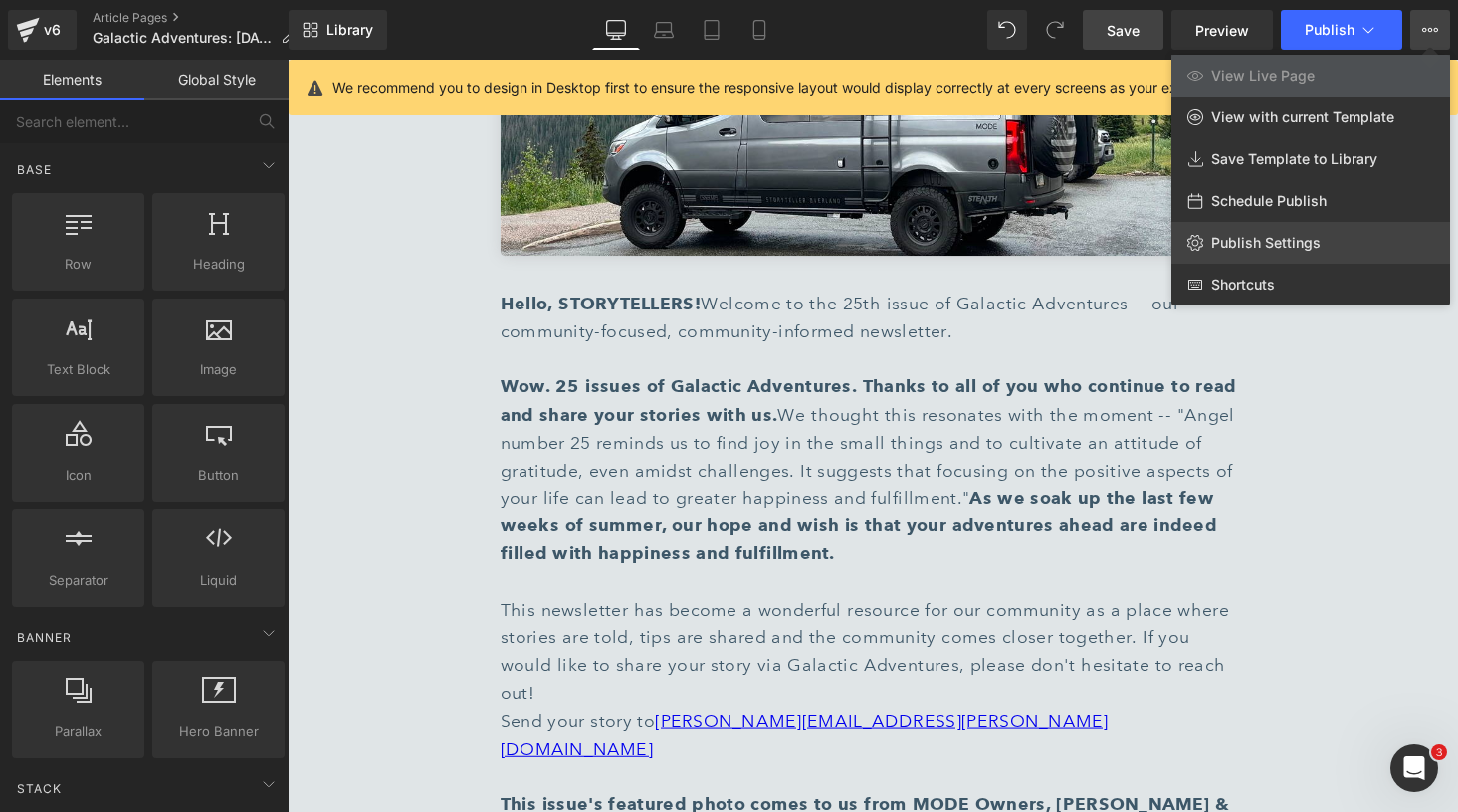 click on "Publish Settings" 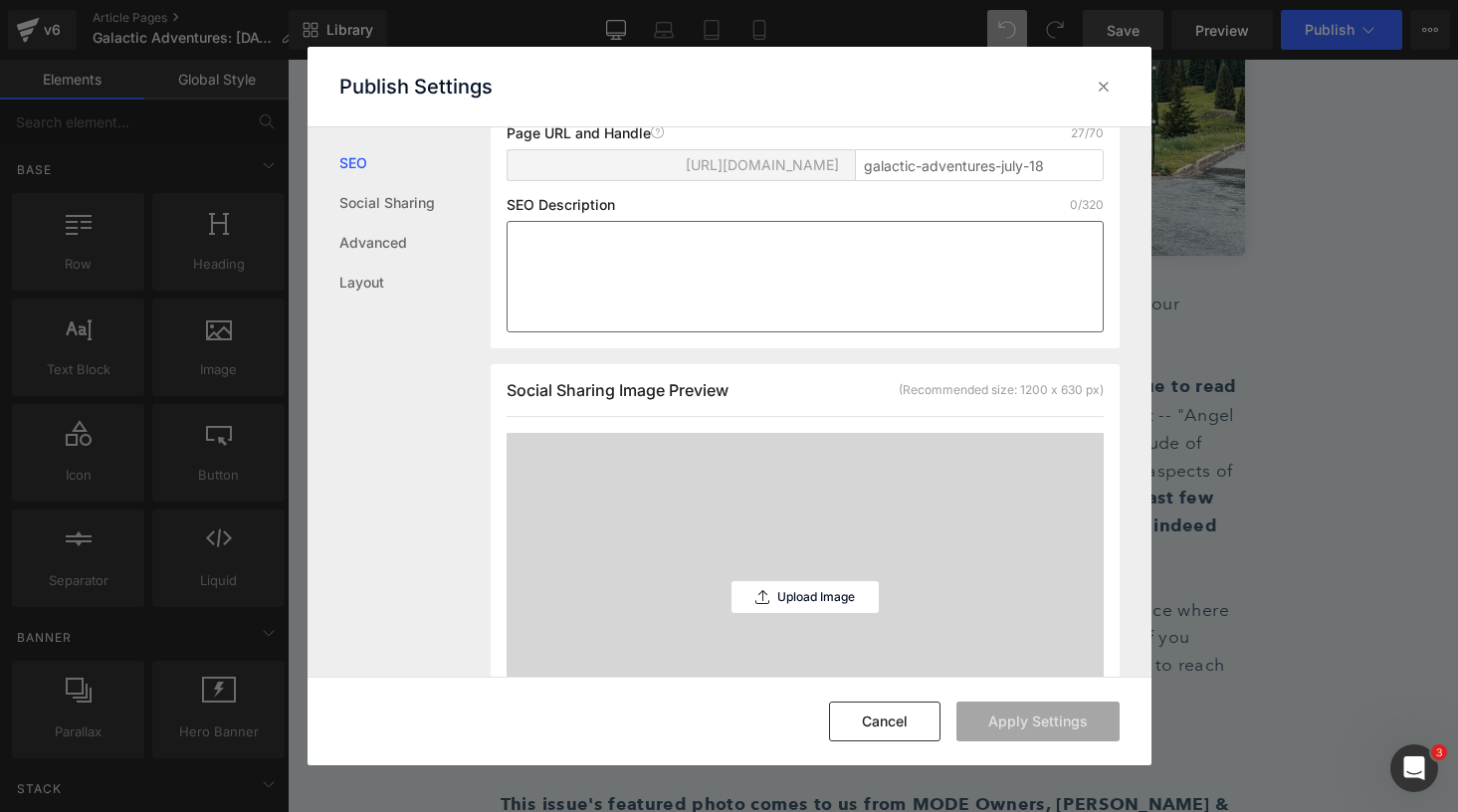 scroll, scrollTop: 0, scrollLeft: 0, axis: both 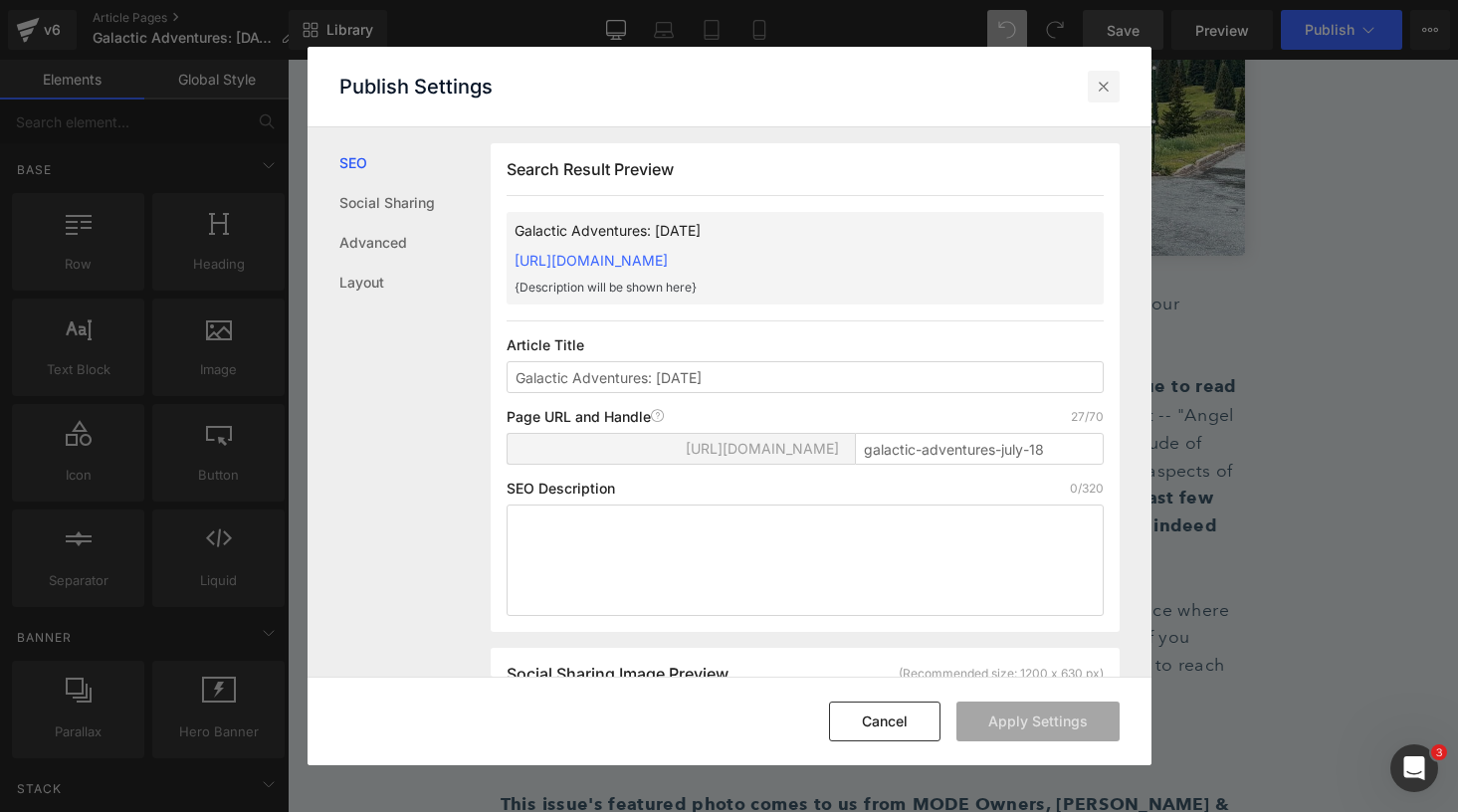 click at bounding box center [1104, 87] 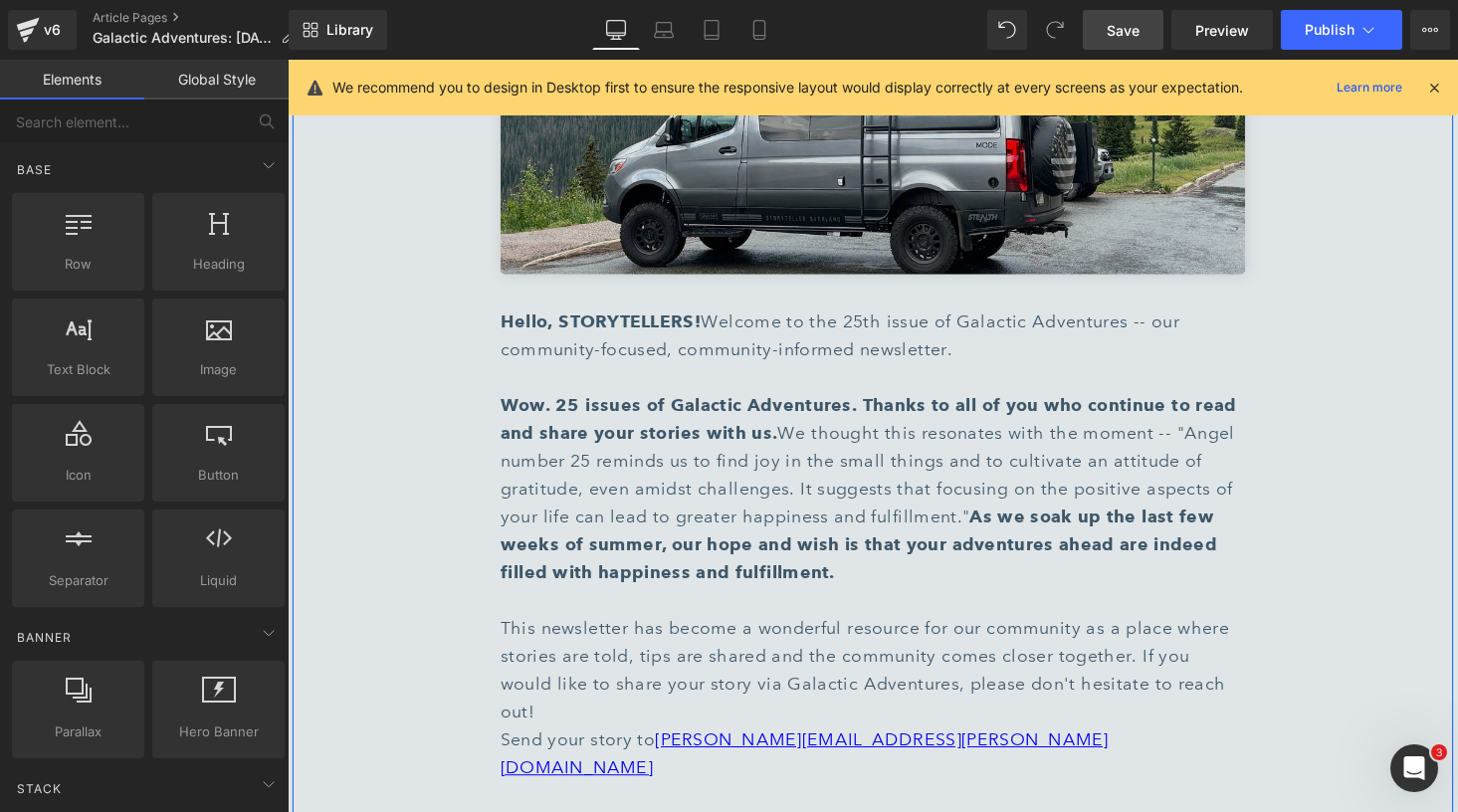scroll, scrollTop: 636, scrollLeft: 0, axis: vertical 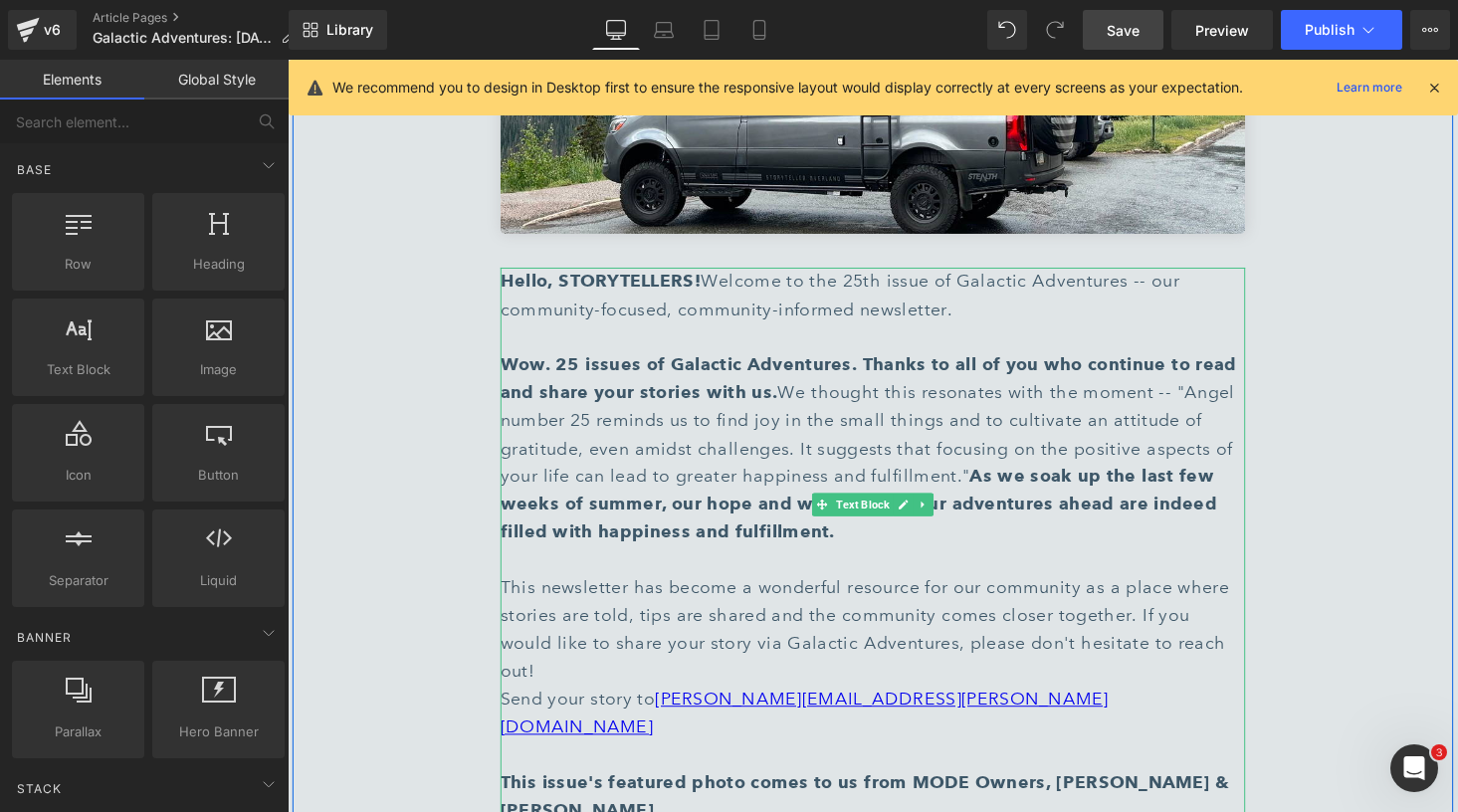 click on "Wow. 25 issues of Galactic Adventures. Thanks to all of you who continue to read and share your stories with us." at bounding box center (885, 387) 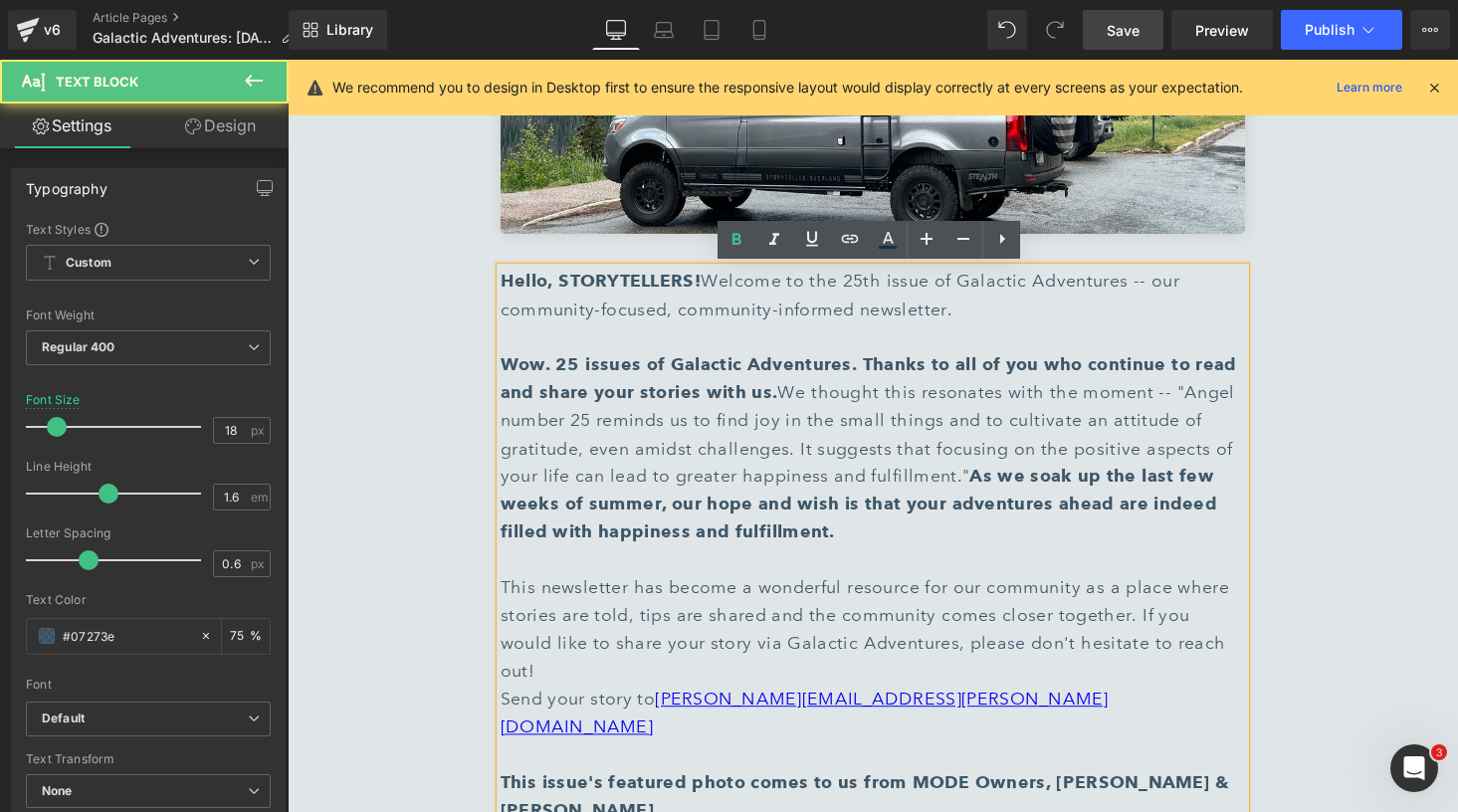 click on "Wow. 25 issues of Galactic Adventures. Thanks to all of you who continue to read and share your stories with us." at bounding box center [885, 387] 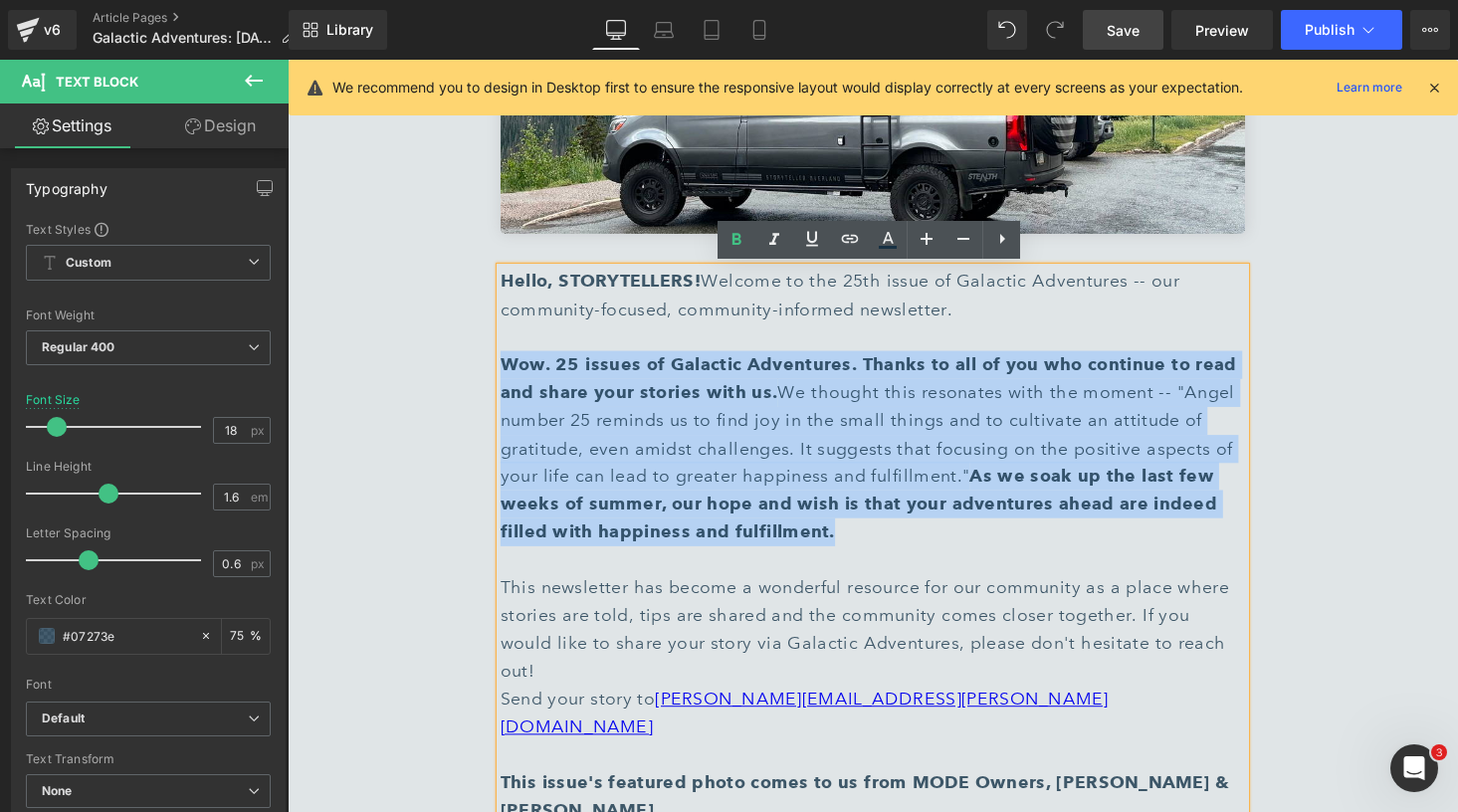 drag, startPoint x: 508, startPoint y: 369, endPoint x: 878, endPoint y: 541, distance: 408.02451 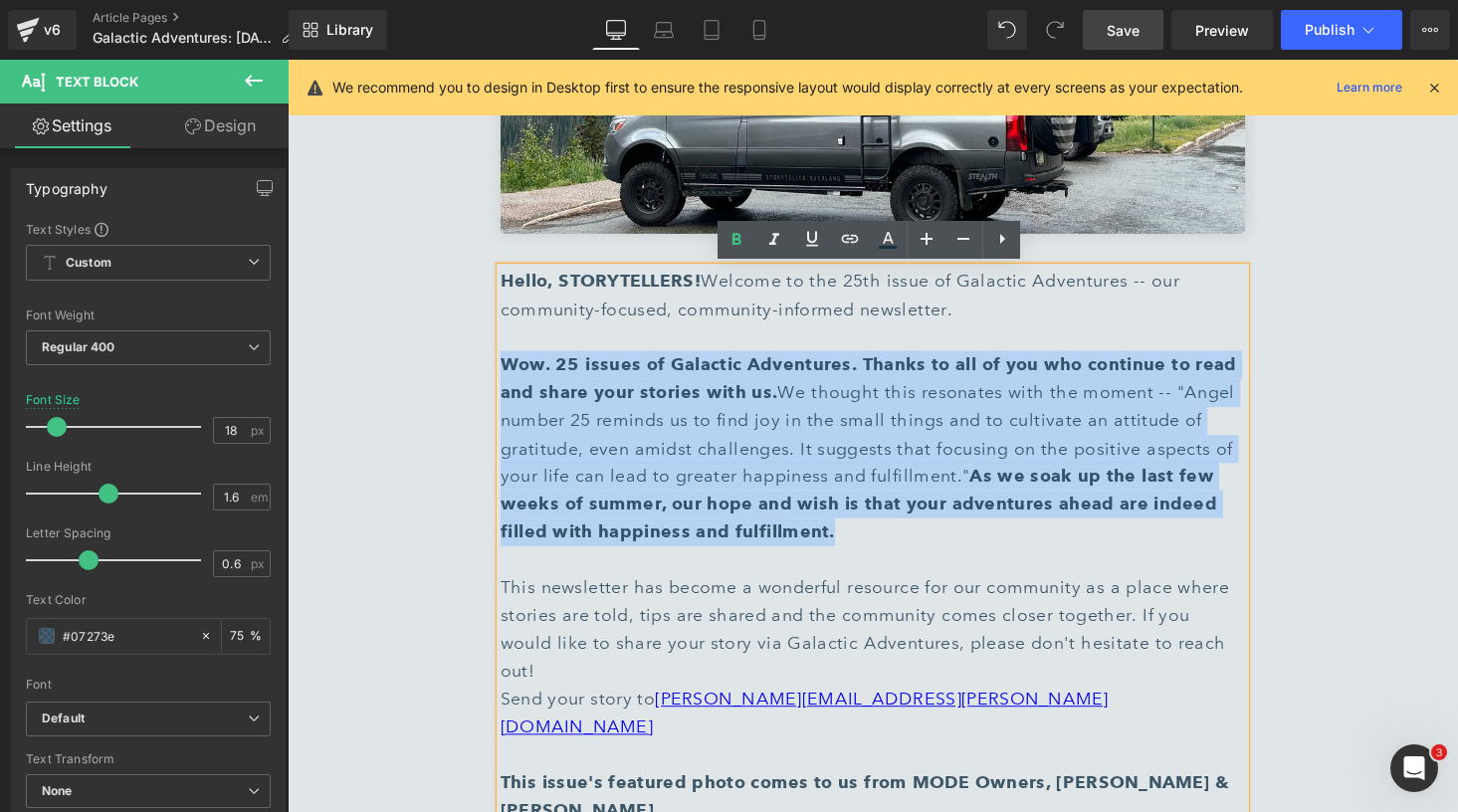 click on "Hello, STORYTELLERS!  Welcome to the 25th issue of Galactic Adventures -- our community-focused, community-informed newsletter.  Wow. 25 issues of Galactic Adventures. Thanks to all of you who continue to read and share your stories with us.  We thought this resonates with the moment -- "Angel number 25 reminds us to find joy in the small things and to cultivate an attitude of gratitude, even amidst challenges. It suggests that focusing on the positive aspects of your life can lead to greater happiness and fulfillment."  As we soak up the last few weeks of summer, our hope and wish is that your adventures ahead are indeed filled with happiness and fulfillment. This newsletter has become a wonderful resource for our community as a place where stories are told, tips are shared and the community comes closer together. If you would like to share your story via Galactic Adventures, please don't hesitate to reach out!  Send your story to  [PERSON_NAME][EMAIL_ADDRESS][PERSON_NAME][DOMAIN_NAME]" at bounding box center (890, 517) 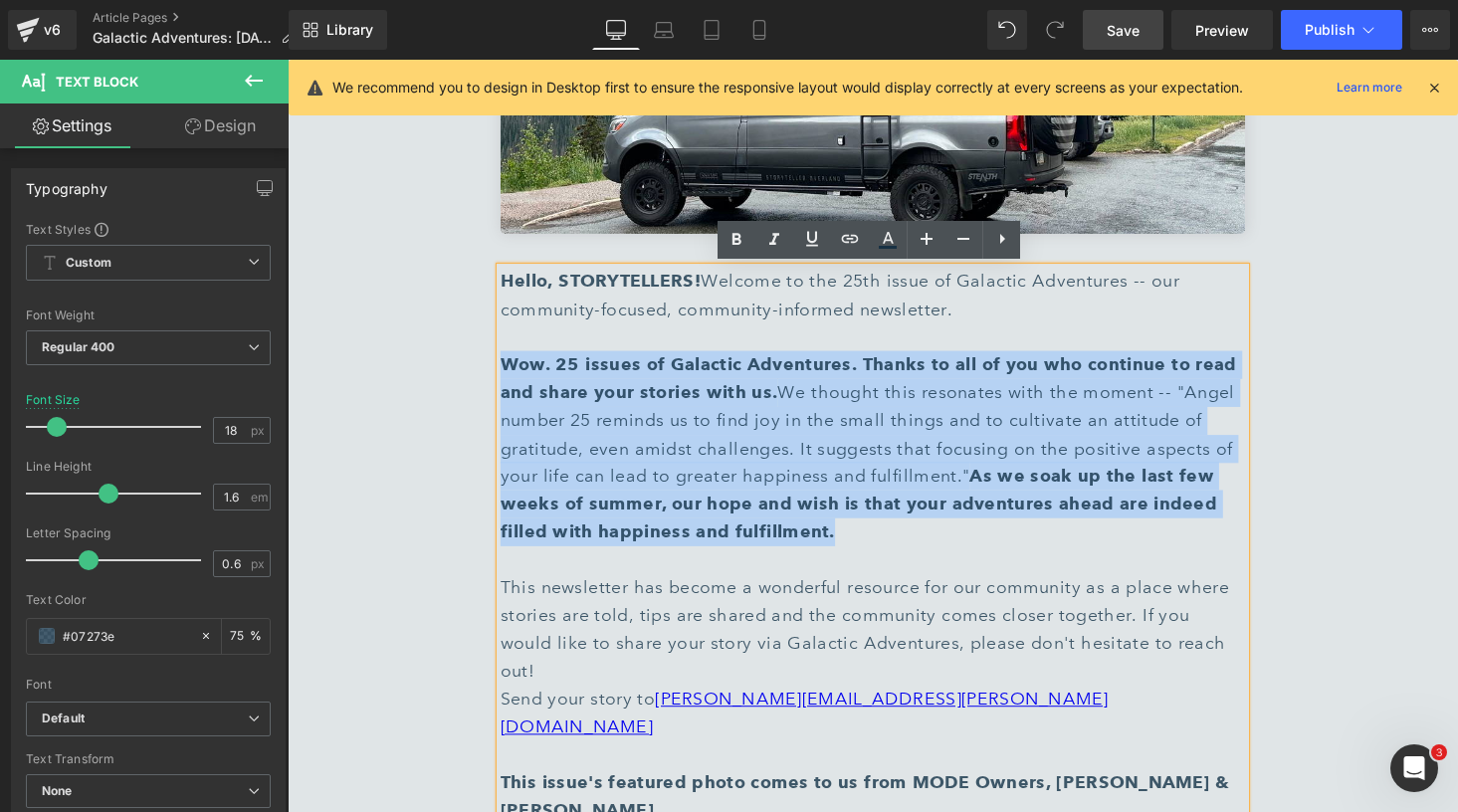 copy on "Wow. 25 issues of Galactic Adventures. Thanks to all of you who continue to read and share your stories with us.  We thought this resonates with the moment -- "Angel number 25 reminds us to find joy in the small things and to cultivate an attitude of gratitude, even amidst challenges. It suggests that focusing on the positive aspects of your life can lead to greater happiness and fulfillment."  As we soak up the last few weeks of summer, our hope and wish is that your adventures ahead are indeed filled with happiness and fulfillment." 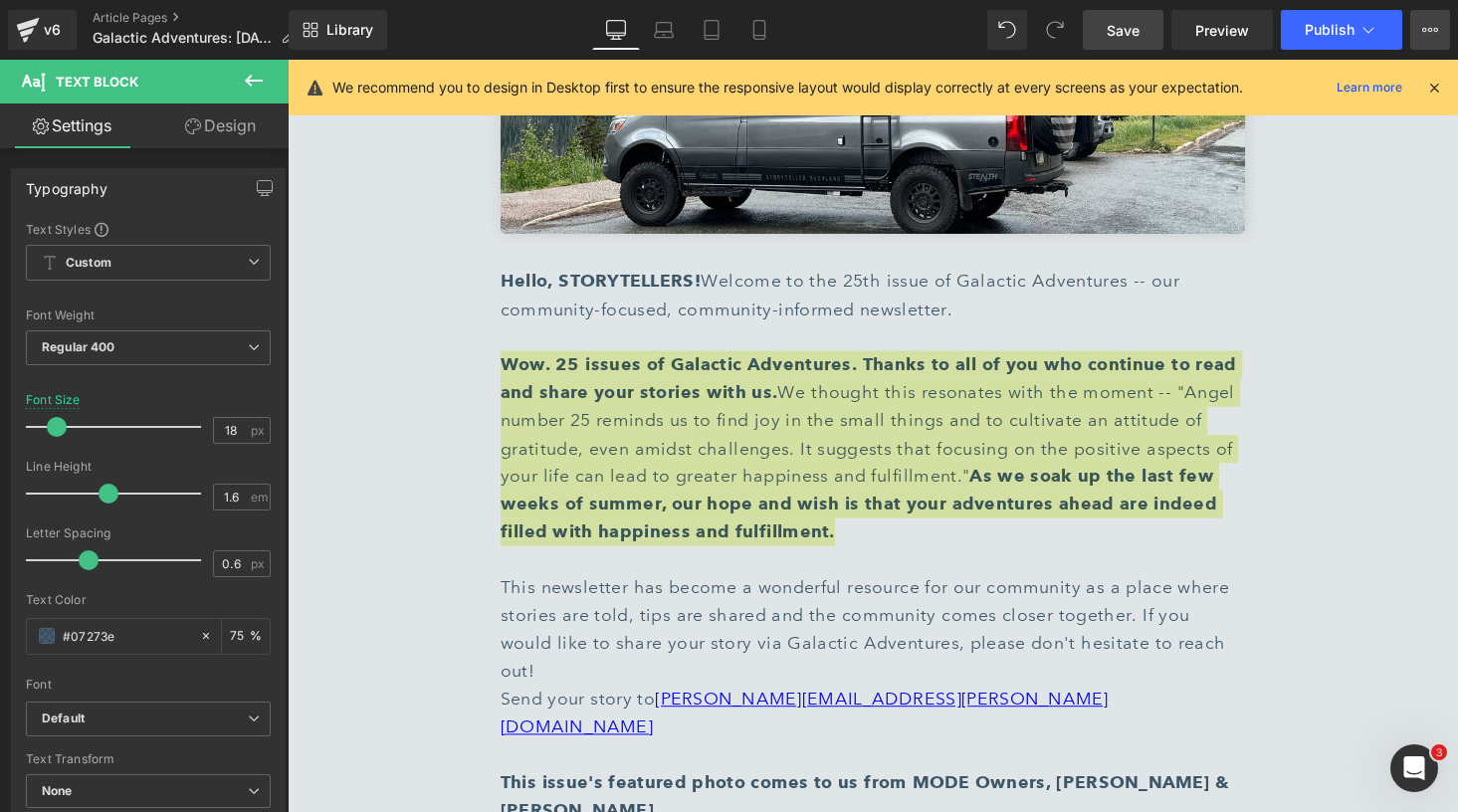 click on "View Live Page View with current Template Save Template to Library Schedule Publish Publish Settings Shortcuts" at bounding box center [1430, 30] 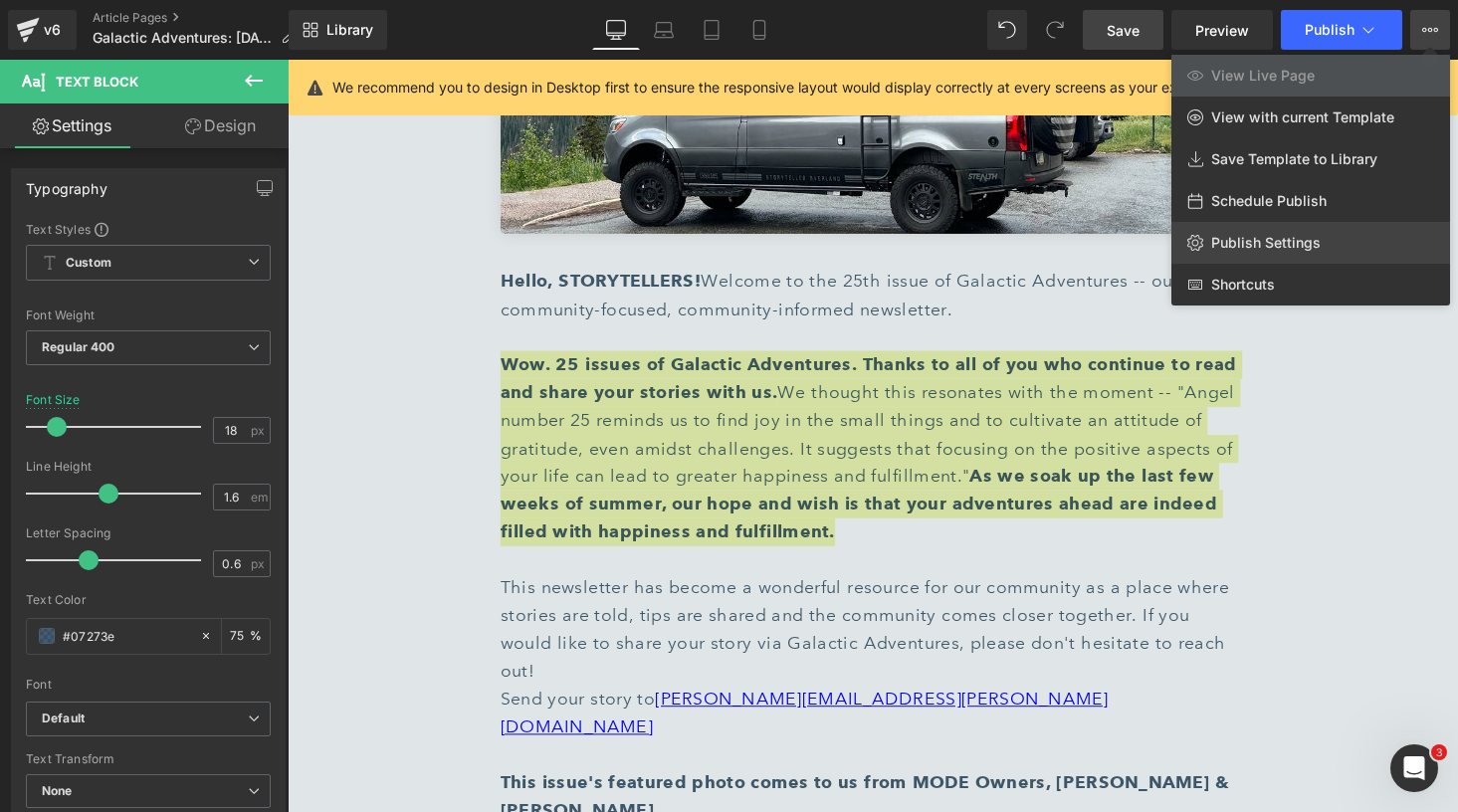 click on "Publish Settings" at bounding box center [1266, 243] 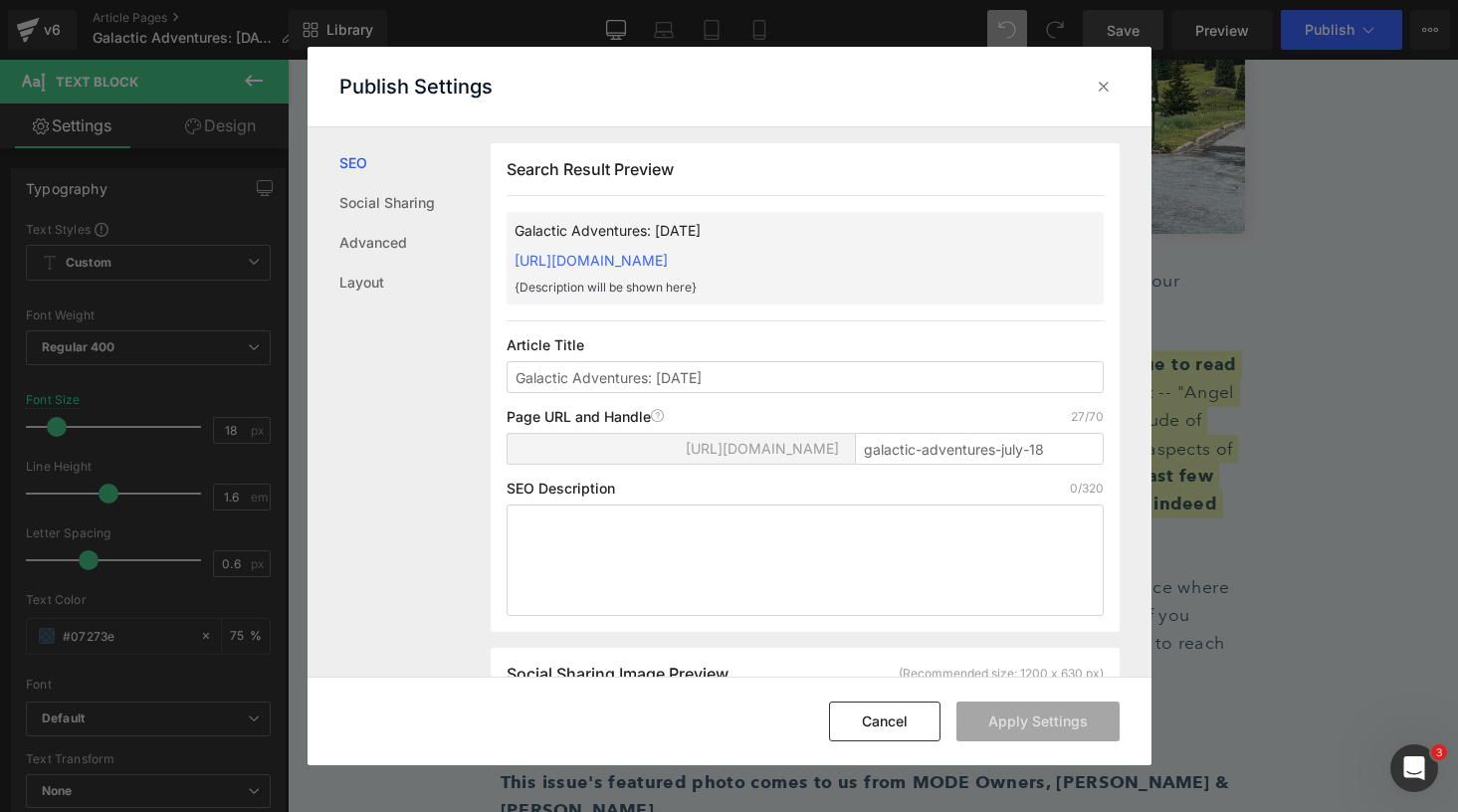scroll, scrollTop: 1, scrollLeft: 0, axis: vertical 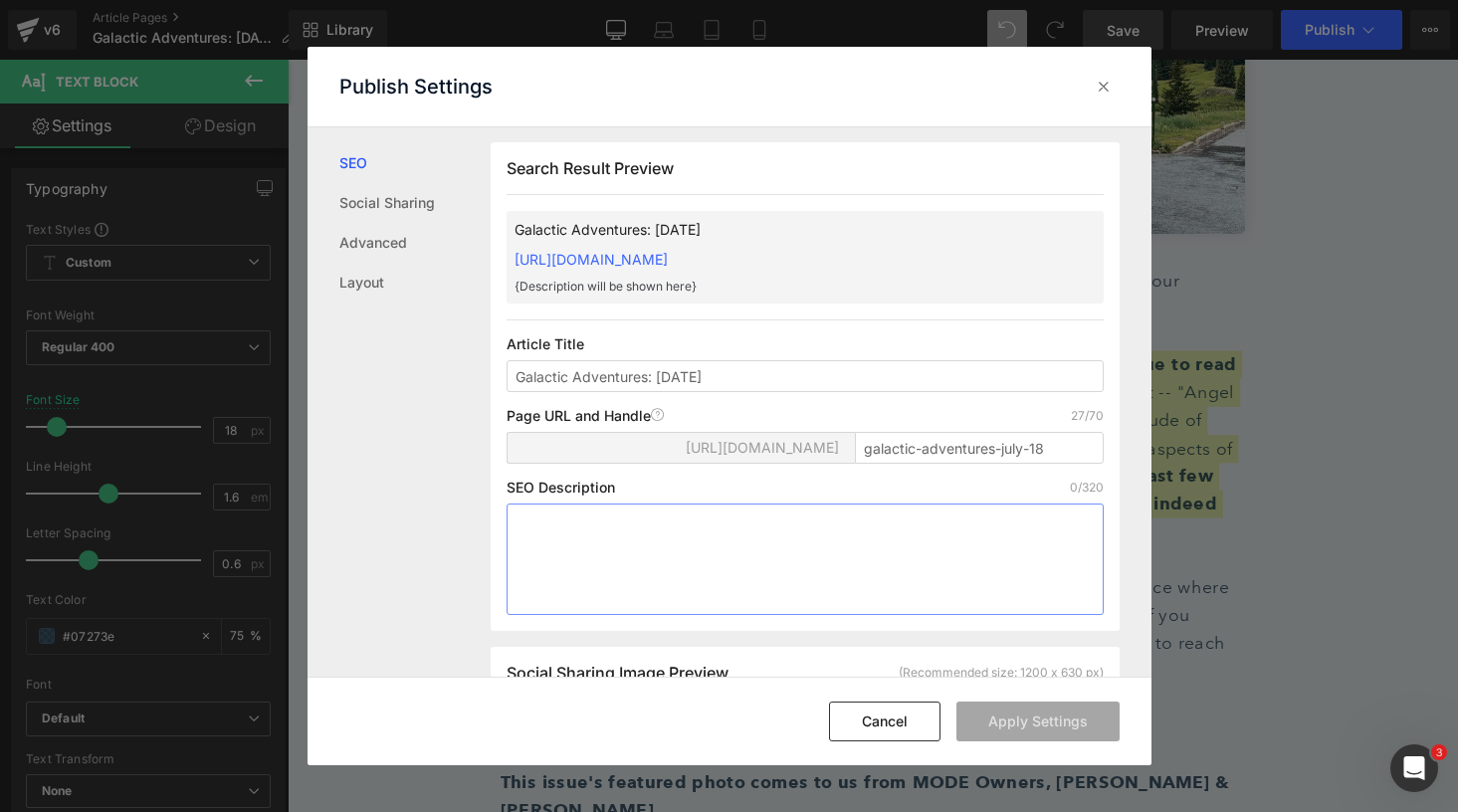 click at bounding box center [805, 559] 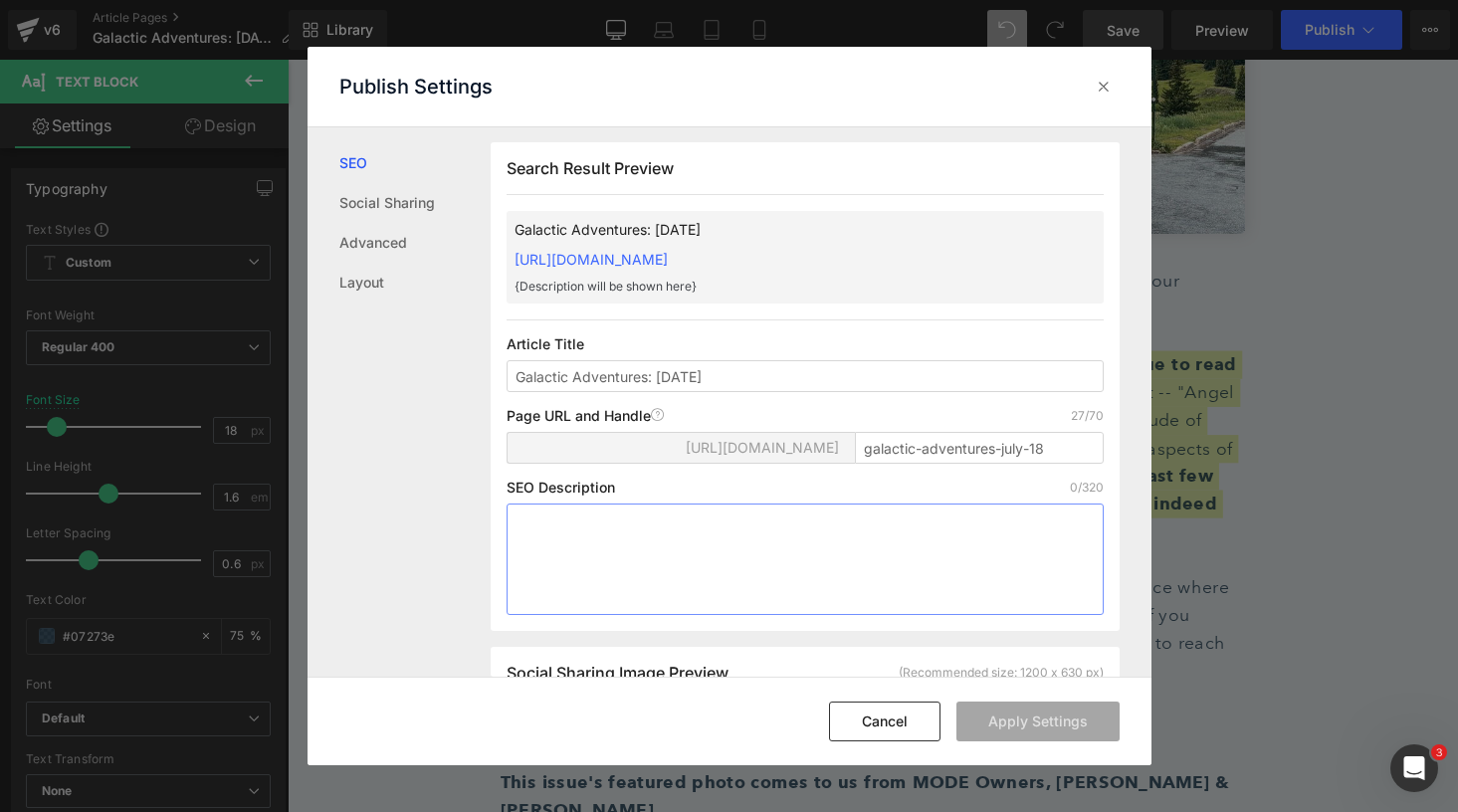 paste on "Wow. 25 issues of Galactic Adventures. Thanks to all of you who continue to read and share your stories with us. We thought this resonates with the moment -- "Angel number 25 reminds us to find joy in the small things and to cultivate an attitude of gratitude, even amidst challenges. It suggests that focusing on the po" 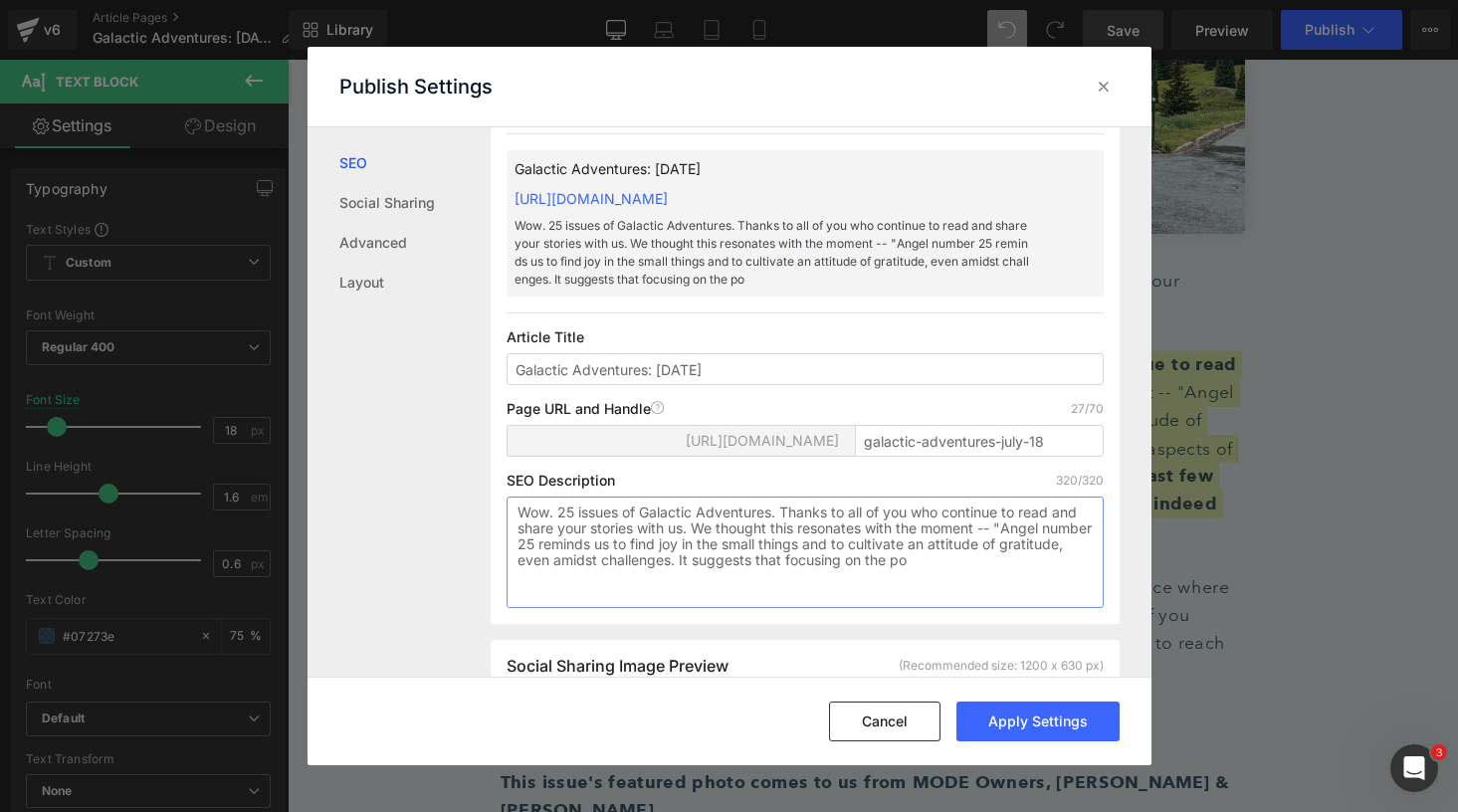 scroll, scrollTop: 59, scrollLeft: 0, axis: vertical 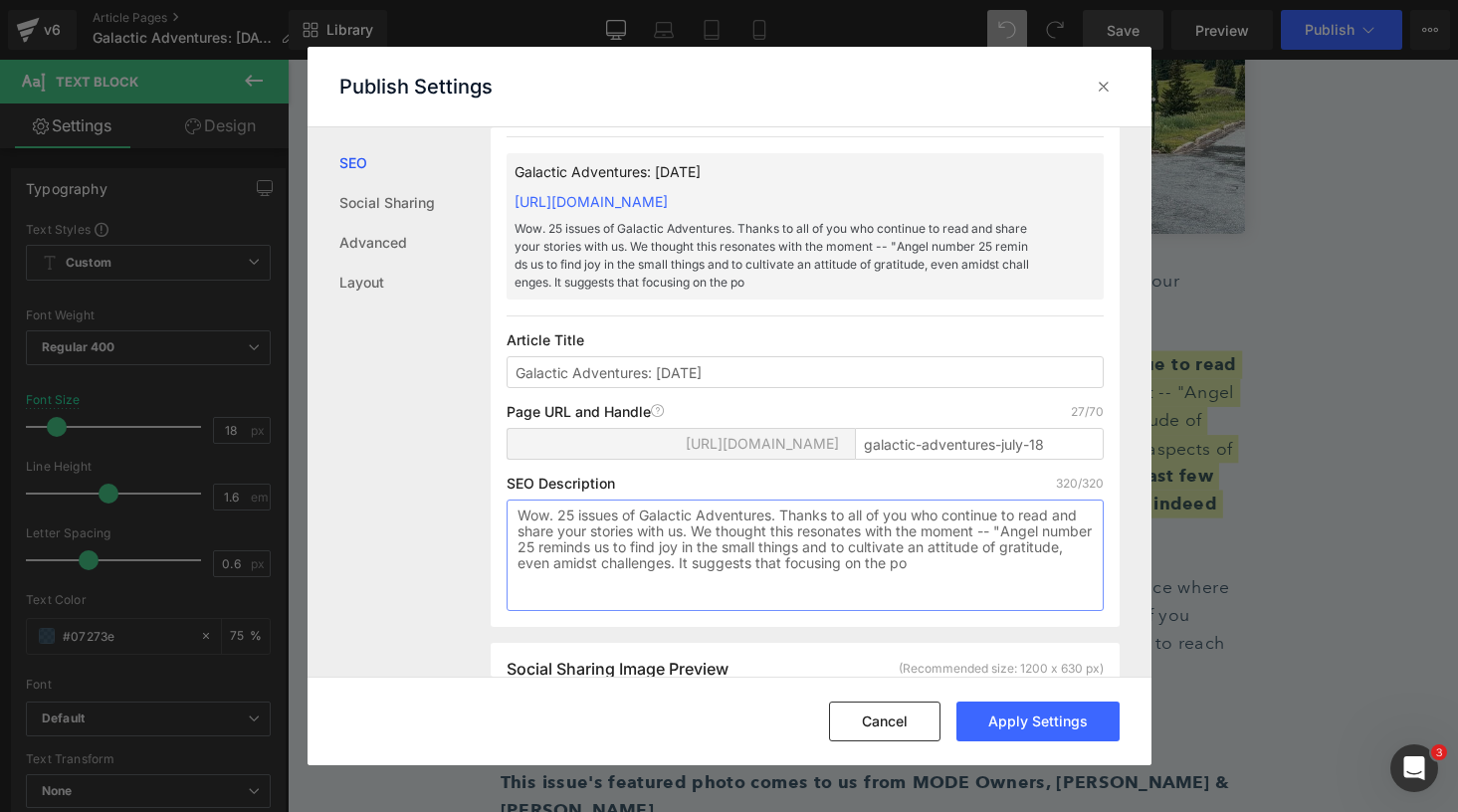 type on "Wow. 25 issues of Galactic Adventures. Thanks to all of you who continue to read and share your stories with us. We thought this resonates with the moment -- "Angel number 25 reminds us to find joy in the small things and to cultivate an attitude of gratitude, even amidst challenges. It suggests that focusing on the po" 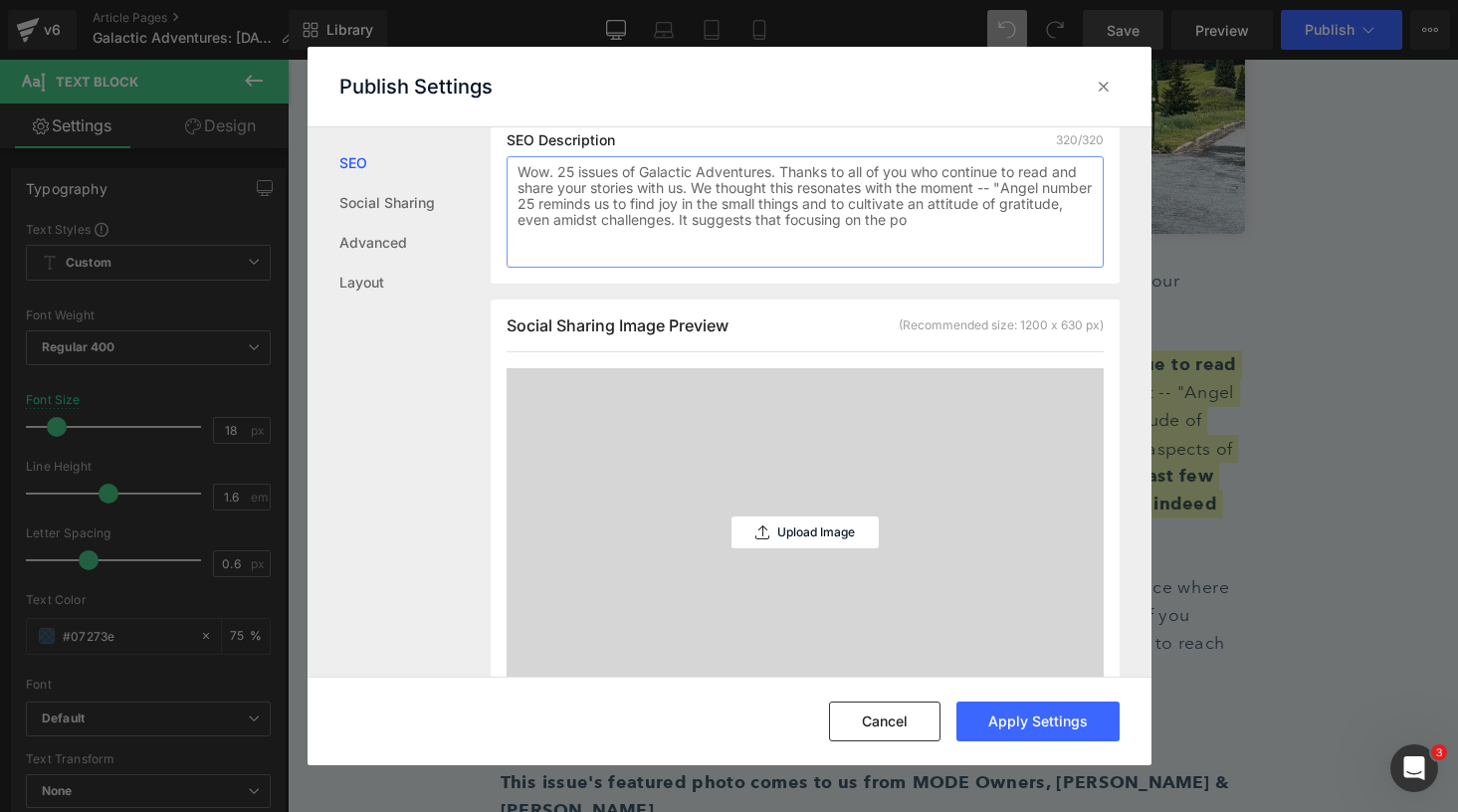 scroll, scrollTop: 417, scrollLeft: 0, axis: vertical 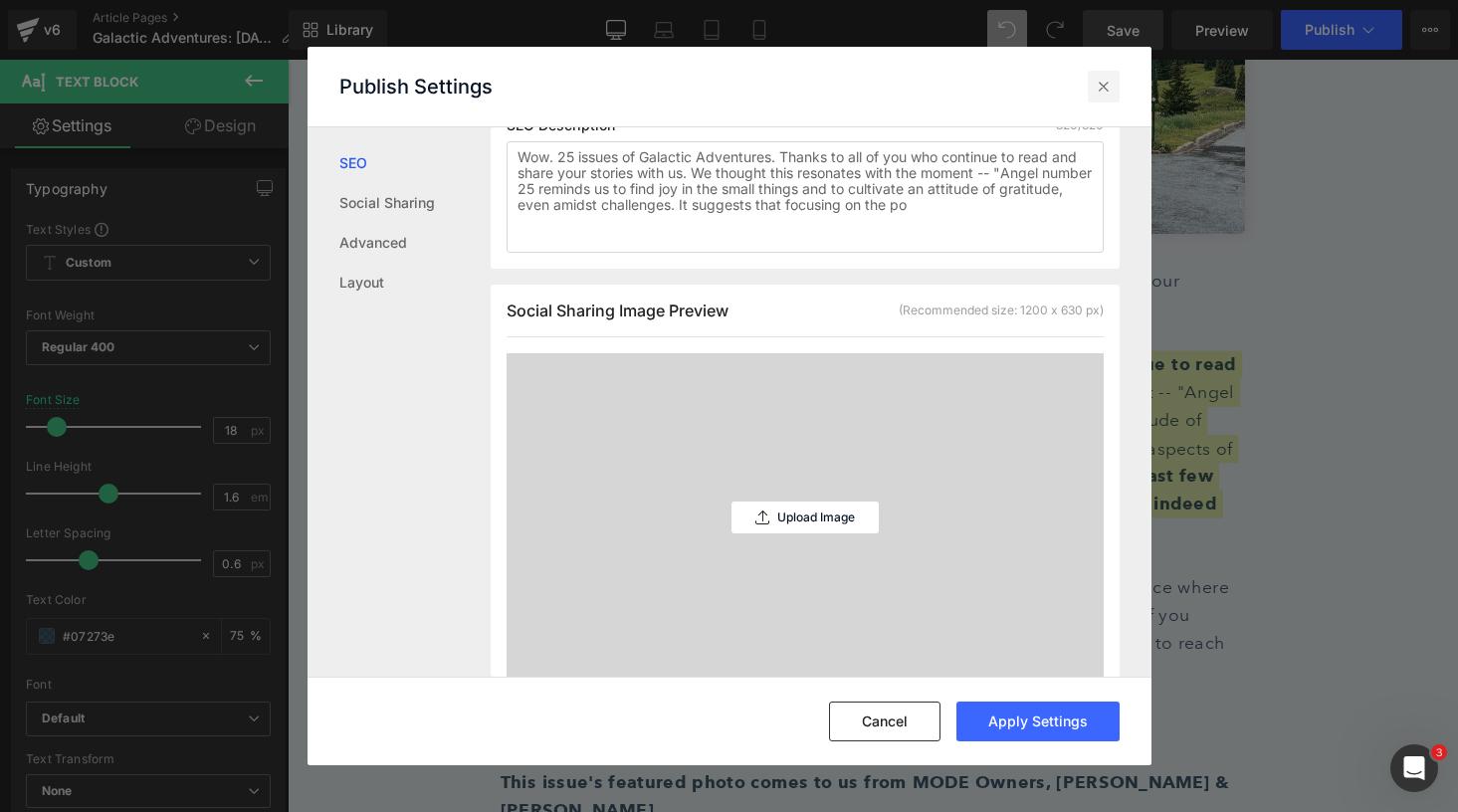 click at bounding box center [1104, 87] 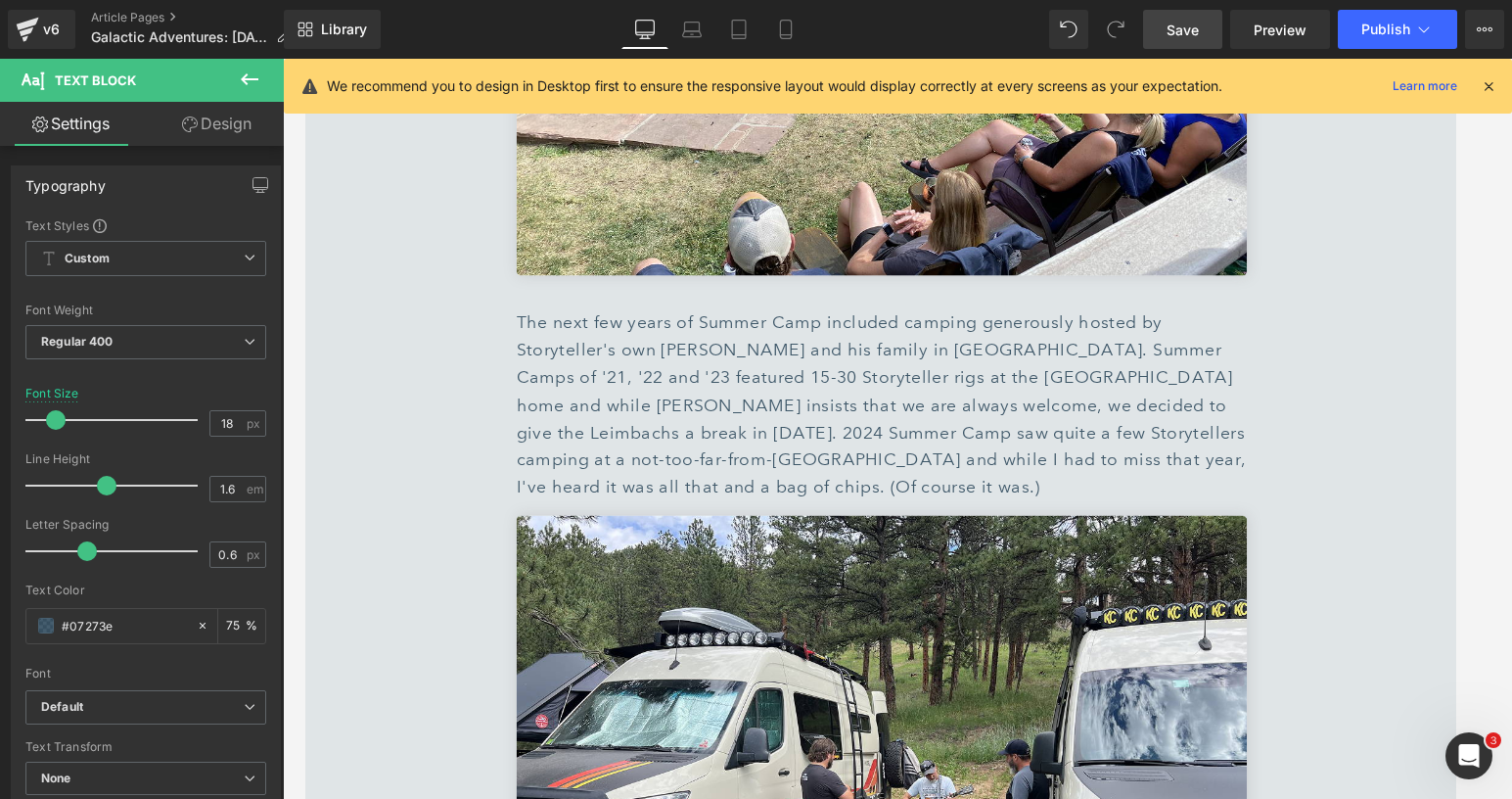 scroll, scrollTop: 3267, scrollLeft: 0, axis: vertical 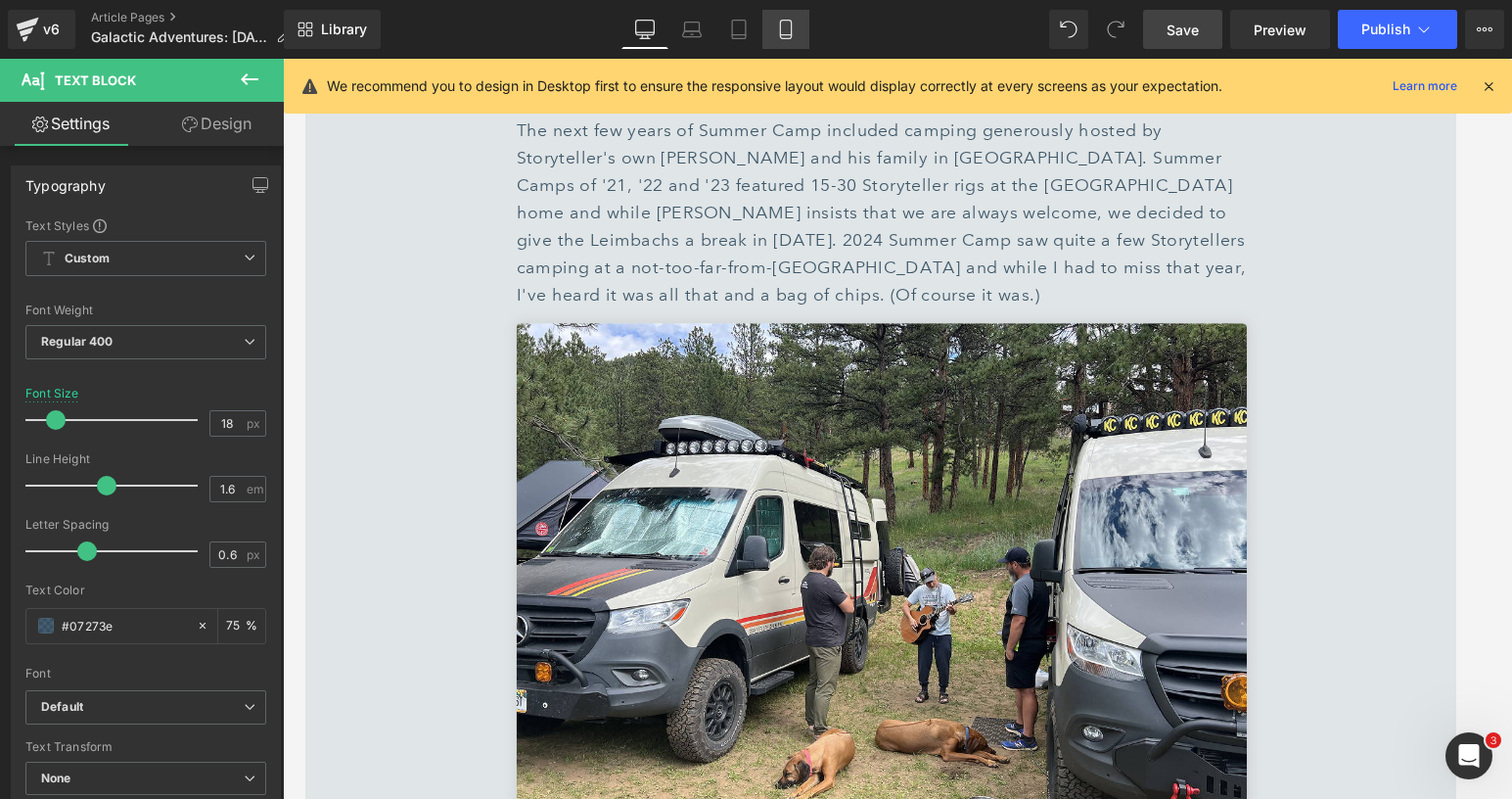 click on "Mobile" at bounding box center (786, 29) 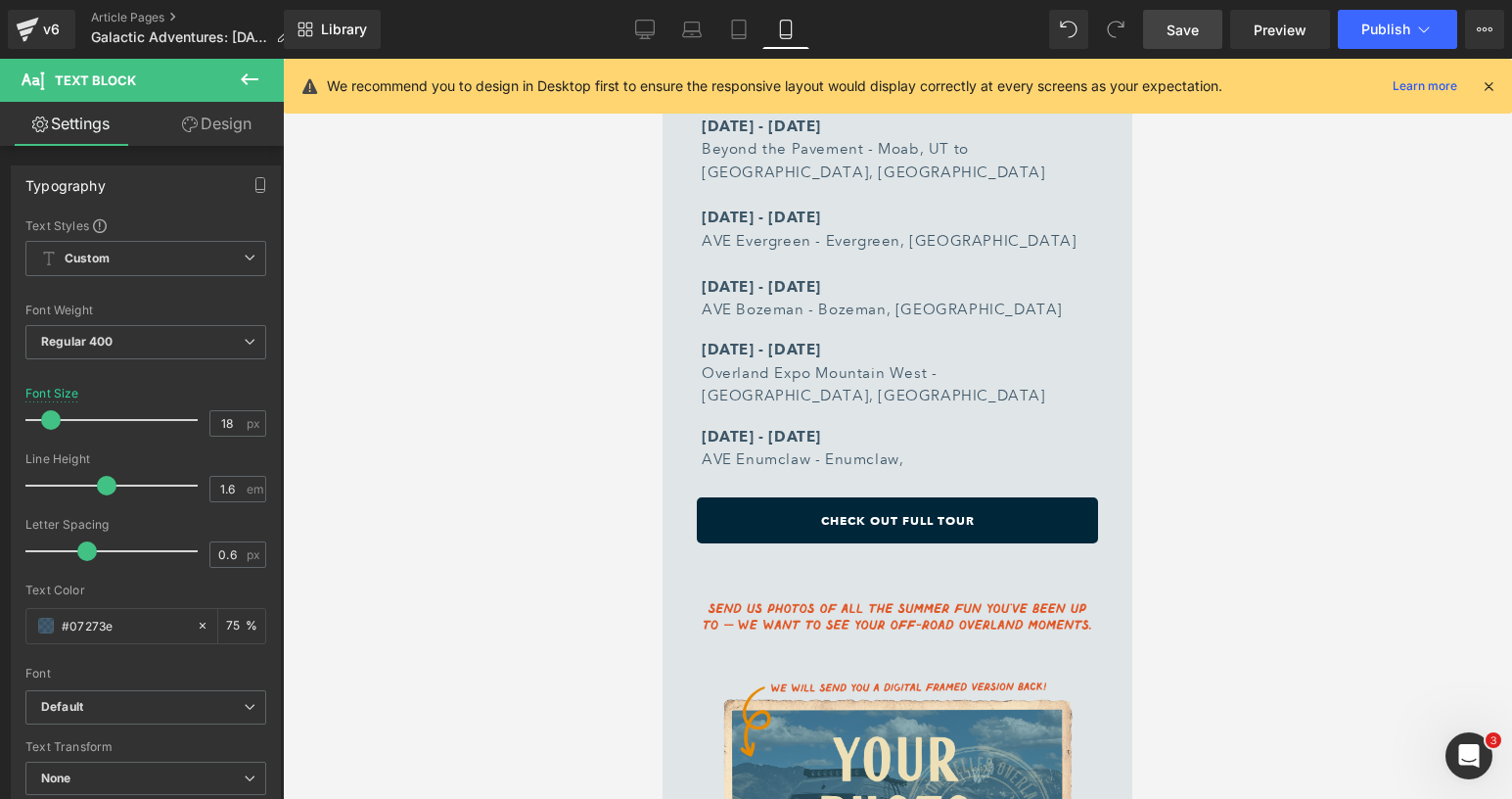 scroll, scrollTop: 9870, scrollLeft: 0, axis: vertical 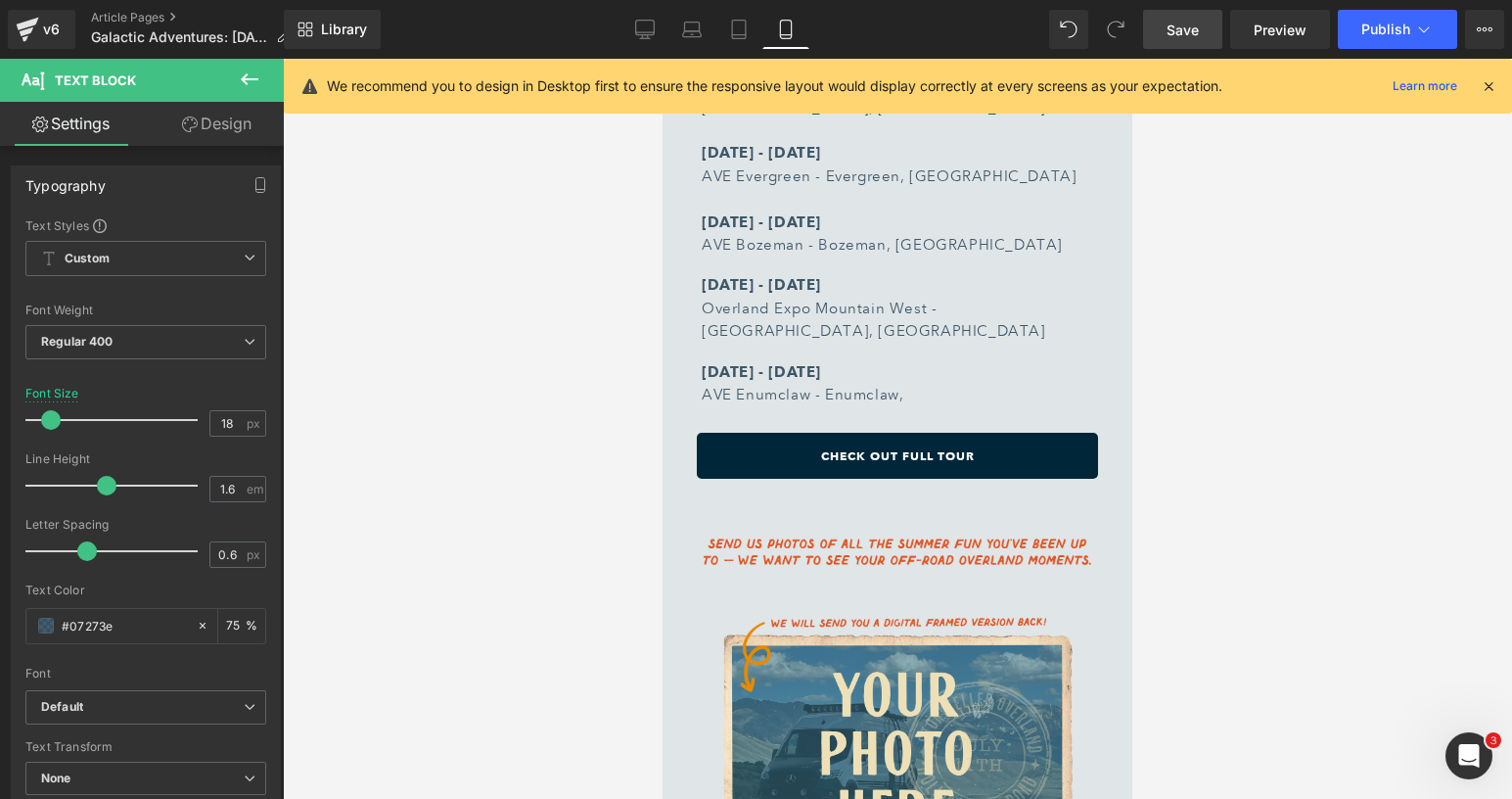 click on "Library Mobile Desktop Laptop Tablet Mobile Save Preview Publish Scheduled View Live Page View with current Template Save Template to Library Schedule Publish Publish Settings Shortcuts We recommend you to design in Desktop first to ensure the responsive layout would display correctly at every screens as your expectation. Learn more  Your page can’t be published   You've reached the maximum number of published pages on your plan  (170/999999).  You need to upgrade your plan or unpublish all your pages to get 1 publish slot.   Unpublish pages   Upgrade plan" at bounding box center (897, 29) 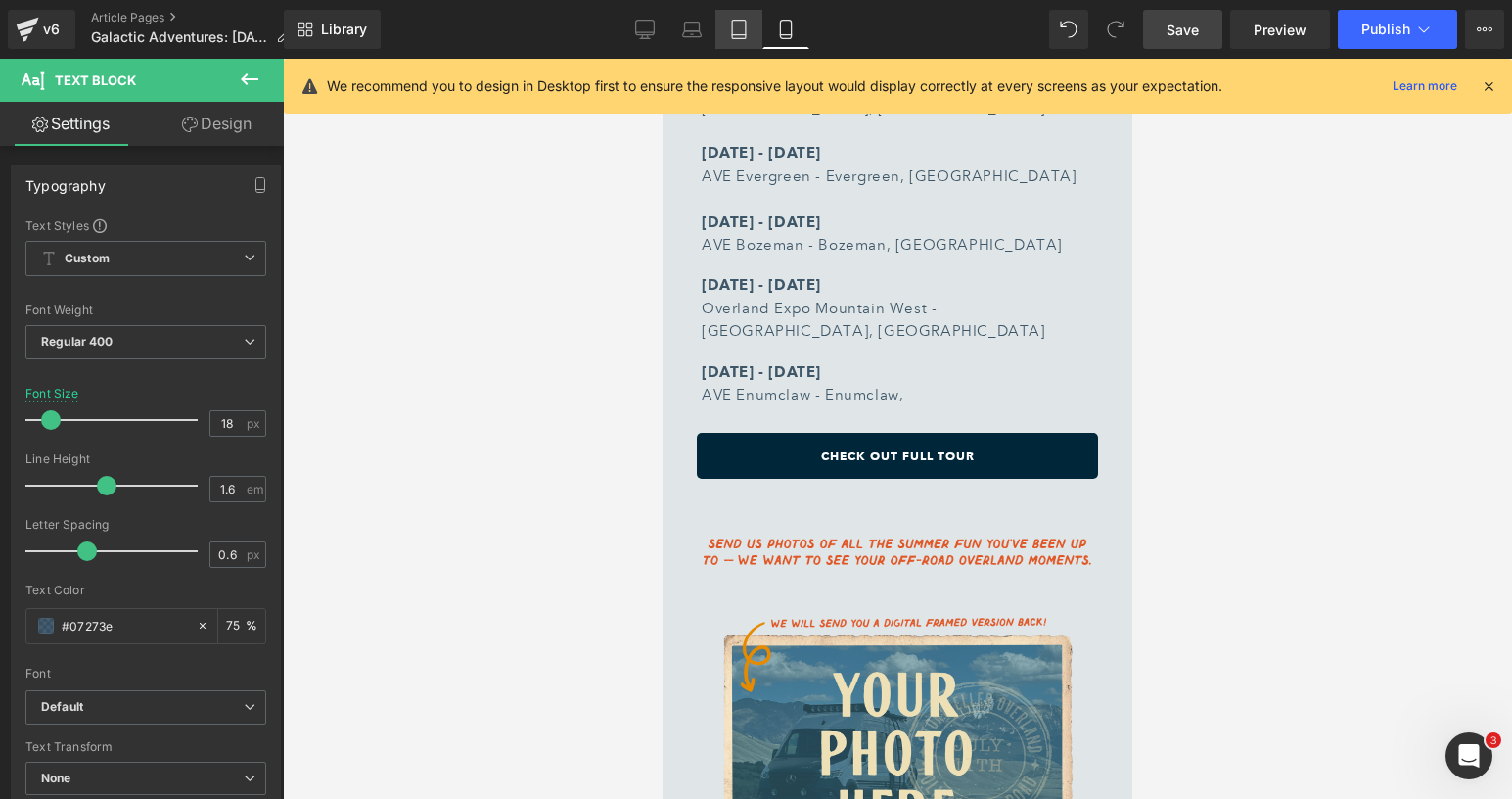 click 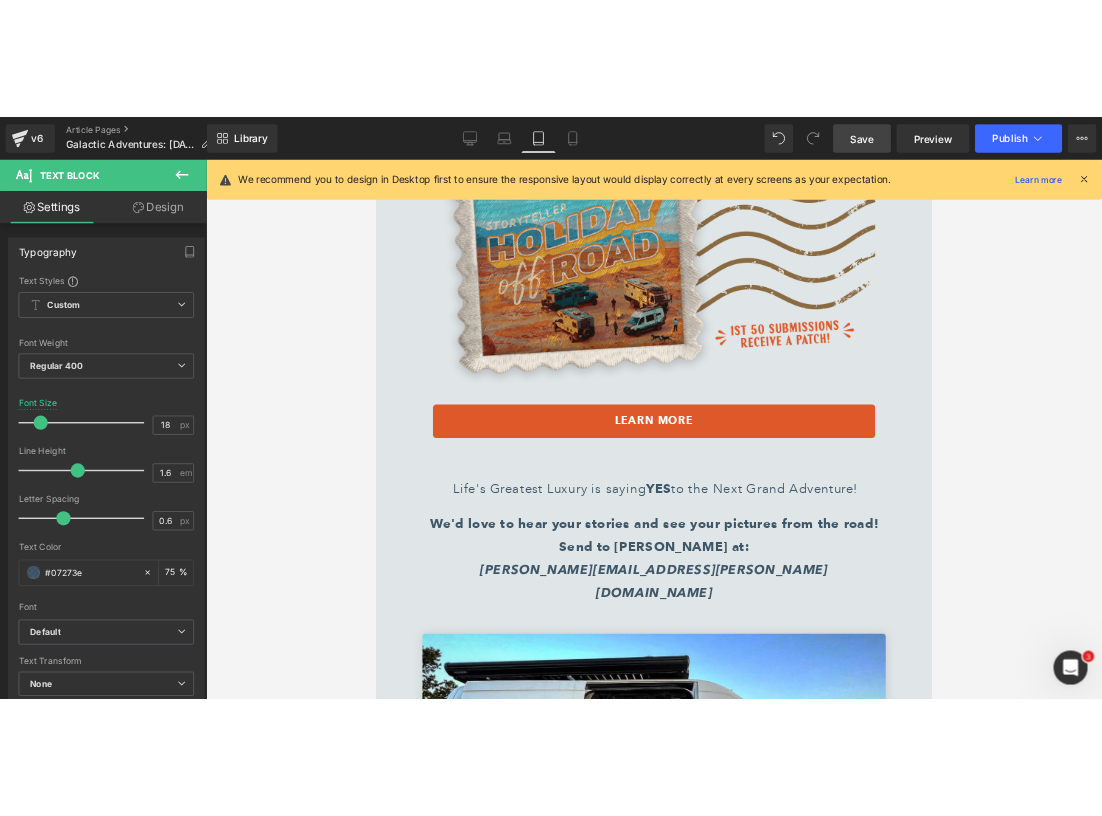 scroll, scrollTop: 10343, scrollLeft: 0, axis: vertical 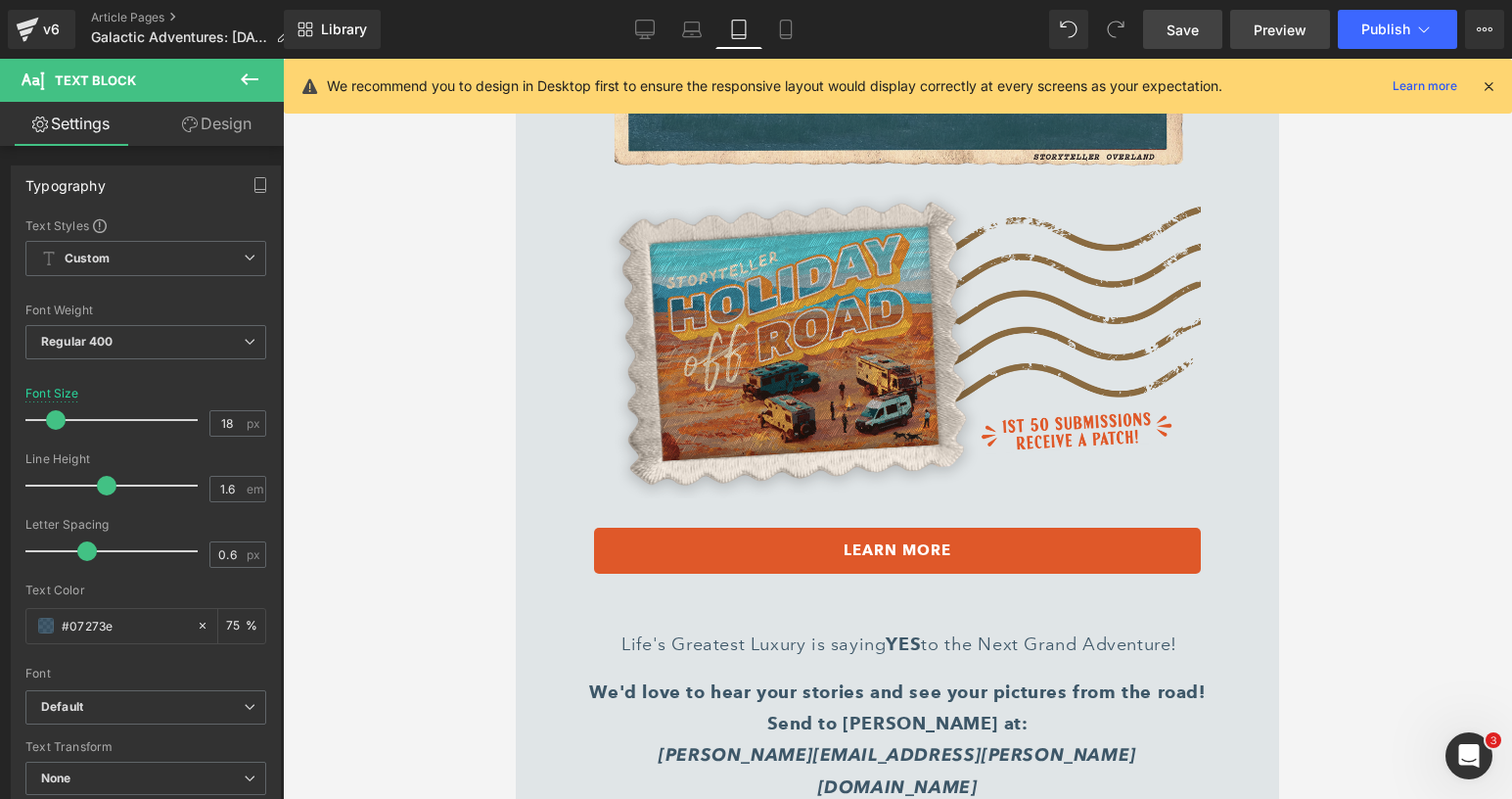 click on "Preview" at bounding box center [1280, 29] 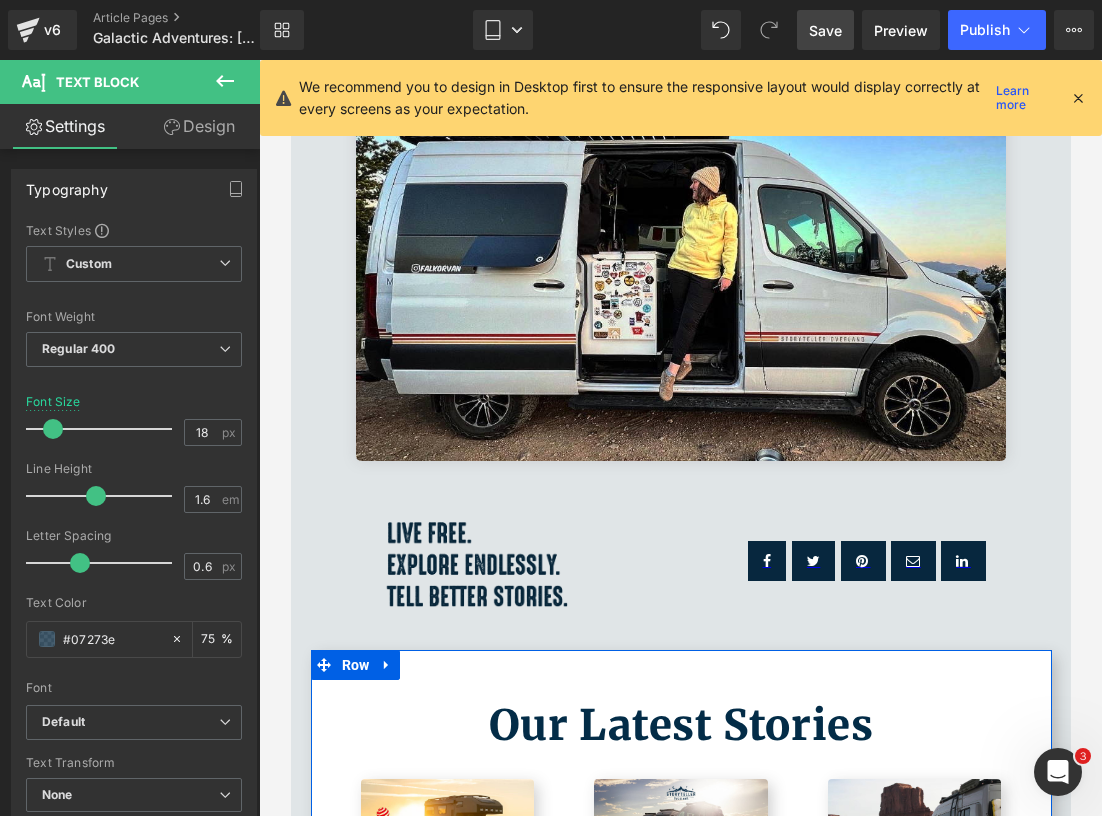 scroll, scrollTop: 11113, scrollLeft: 0, axis: vertical 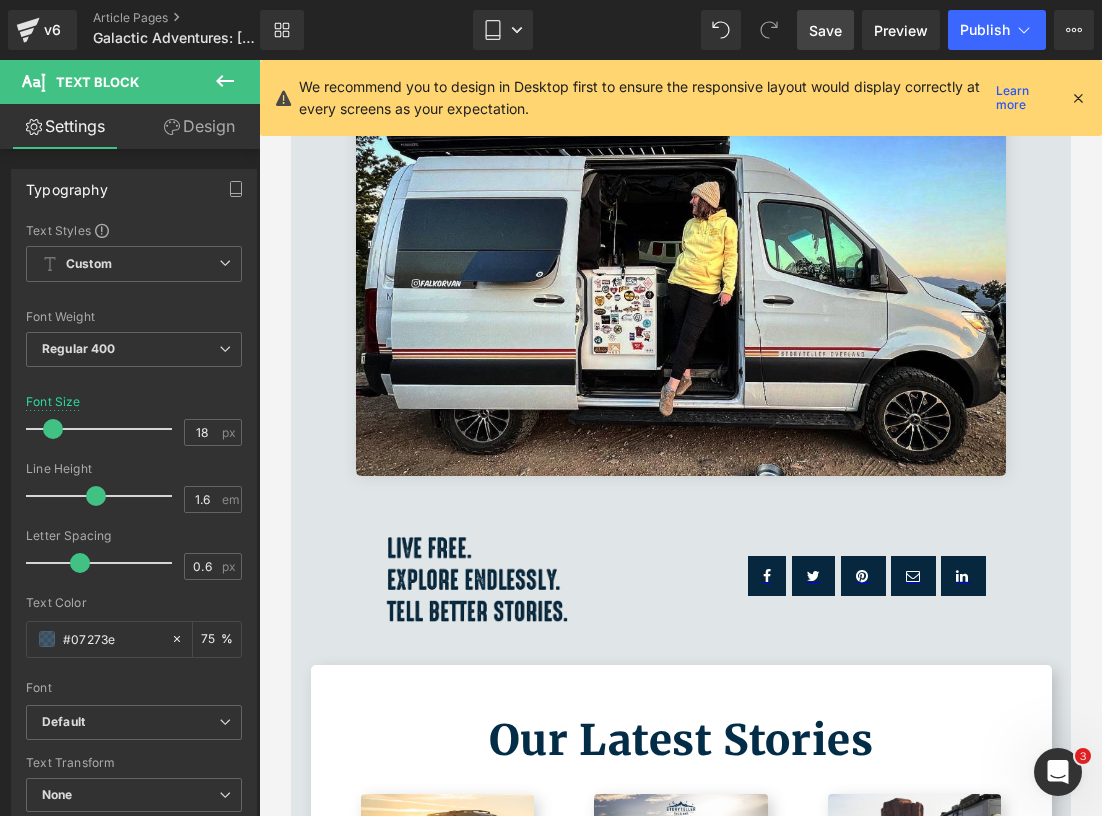 click on "Save" at bounding box center (825, 30) 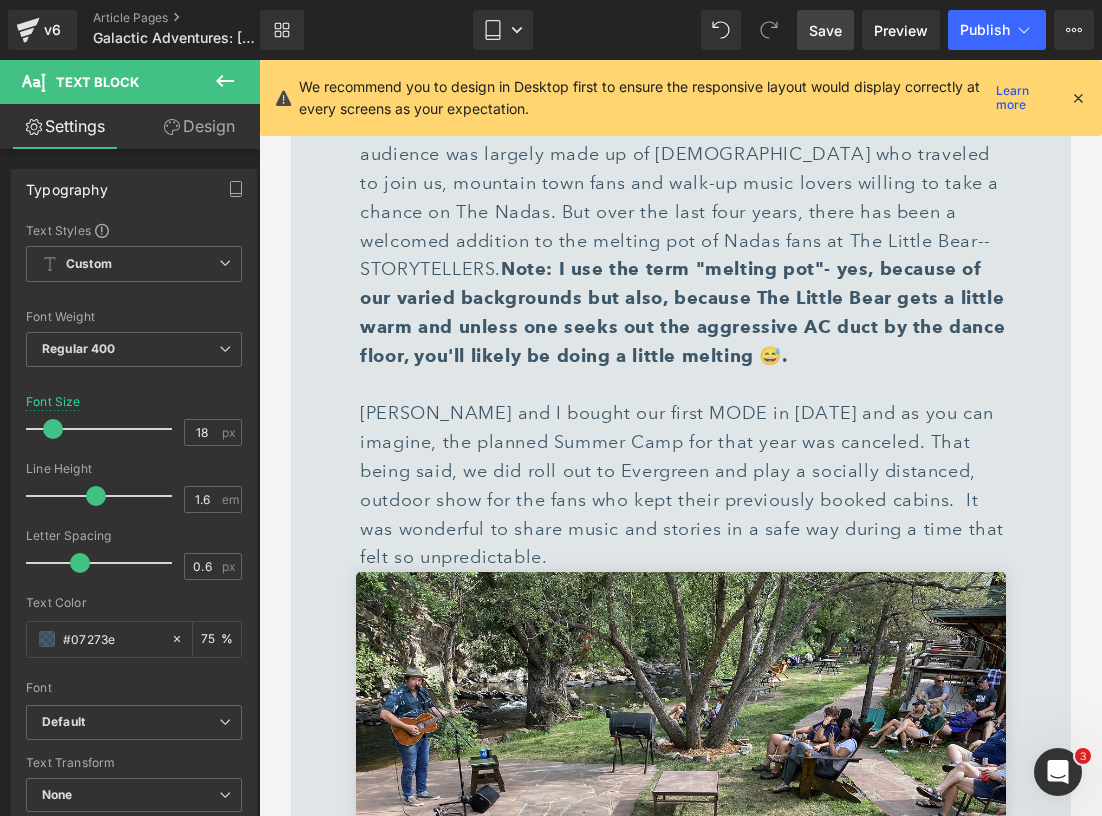 scroll, scrollTop: 0, scrollLeft: 0, axis: both 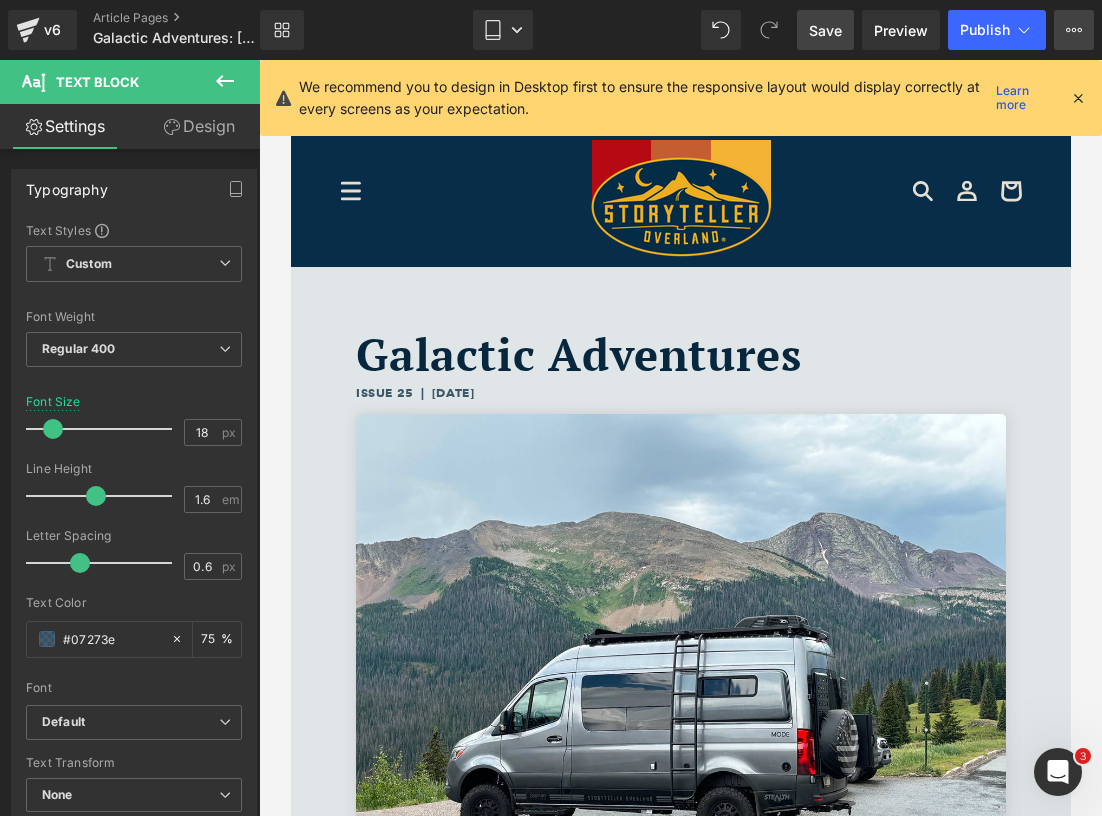 click 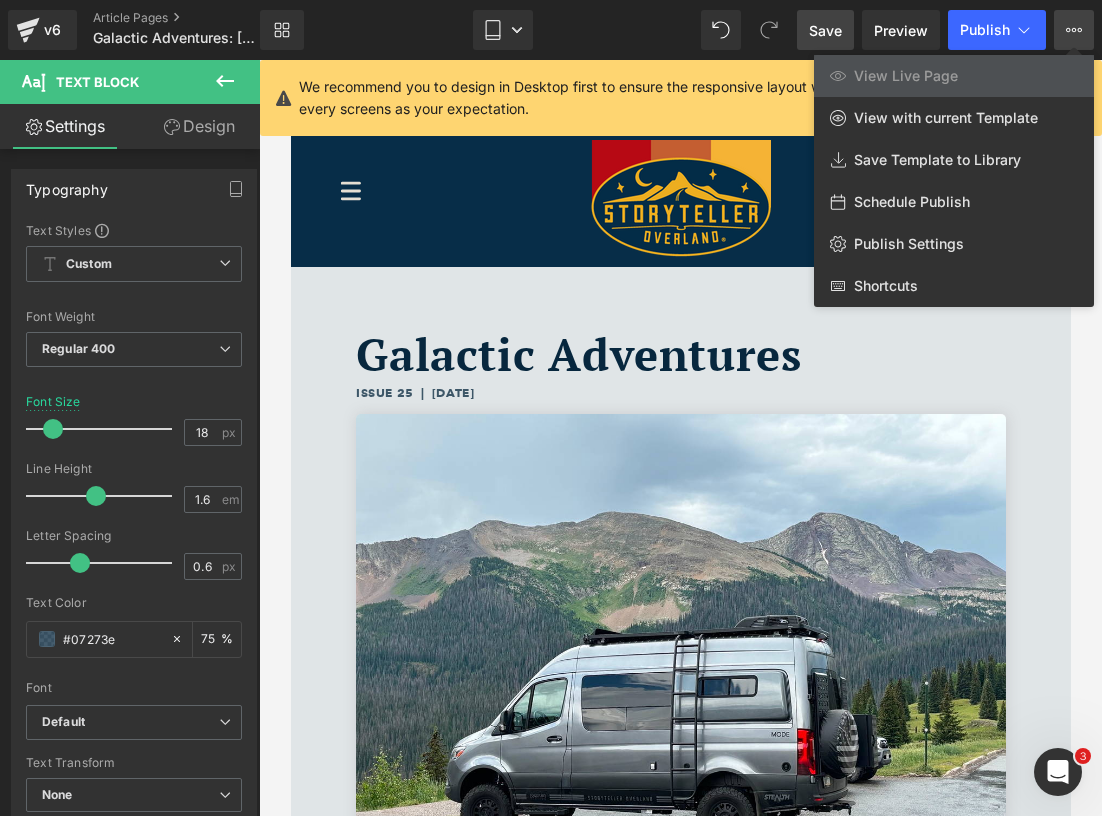 click at bounding box center [680, 438] 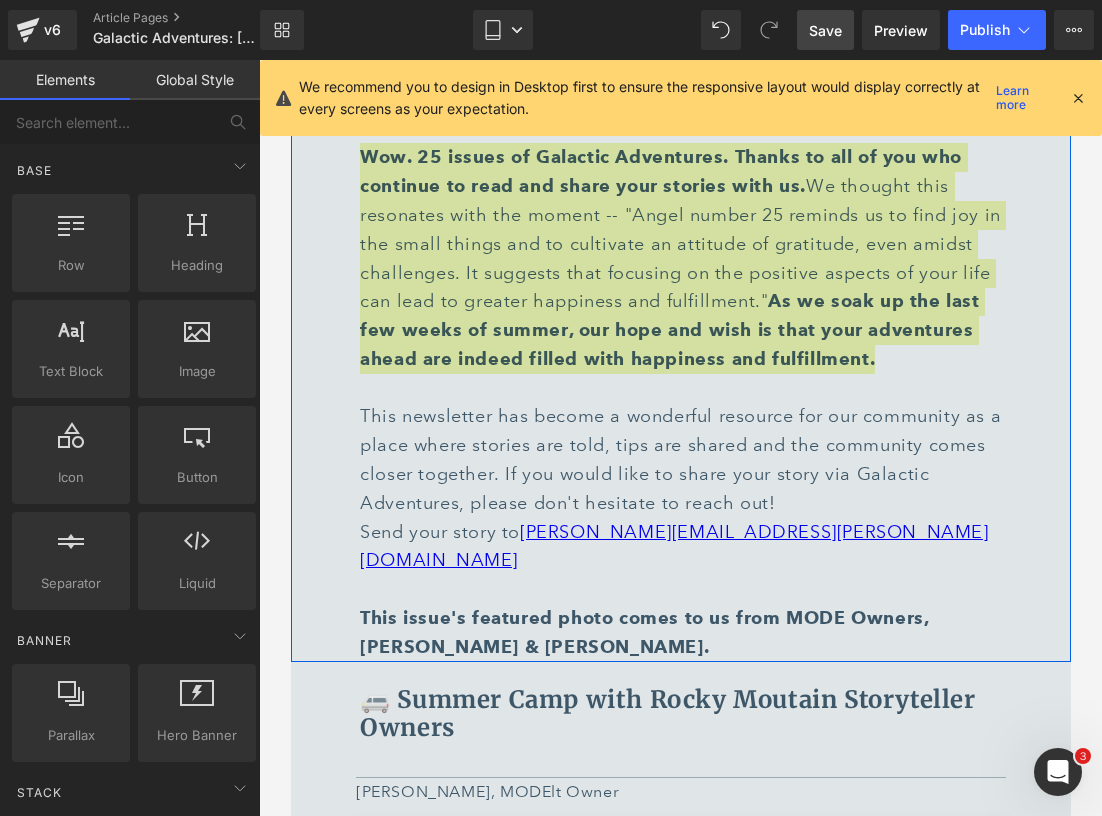 scroll, scrollTop: 802, scrollLeft: 0, axis: vertical 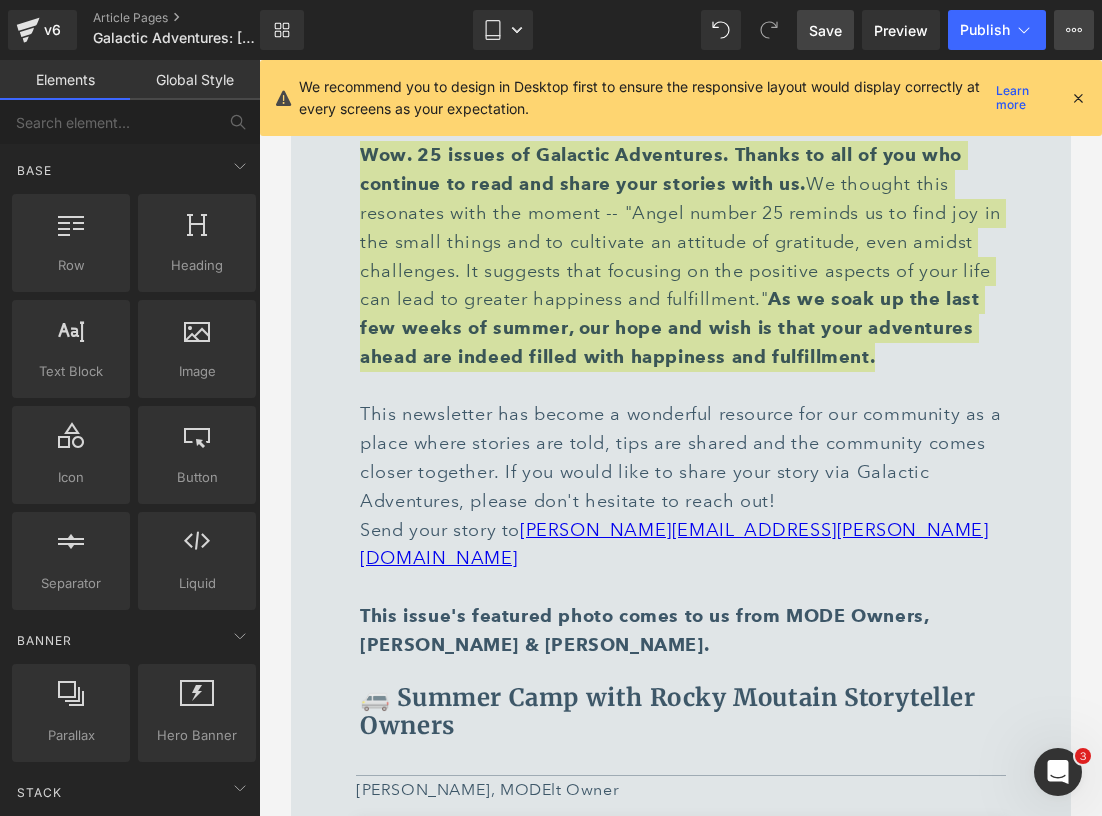 click on "View Live Page View with current Template Save Template to Library Schedule Publish Publish Settings Shortcuts" at bounding box center [1074, 30] 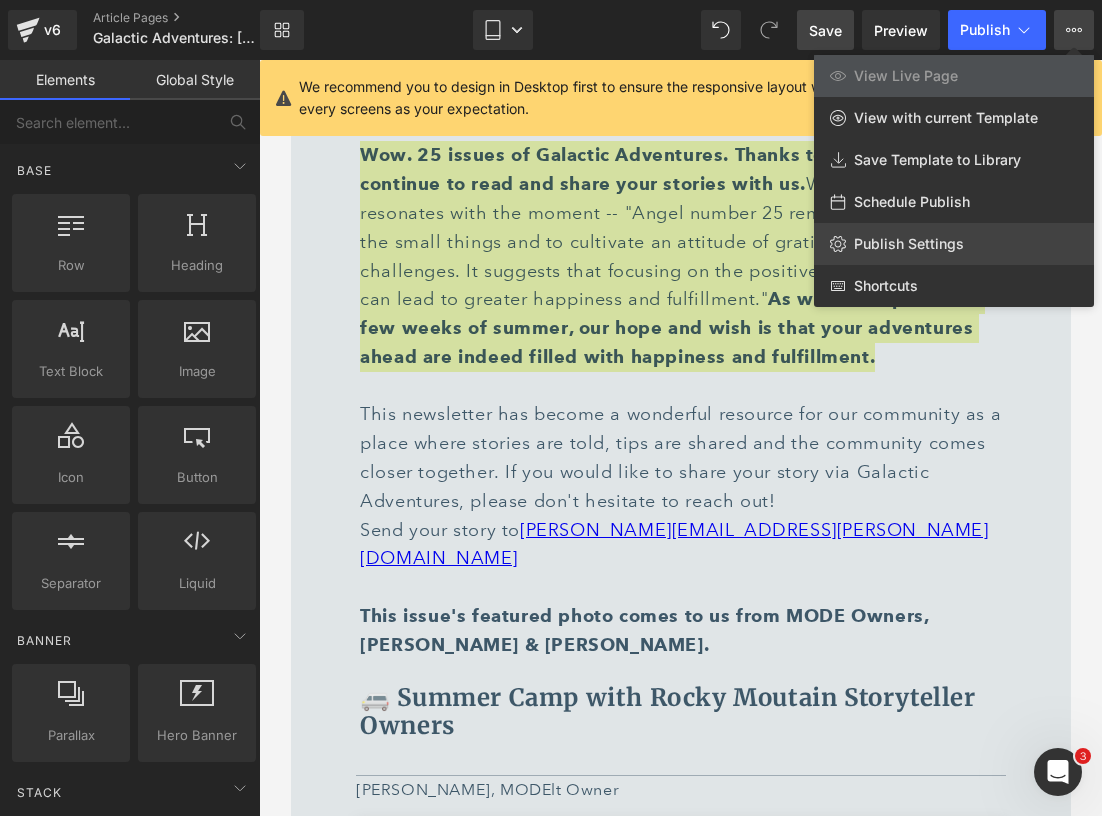 click on "Publish Settings" at bounding box center (909, 244) 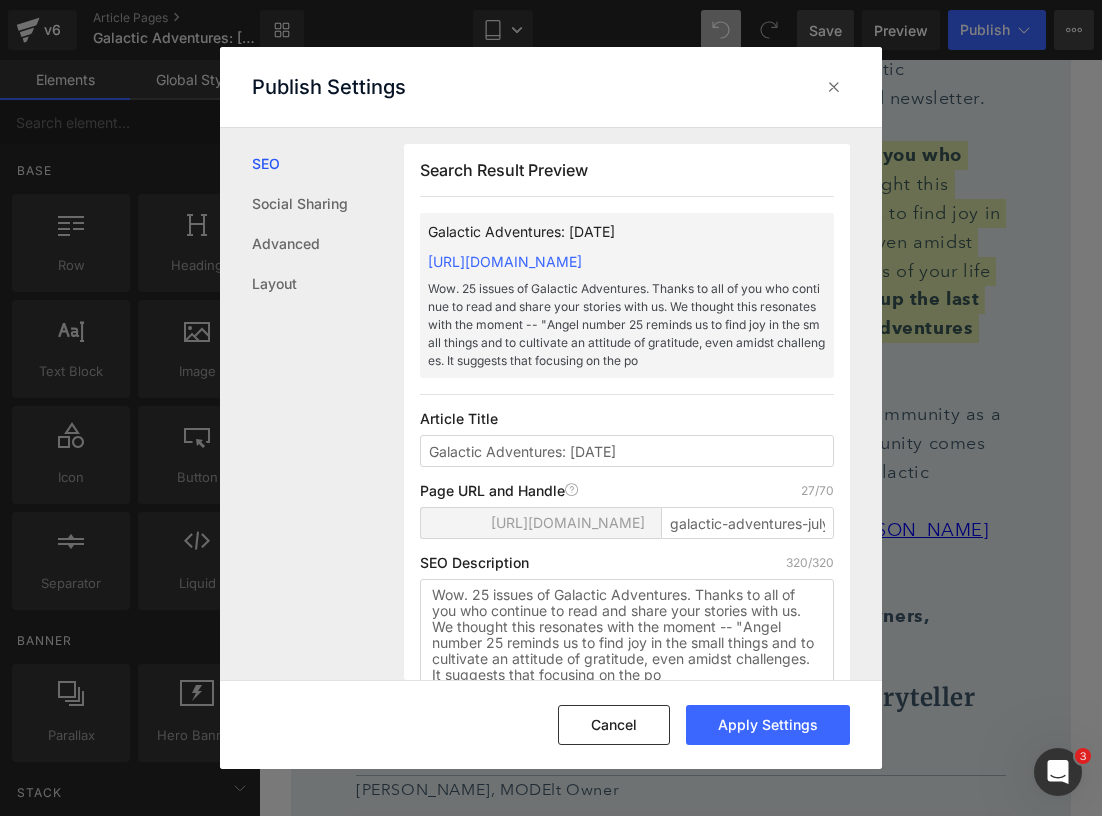 scroll, scrollTop: 1, scrollLeft: 0, axis: vertical 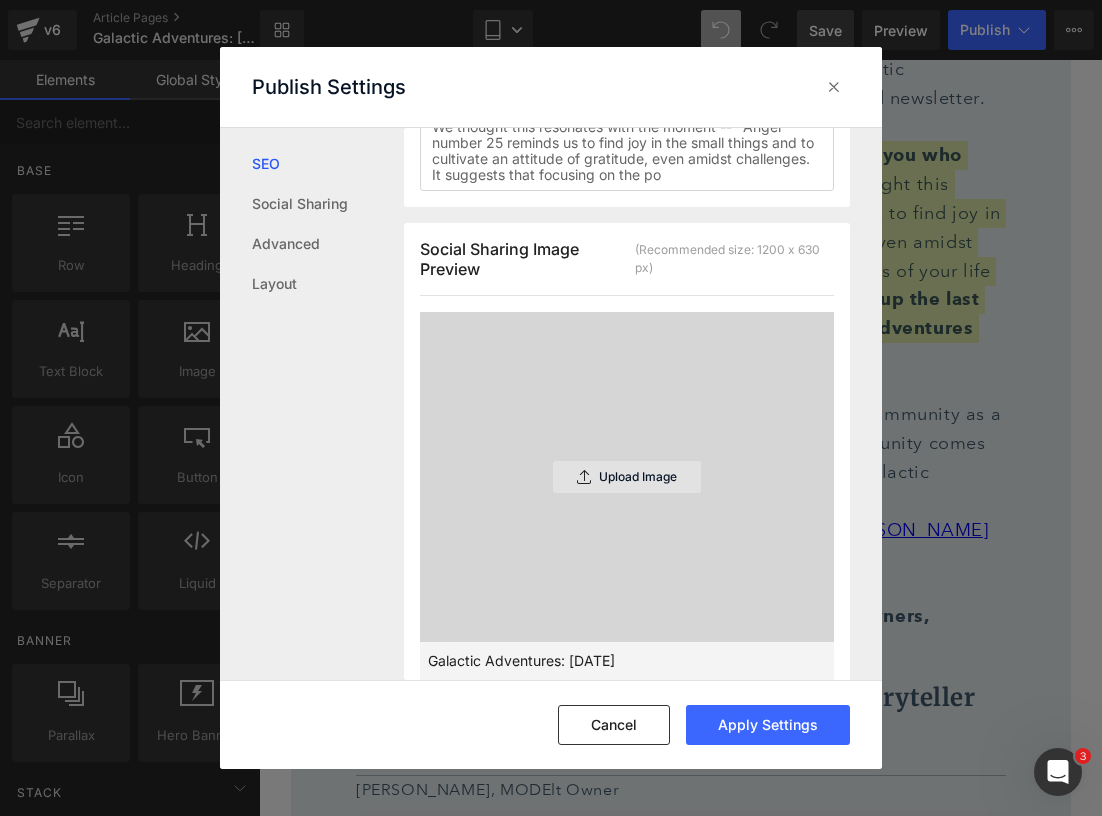 click on "Upload Image" at bounding box center (627, 477) 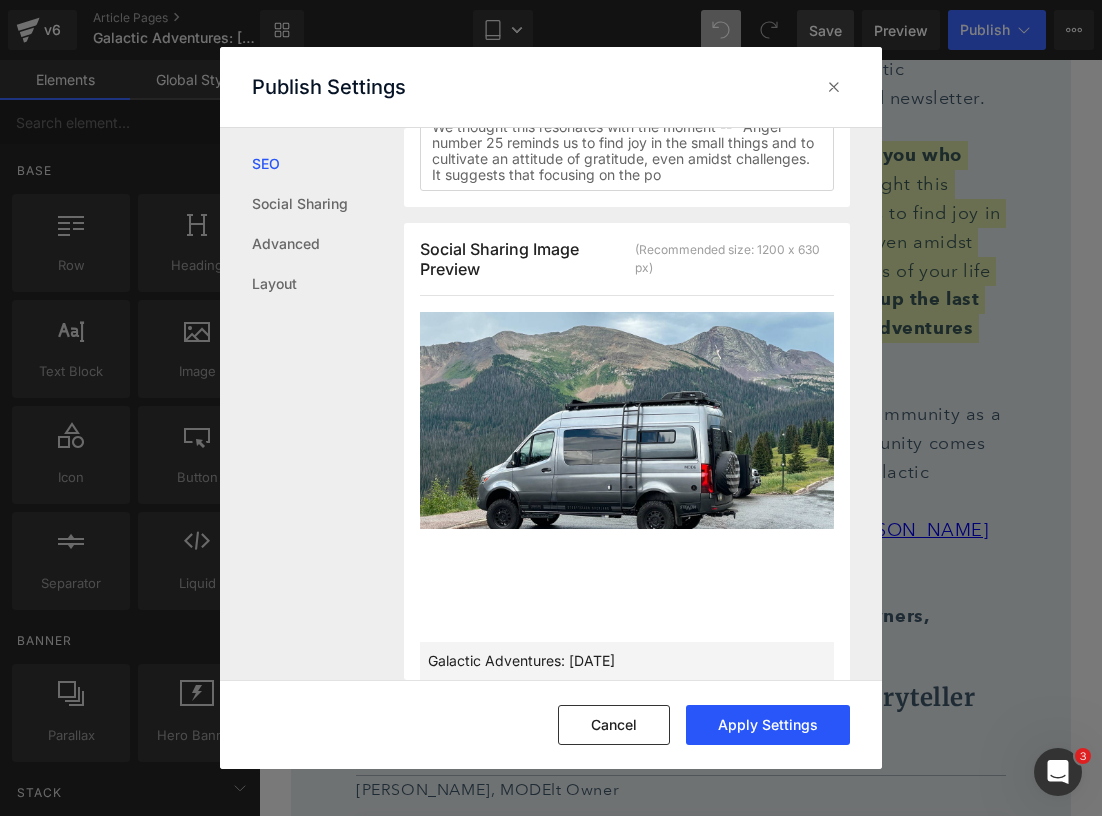 click on "Apply Settings" at bounding box center [768, 725] 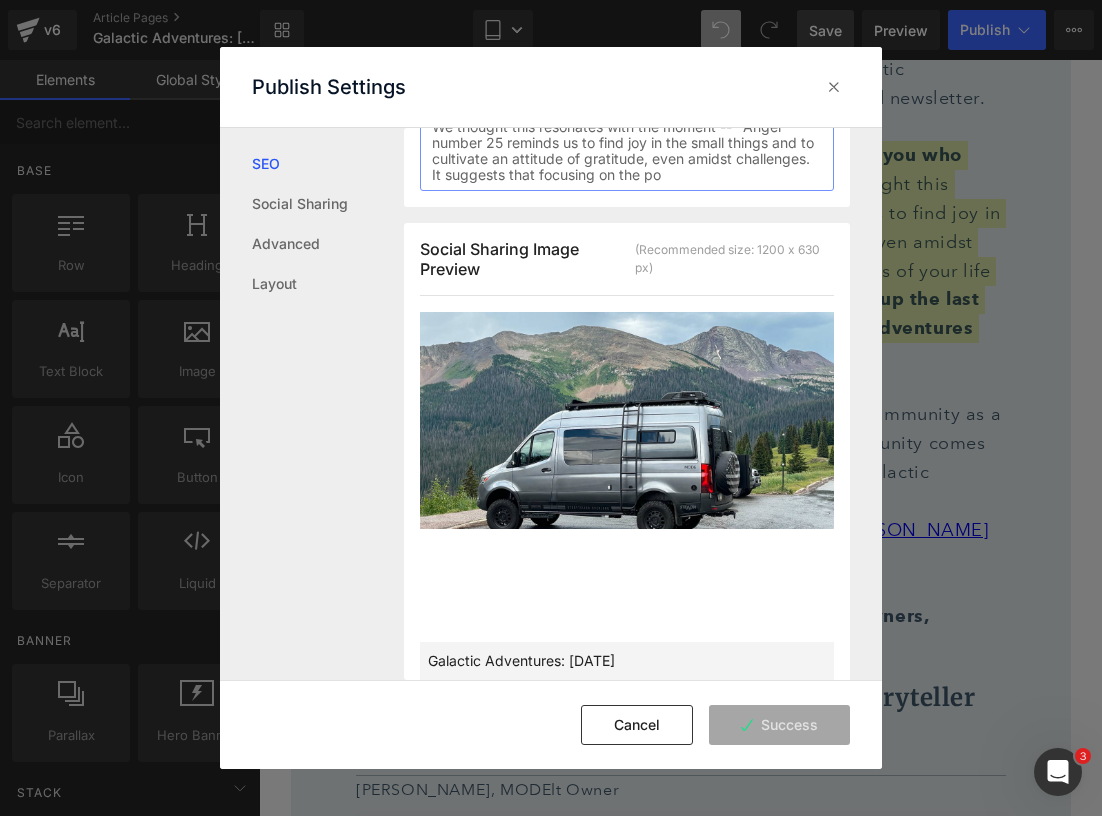 click on "Wow. 25 issues of Galactic Adventures. Thanks to all of you who continue to read and share your stories with us. We thought this resonates with the moment -- "Angel number 25 reminds us to find joy in the small things and to cultivate an attitude of gratitude, even amidst challenges. It suggests that focusing on the po" at bounding box center (626, 135) 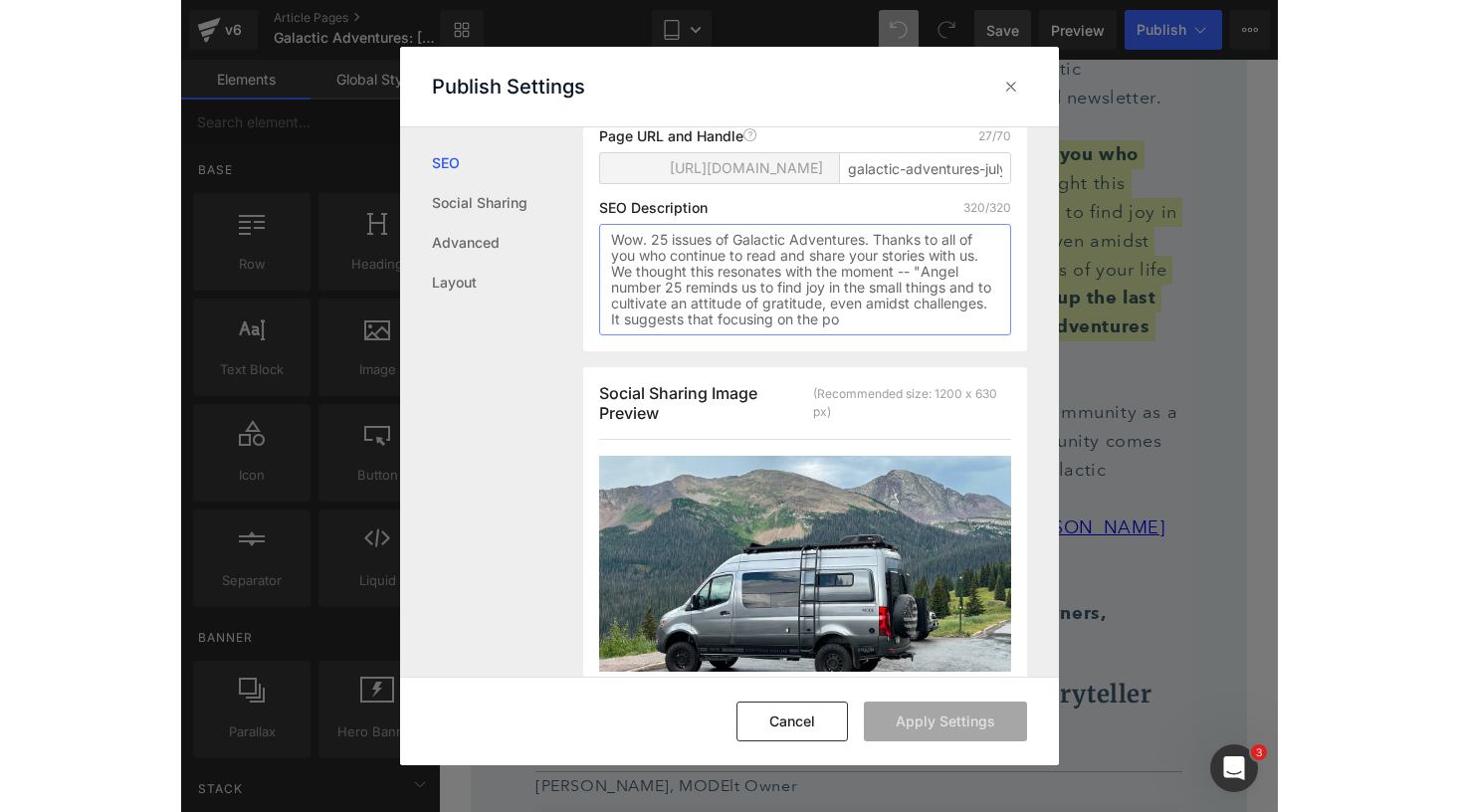 scroll, scrollTop: 326, scrollLeft: 0, axis: vertical 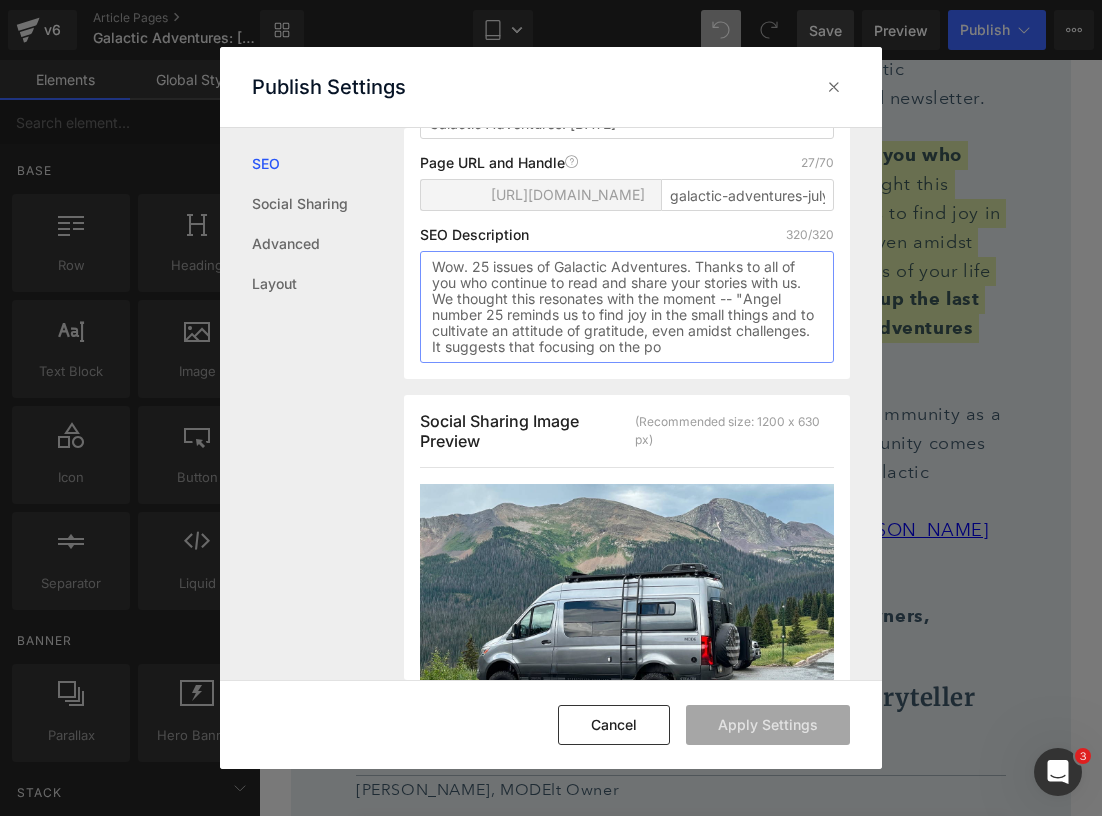 click on "Wow. 25 issues of Galactic Adventures. Thanks to all of you who continue to read and share your stories with us. We thought this resonates with the moment -- "Angel number 25 reminds us to find joy in the small things and to cultivate an attitude of gratitude, even amidst challenges. It suggests that focusing on the po" at bounding box center (626, 307) 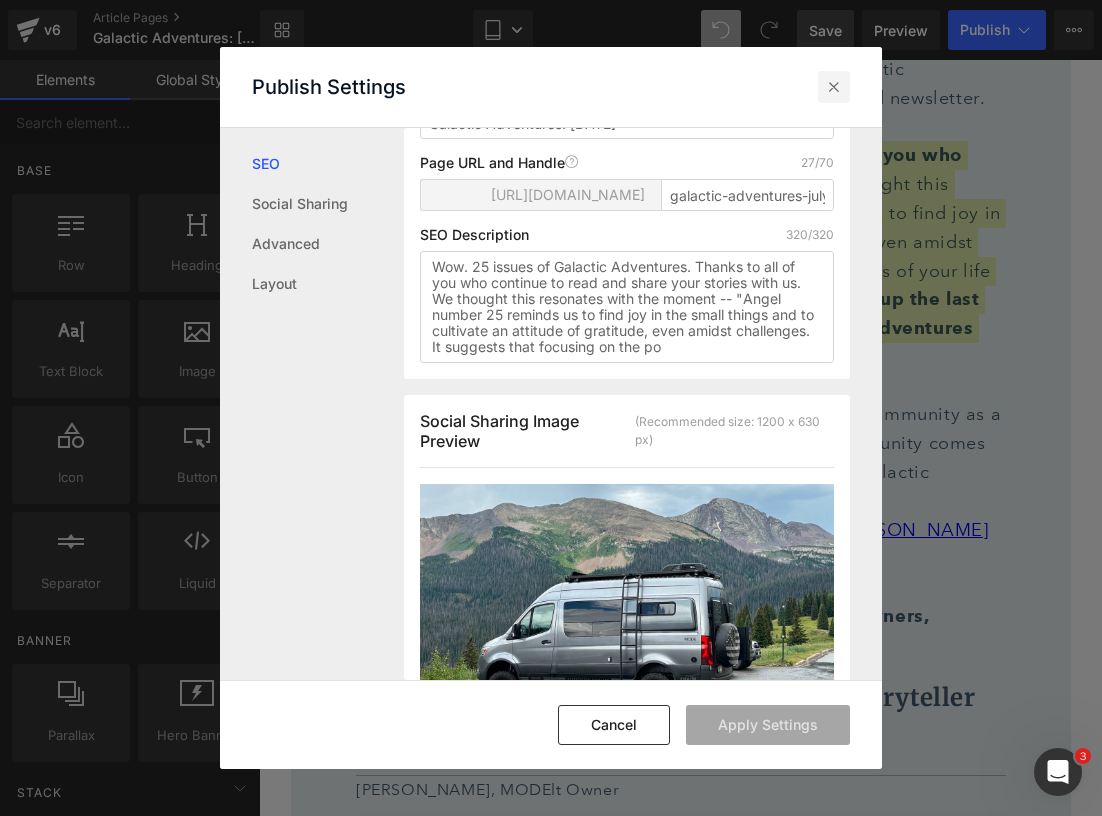 click at bounding box center [834, 87] 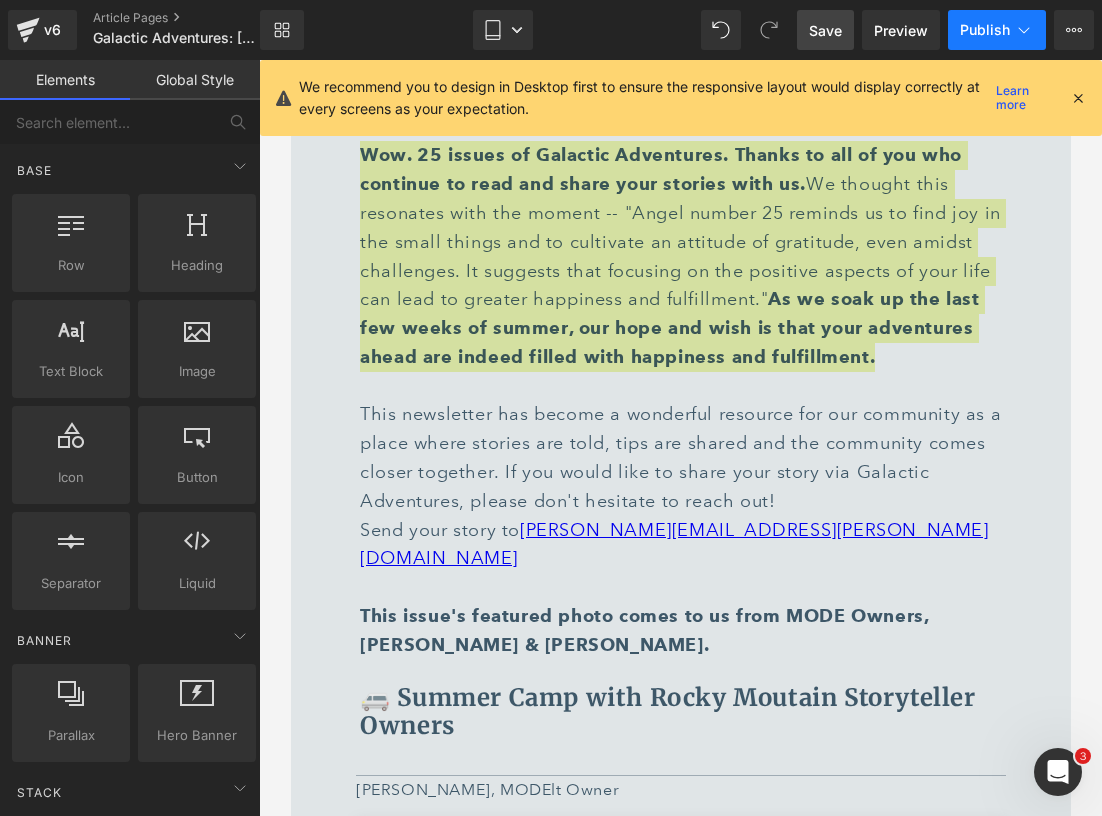 click on "Publish" at bounding box center (985, 30) 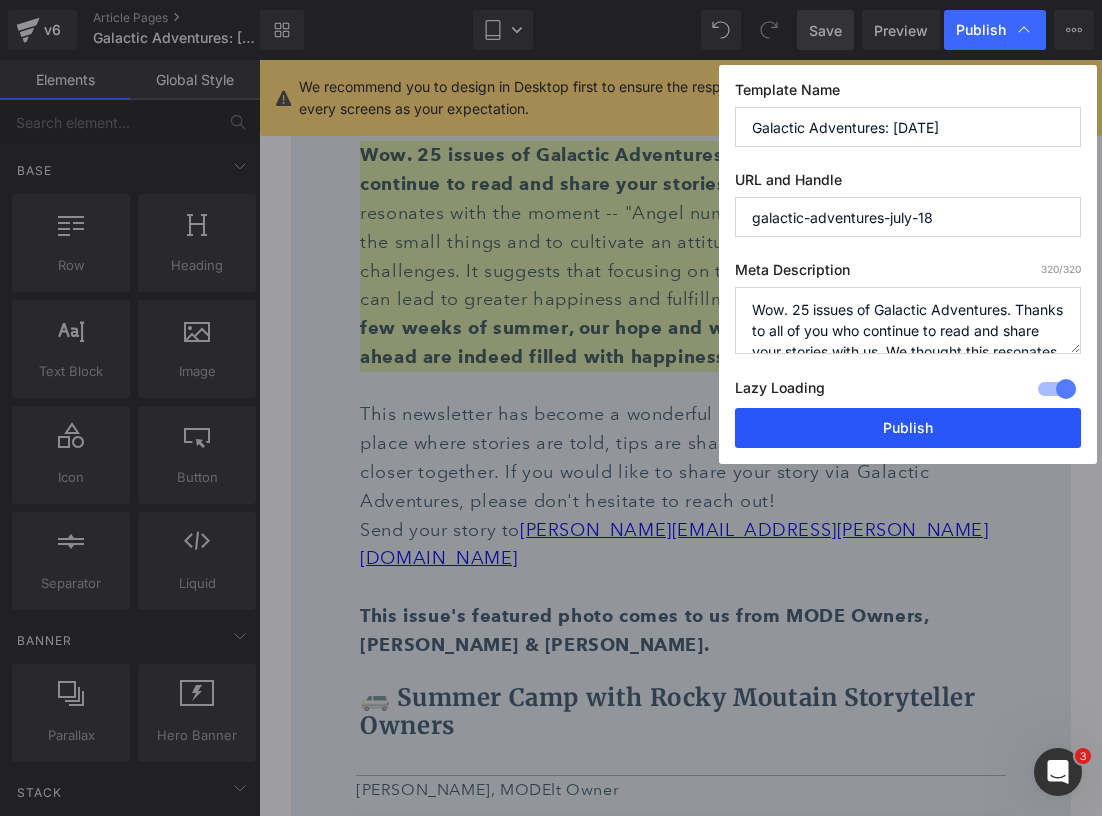 click on "Publish" at bounding box center [908, 428] 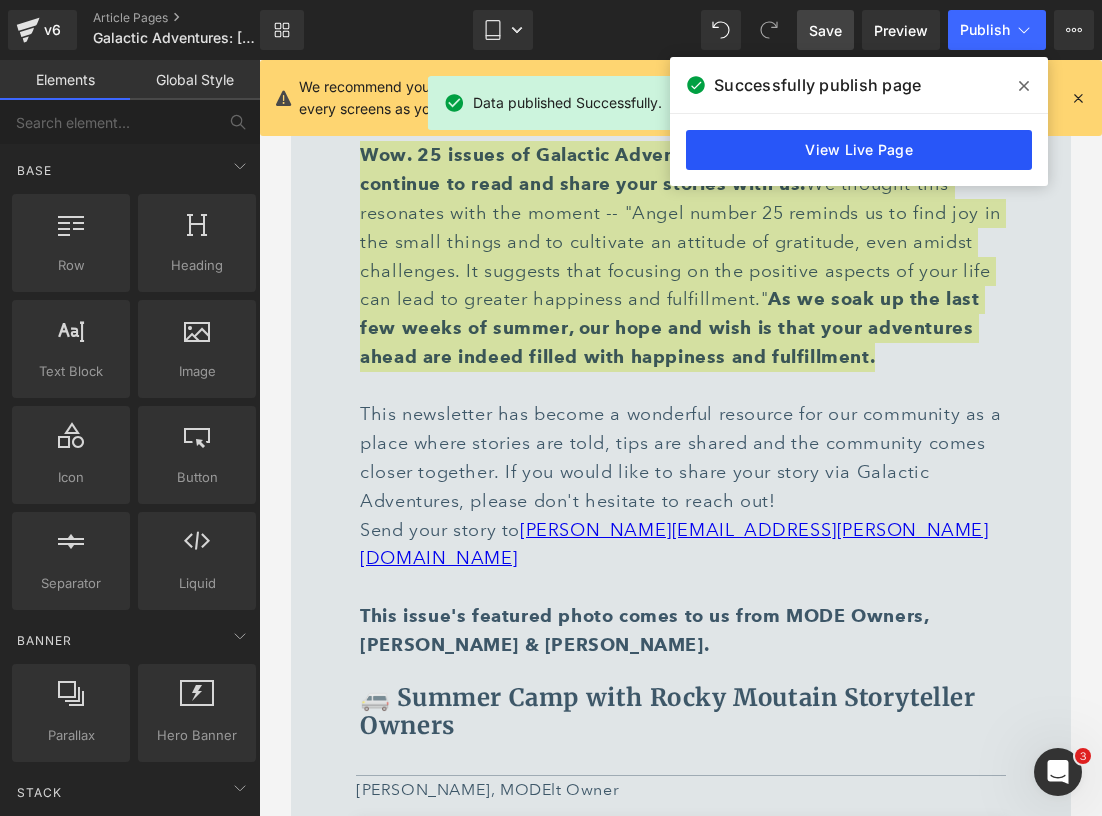 click on "View Live Page" at bounding box center [859, 150] 